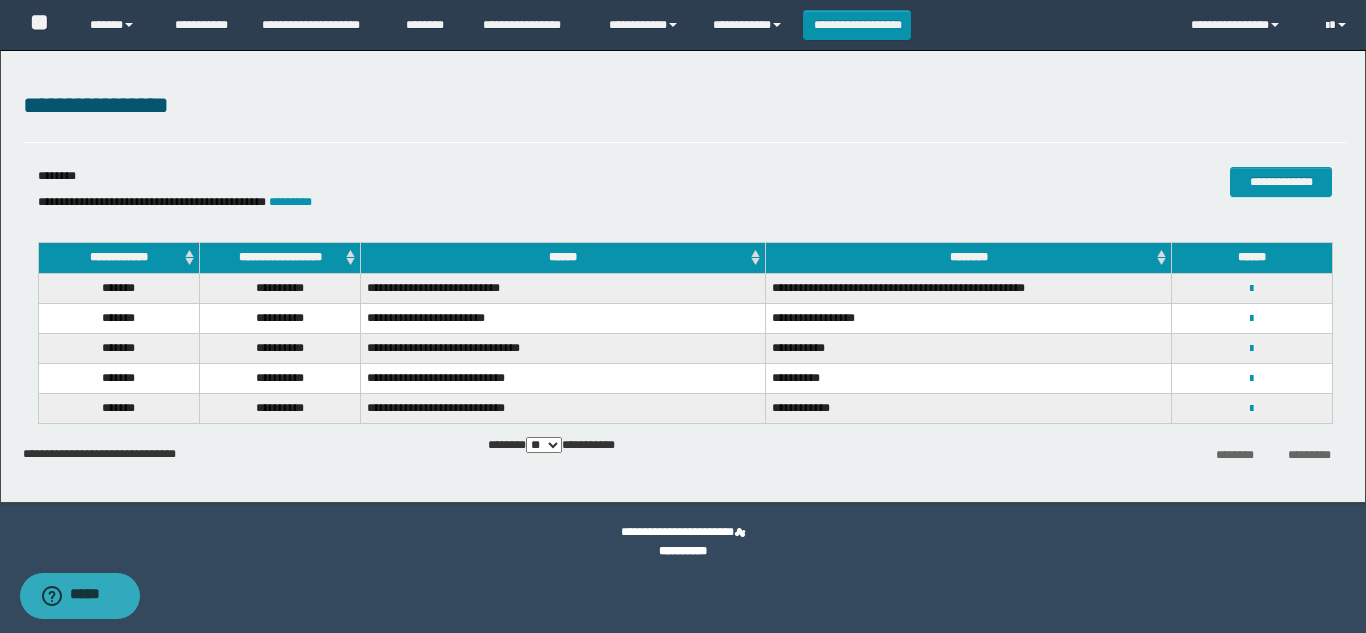 scroll, scrollTop: 0, scrollLeft: 0, axis: both 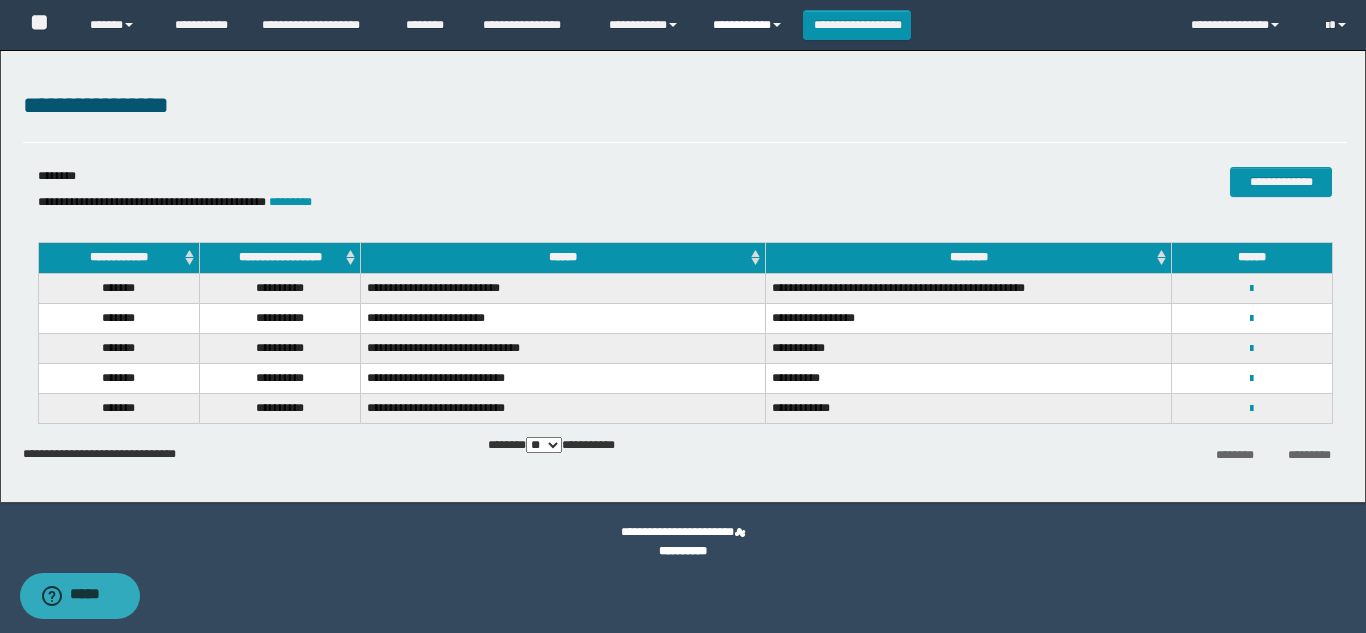 click on "**********" at bounding box center (750, 25) 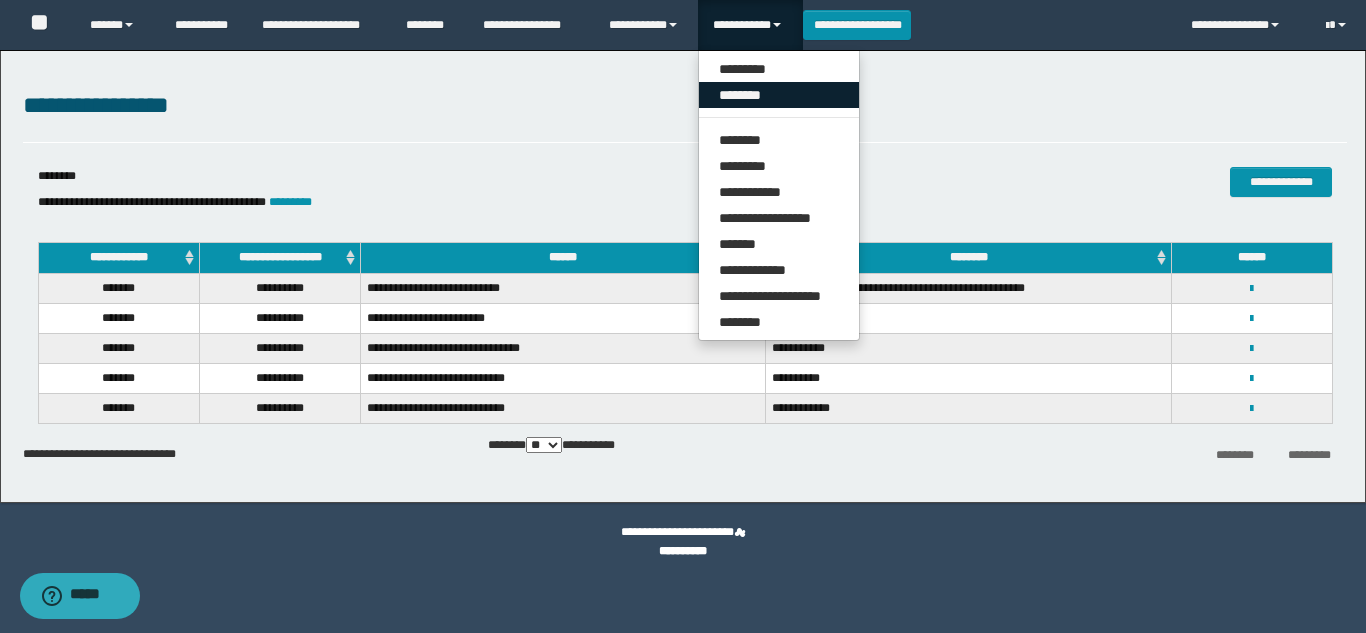 click on "********" at bounding box center [779, 95] 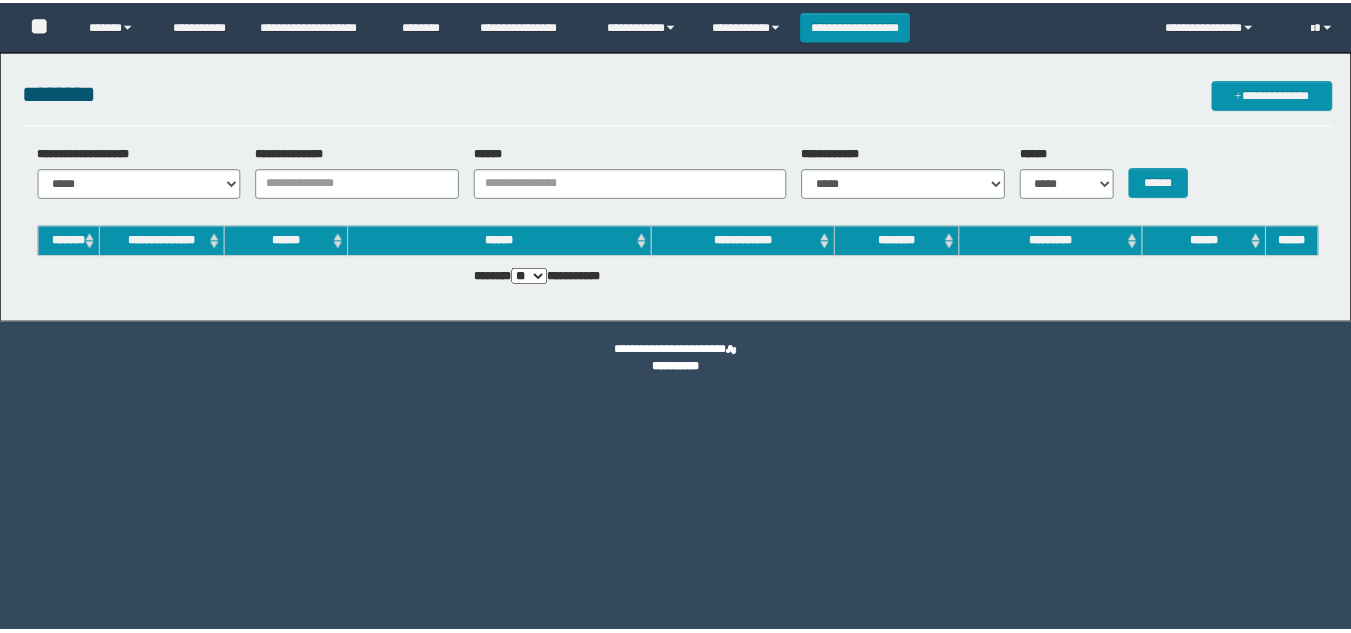 scroll, scrollTop: 0, scrollLeft: 0, axis: both 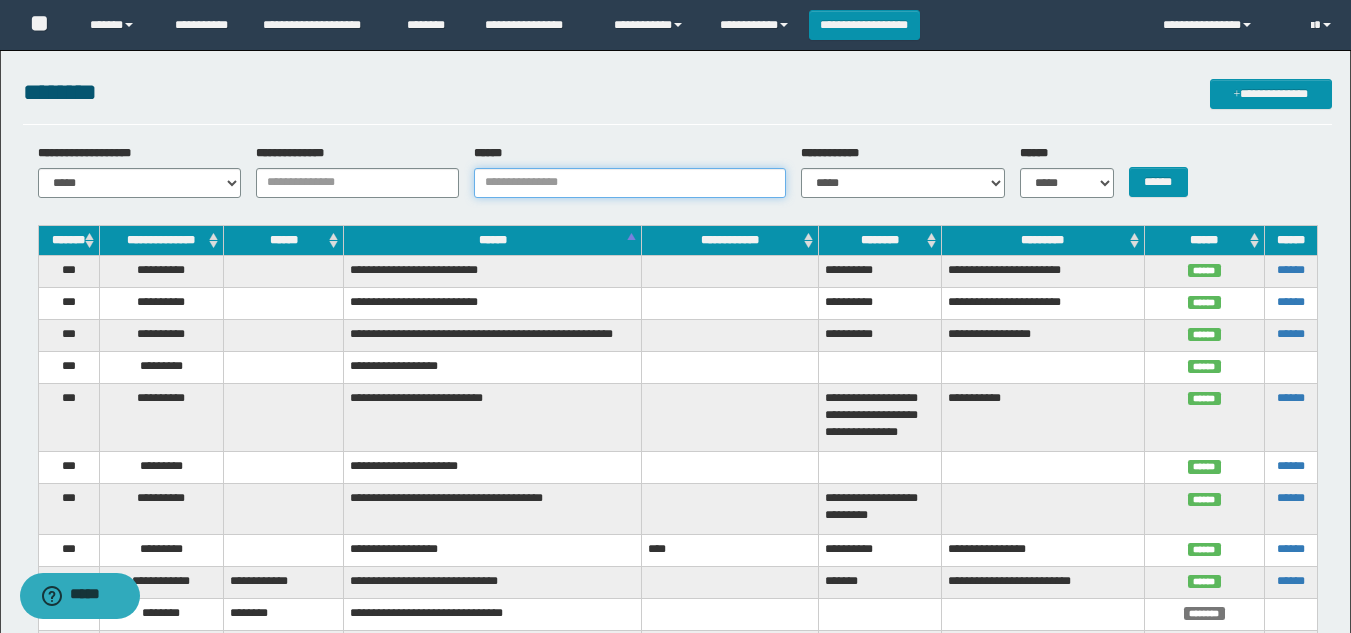 click on "******" at bounding box center [630, 183] 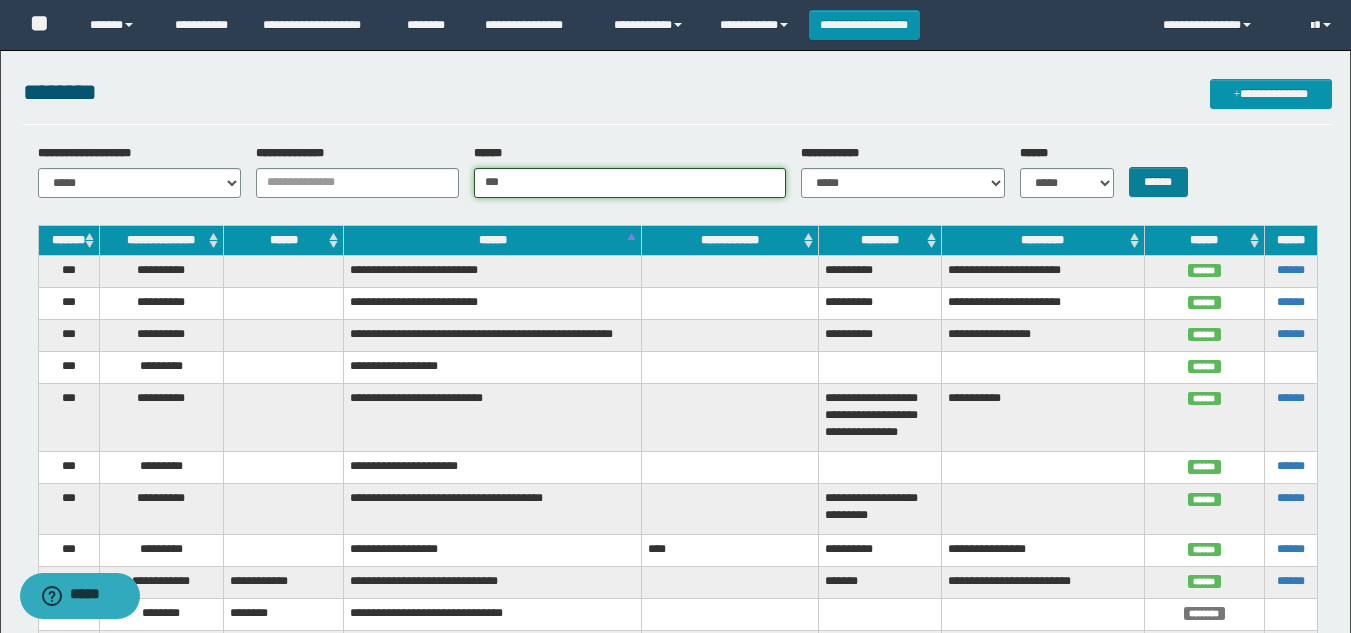type on "***" 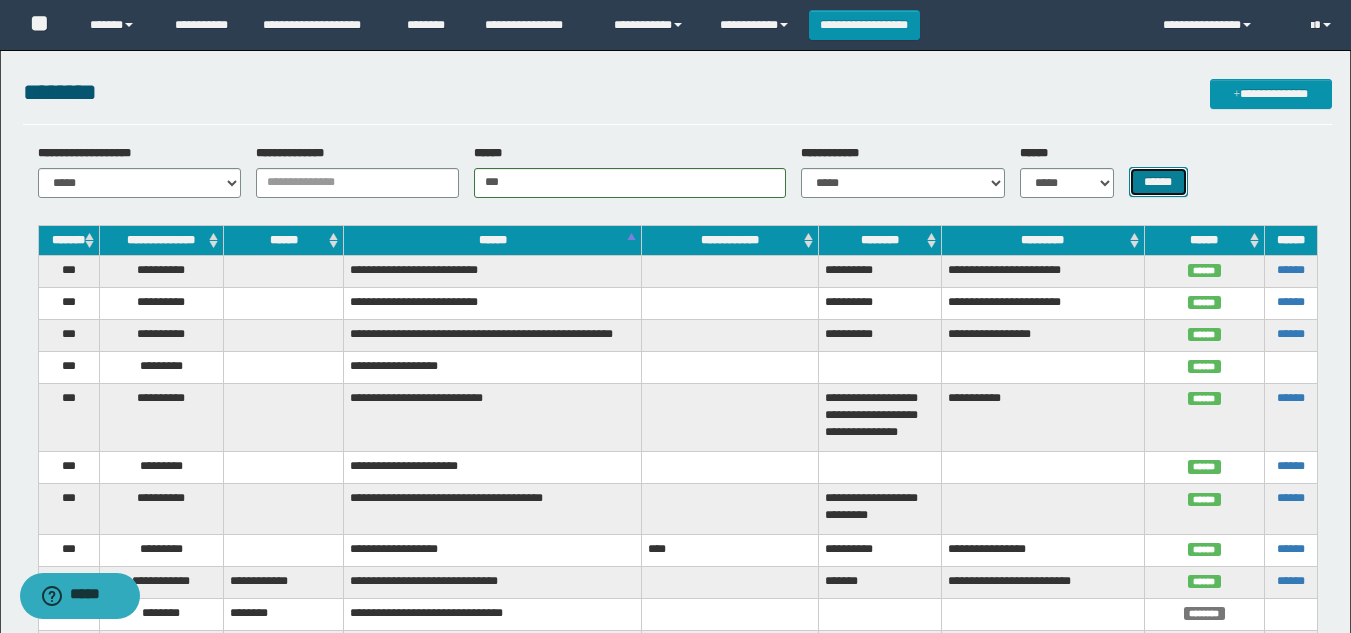 click on "******" at bounding box center (1158, 182) 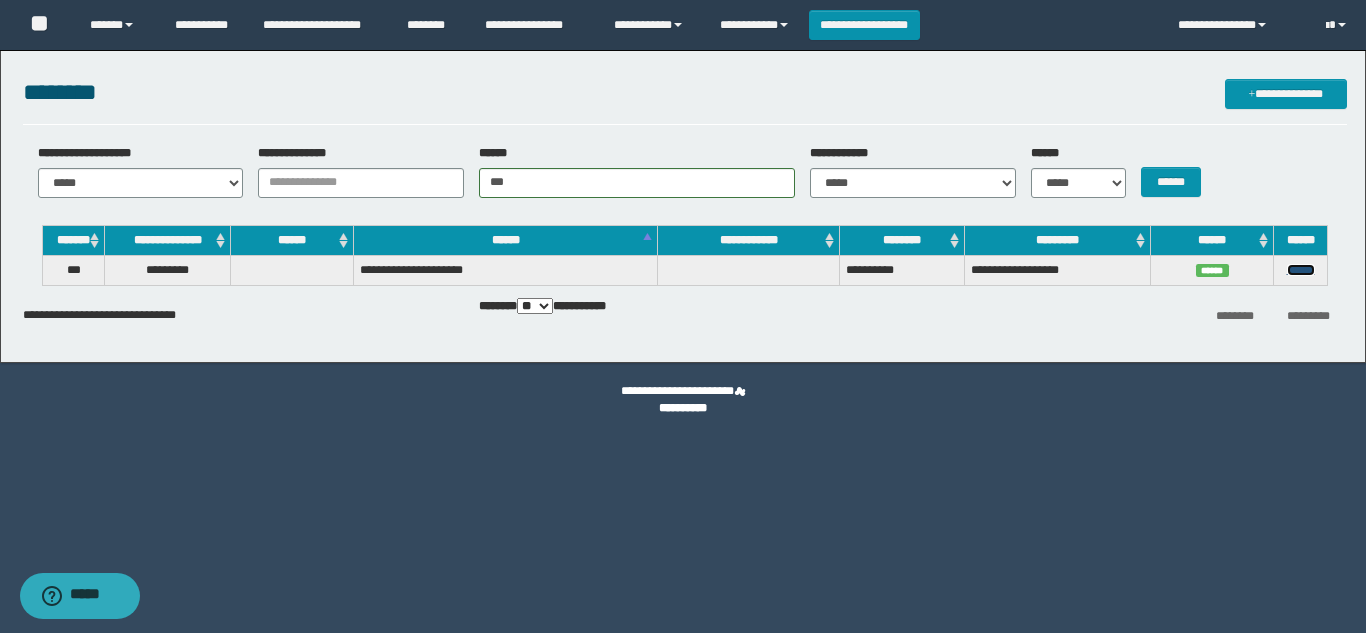 click on "******" at bounding box center (1301, 270) 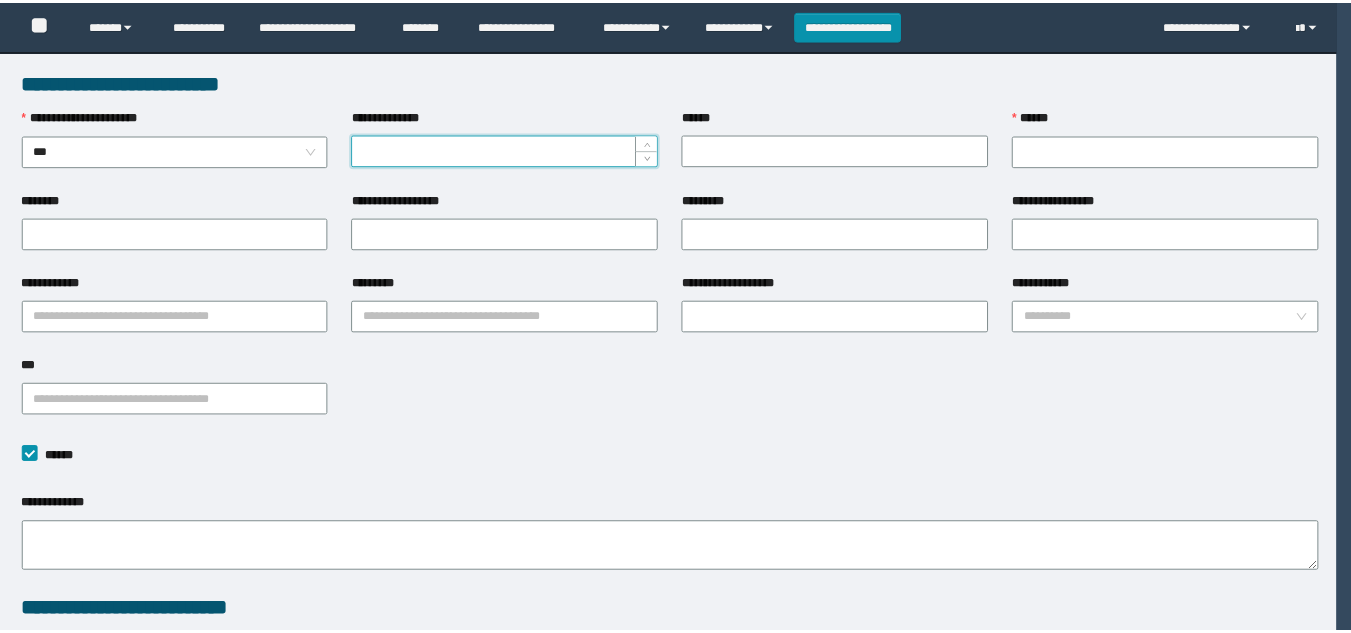 scroll, scrollTop: 0, scrollLeft: 0, axis: both 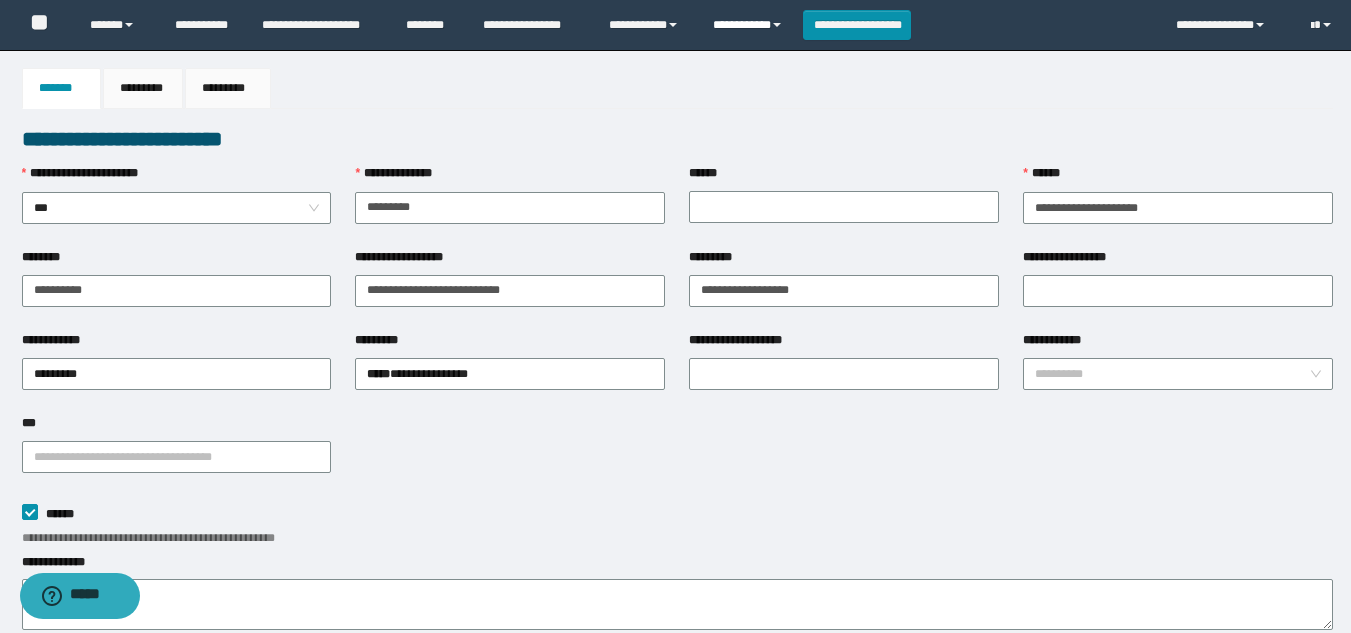 click on "**********" at bounding box center (750, 25) 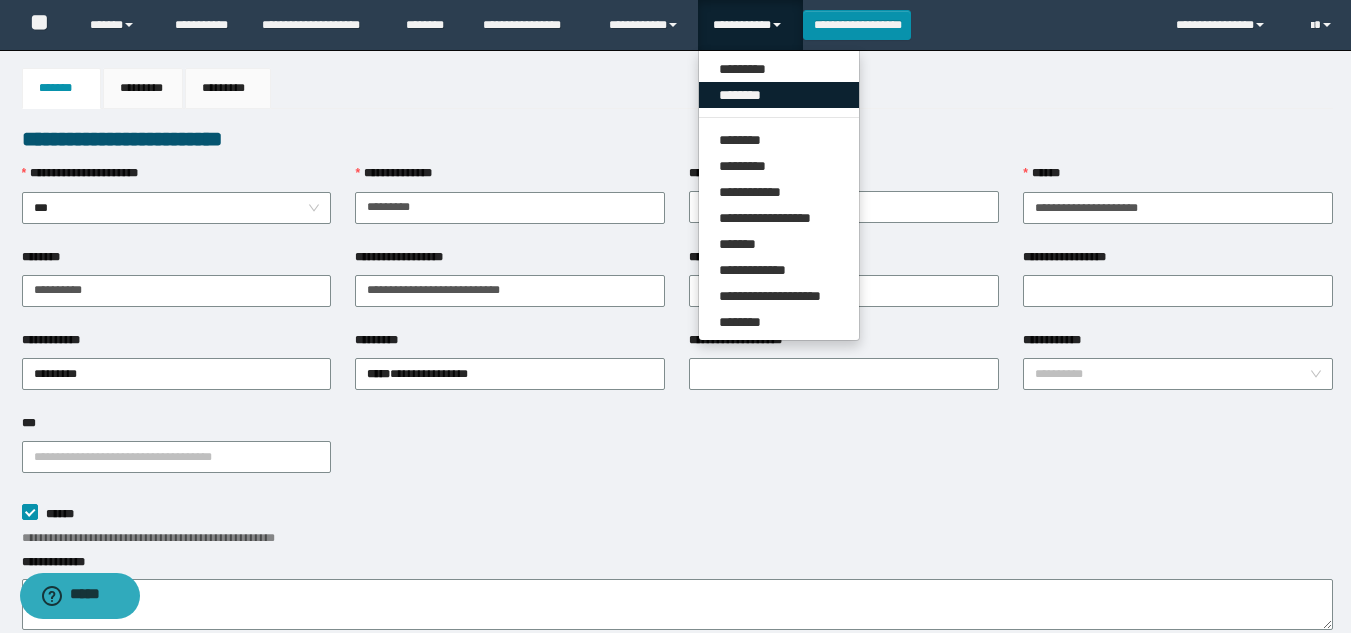click on "********" at bounding box center (779, 95) 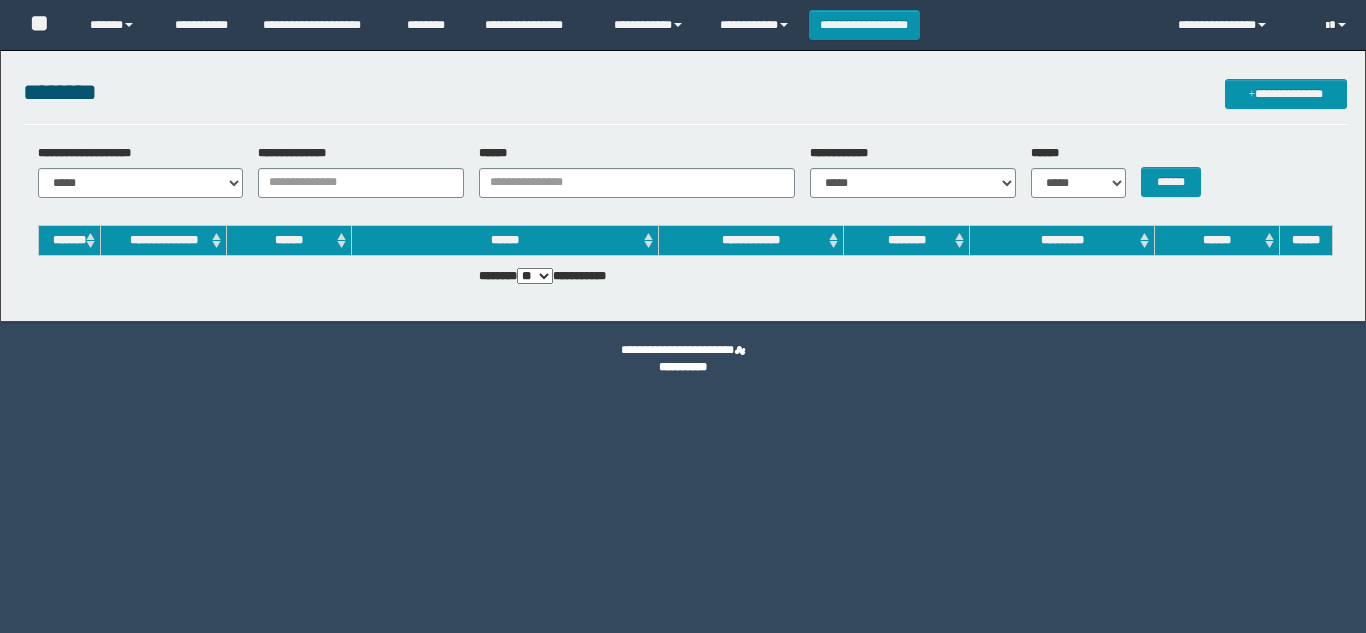 scroll, scrollTop: 0, scrollLeft: 0, axis: both 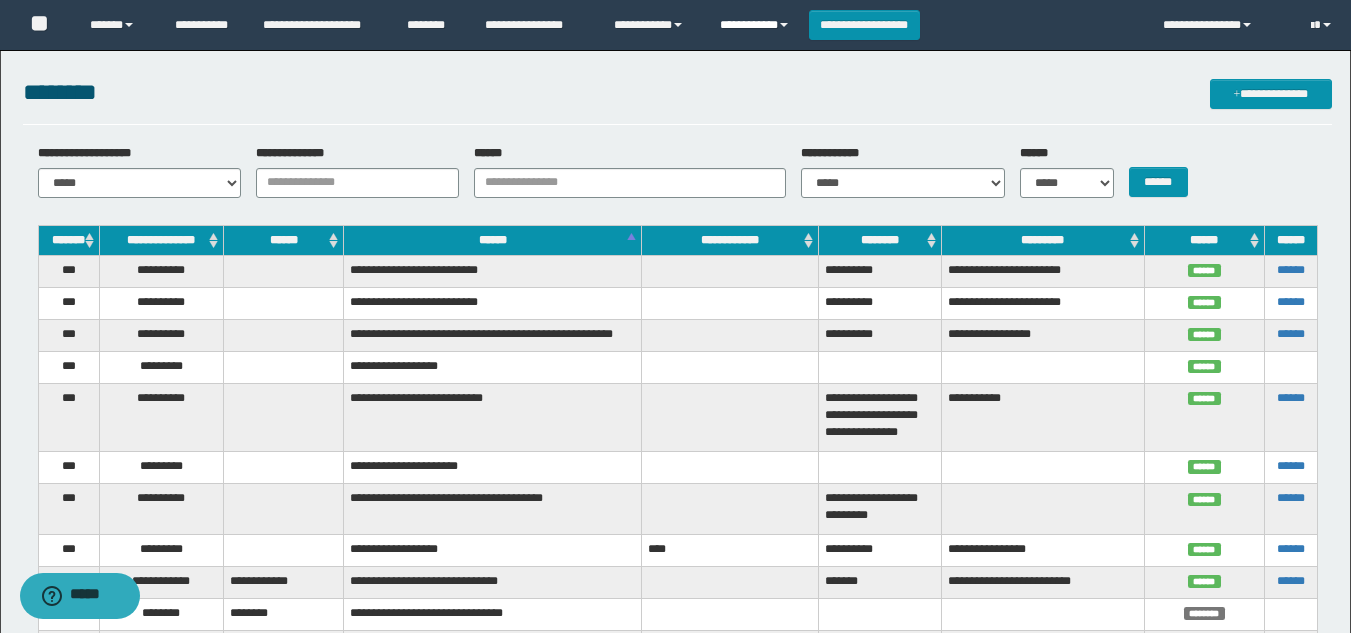 click on "**********" at bounding box center (757, 25) 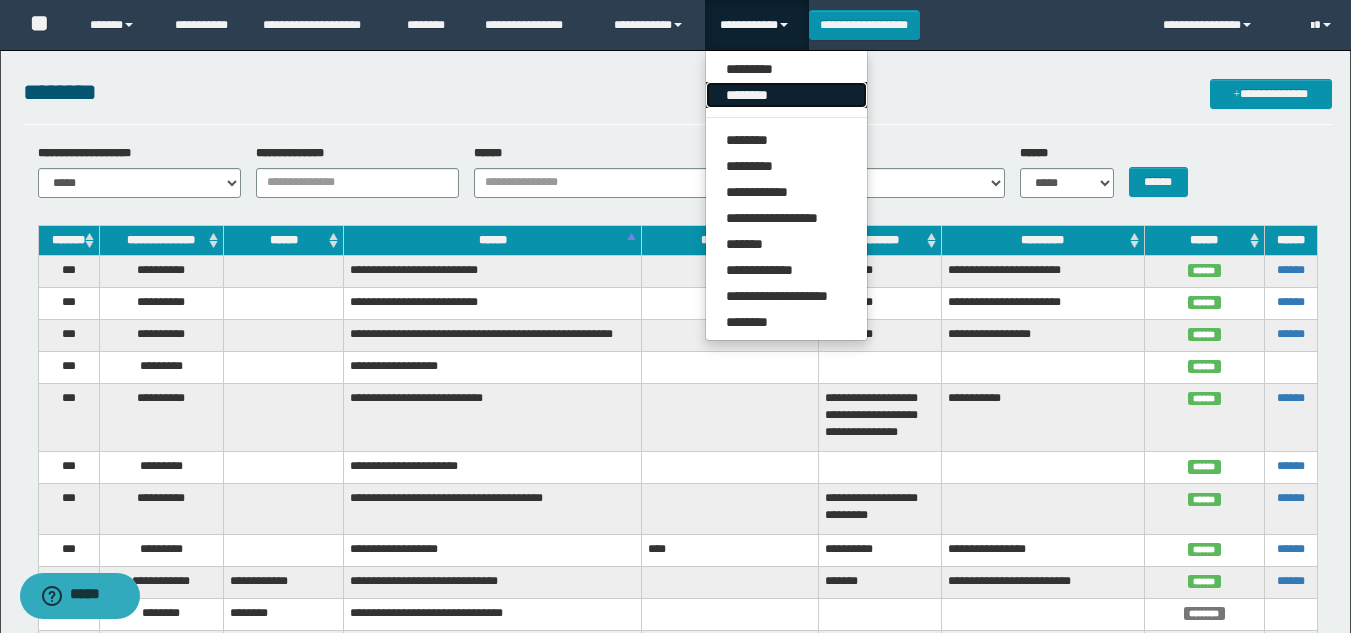 click on "********" at bounding box center [786, 95] 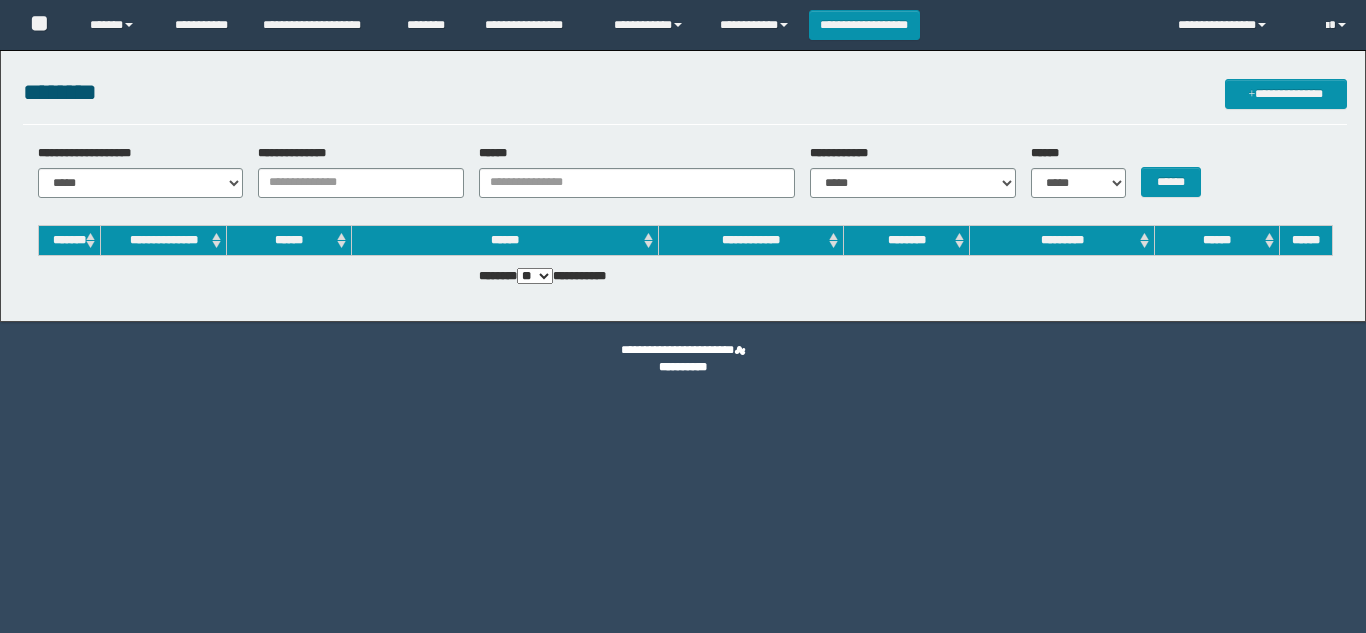 scroll, scrollTop: 0, scrollLeft: 0, axis: both 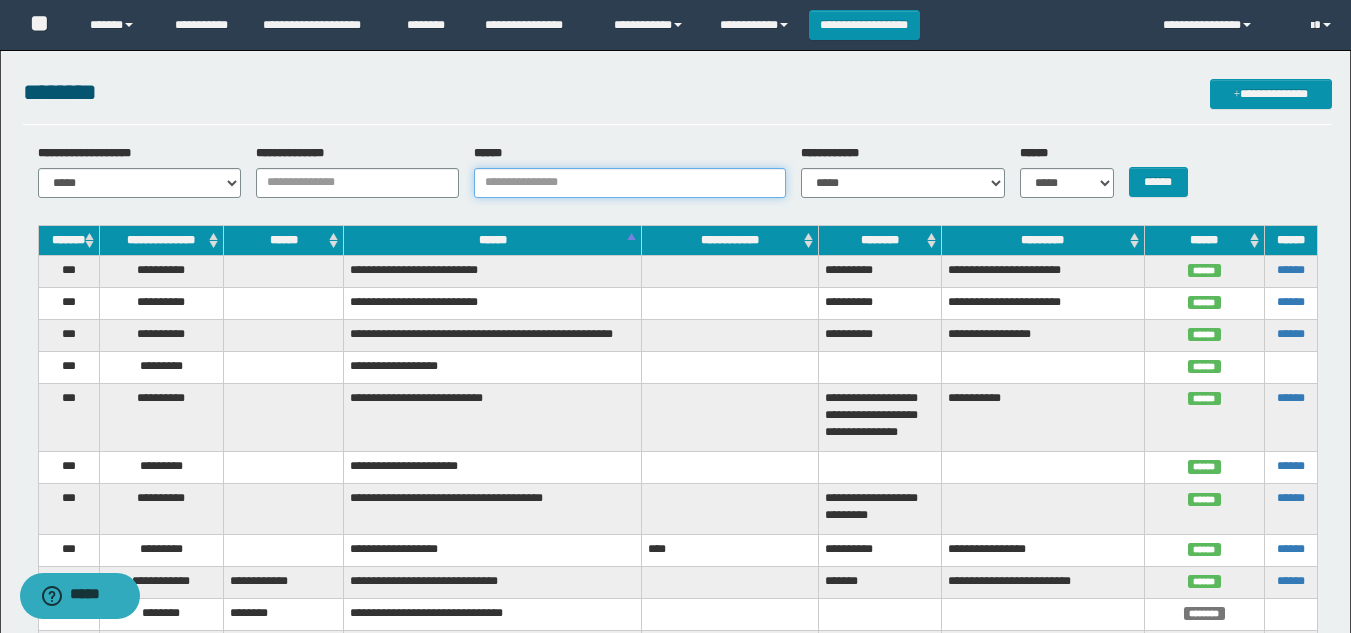click on "******" at bounding box center (630, 183) 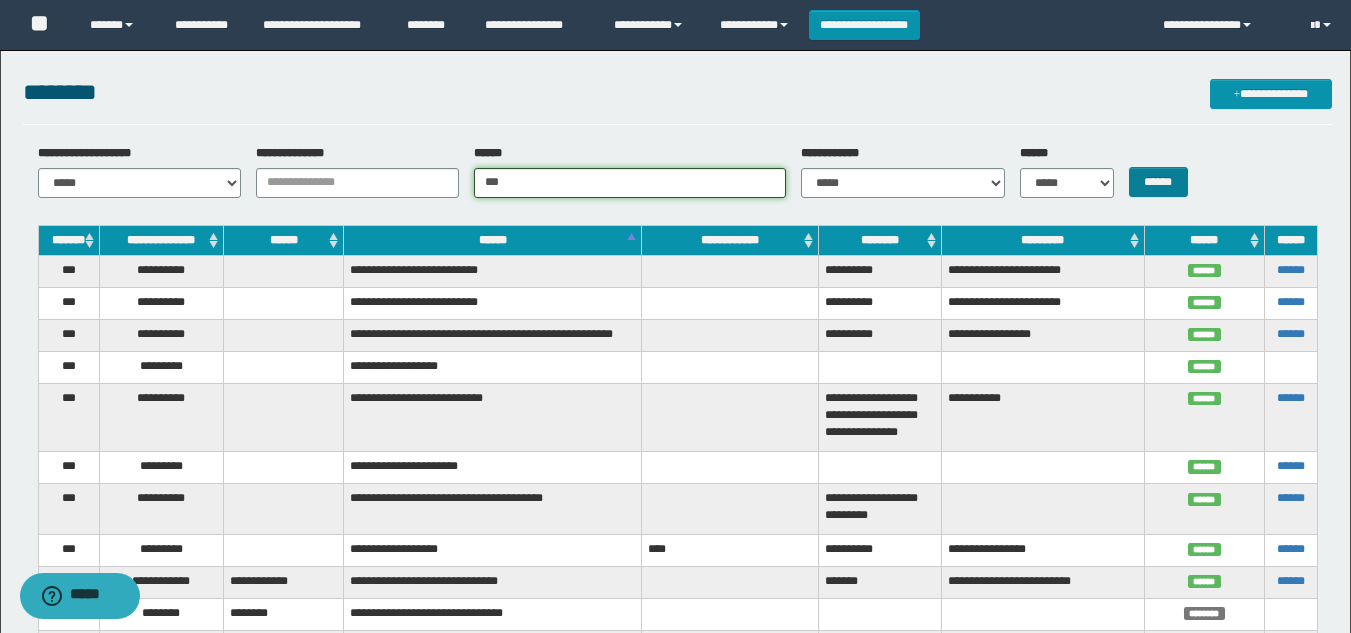 type on "***" 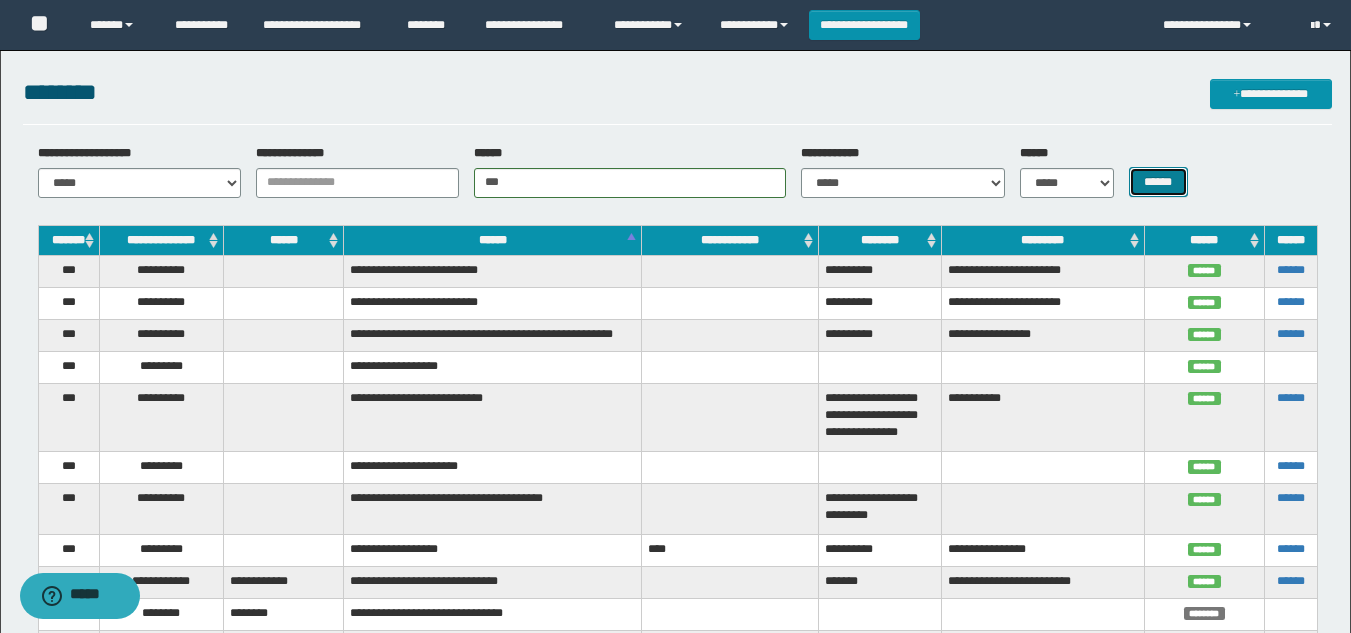 click on "******" at bounding box center [1158, 182] 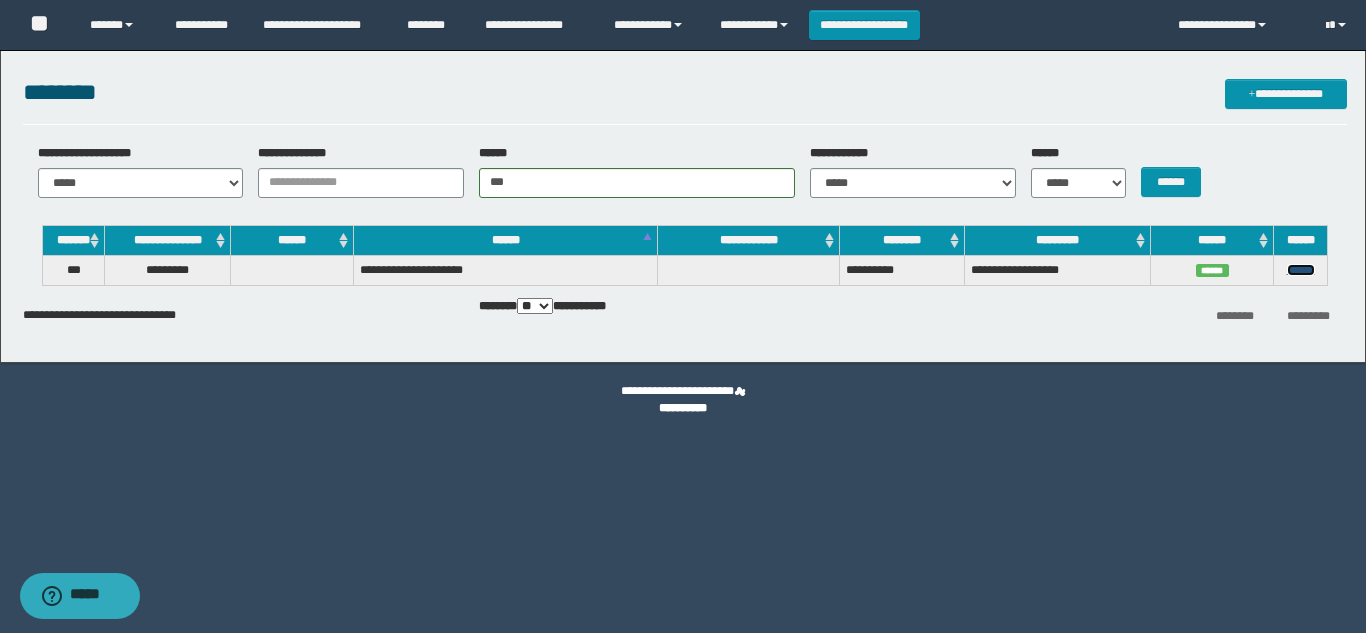 click on "******" at bounding box center [1301, 270] 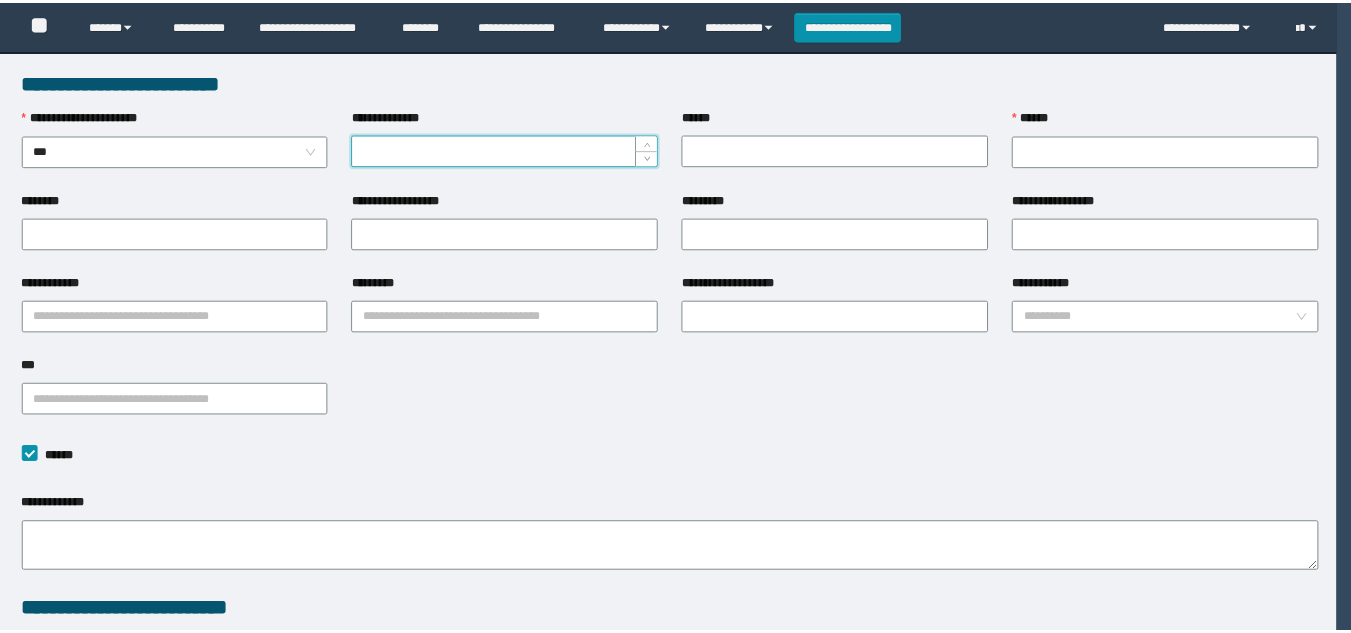 scroll, scrollTop: 0, scrollLeft: 0, axis: both 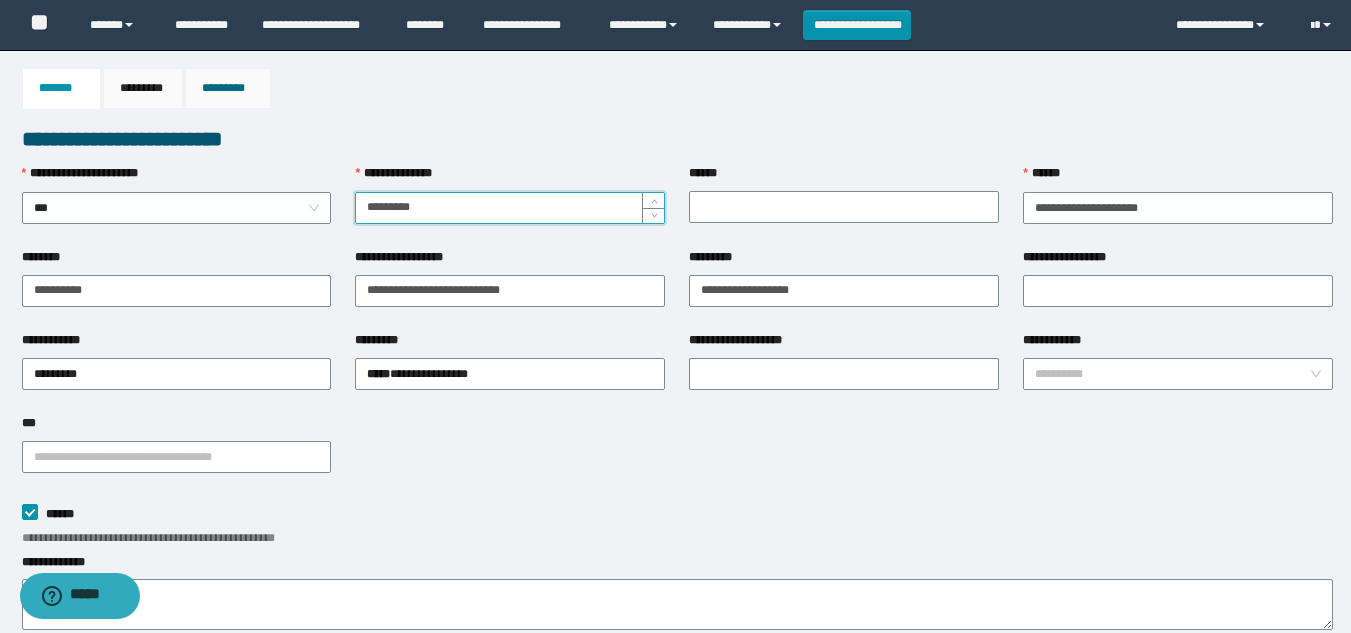 click on "*********" at bounding box center (228, 88) 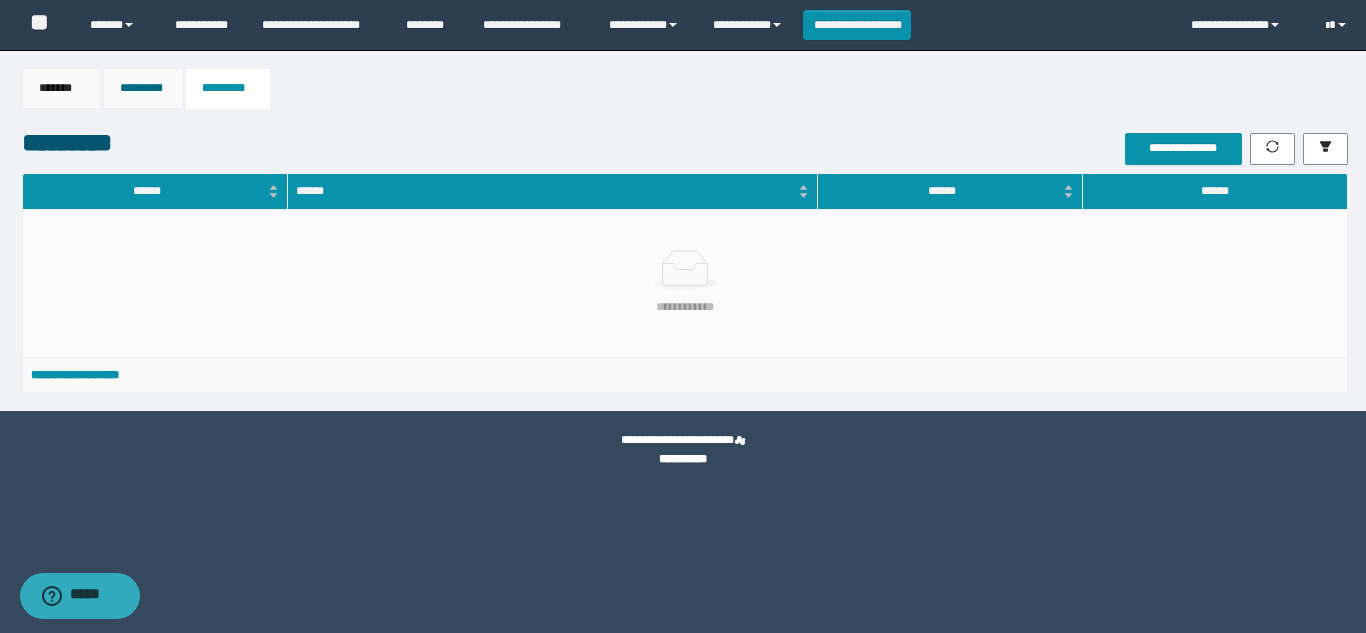 click on "*********" at bounding box center (143, 88) 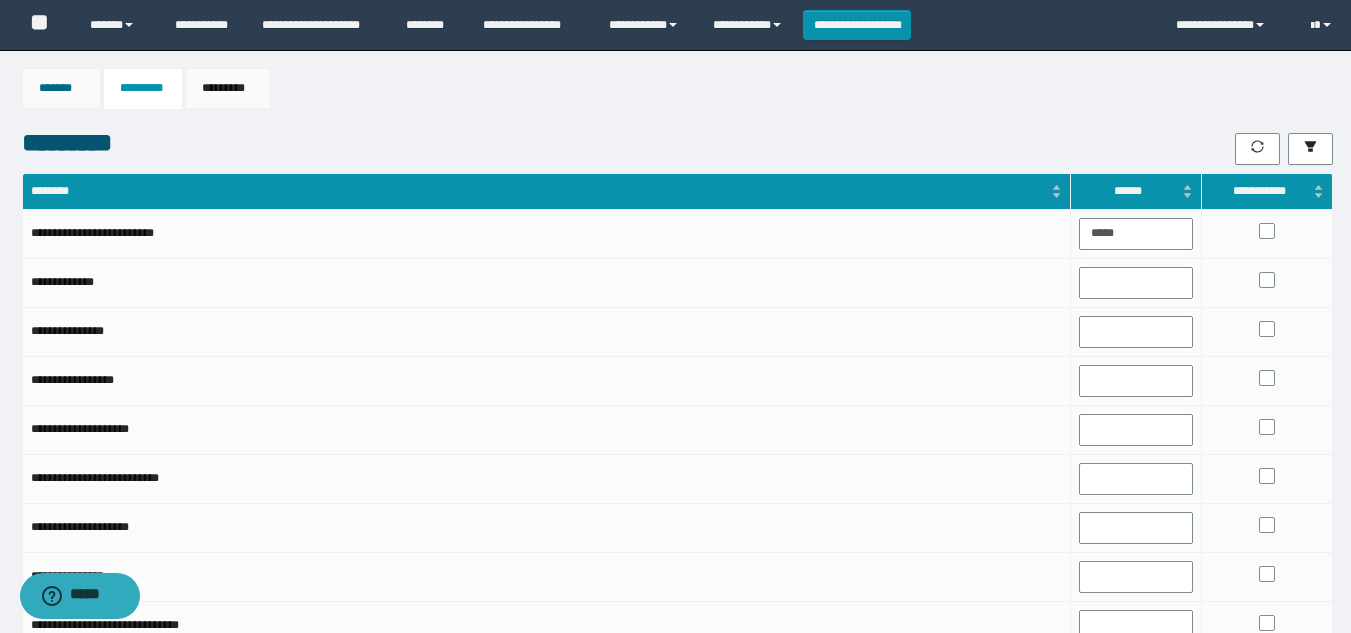 click on "*******" at bounding box center (61, 88) 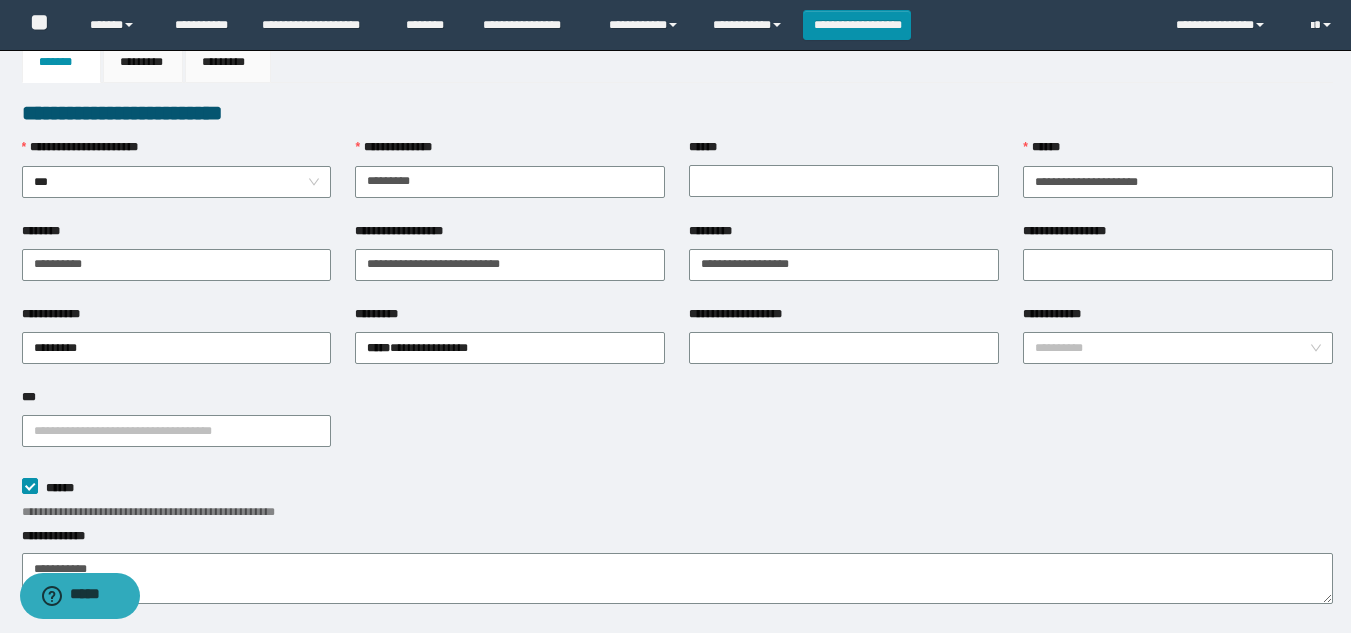 scroll, scrollTop: 0, scrollLeft: 0, axis: both 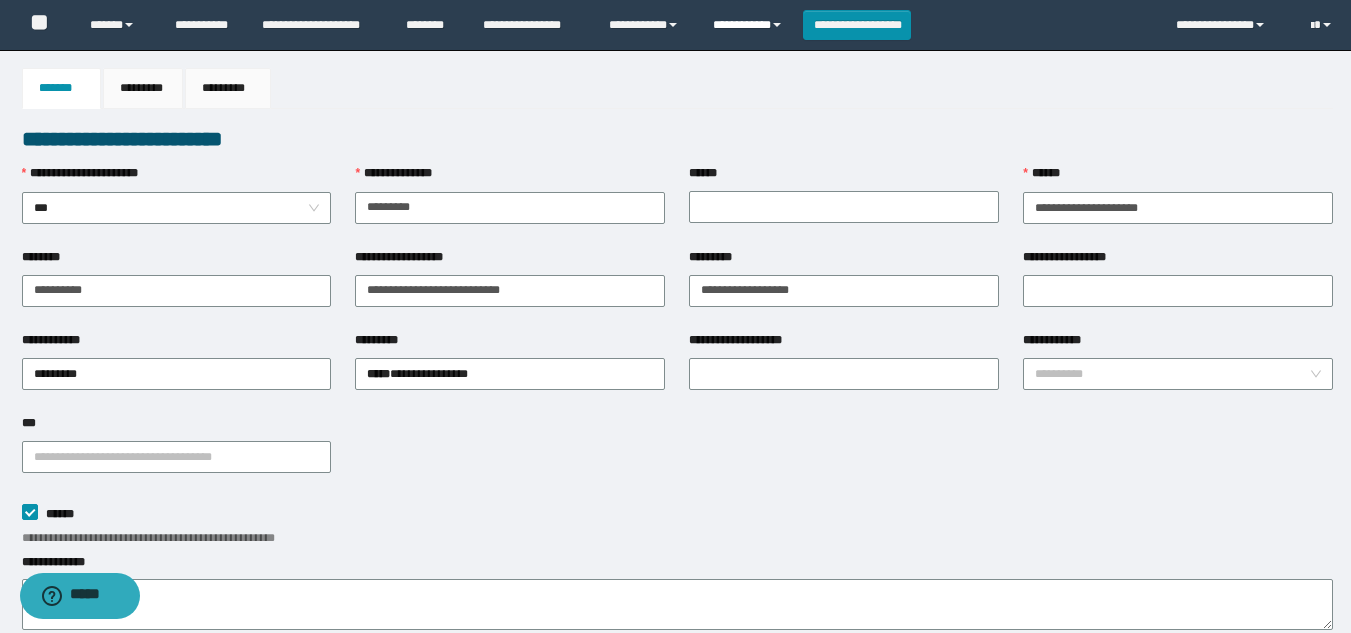 click on "**********" at bounding box center [750, 25] 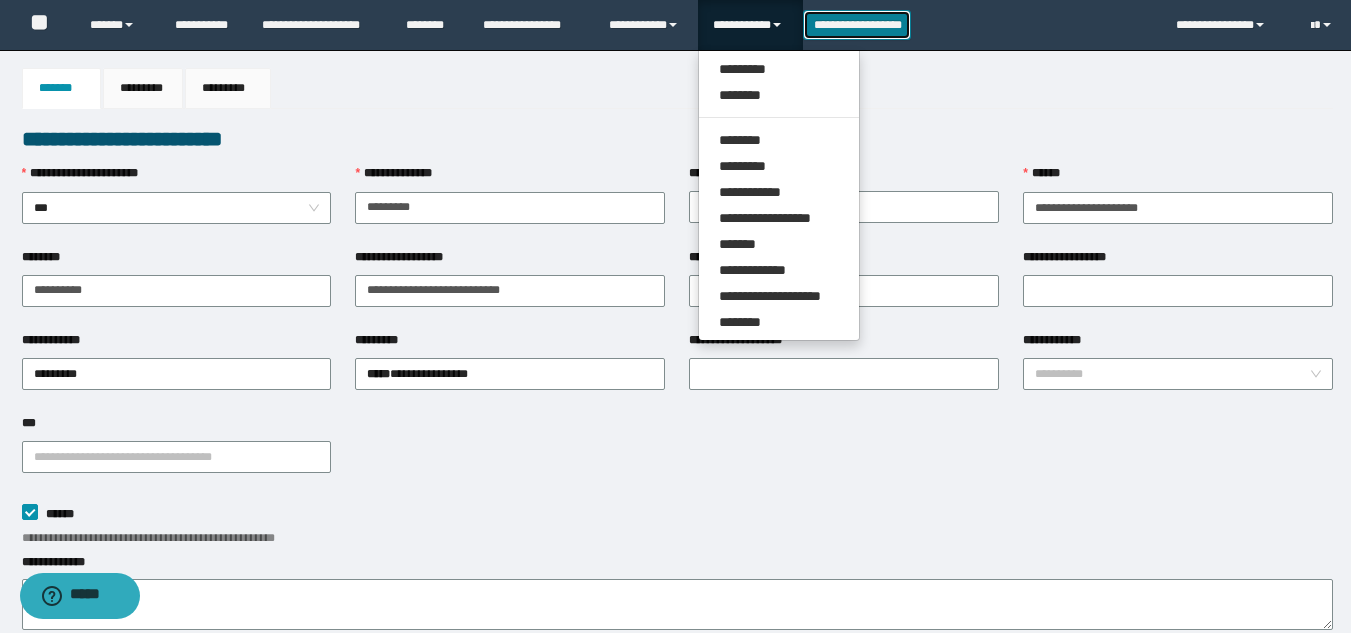 click on "**********" at bounding box center (857, 25) 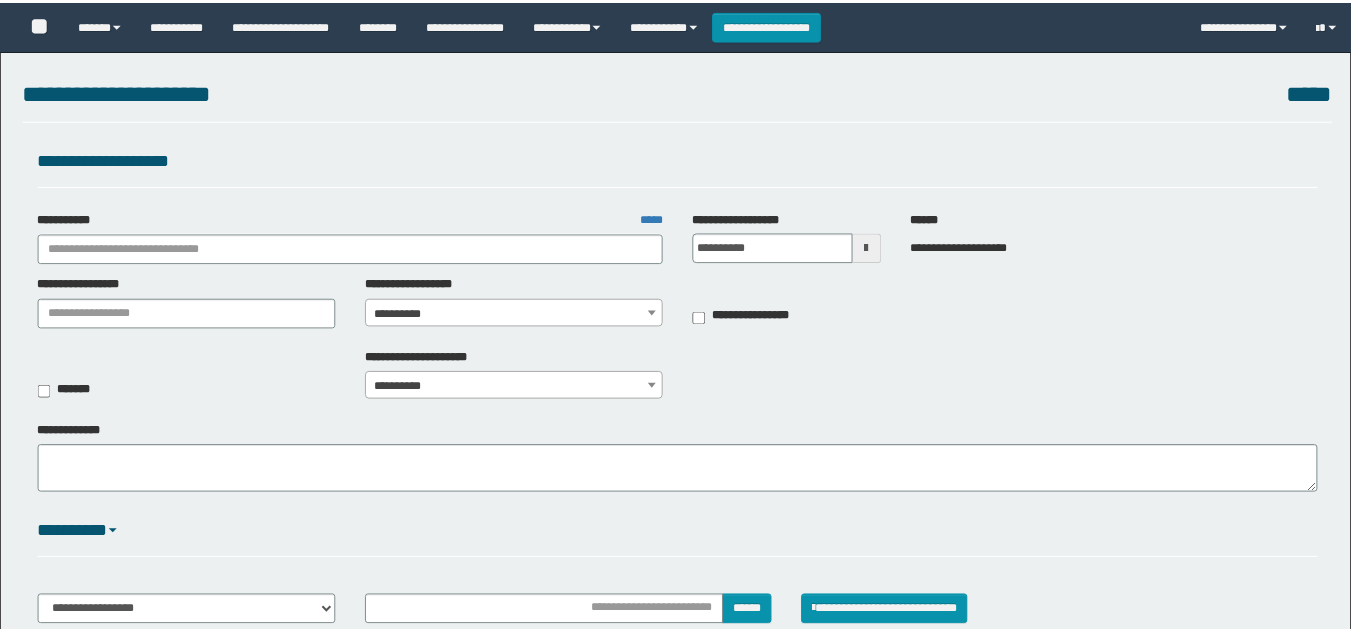 scroll, scrollTop: 0, scrollLeft: 0, axis: both 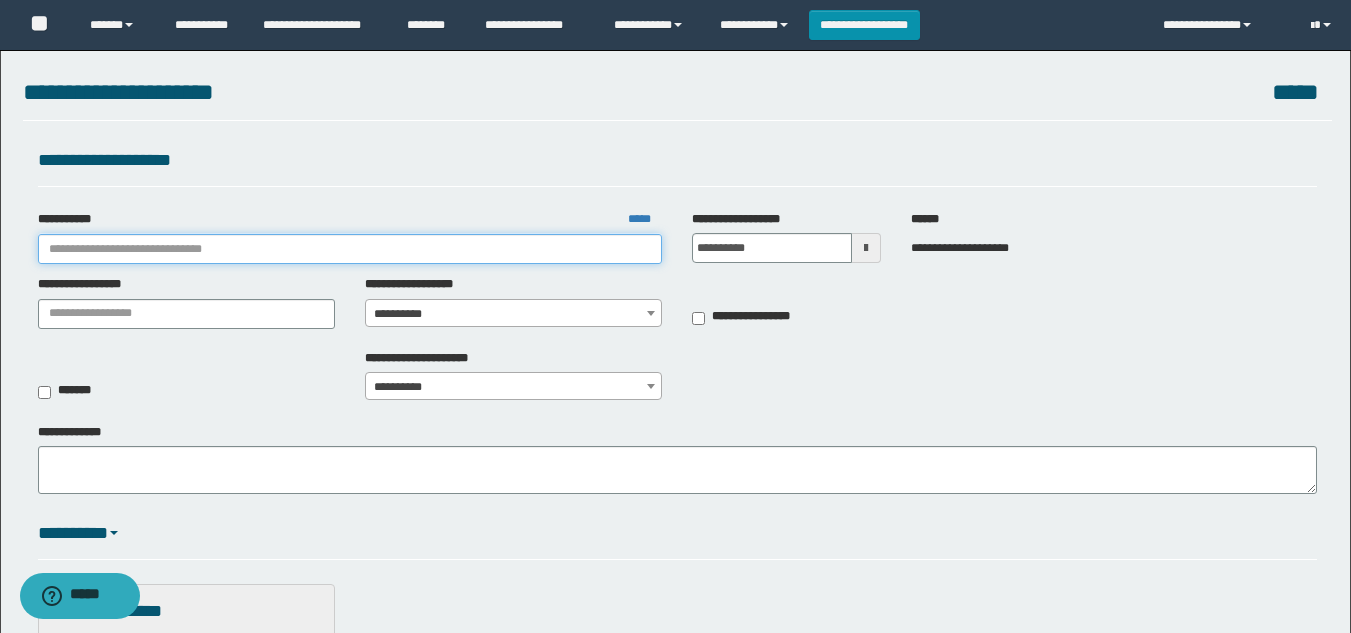 click on "**********" at bounding box center [350, 249] 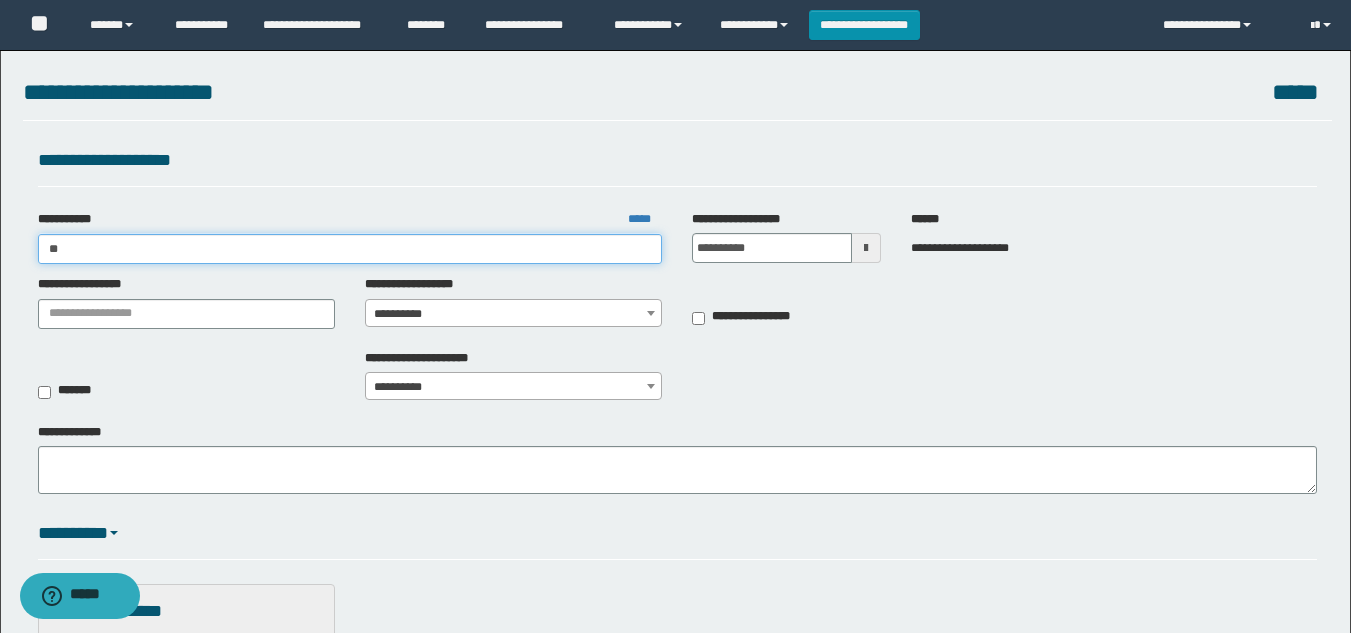 type on "*" 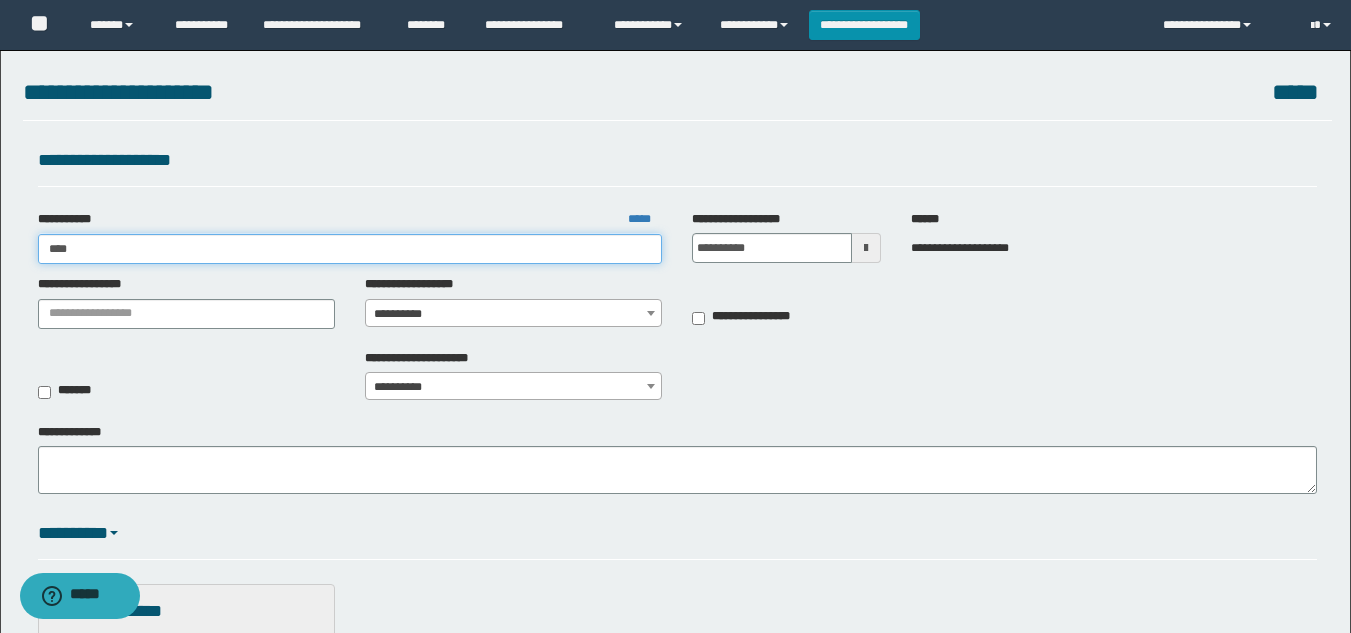 type on "***" 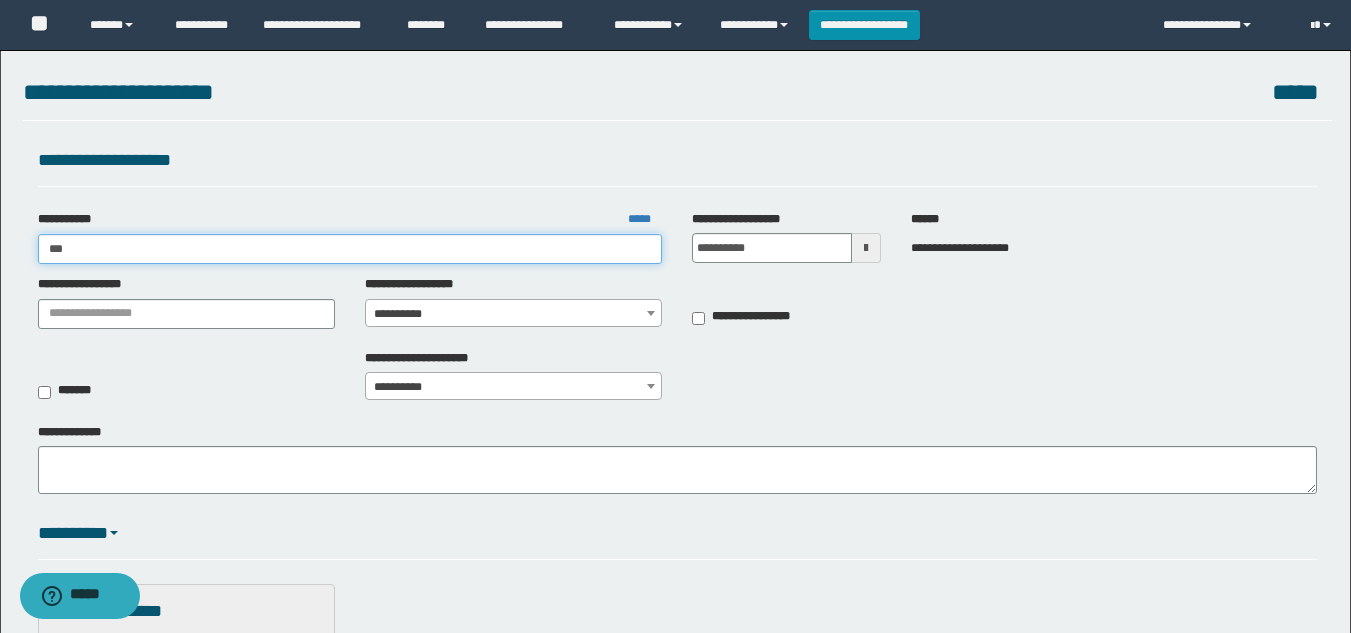 type on "***" 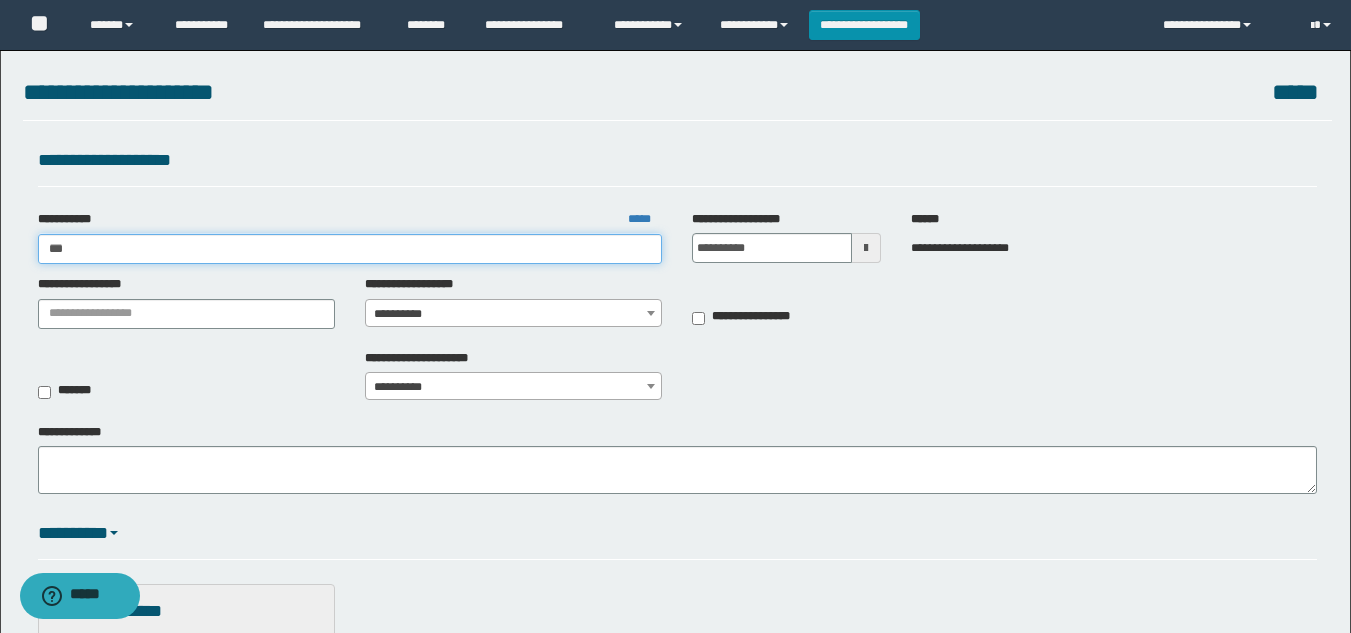 type 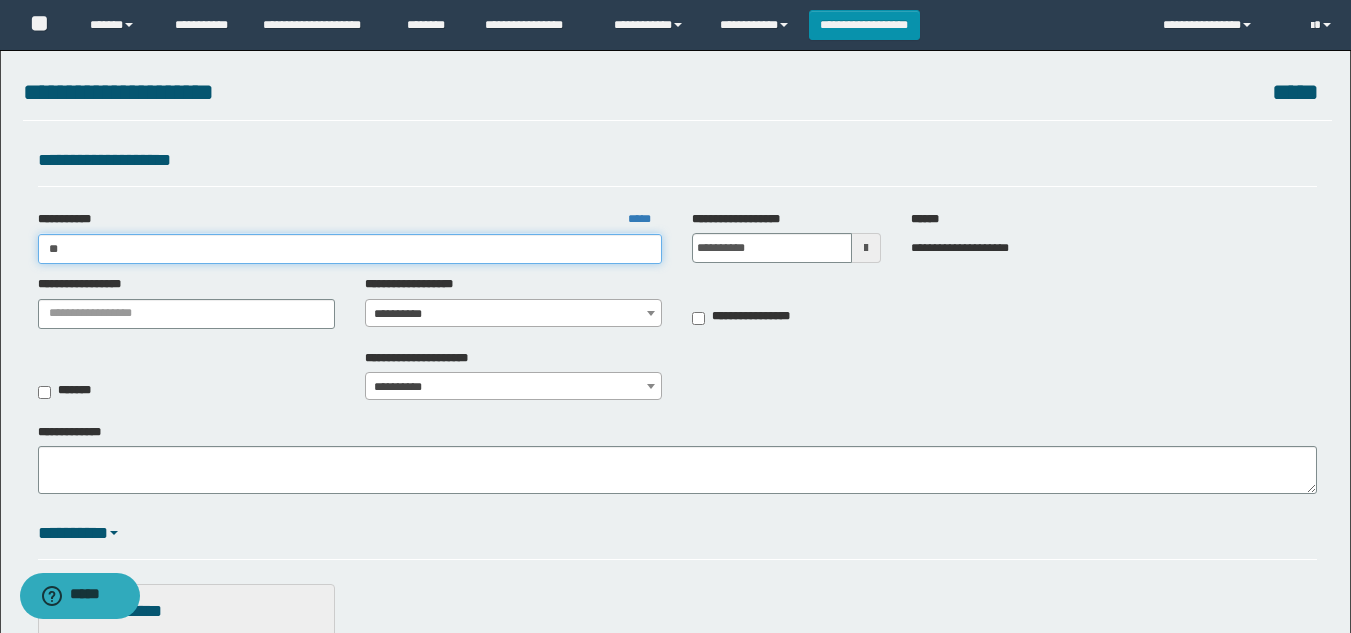 type on "*" 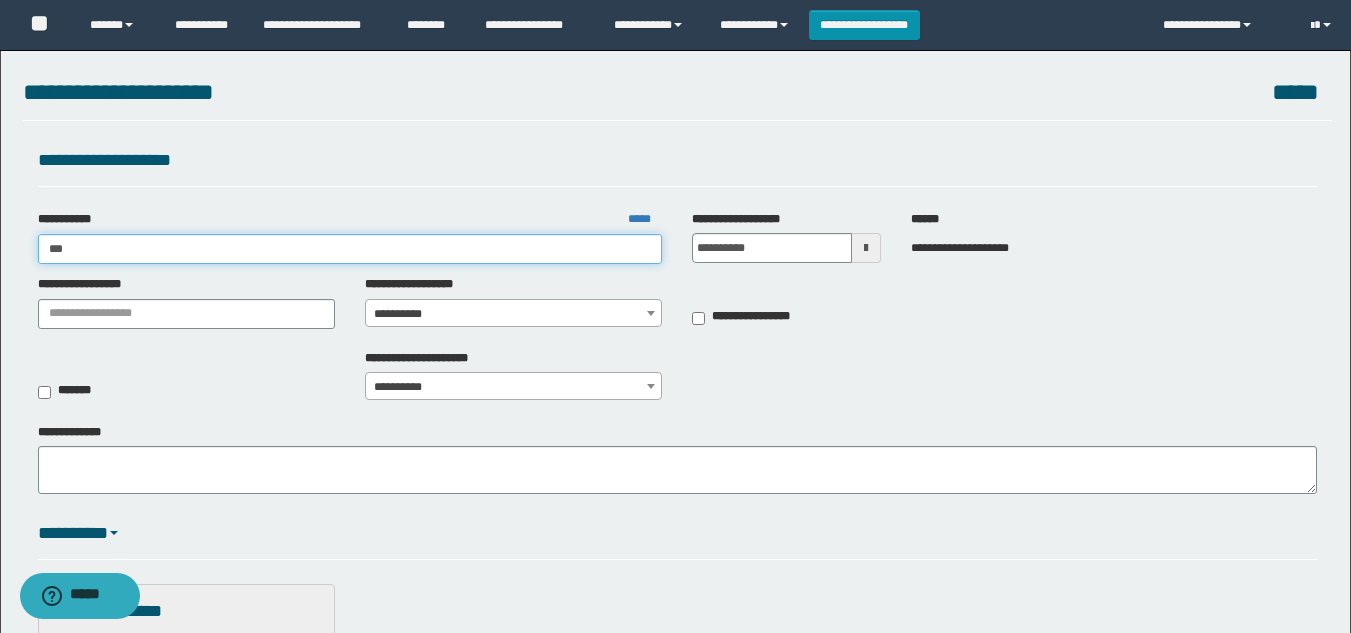 type on "***" 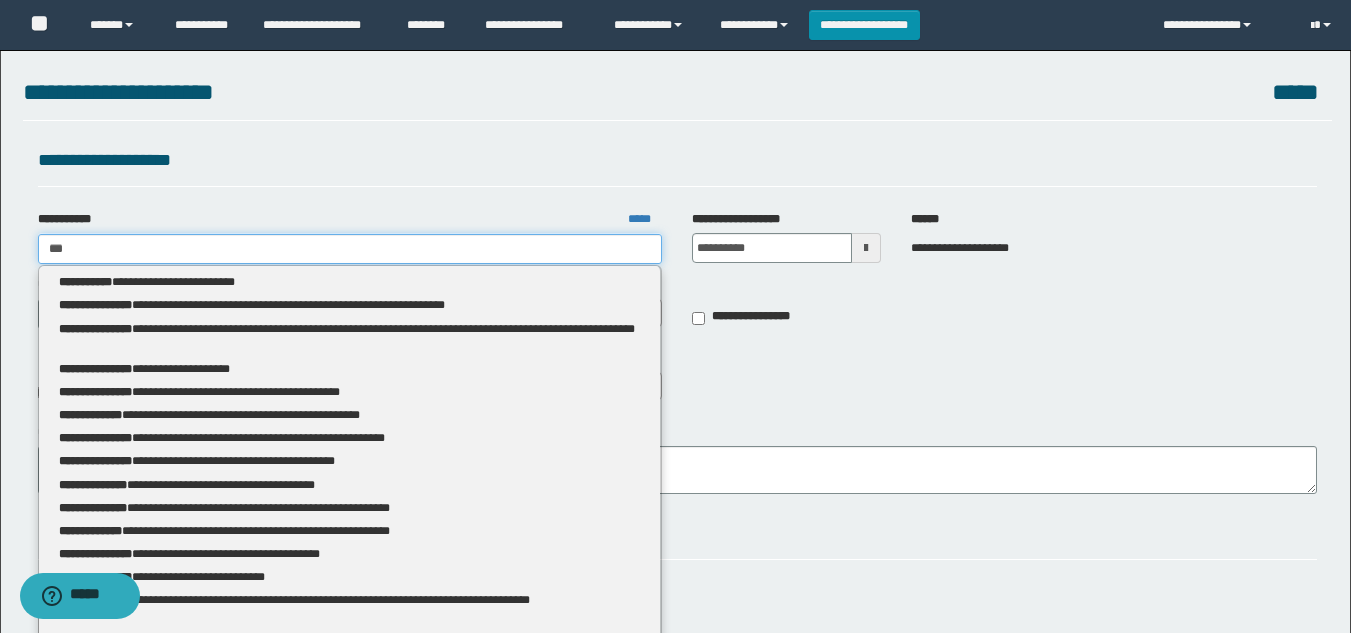 type 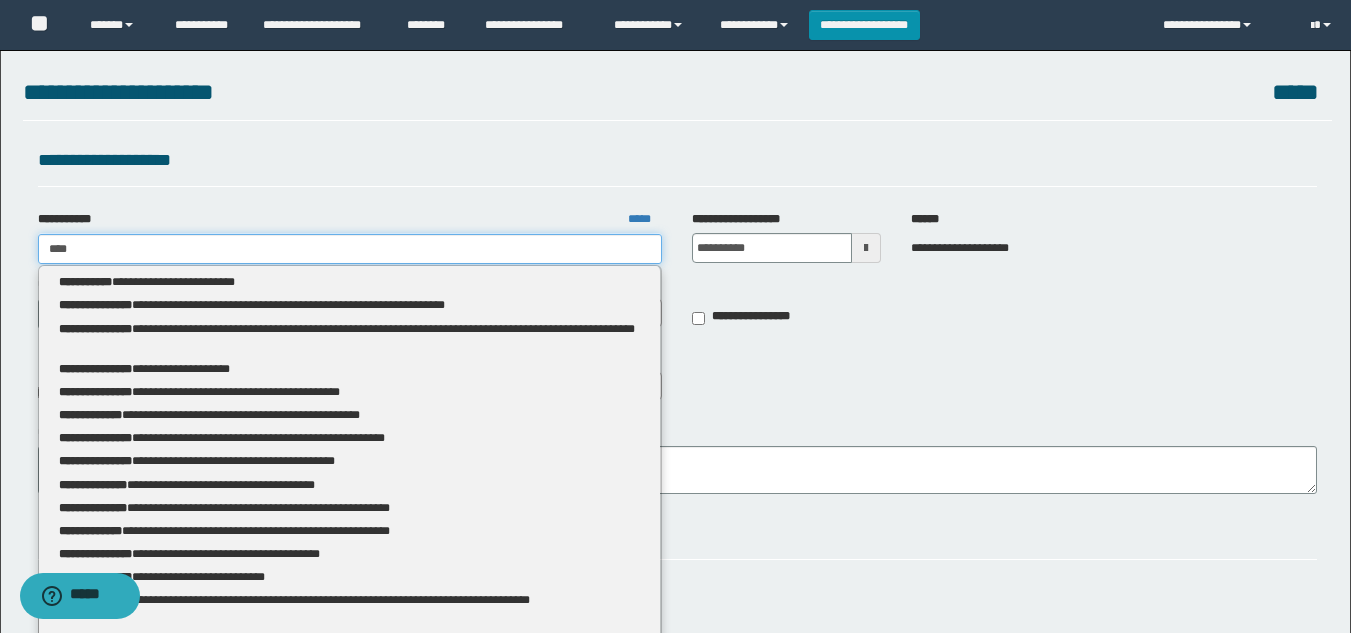 type on "****" 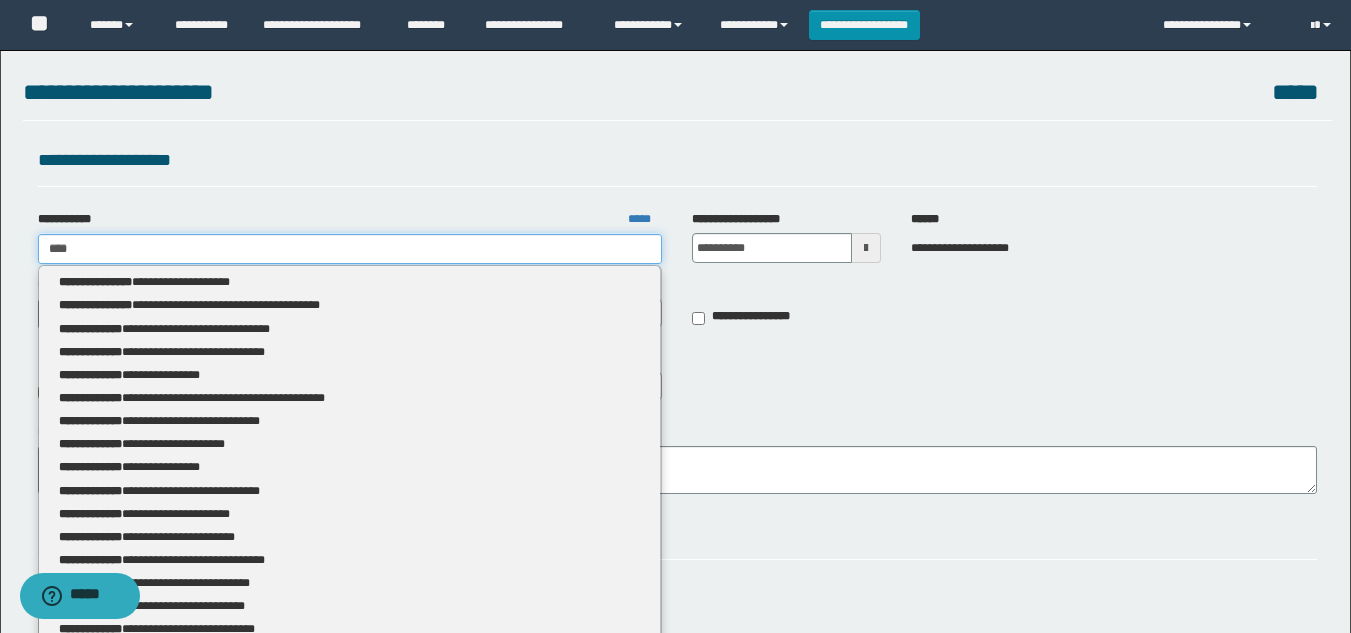 type 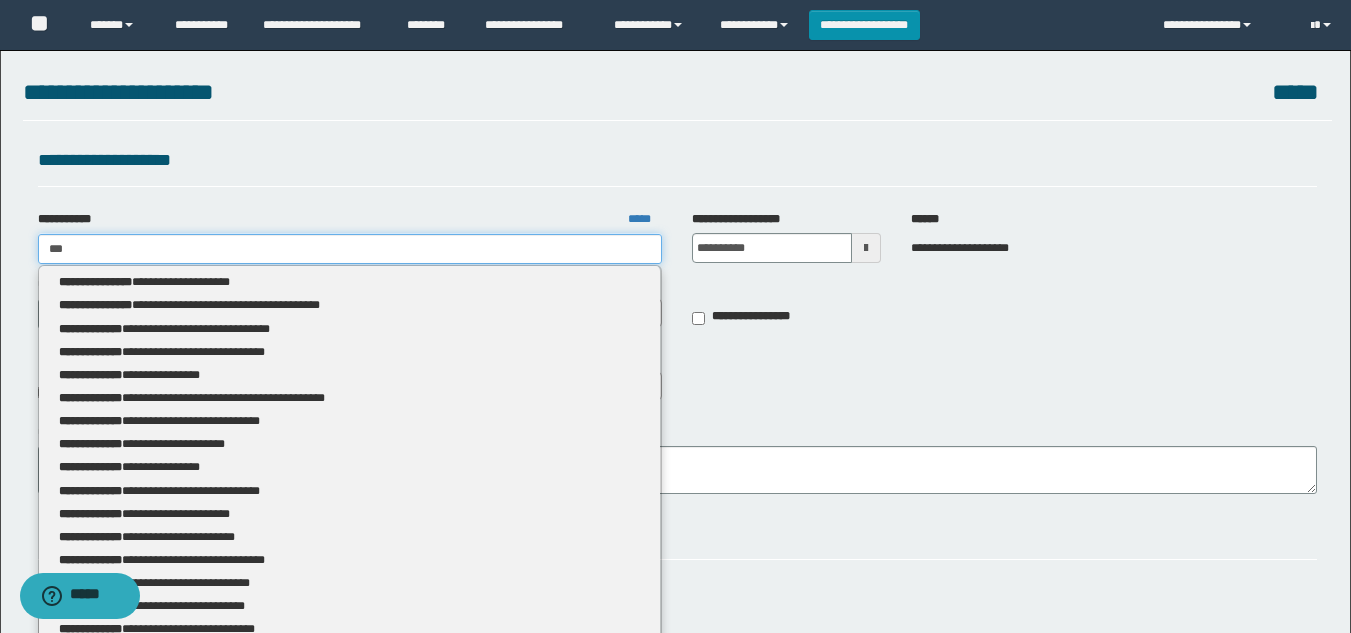 type on "***" 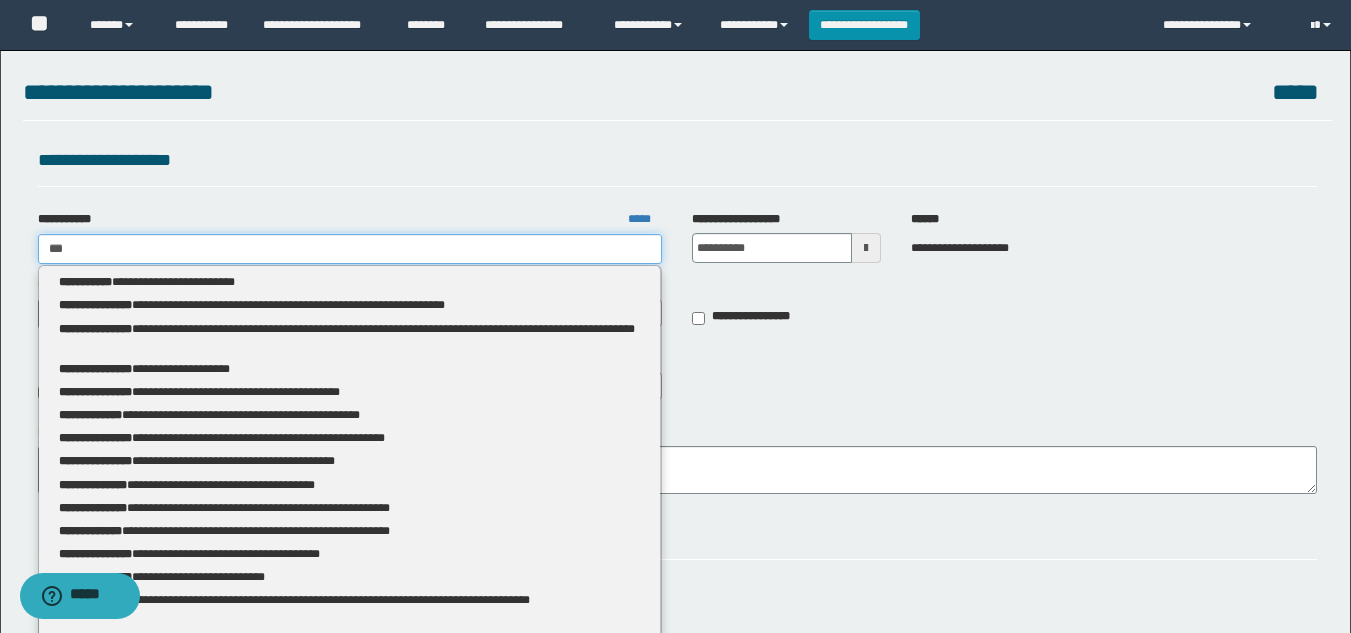 type 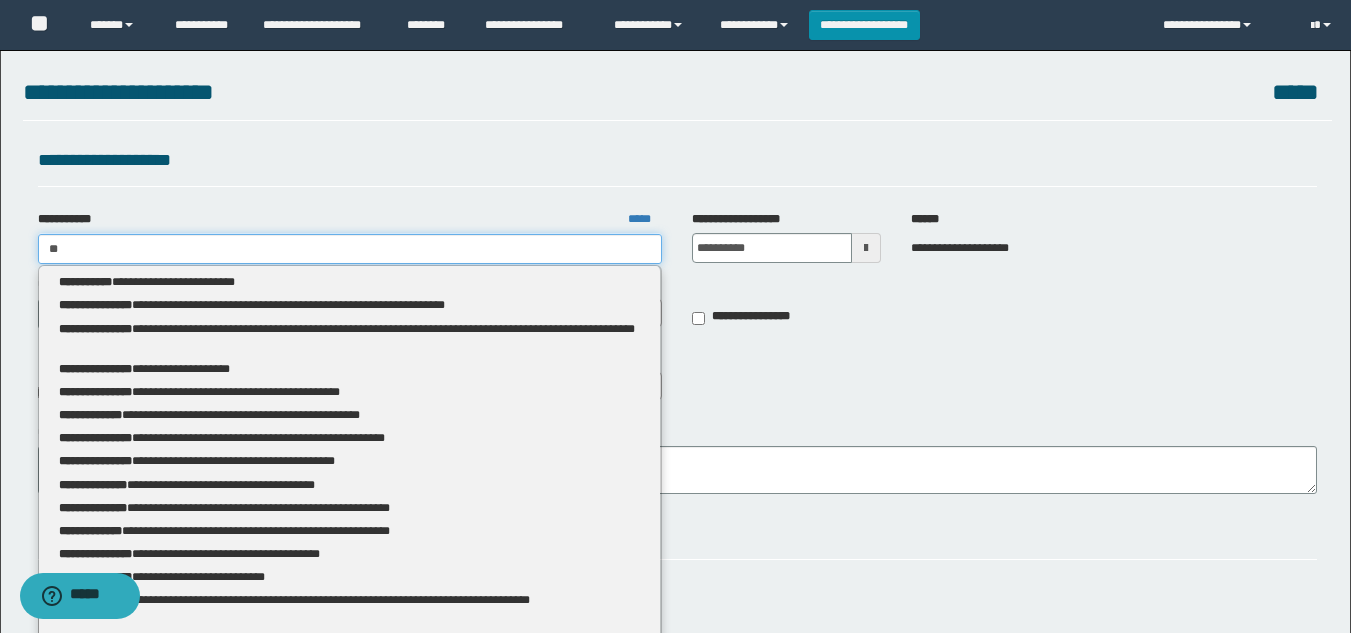 type on "*" 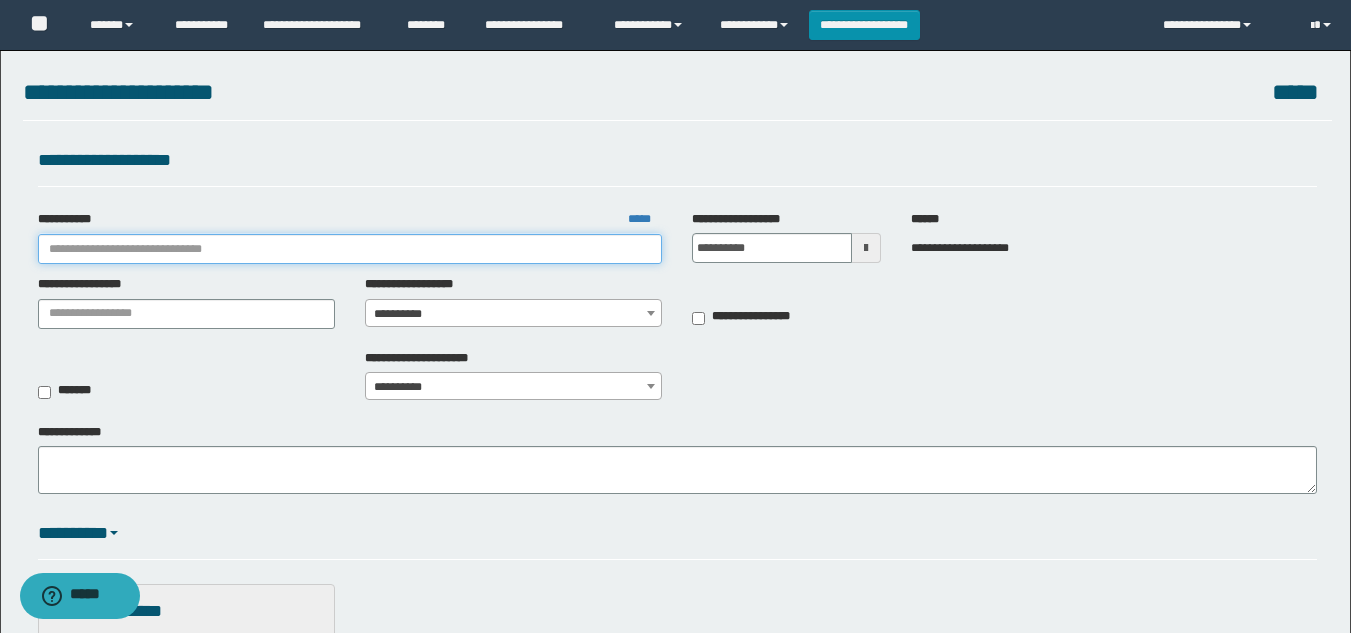 click on "**********" at bounding box center (350, 249) 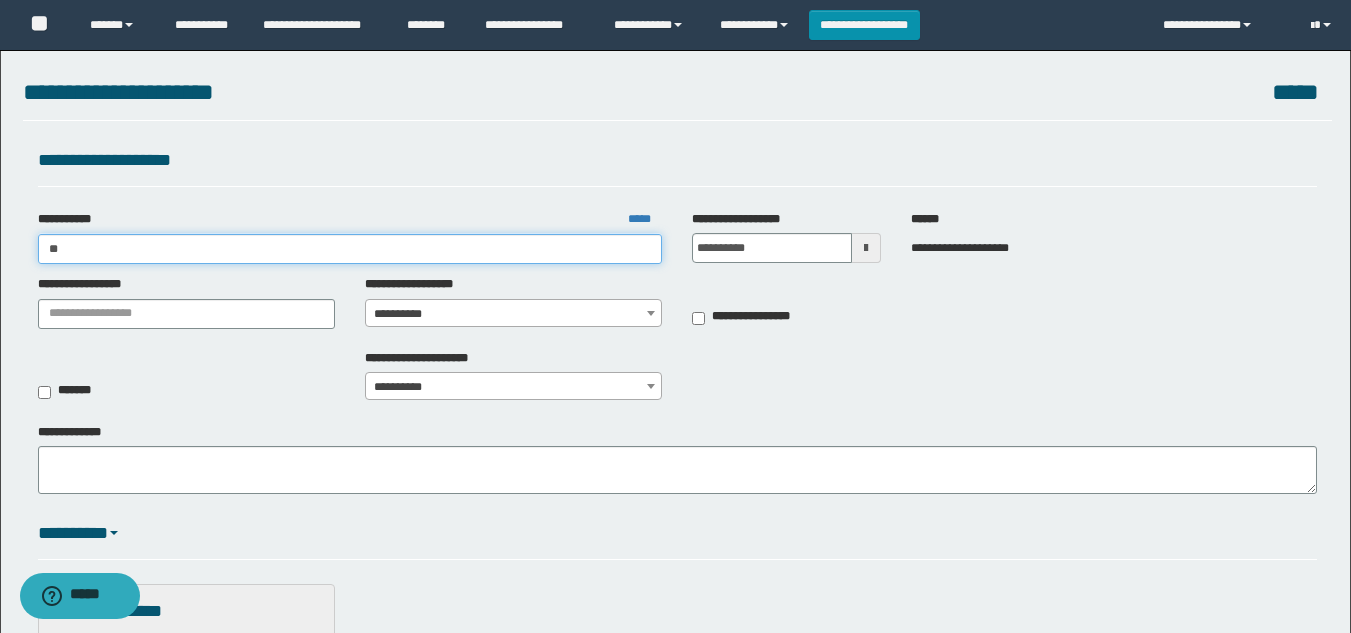 type on "***" 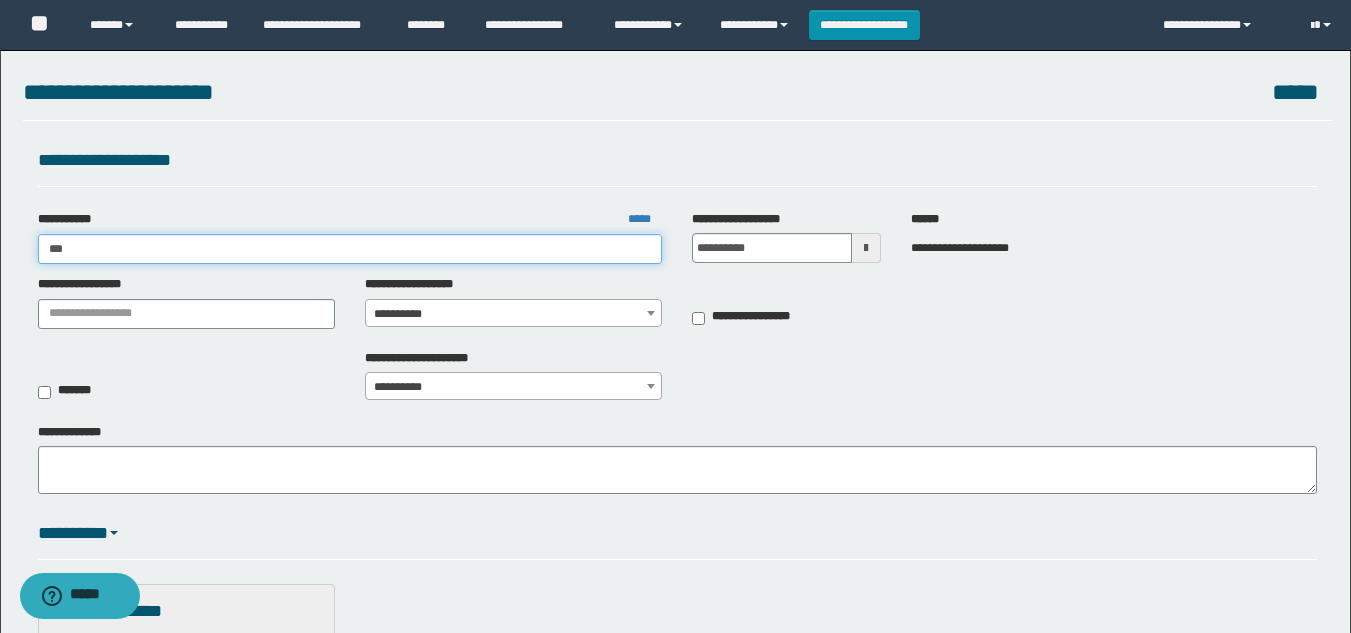 type on "***" 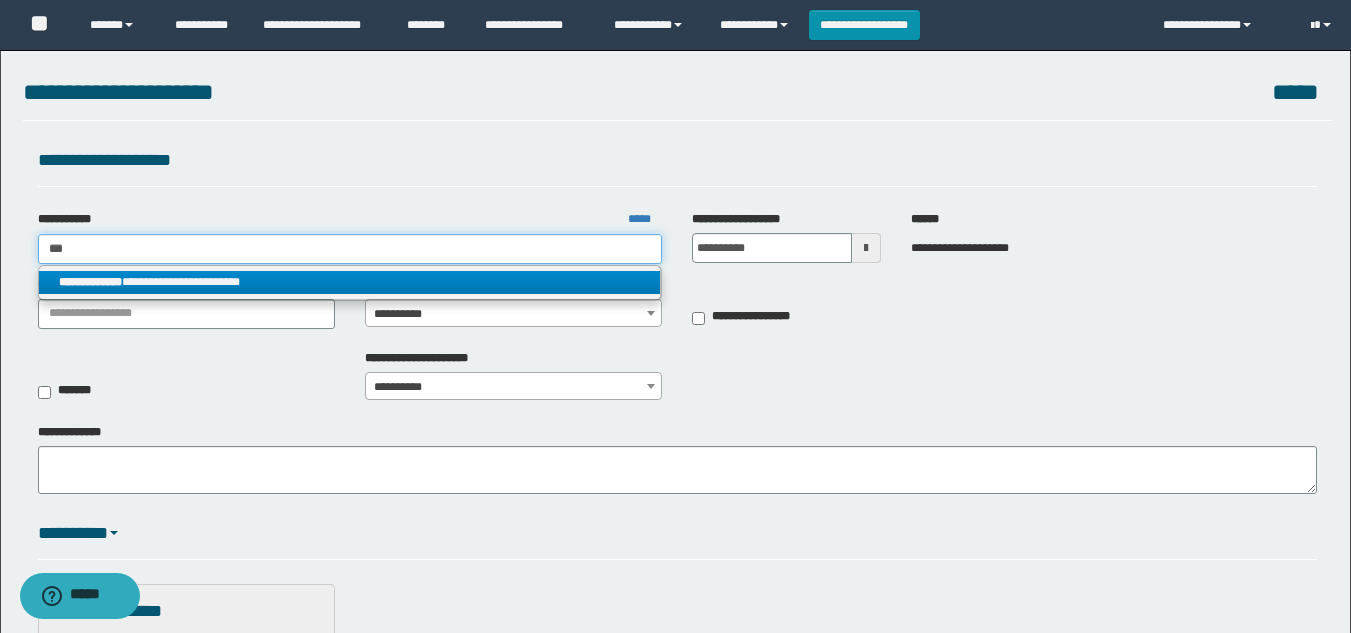 type on "***" 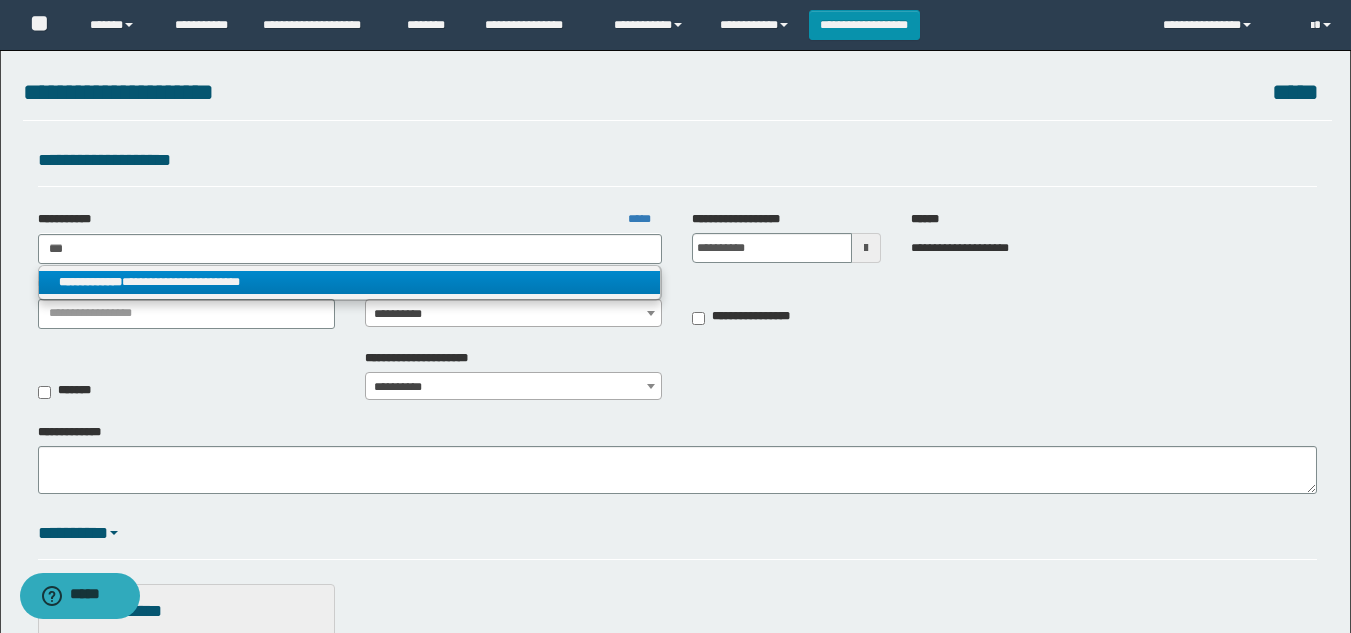 click on "**********" at bounding box center [350, 282] 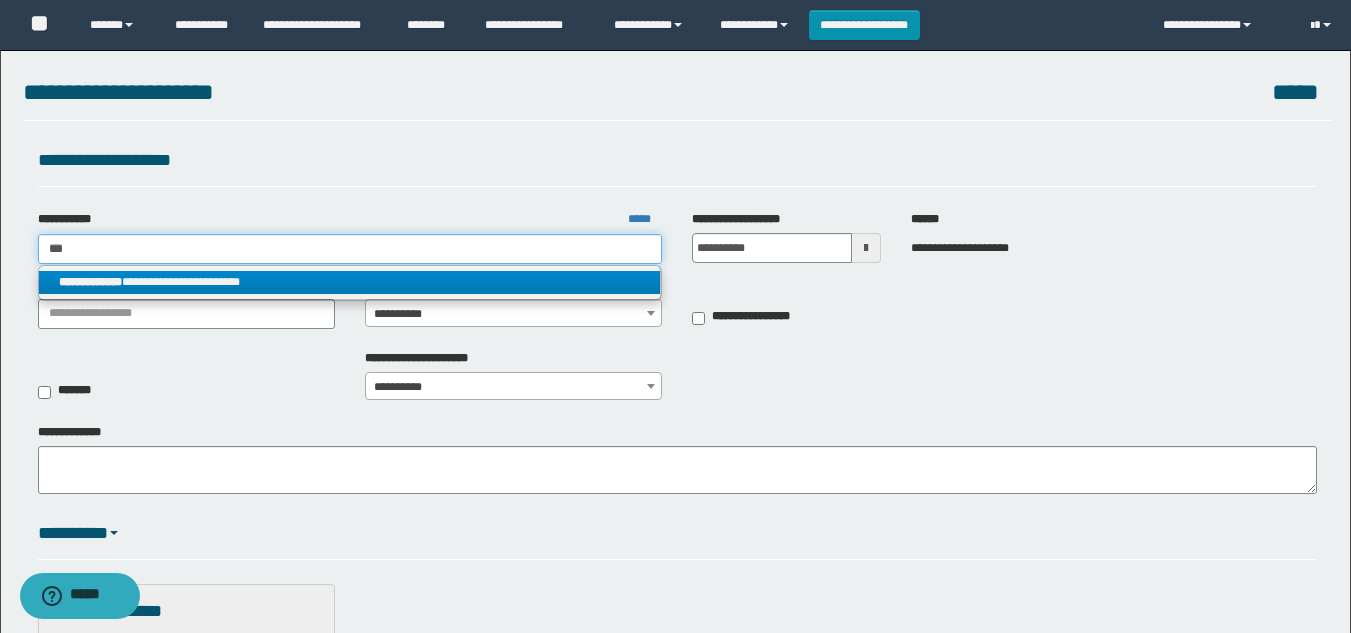 type 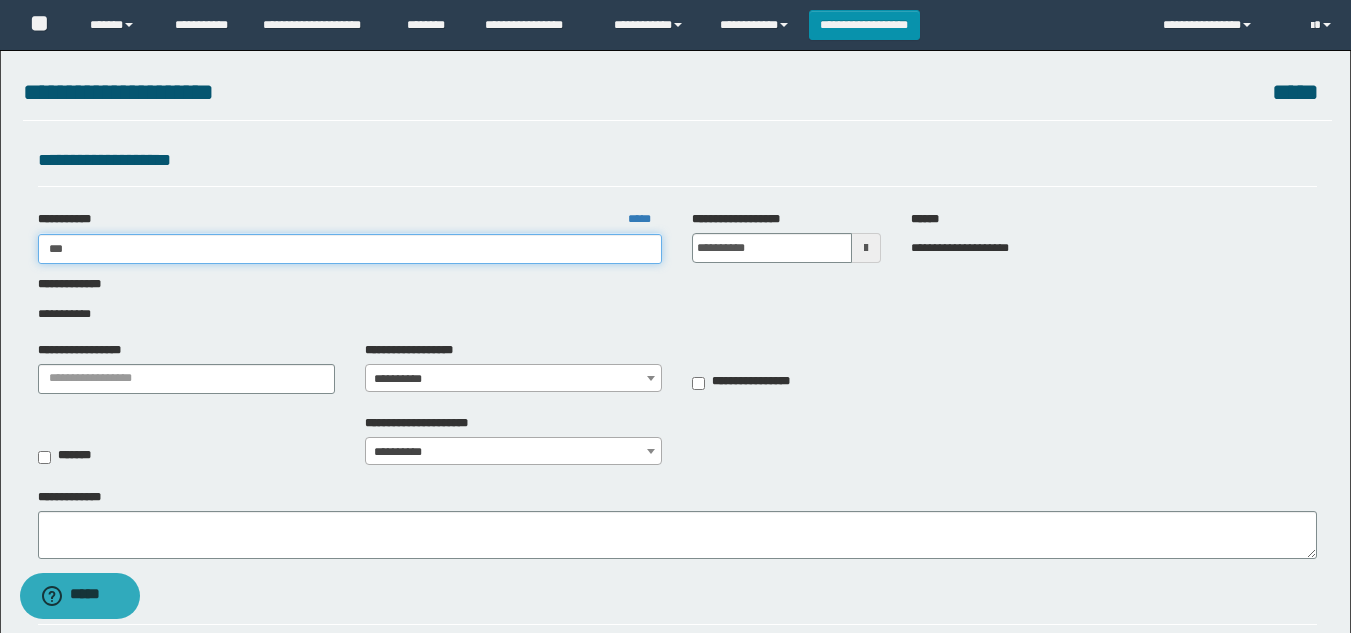 type on "**********" 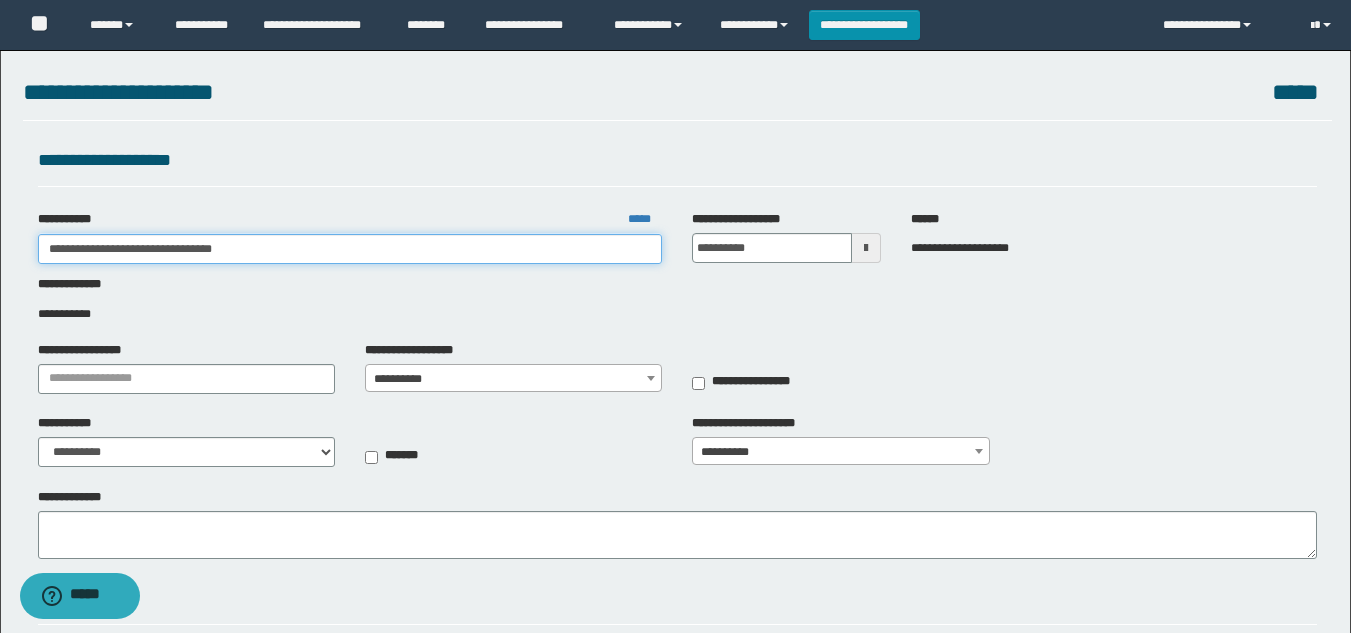 drag, startPoint x: 277, startPoint y: 243, endPoint x: 122, endPoint y: 257, distance: 155.63097 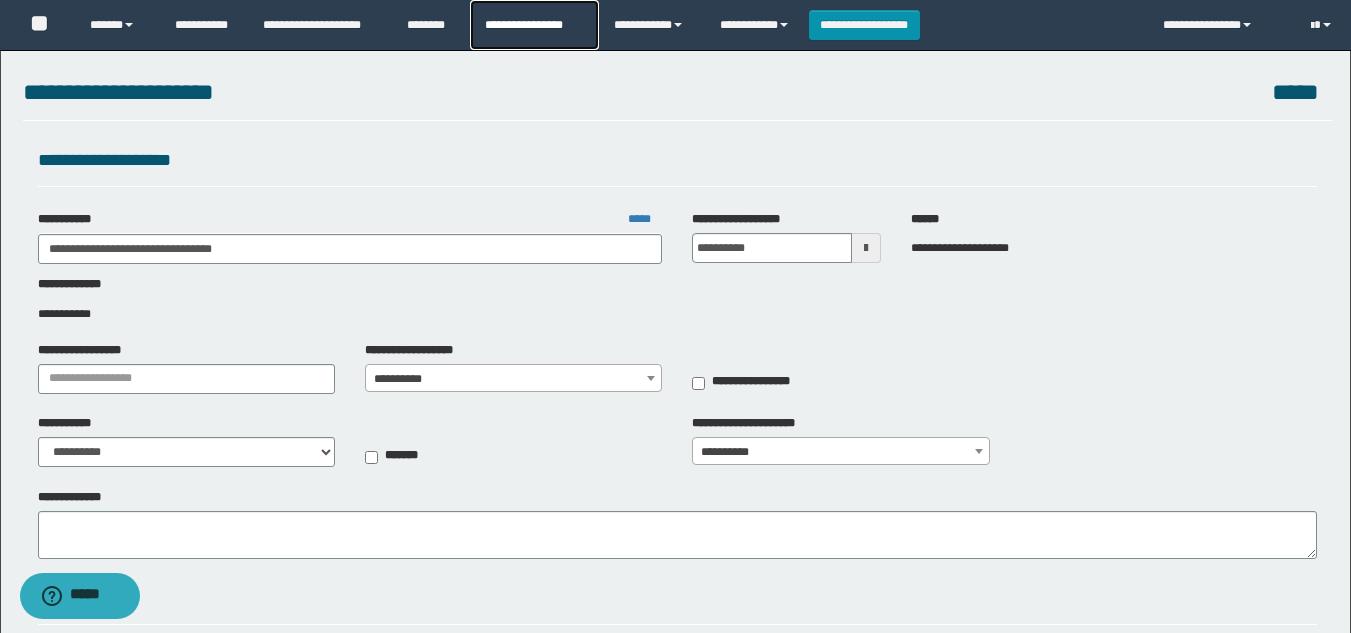 click on "**********" at bounding box center (534, 25) 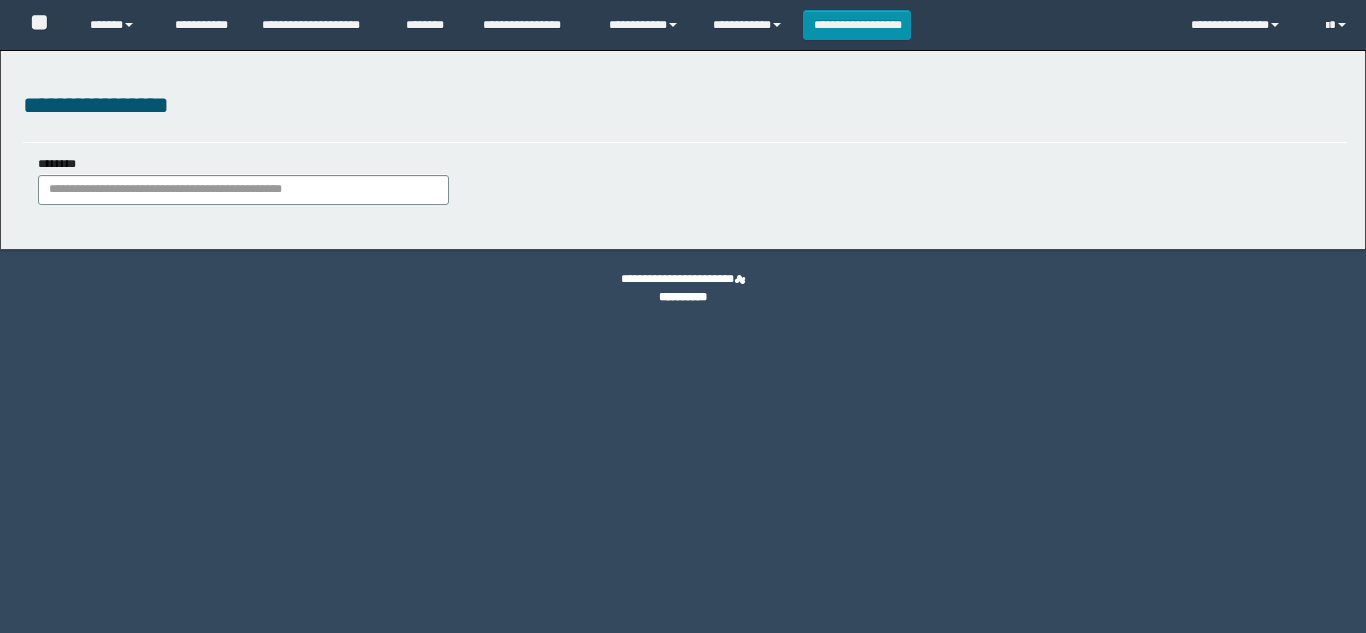 scroll, scrollTop: 0, scrollLeft: 0, axis: both 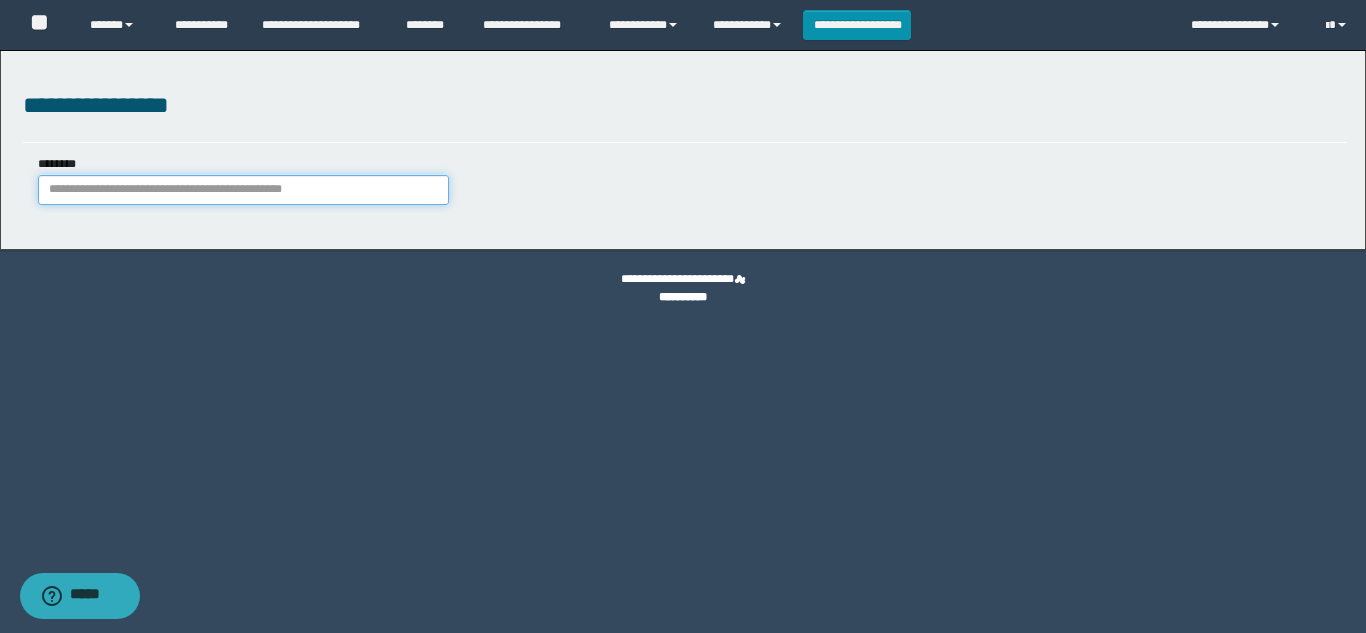 click on "********" at bounding box center [243, 190] 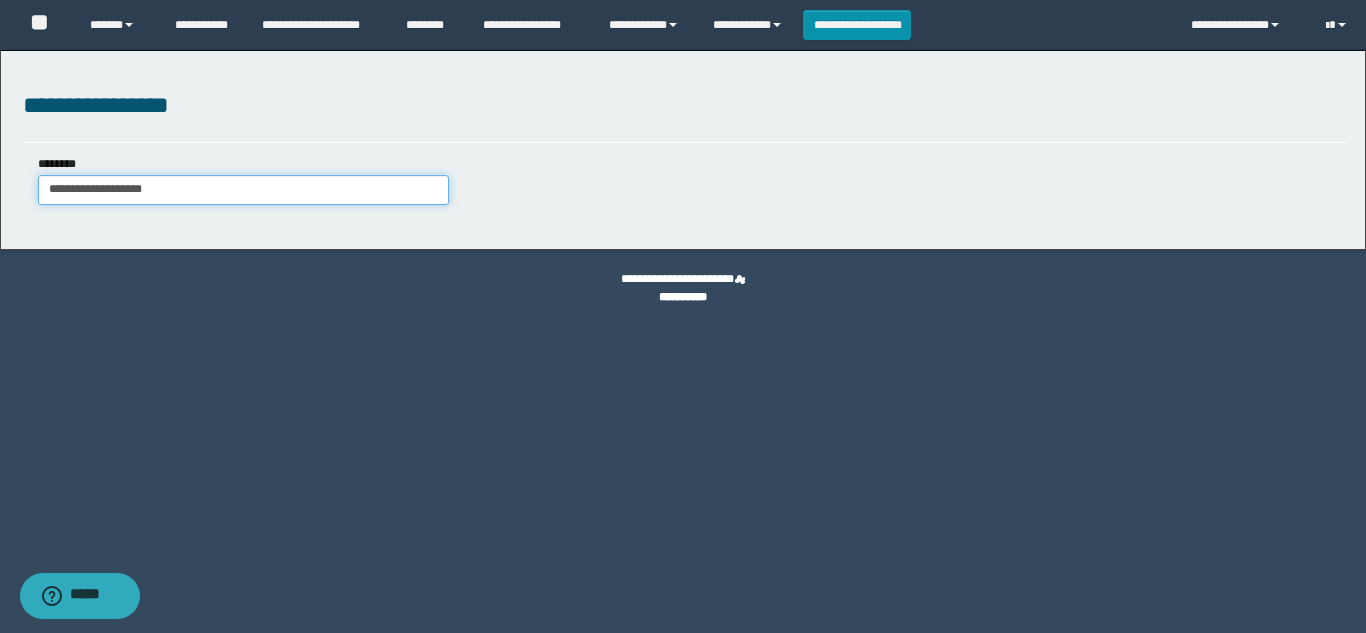 type on "**********" 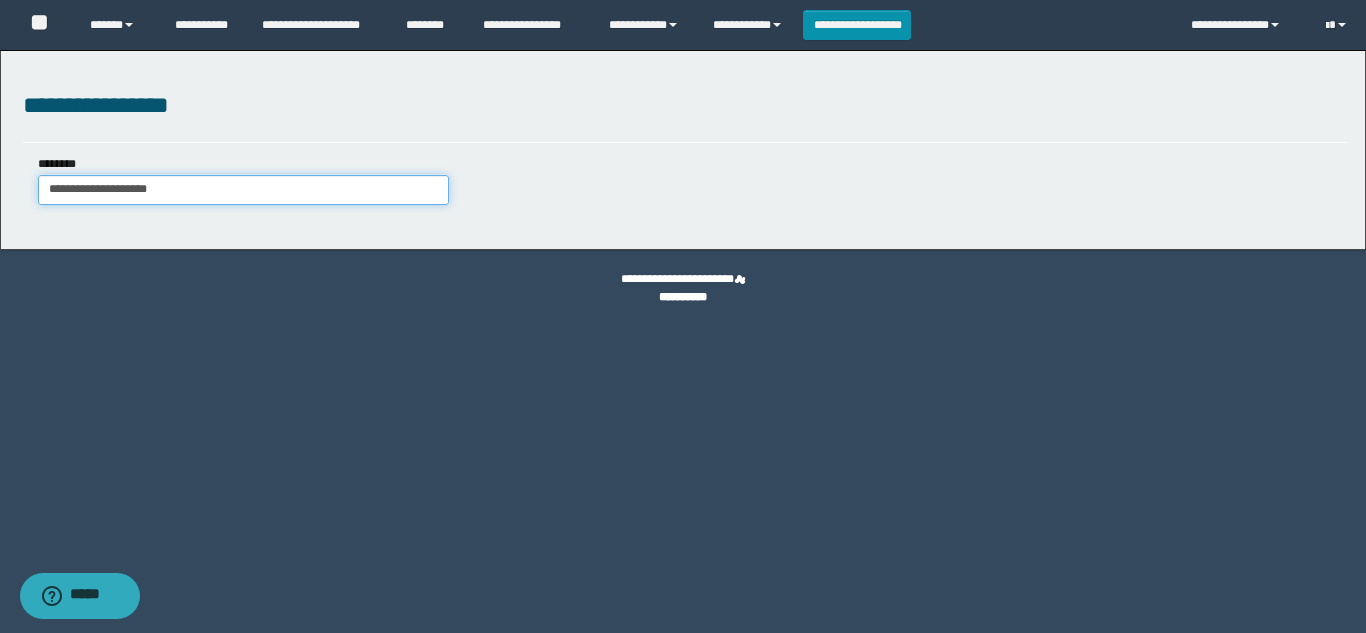 type on "**********" 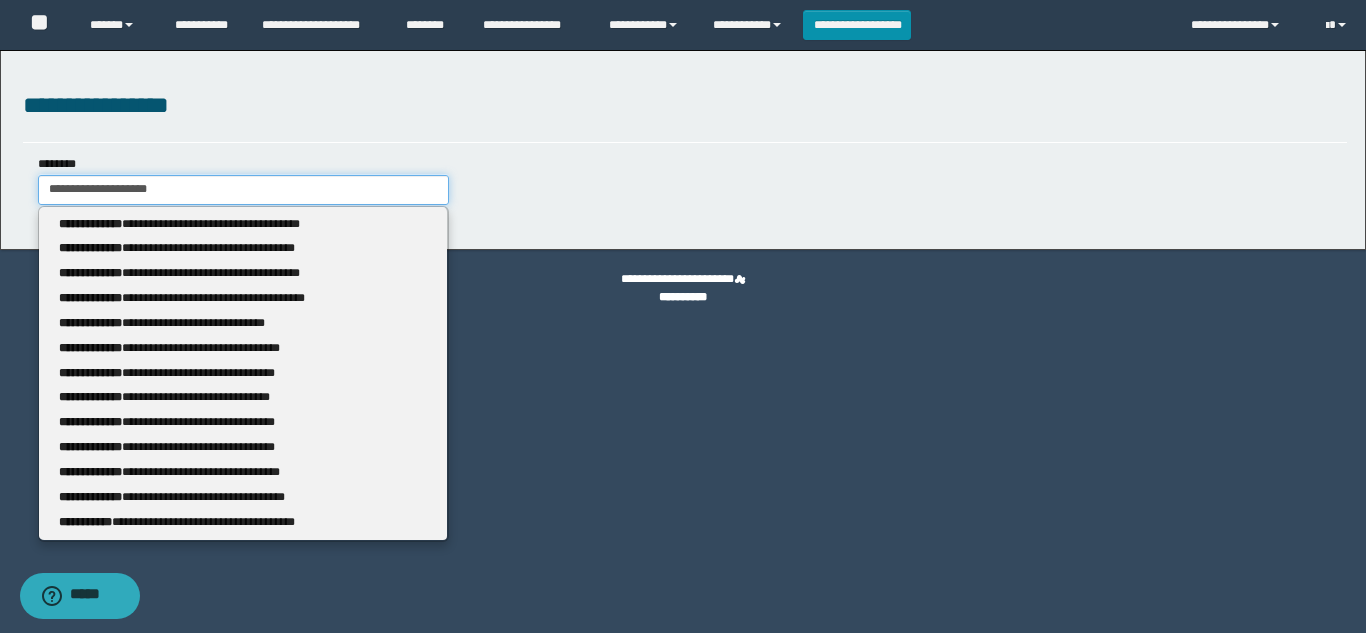type 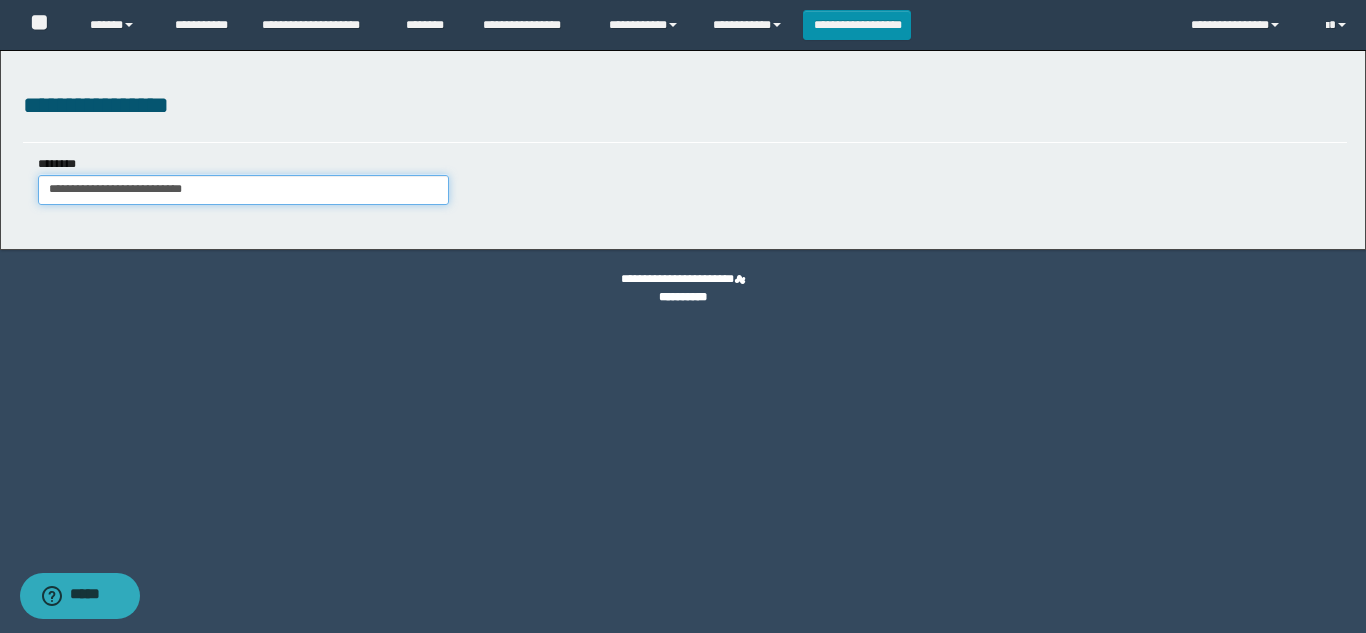 type on "**********" 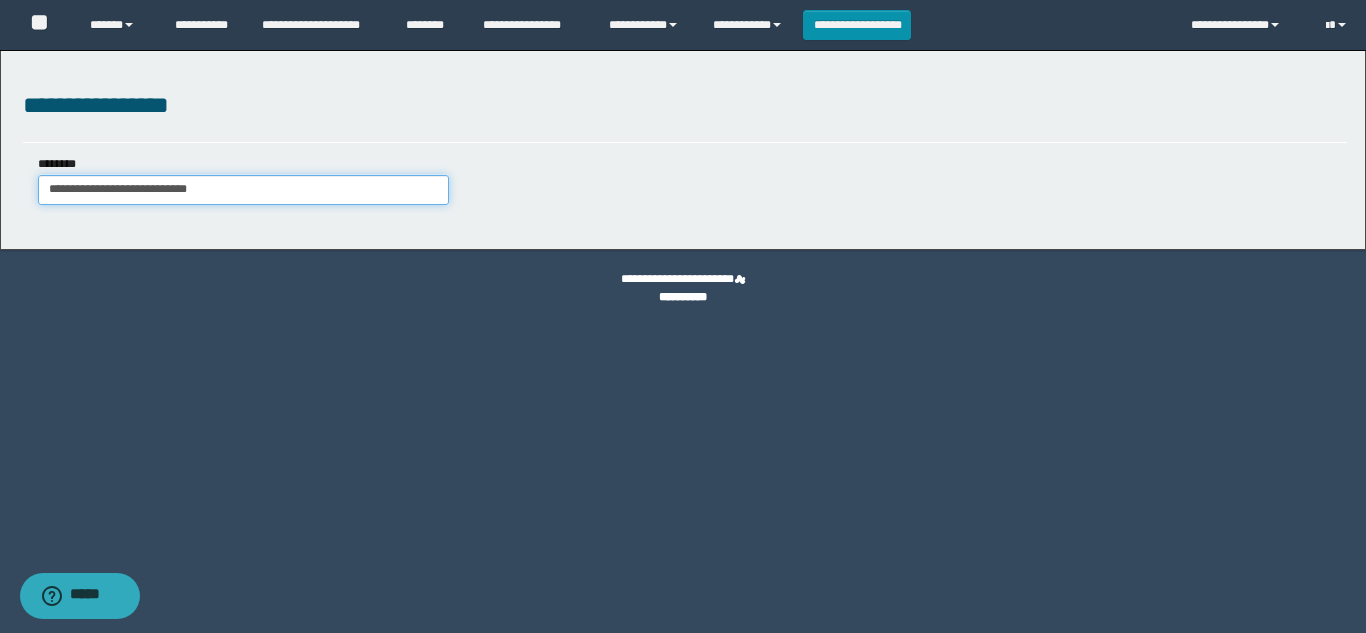 type on "**********" 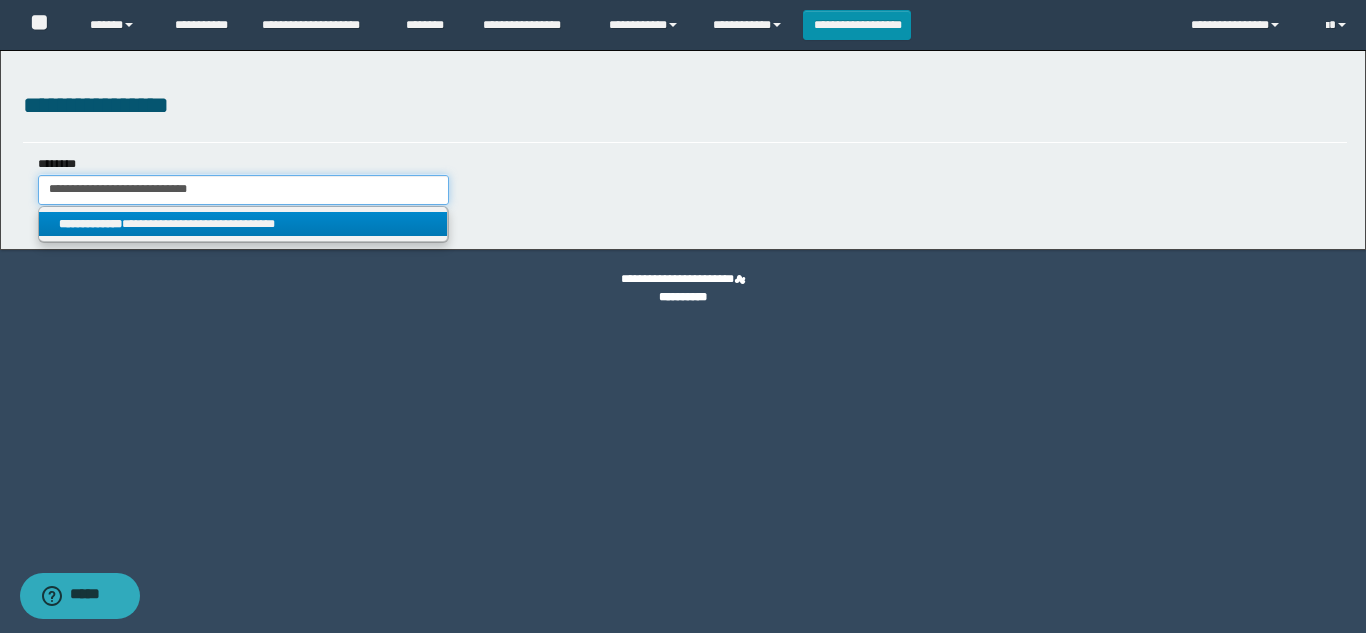type on "**********" 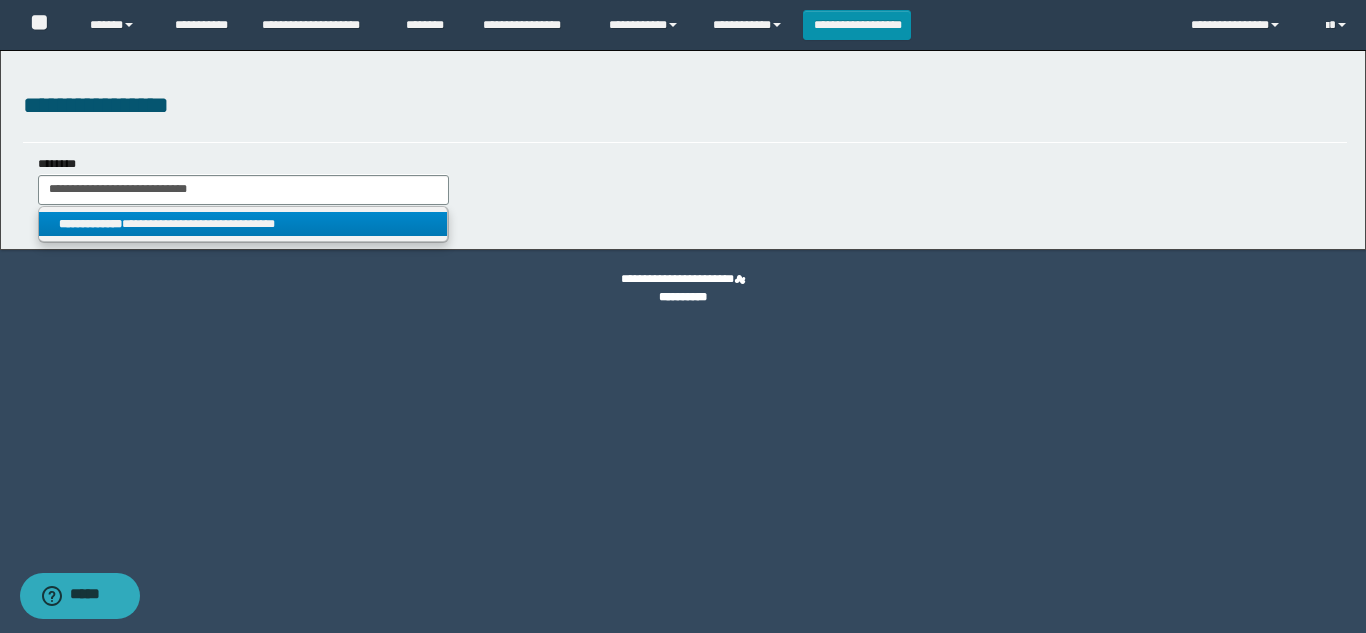 click on "**********" at bounding box center [243, 224] 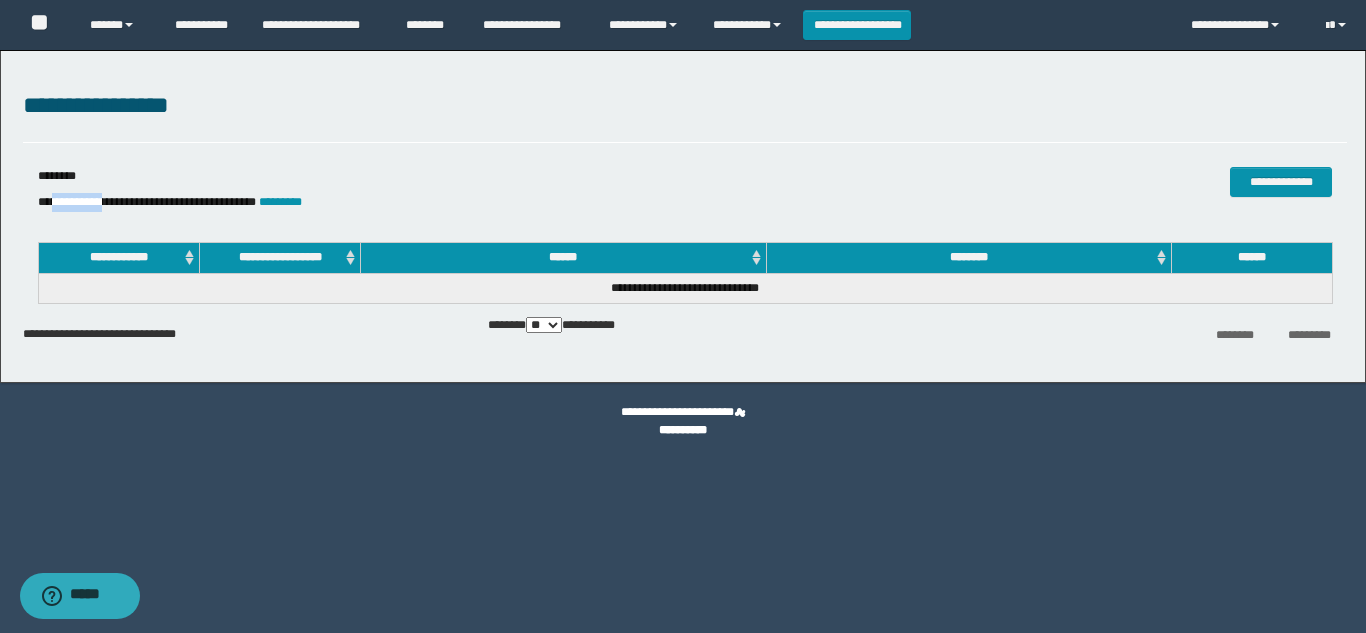 drag, startPoint x: 121, startPoint y: 200, endPoint x: 57, endPoint y: 211, distance: 64.93843 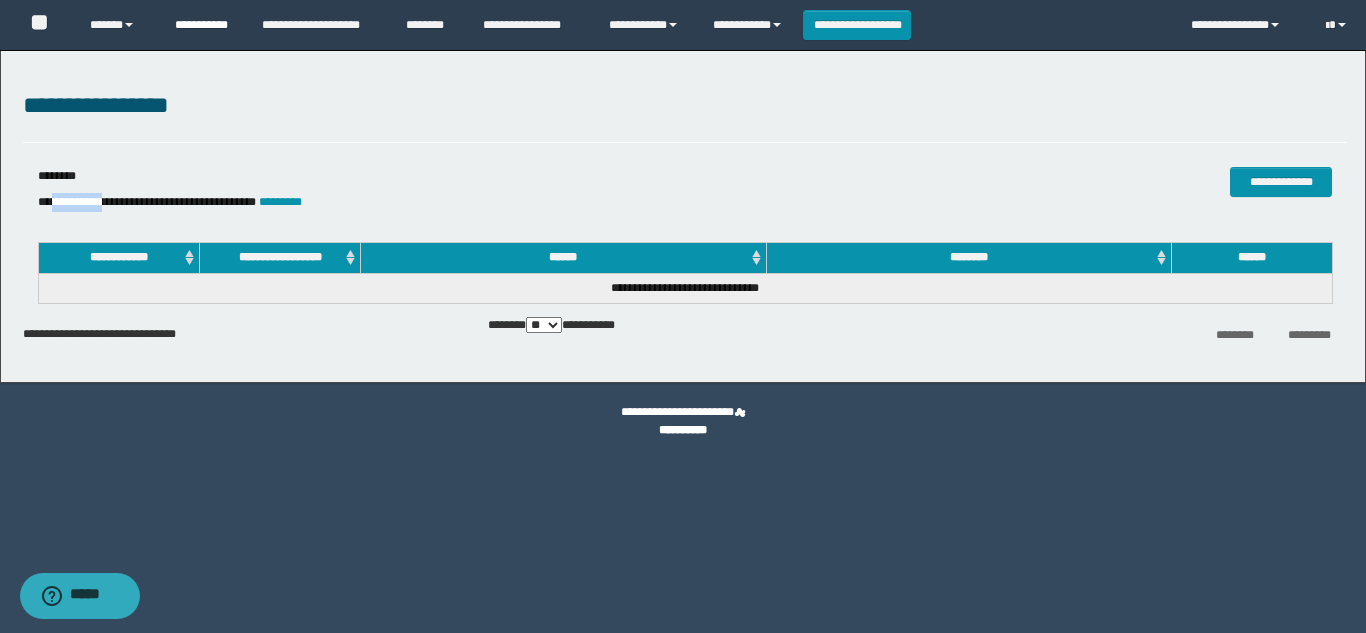 click on "**********" at bounding box center (203, 25) 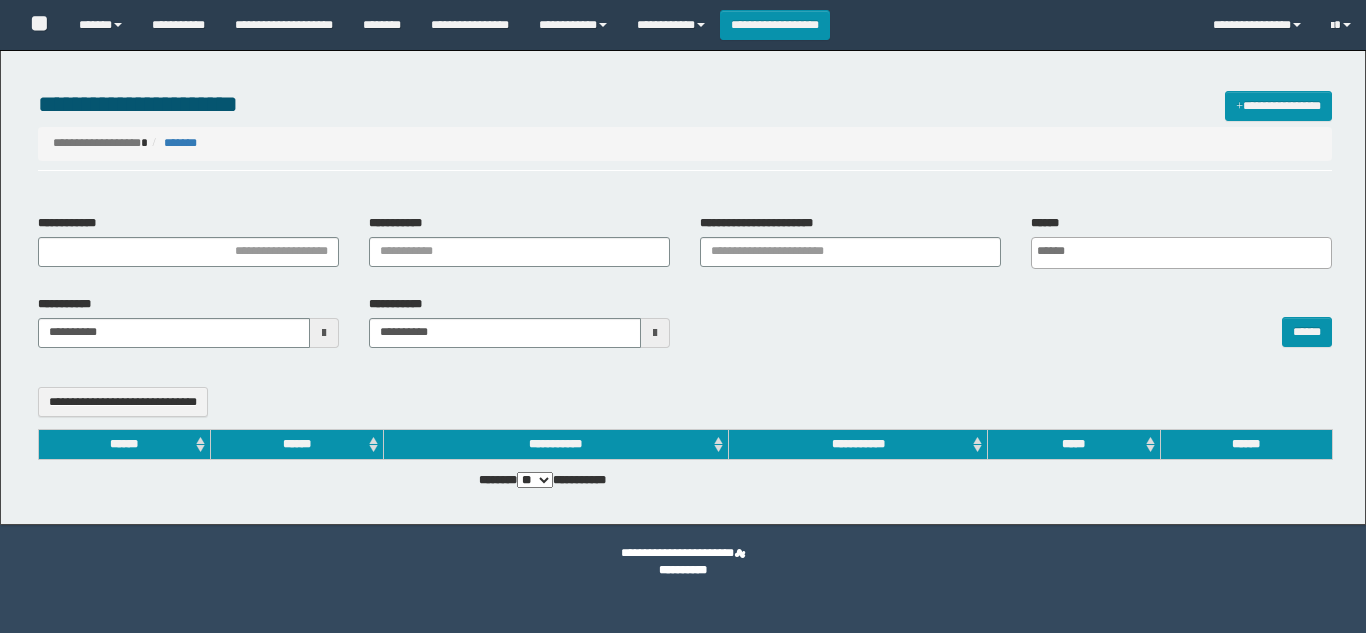 select 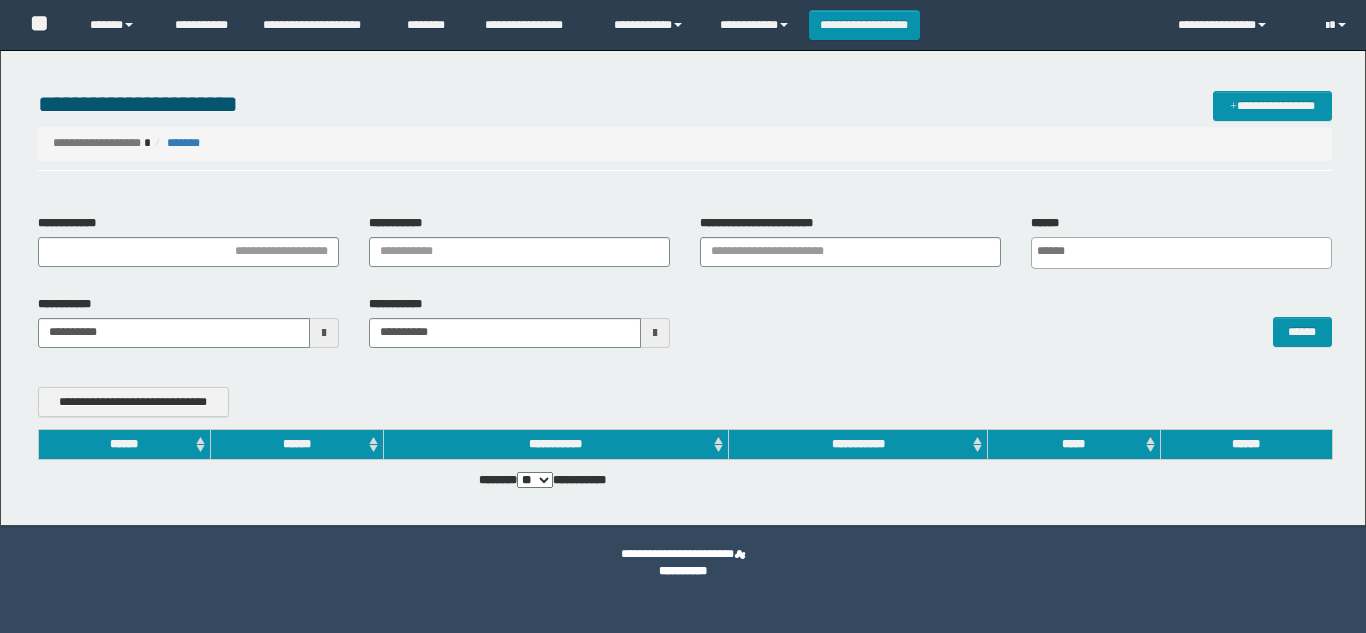 scroll, scrollTop: 0, scrollLeft: 0, axis: both 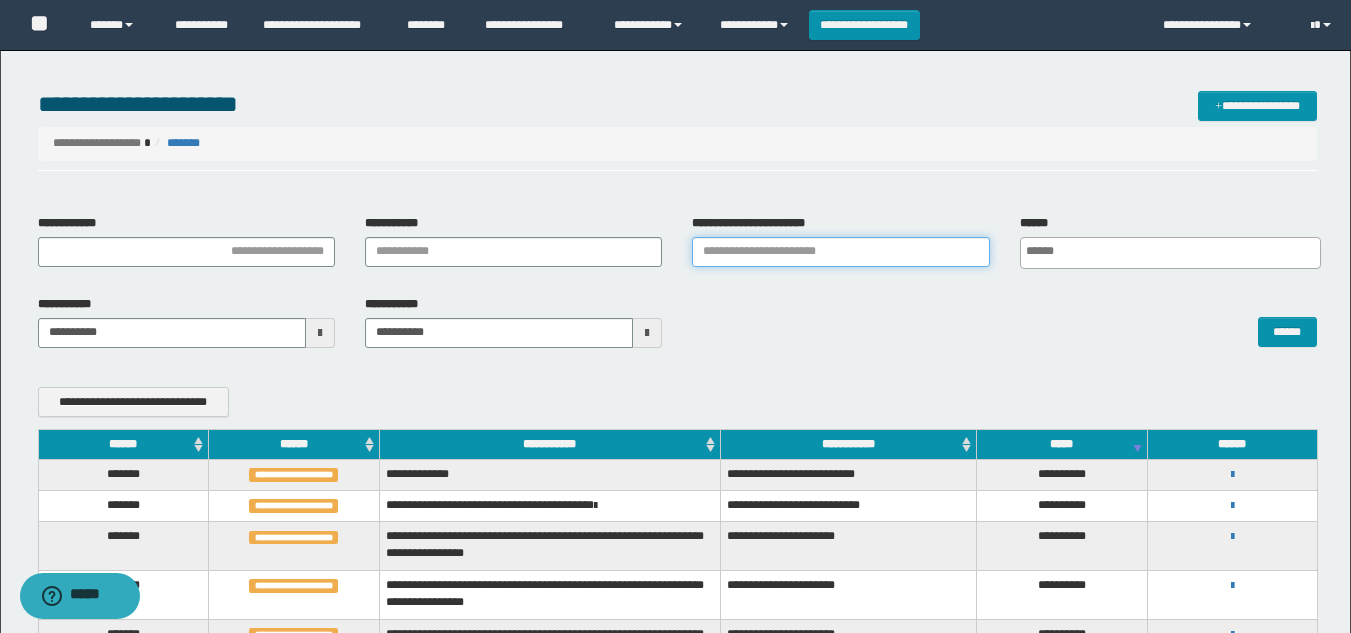 click on "**********" at bounding box center [840, 252] 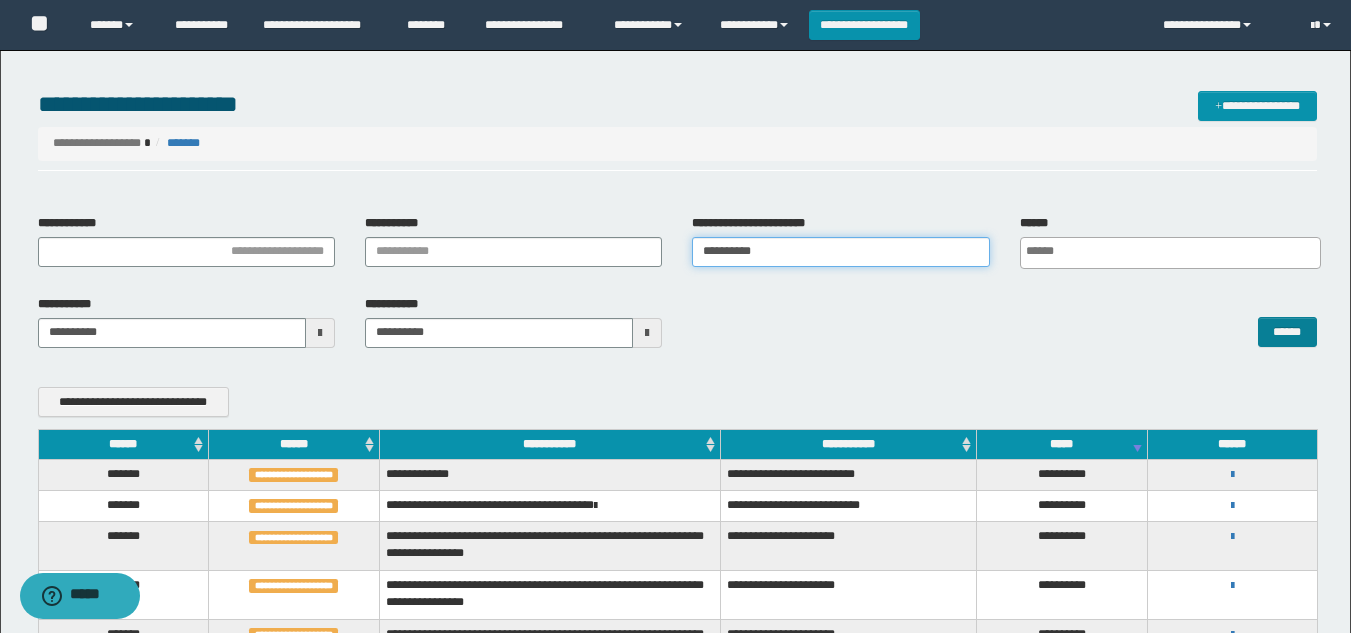 type on "**********" 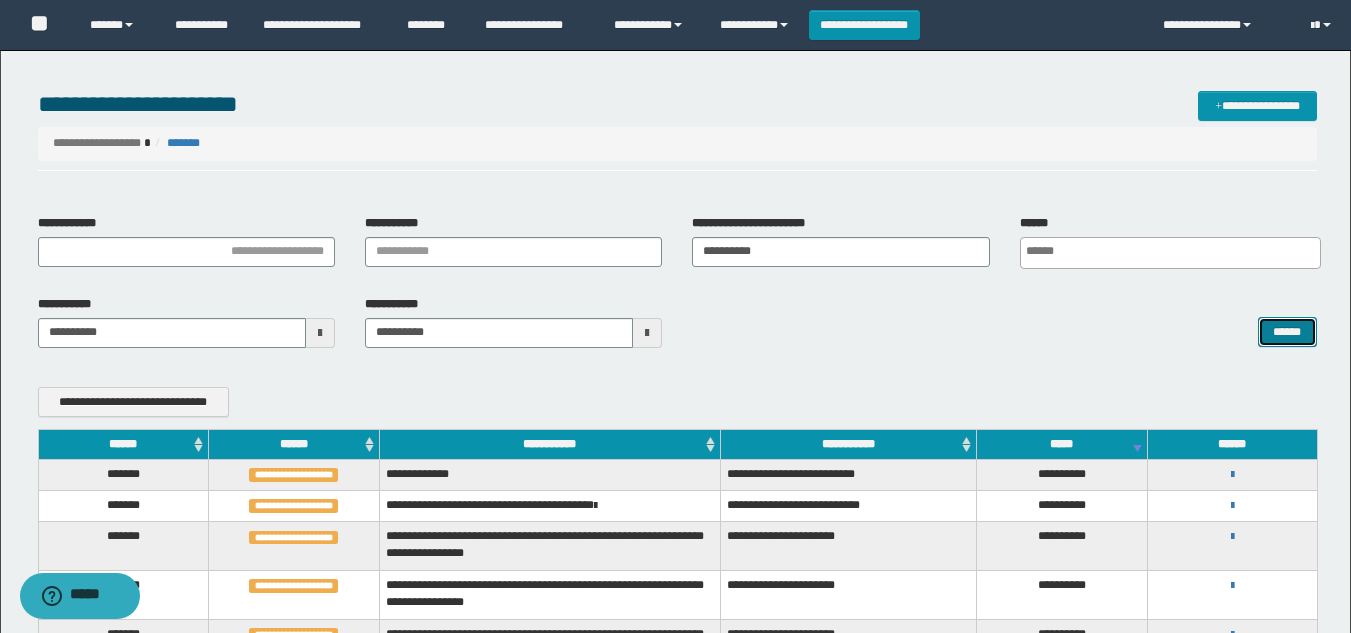 click on "******" at bounding box center (1287, 332) 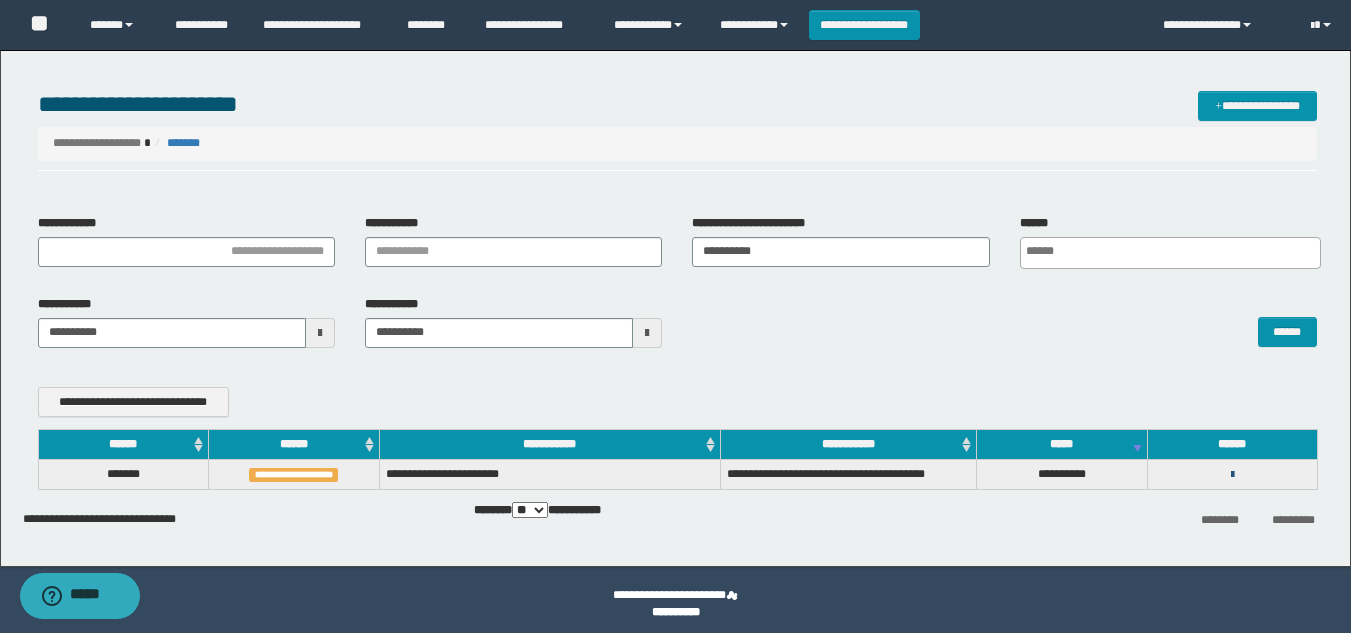 click at bounding box center (1232, 475) 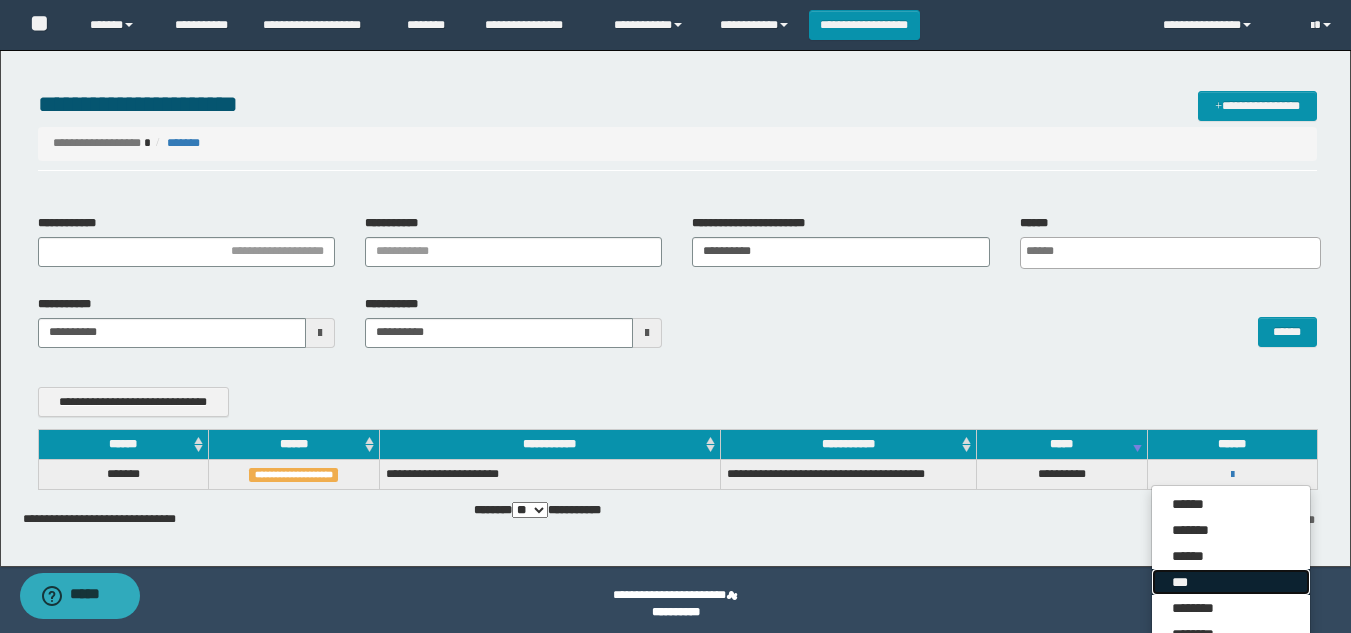 click on "***" at bounding box center (1231, 582) 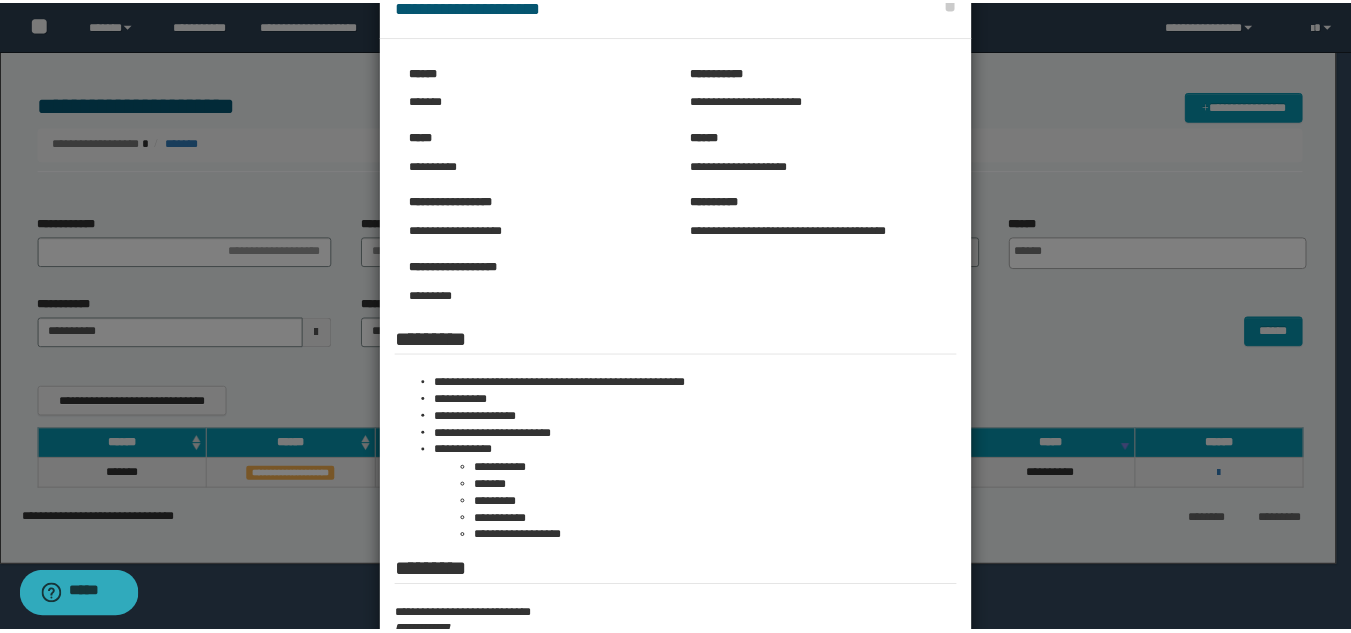 scroll, scrollTop: 100, scrollLeft: 0, axis: vertical 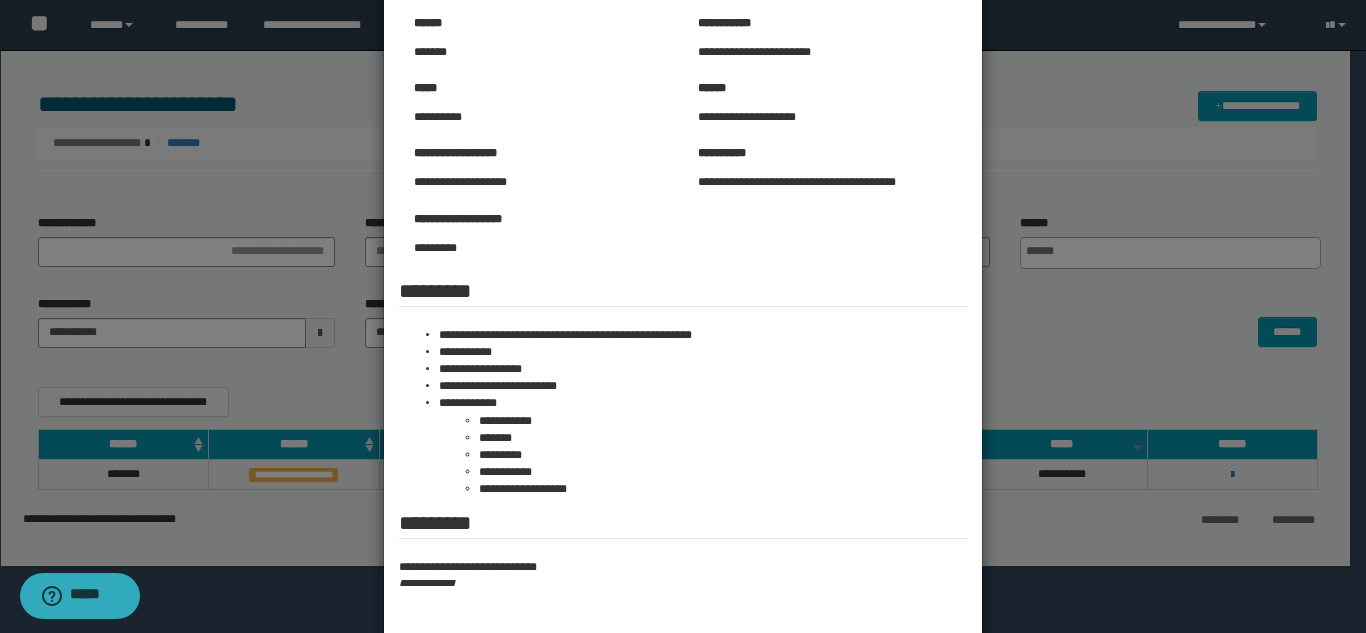 click at bounding box center [683, 318] 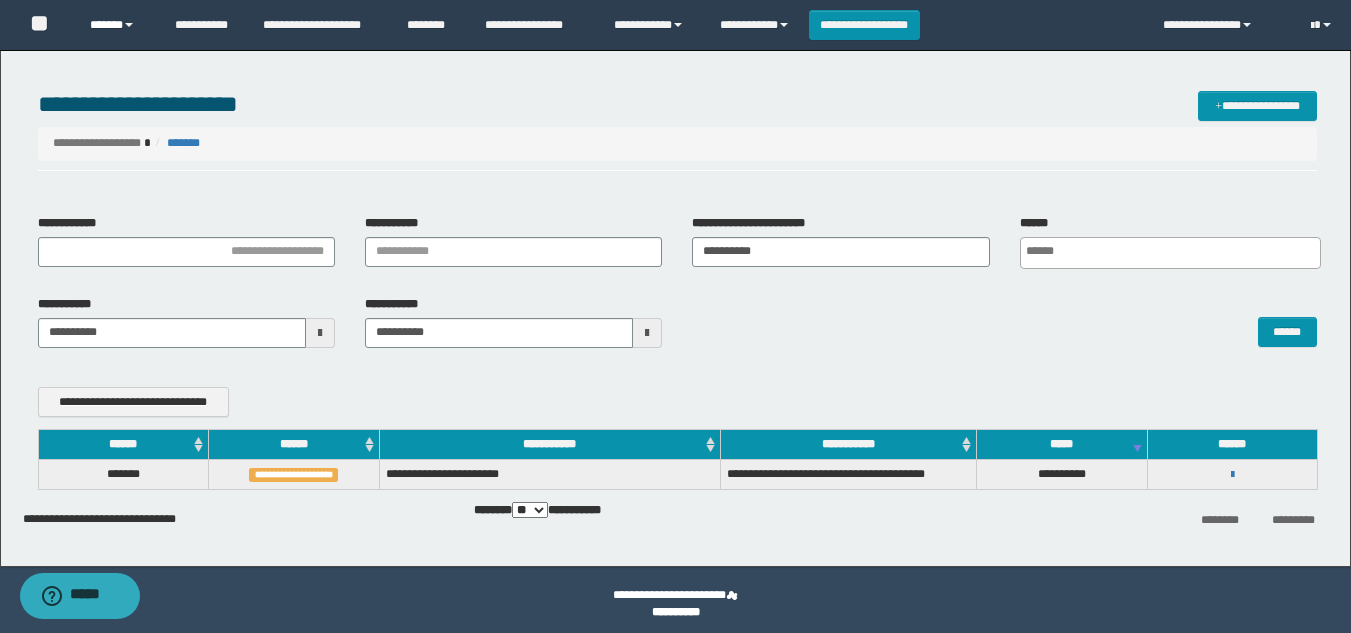 click at bounding box center [129, 25] 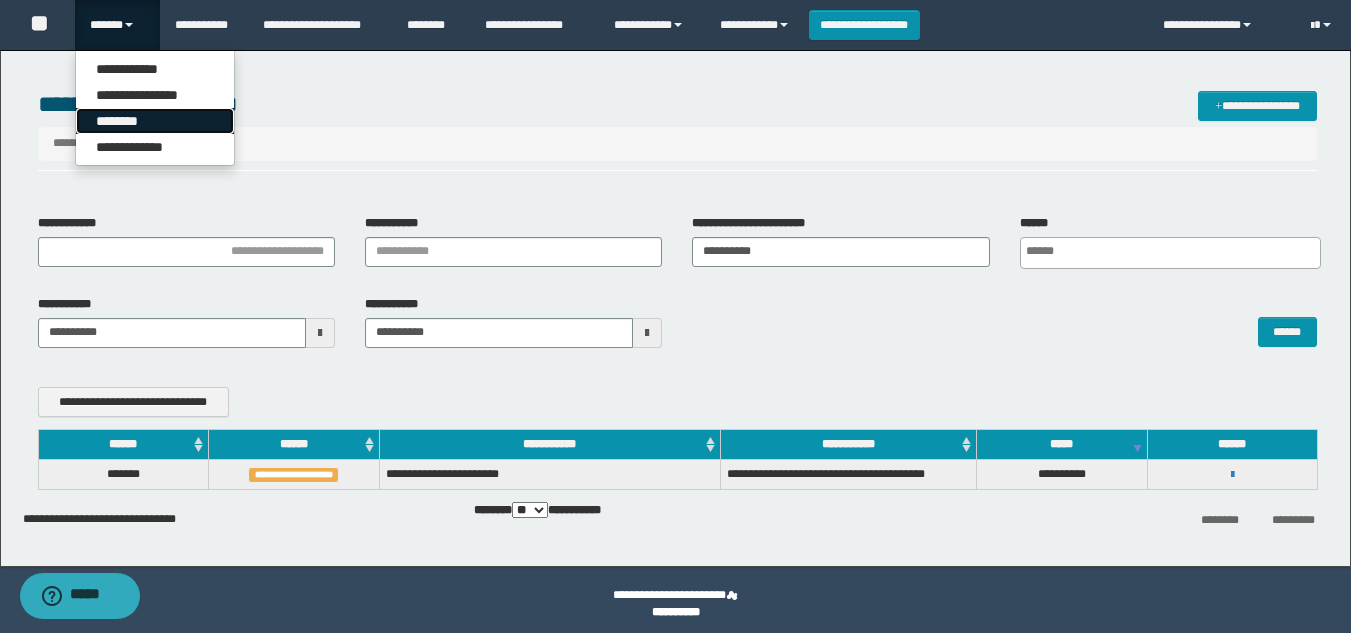 click on "********" at bounding box center (155, 121) 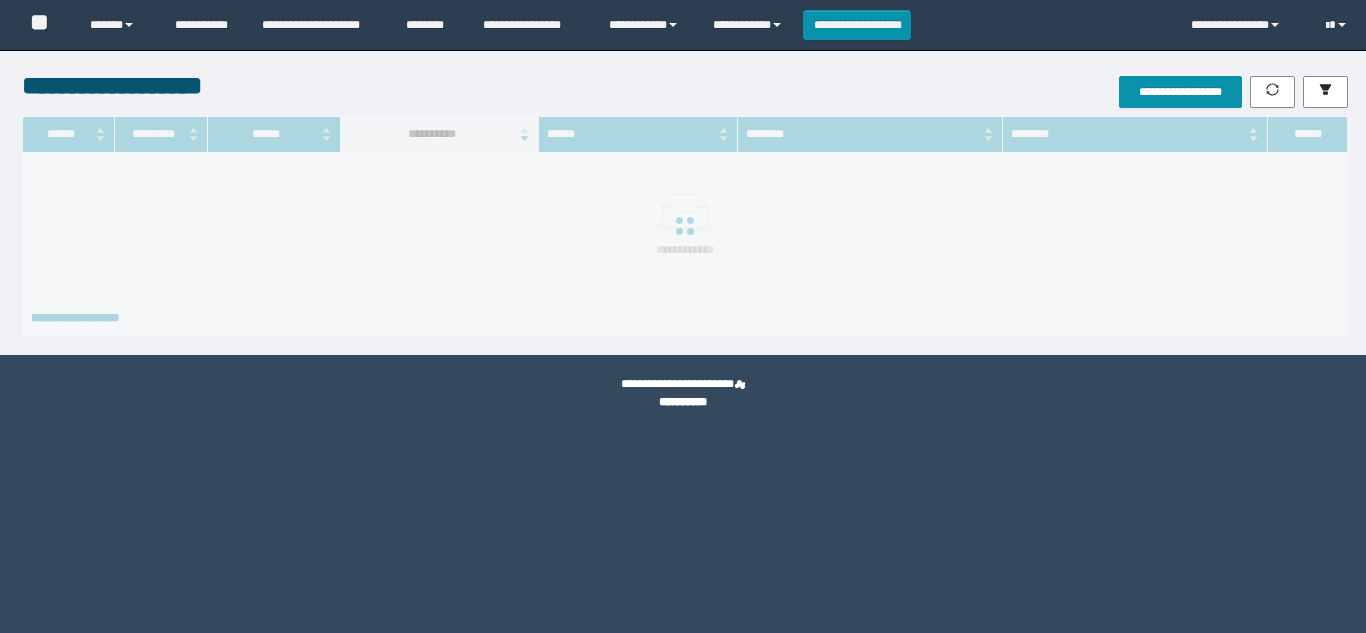 scroll, scrollTop: 0, scrollLeft: 0, axis: both 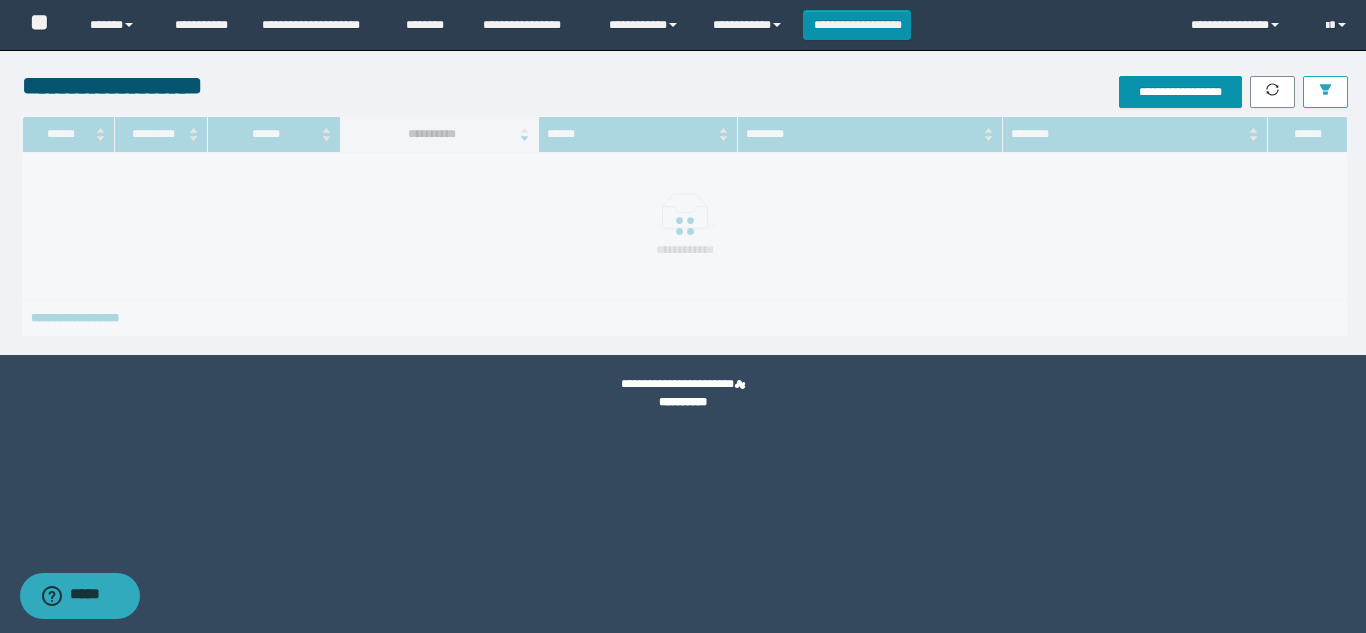 click 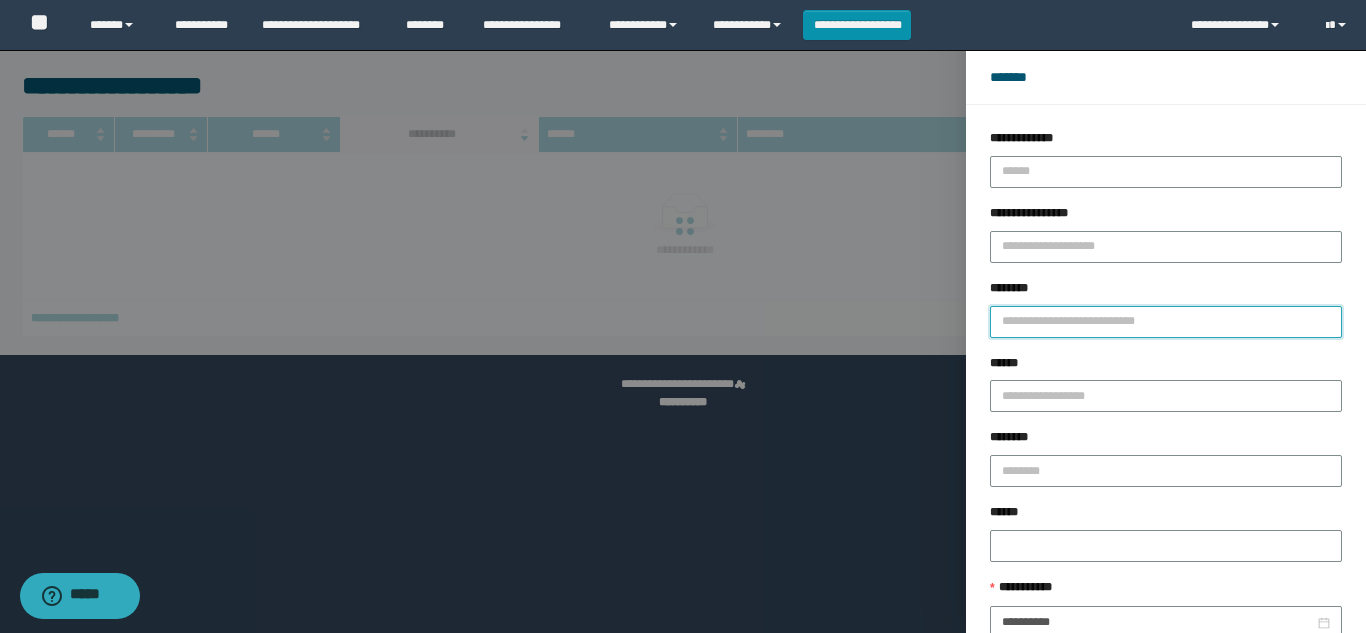 click on "********" at bounding box center (1166, 322) 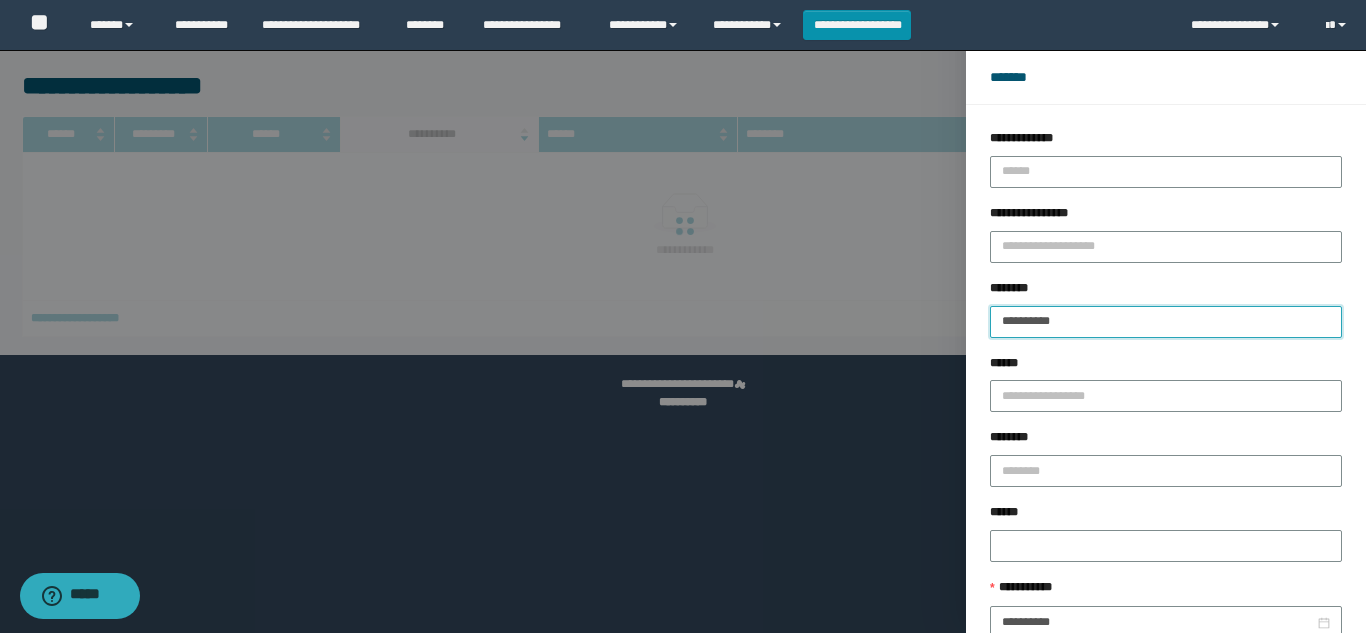 type on "**********" 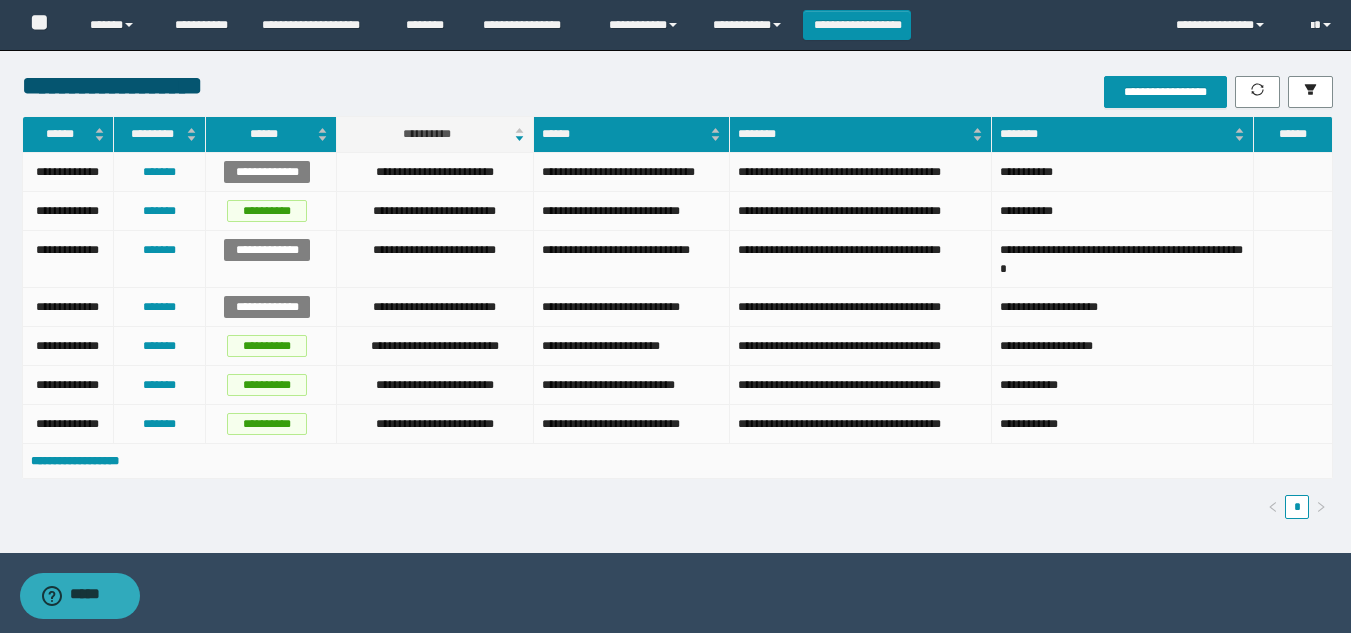 click on "**********" at bounding box center [861, 172] 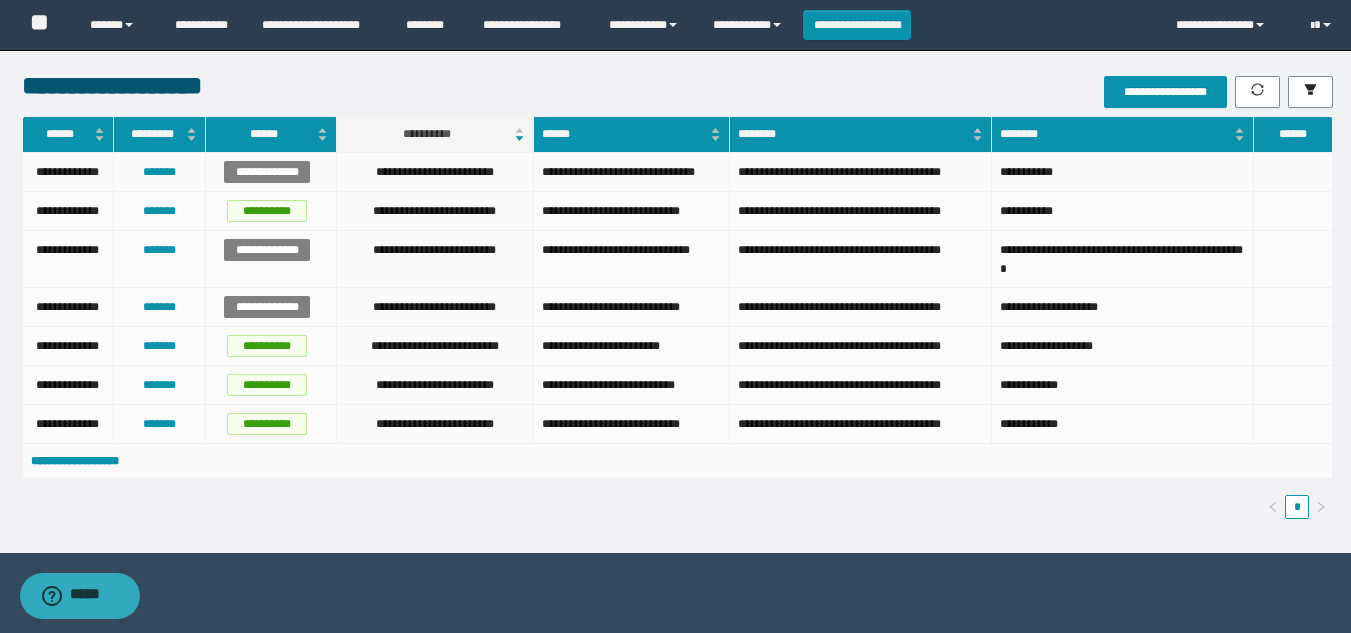 drag, startPoint x: 962, startPoint y: 183, endPoint x: 1118, endPoint y: 182, distance: 156.0032 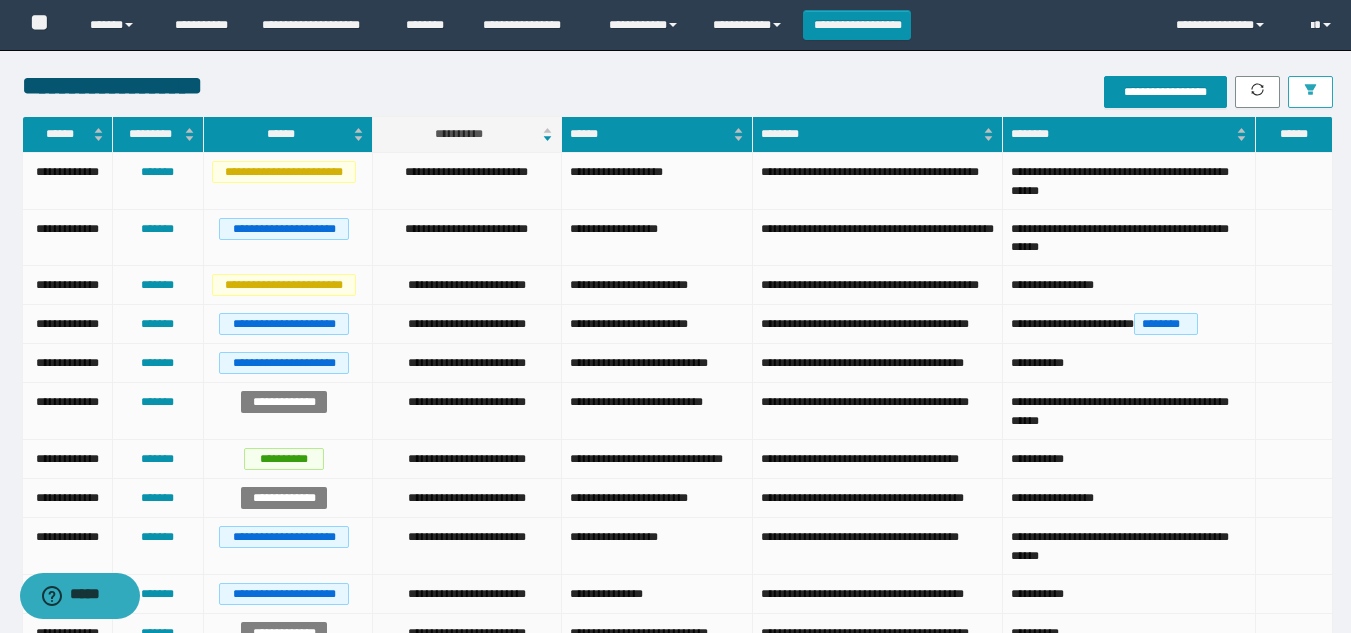click 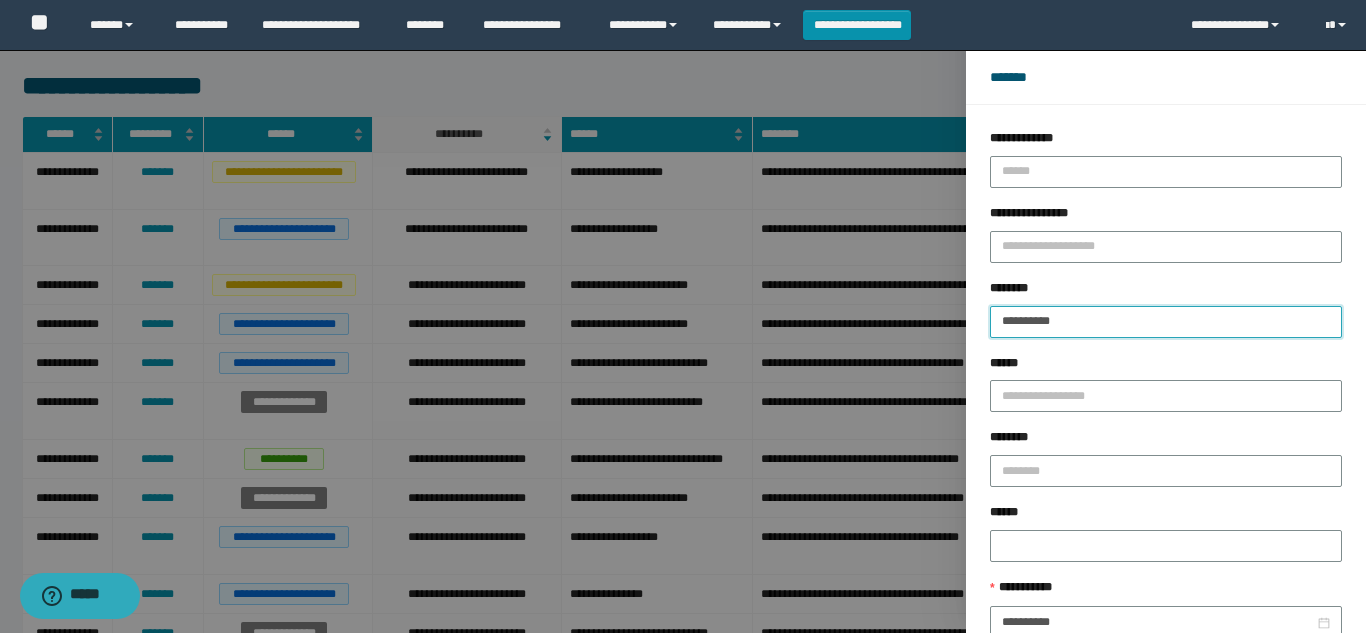 click on "**********" at bounding box center [1166, 322] 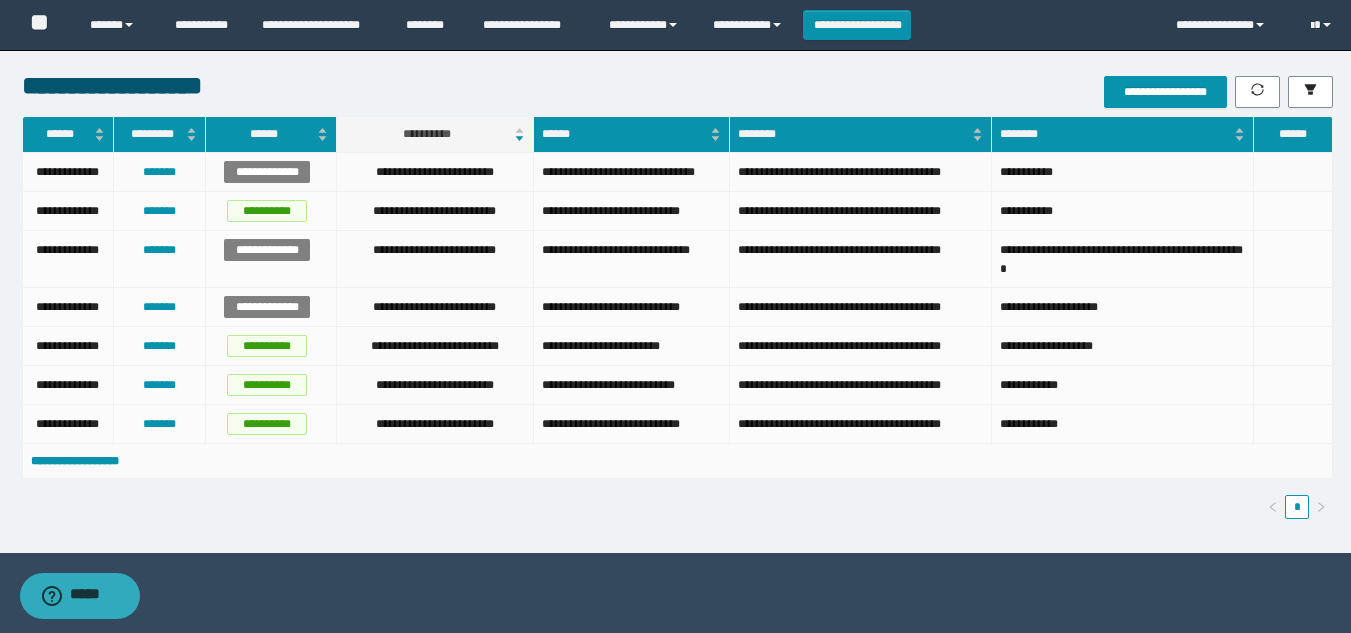click on "**********" at bounding box center [1123, 172] 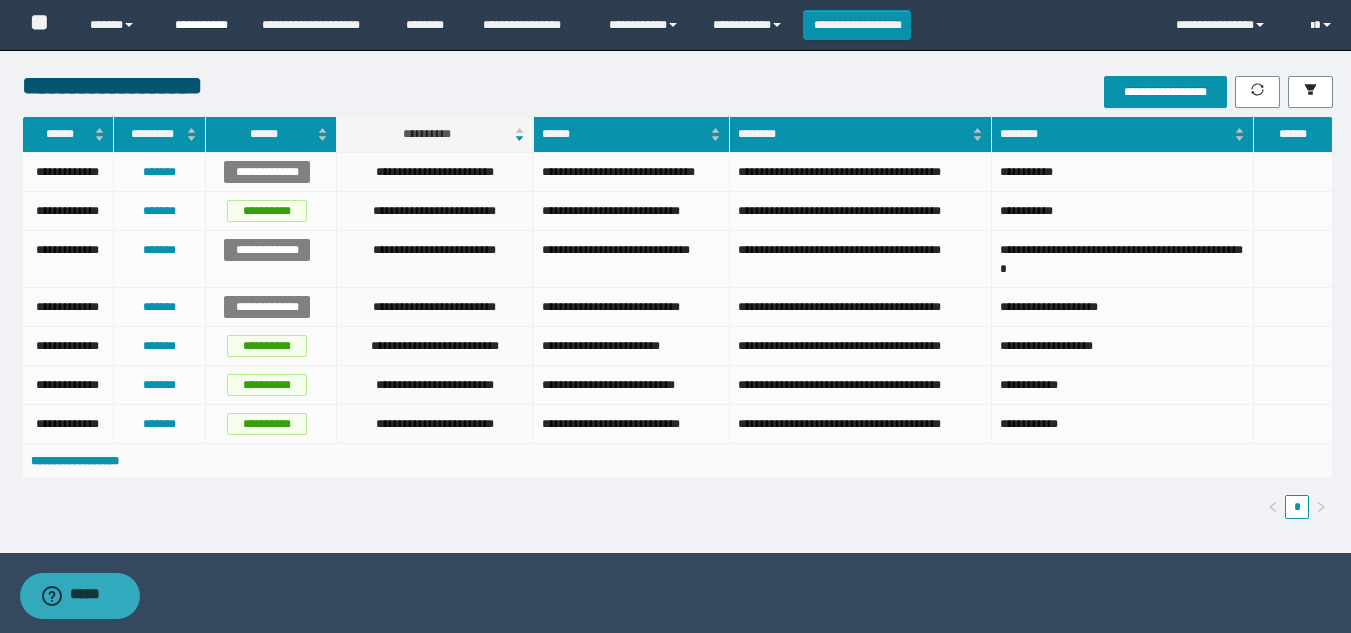click on "**********" at bounding box center (203, 25) 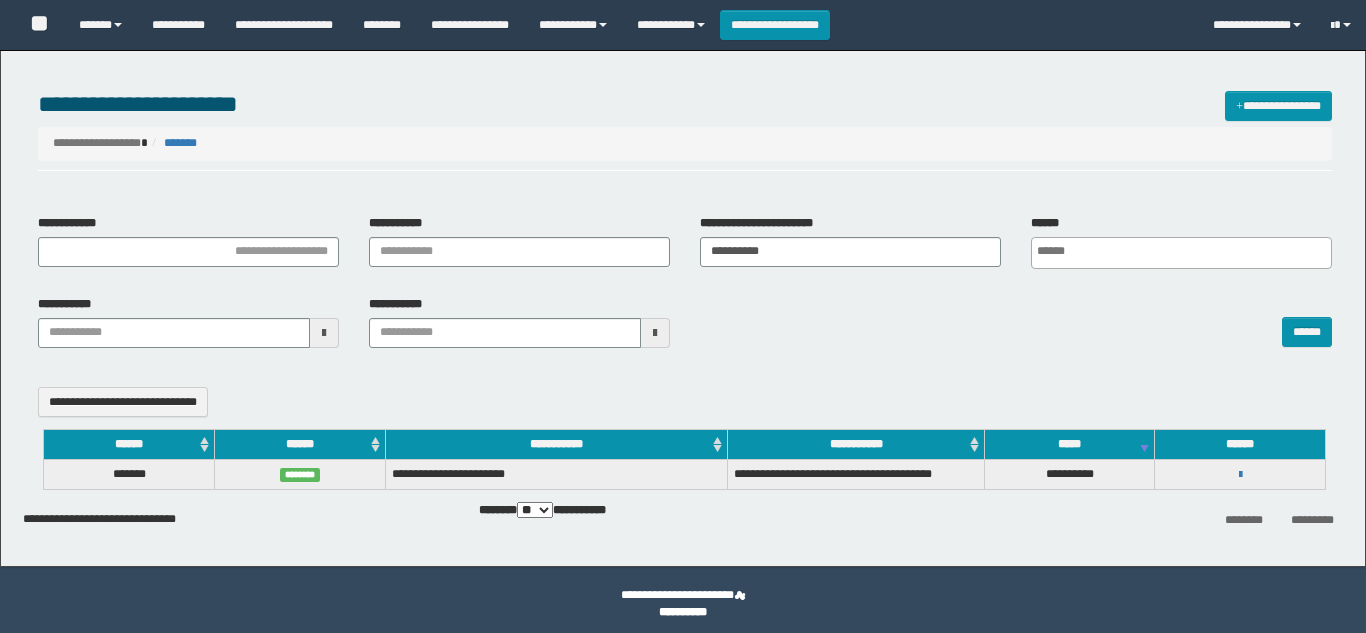 select 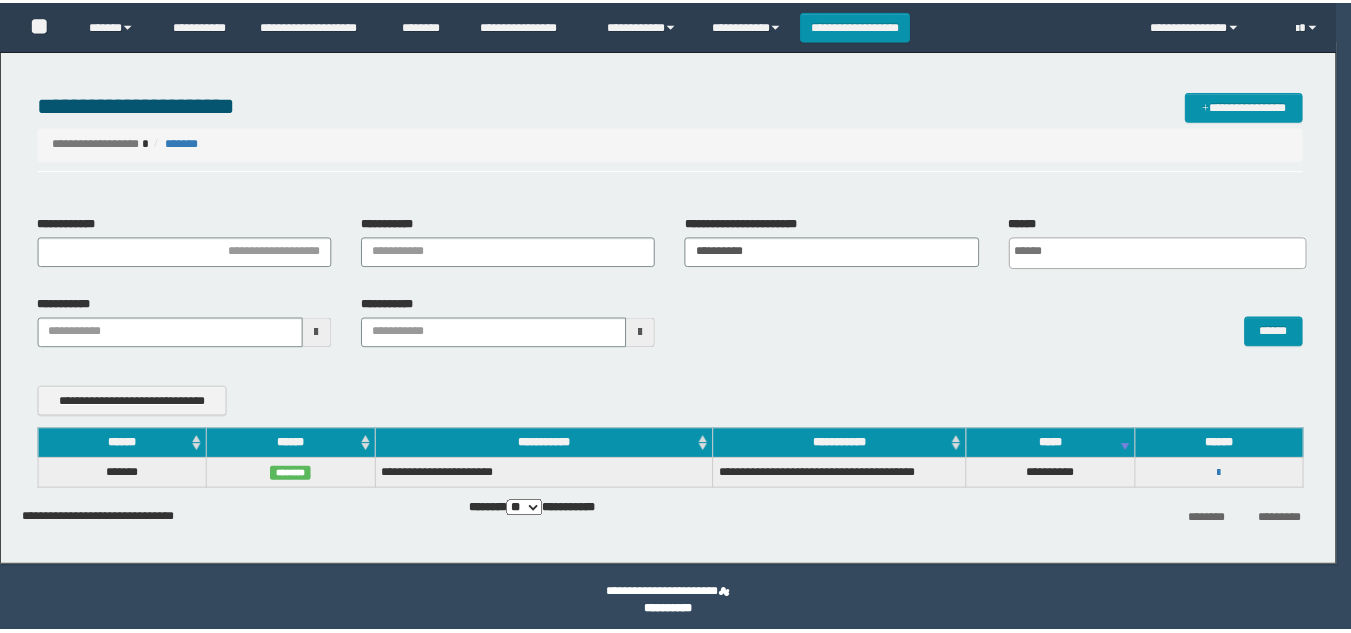 scroll, scrollTop: 0, scrollLeft: 0, axis: both 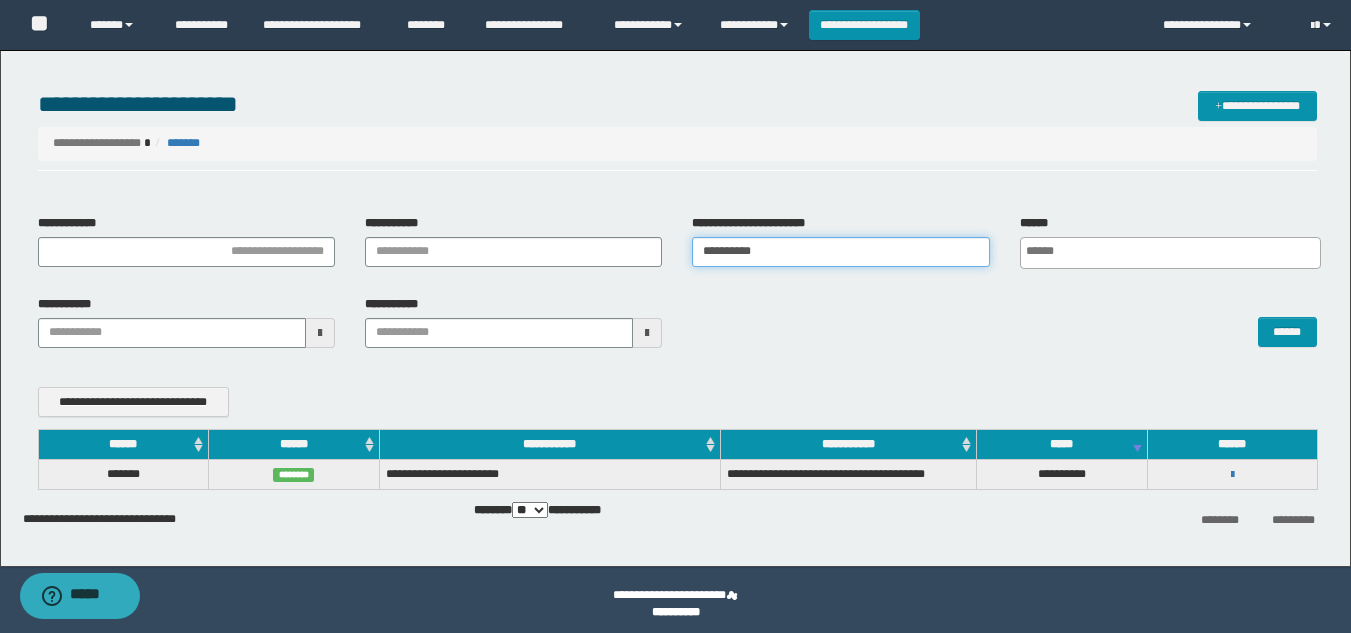 drag, startPoint x: 786, startPoint y: 251, endPoint x: 432, endPoint y: 240, distance: 354.17087 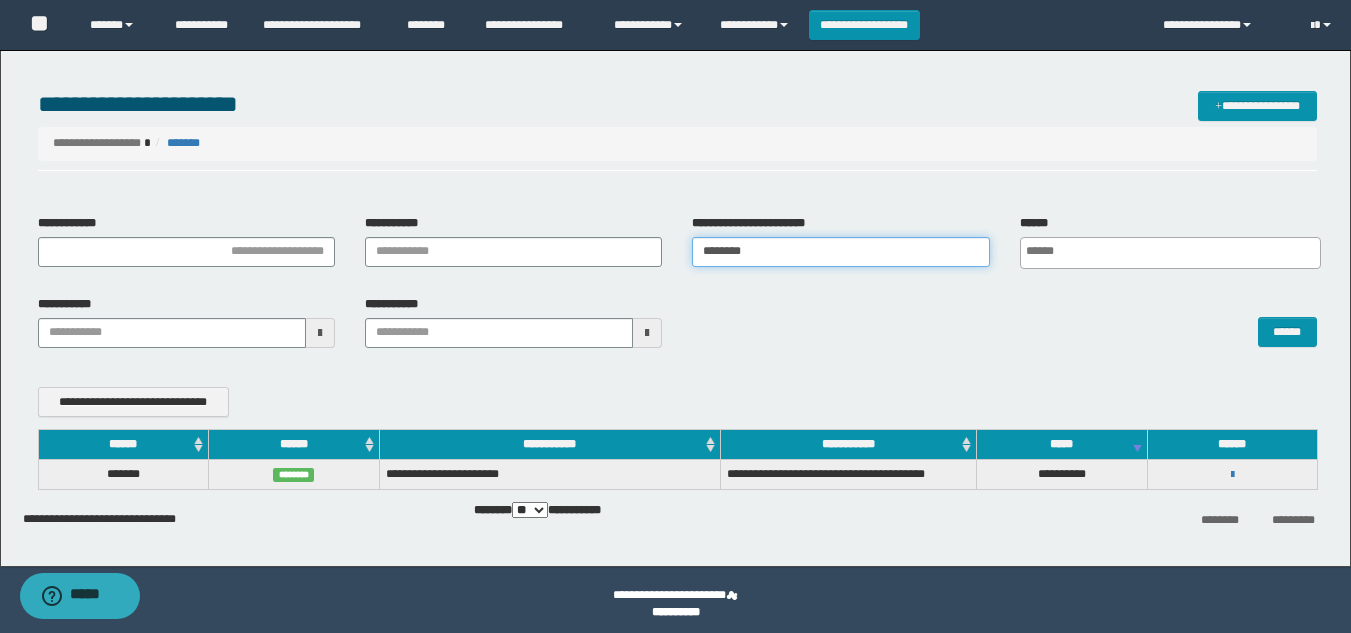 type on "********" 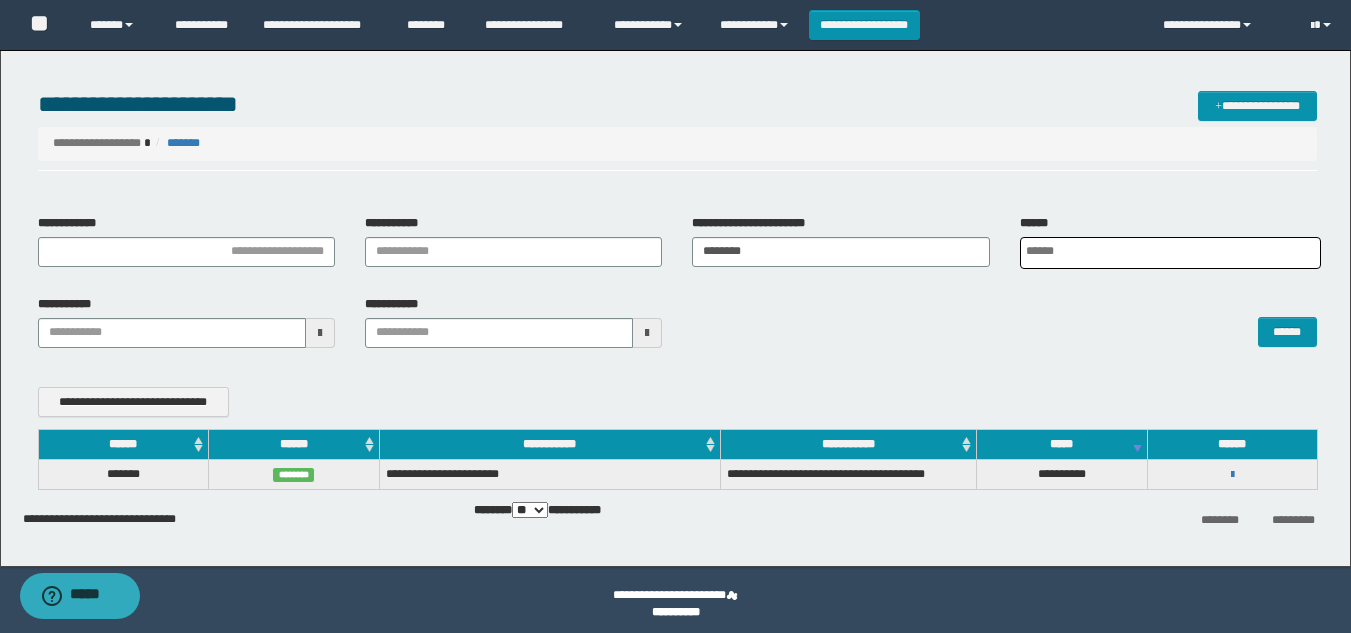 scroll, scrollTop: 0, scrollLeft: 5, axis: horizontal 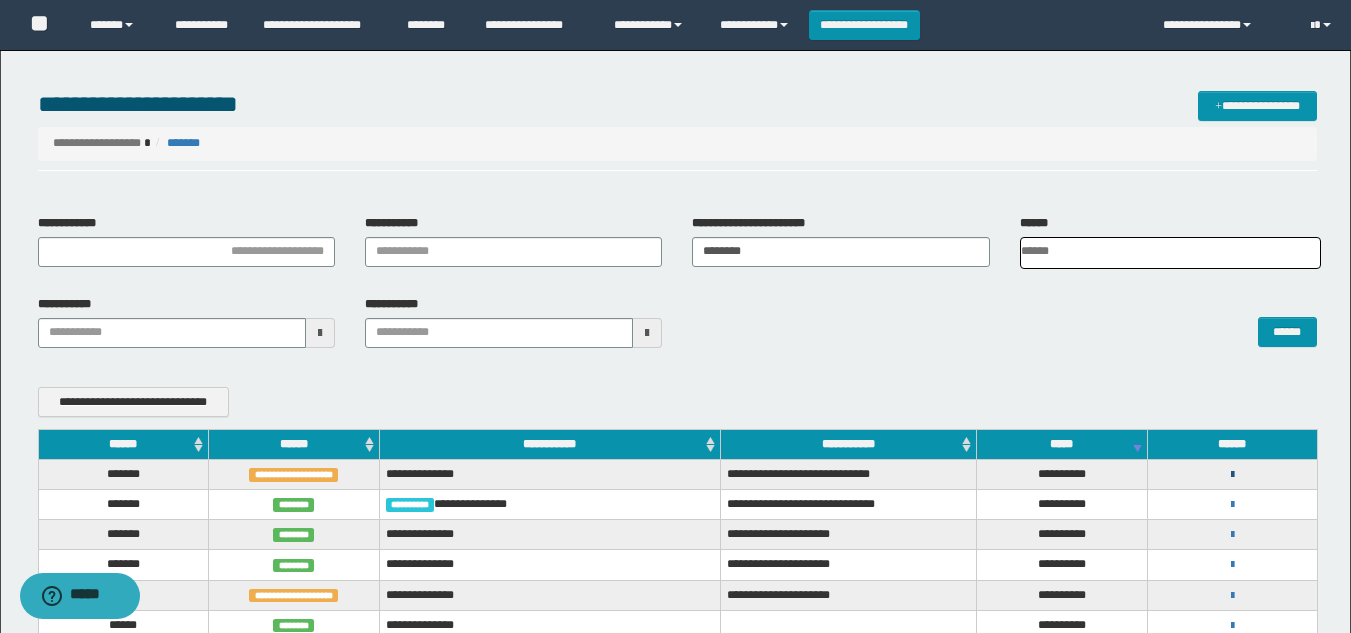click at bounding box center [1232, 475] 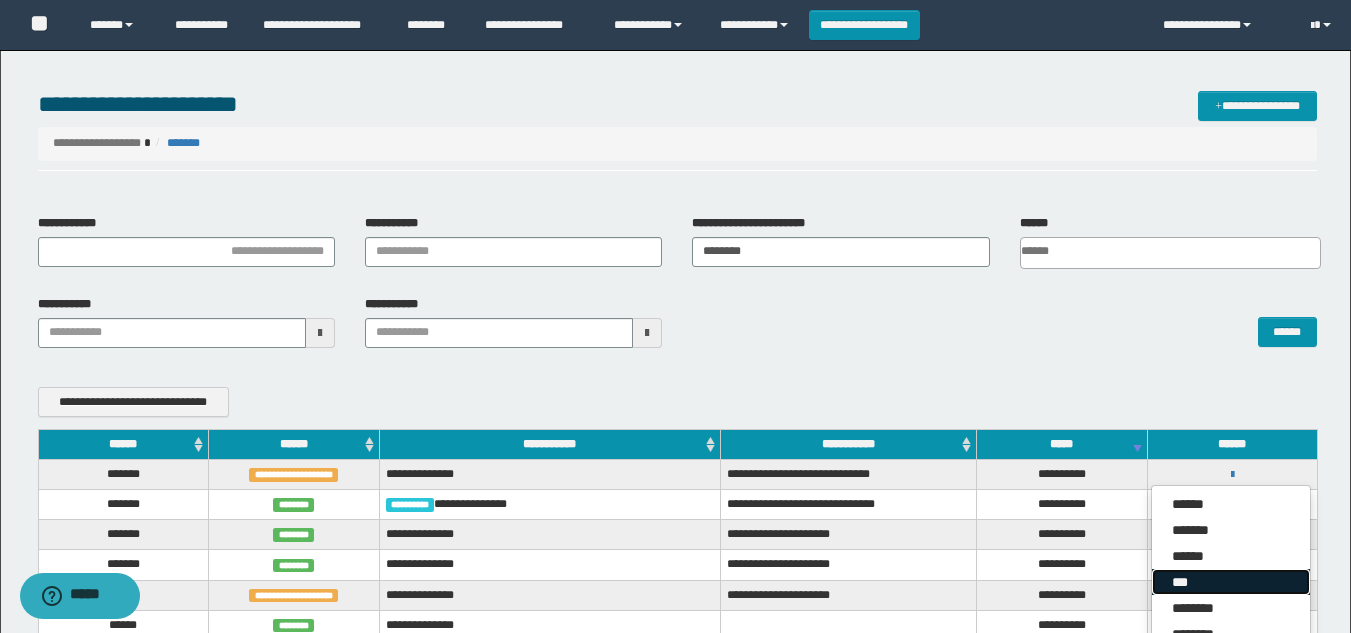 click on "***" at bounding box center [1231, 582] 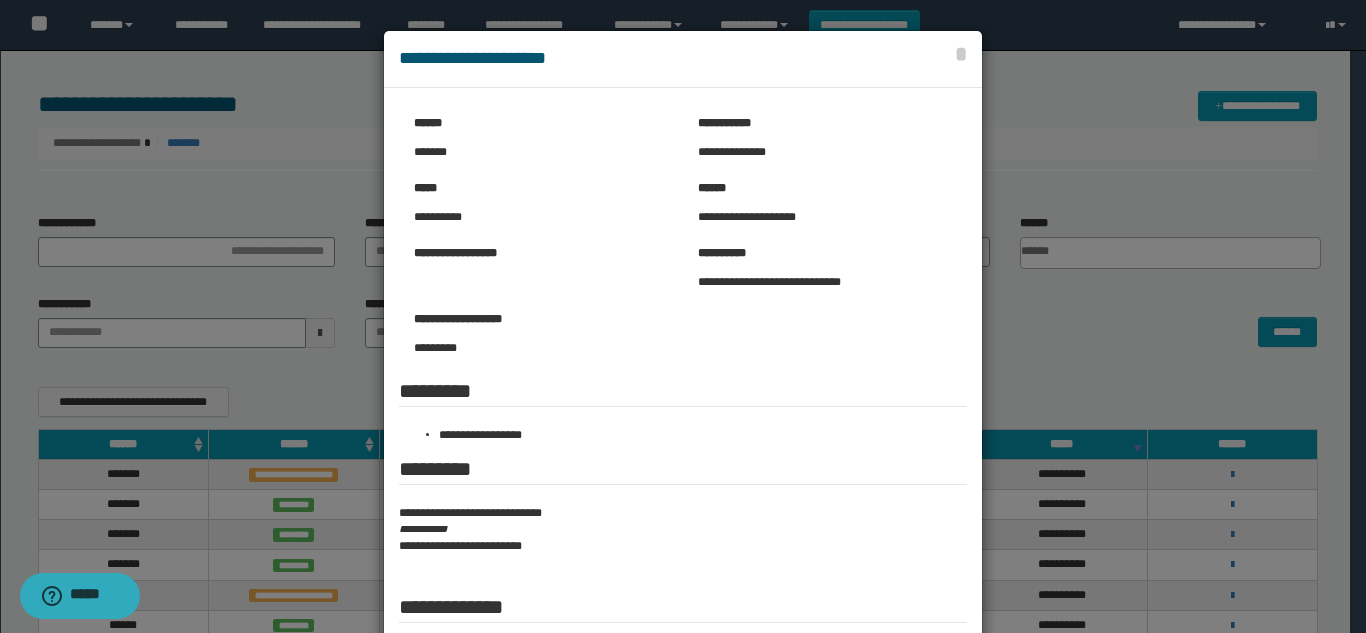 click at bounding box center (683, 388) 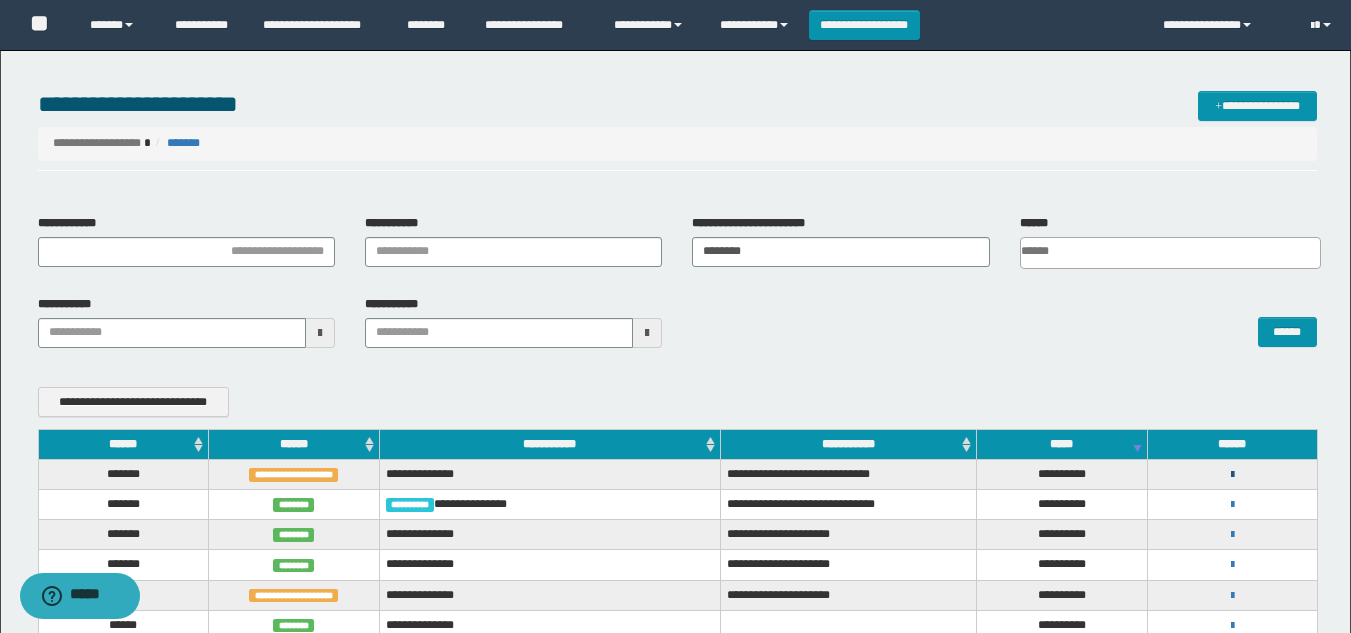 click at bounding box center [1232, 475] 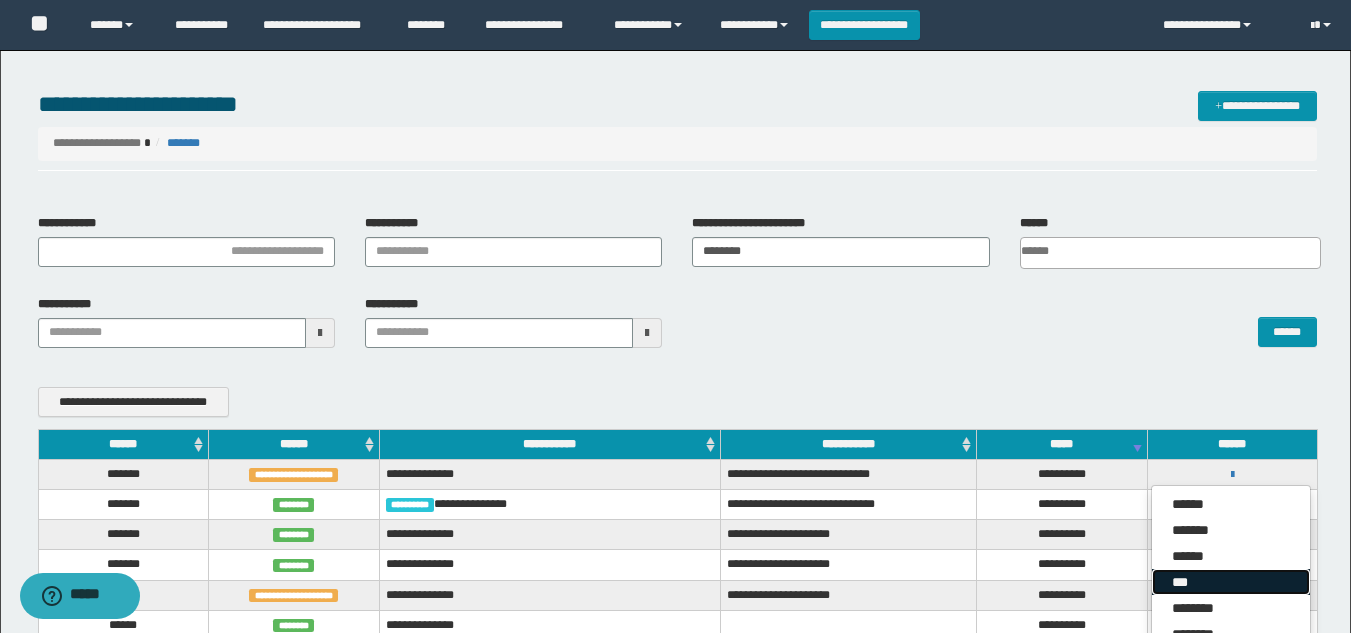 click on "***" at bounding box center [1231, 582] 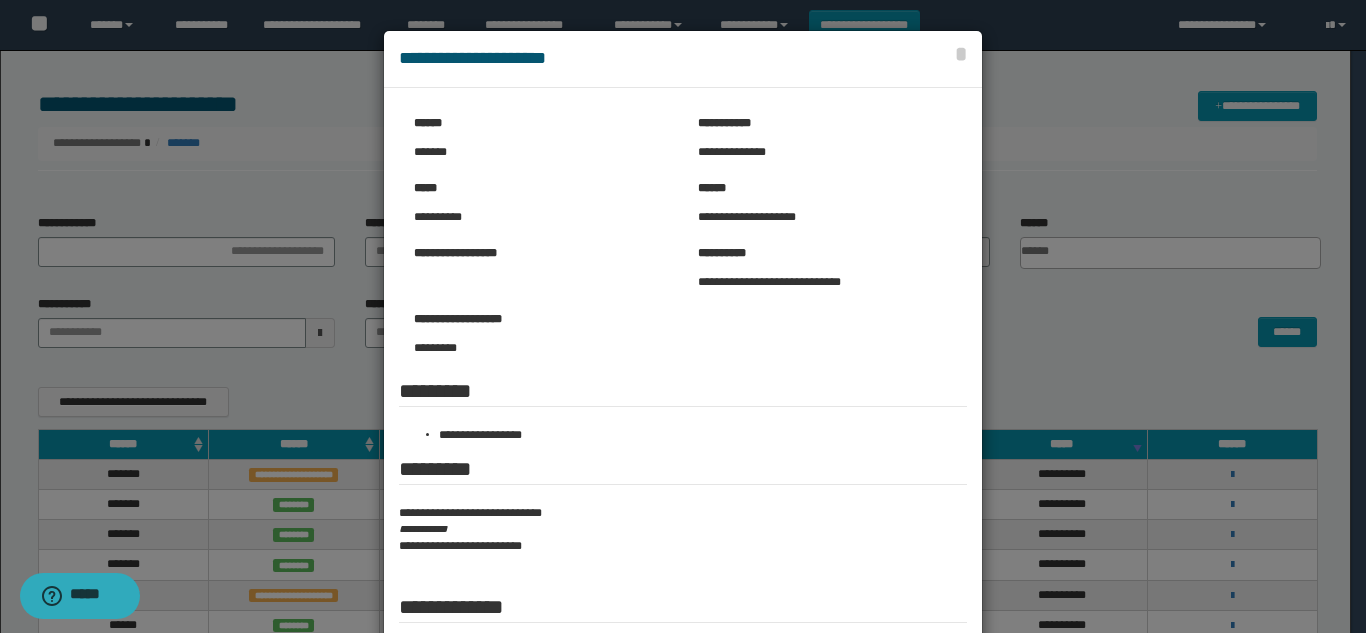 click at bounding box center (683, 388) 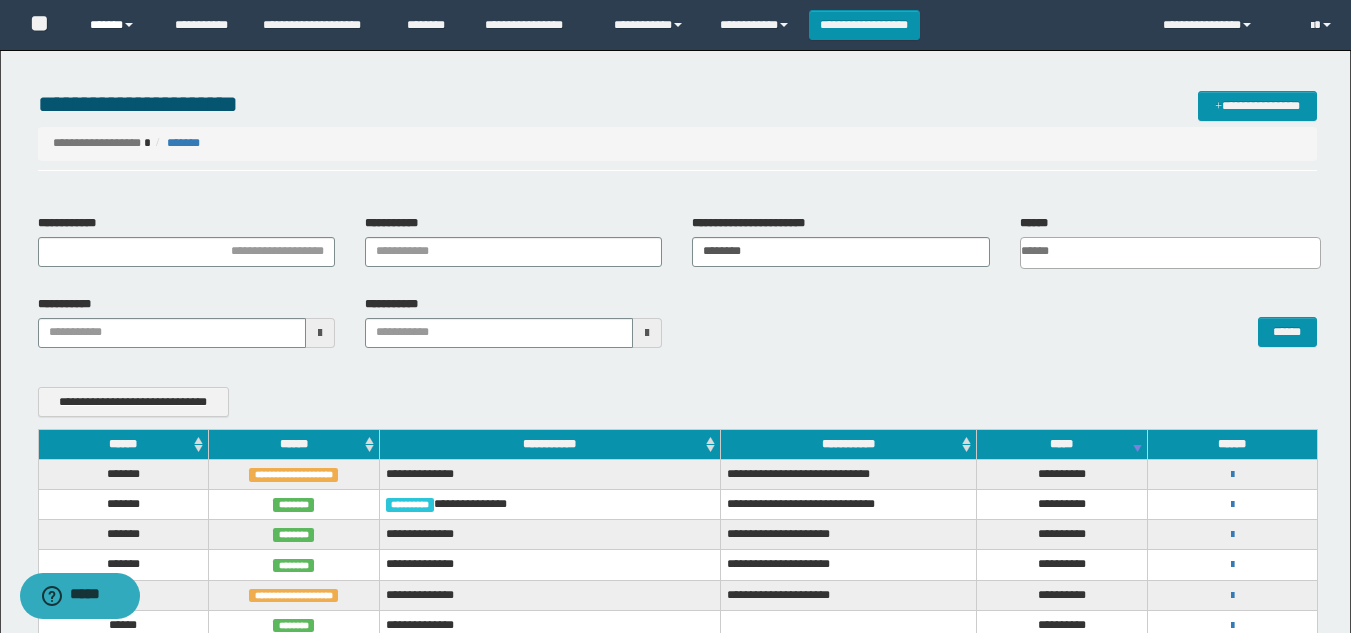 click on "******" at bounding box center (117, 25) 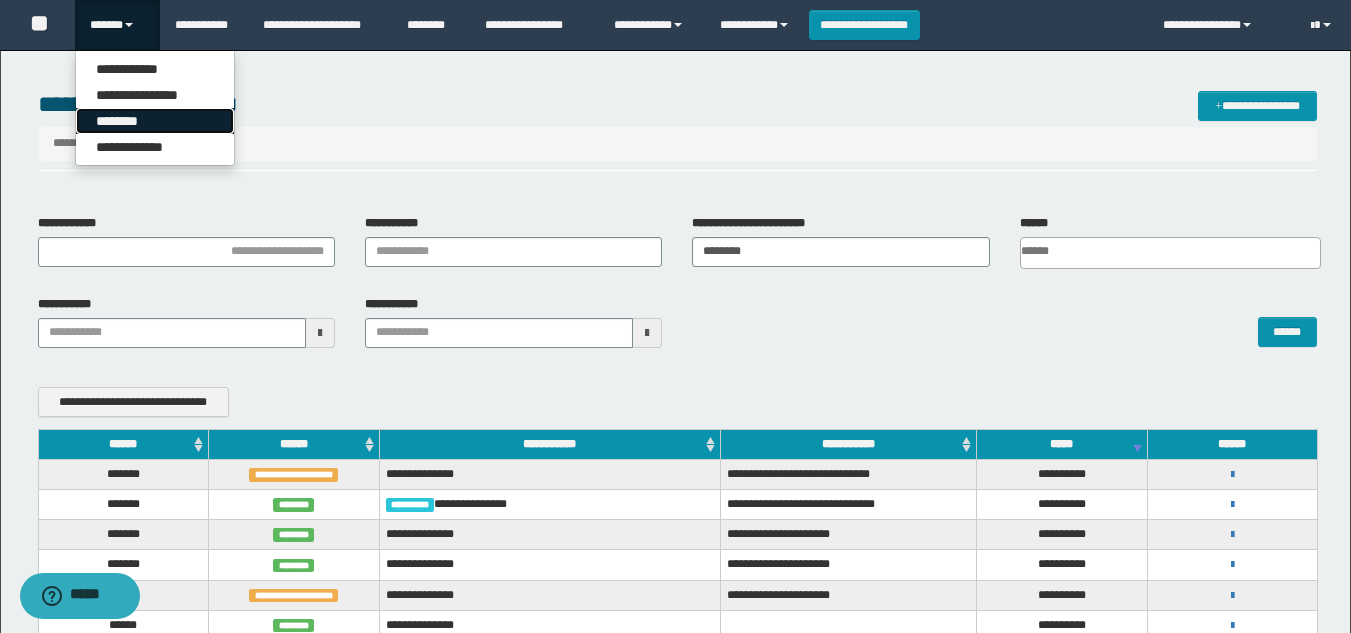 click on "********" at bounding box center (155, 121) 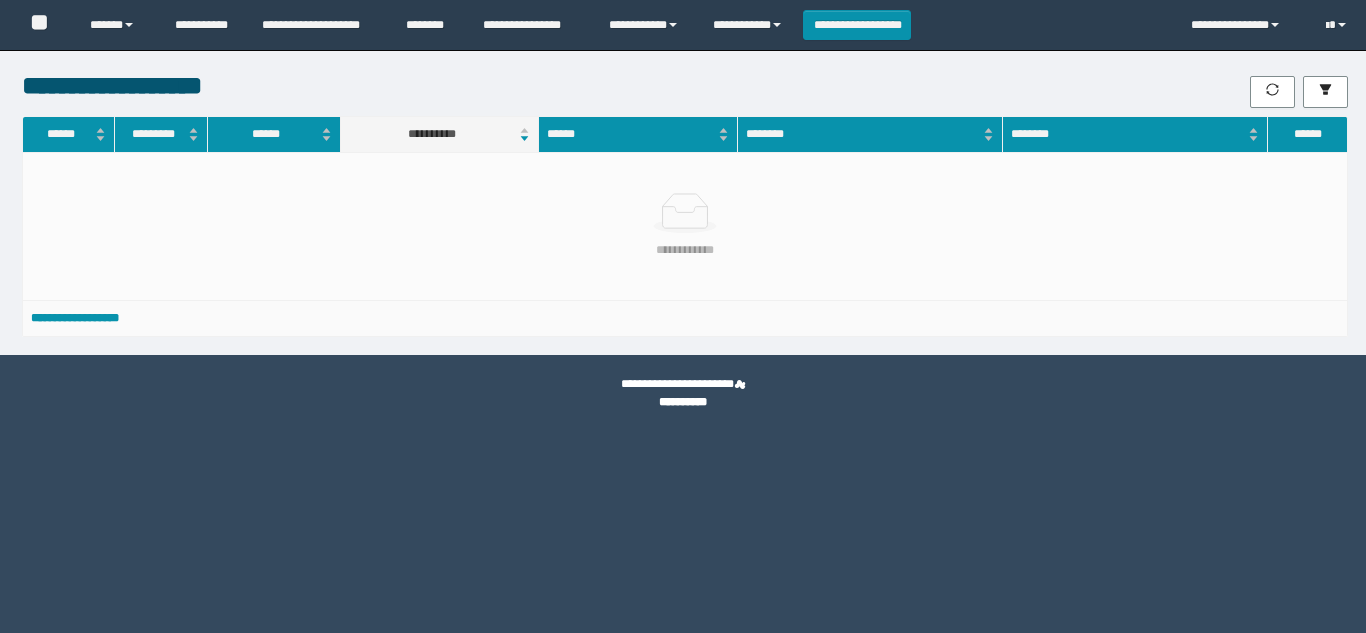 scroll, scrollTop: 0, scrollLeft: 0, axis: both 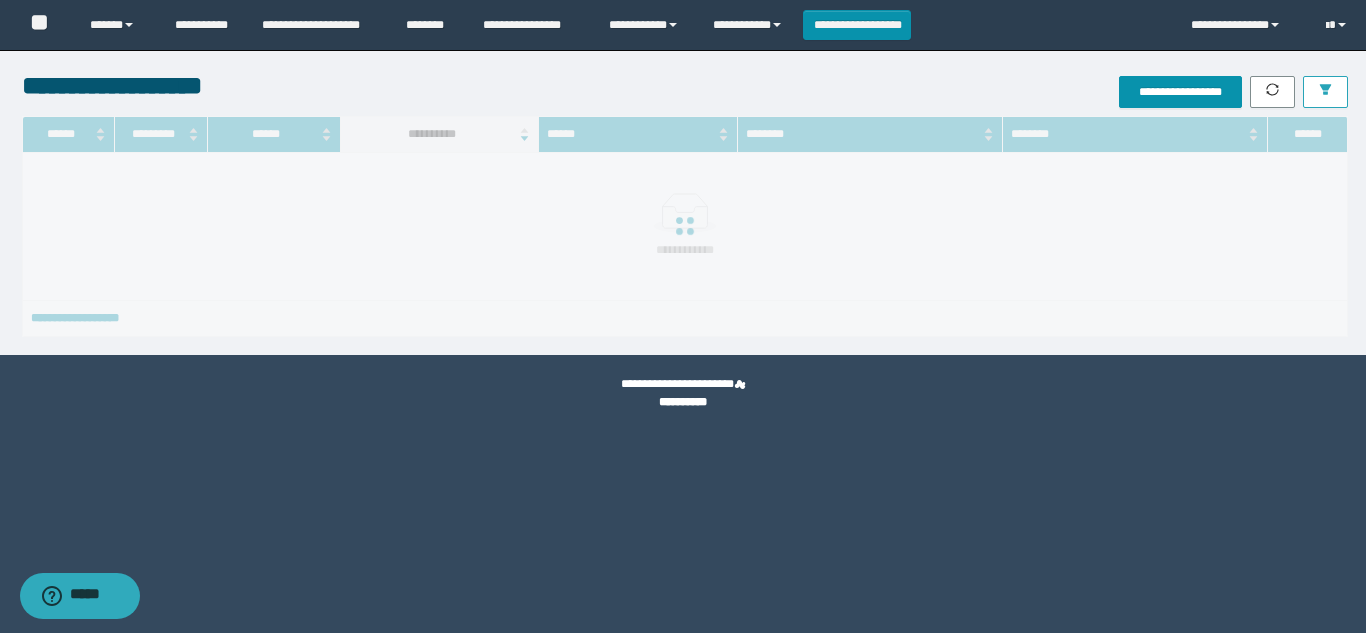 click at bounding box center [1325, 92] 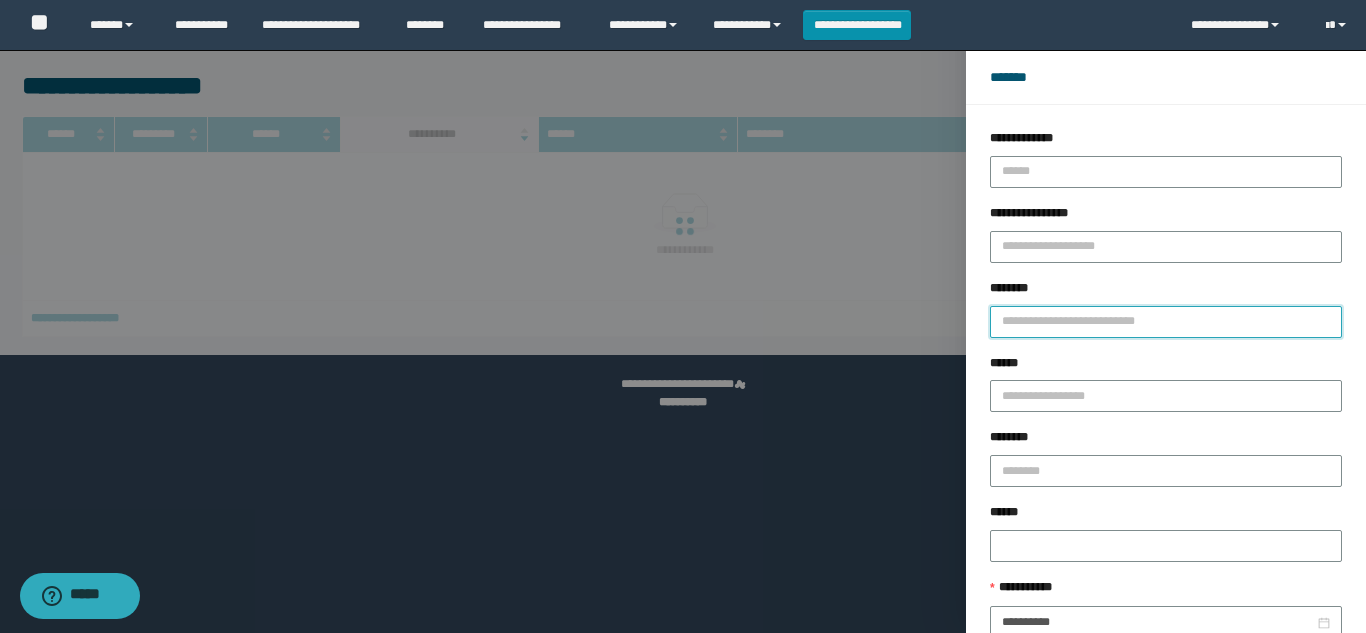 click on "********" at bounding box center (1166, 322) 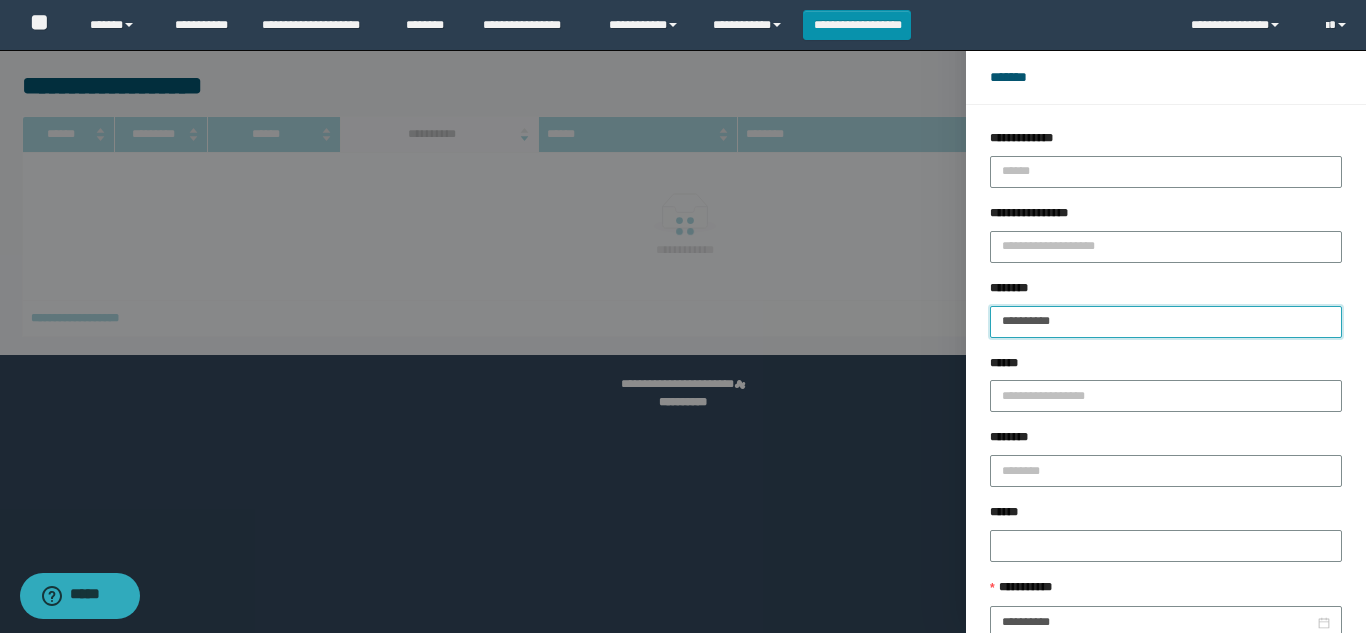 type on "**********" 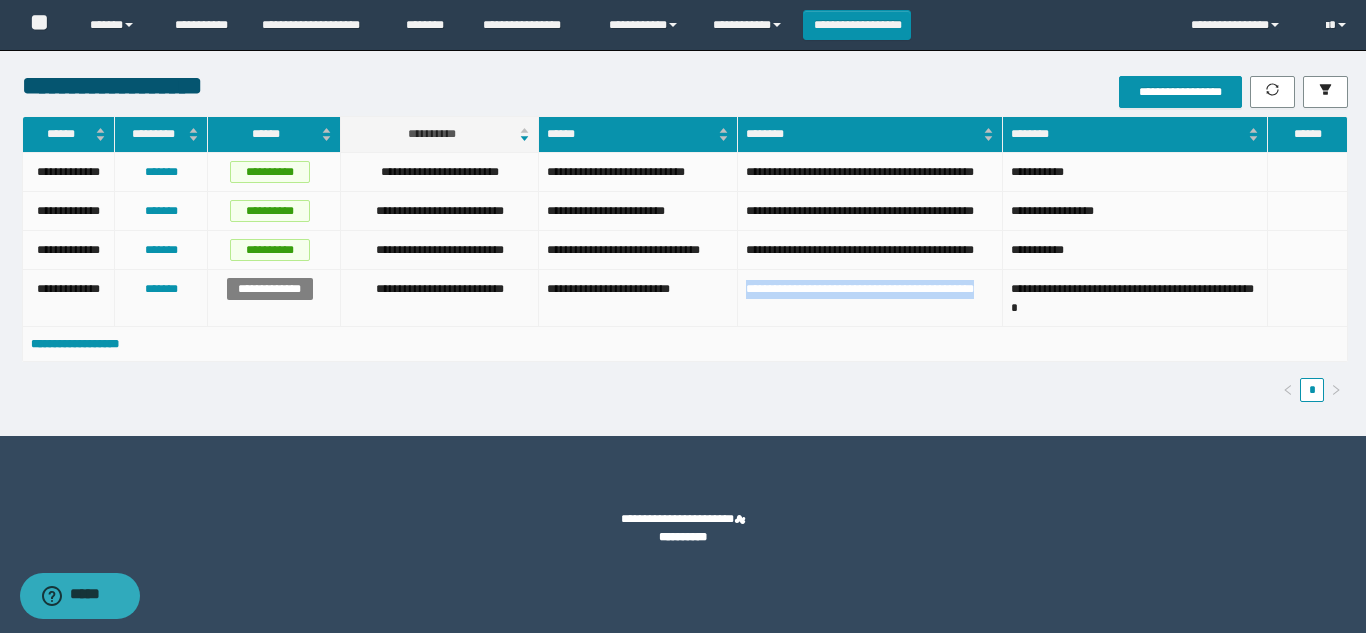 drag, startPoint x: 808, startPoint y: 362, endPoint x: 739, endPoint y: 333, distance: 74.84651 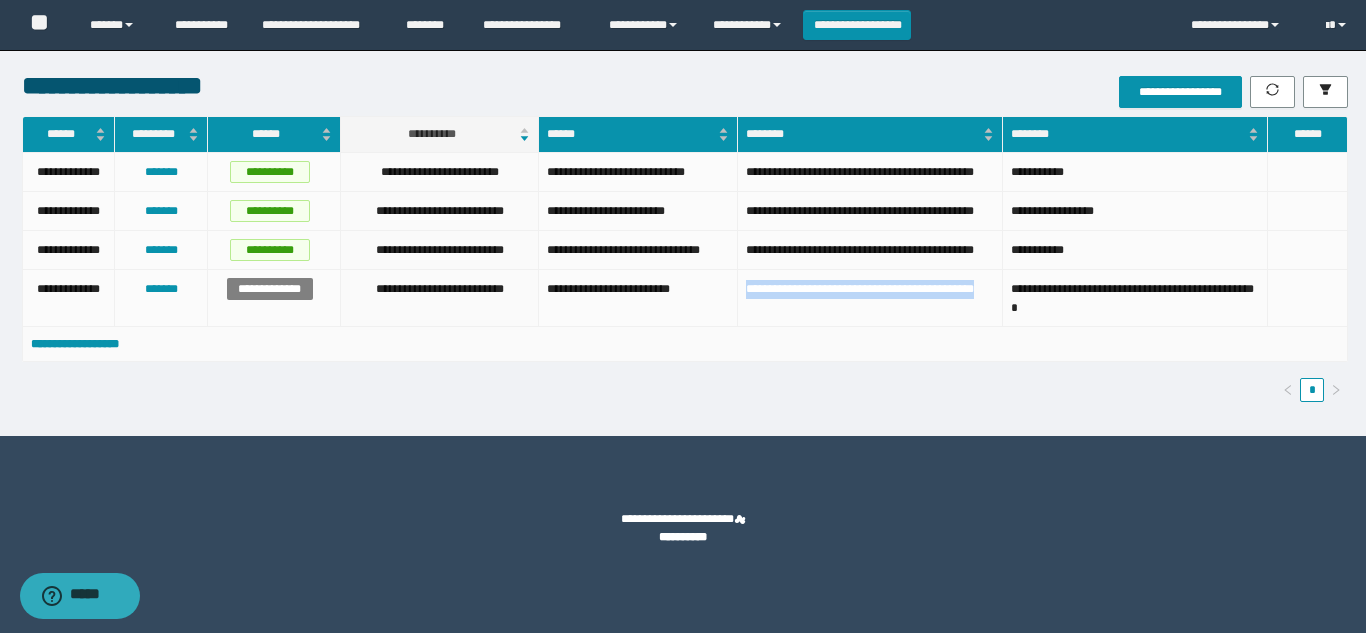 copy on "**********" 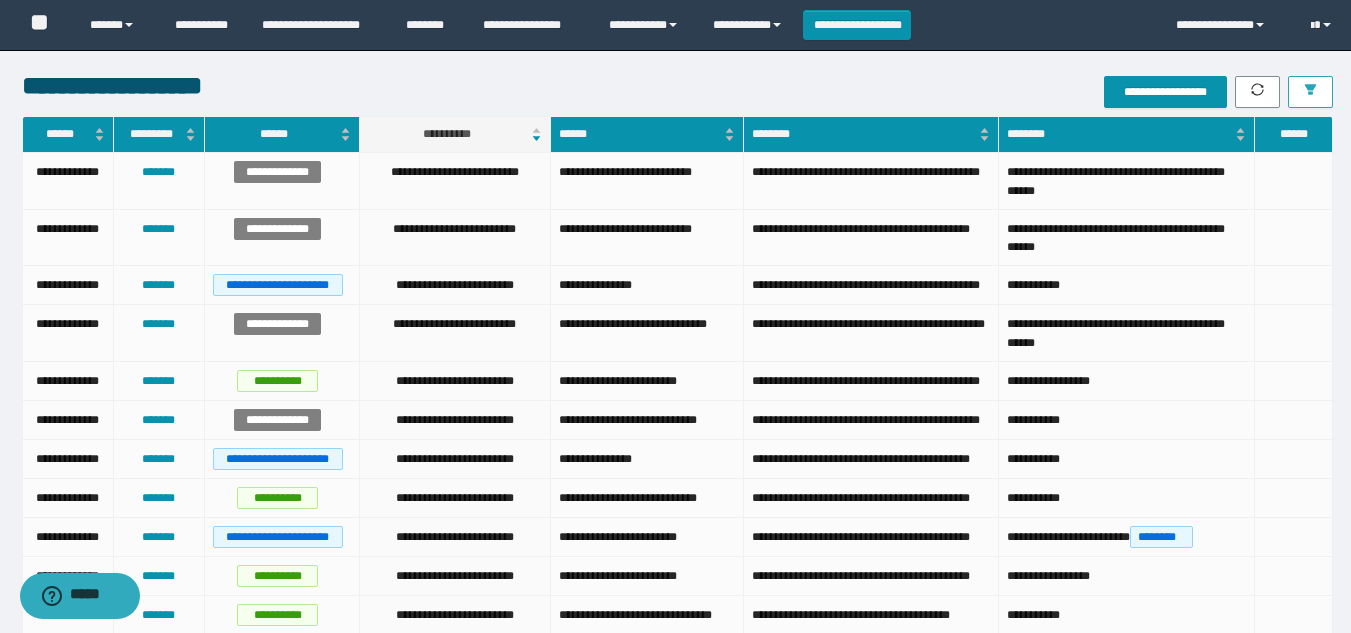 click 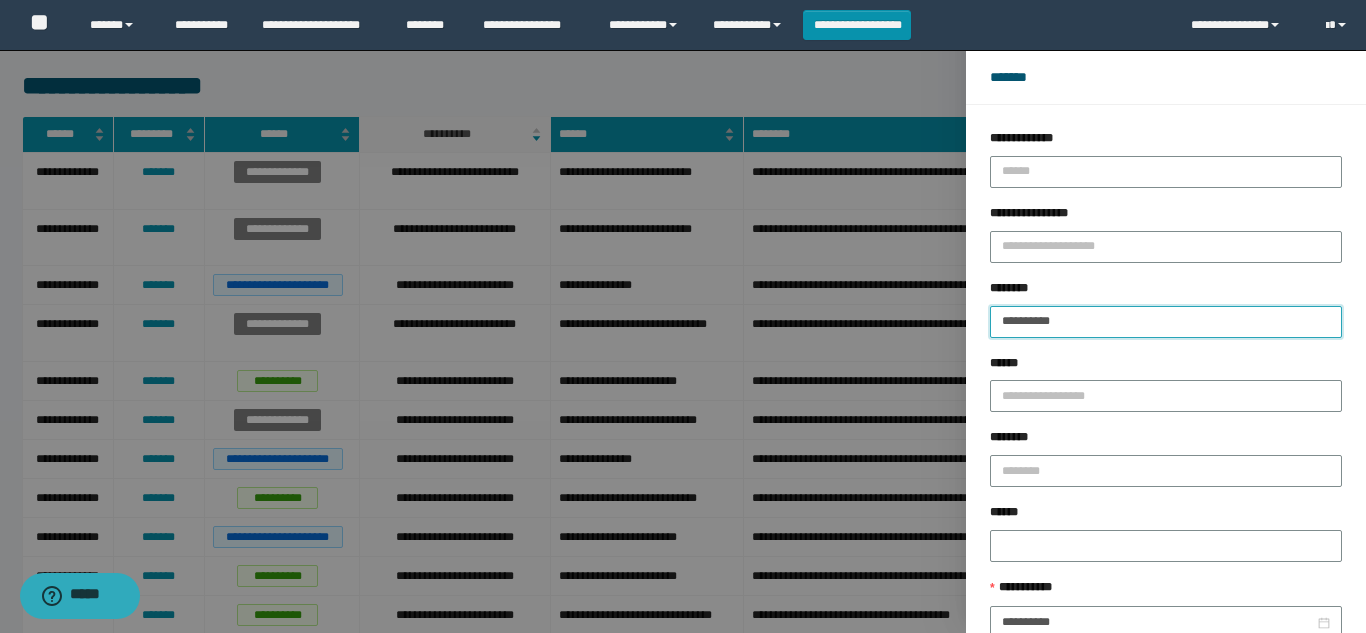 click on "**********" at bounding box center (1166, 322) 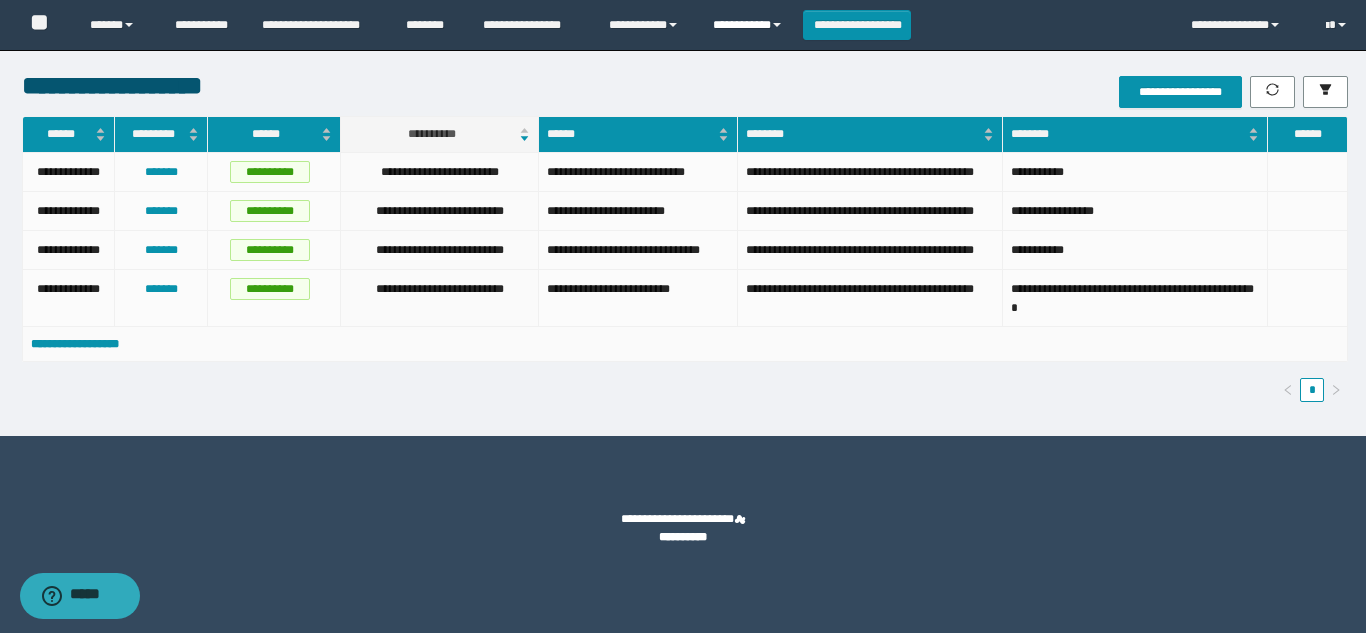 click on "**********" at bounding box center (750, 25) 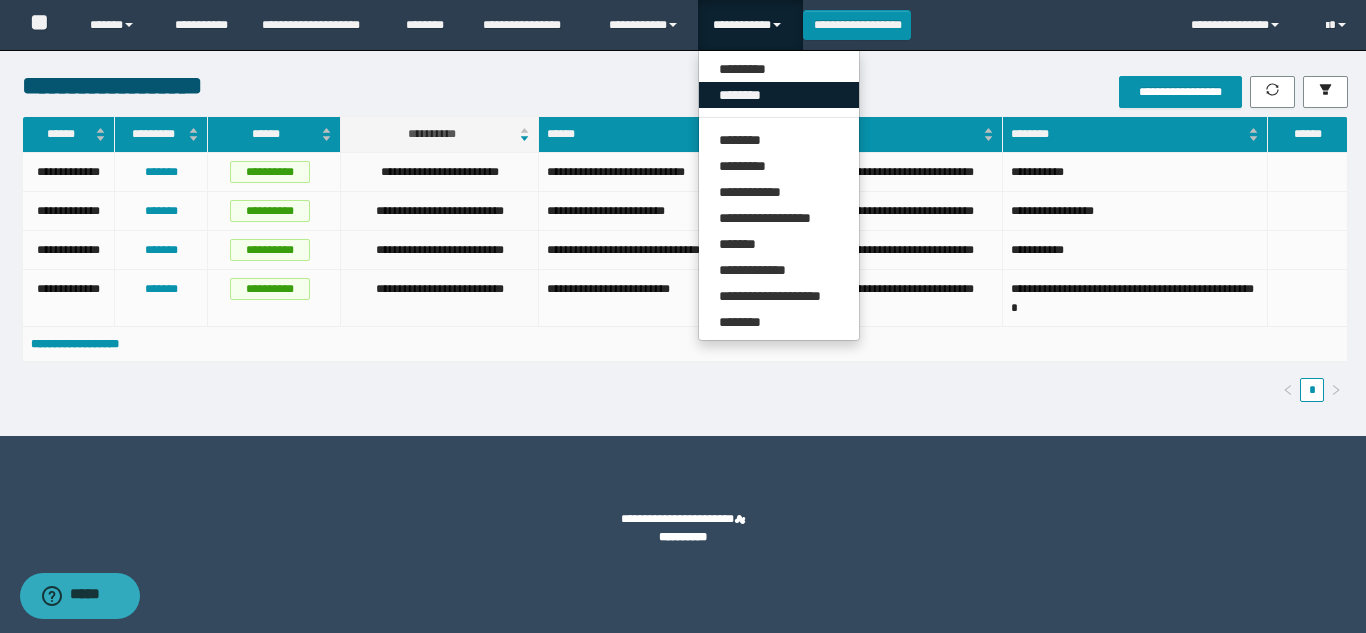 click on "********" at bounding box center [779, 95] 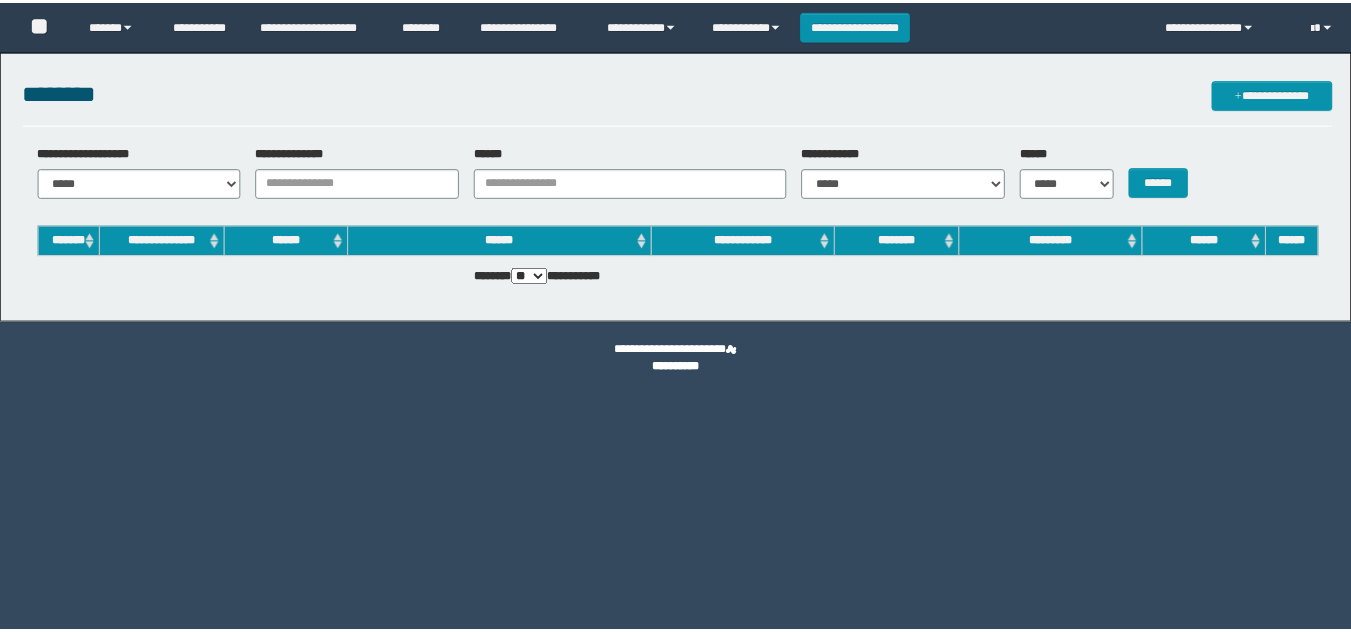 scroll, scrollTop: 0, scrollLeft: 0, axis: both 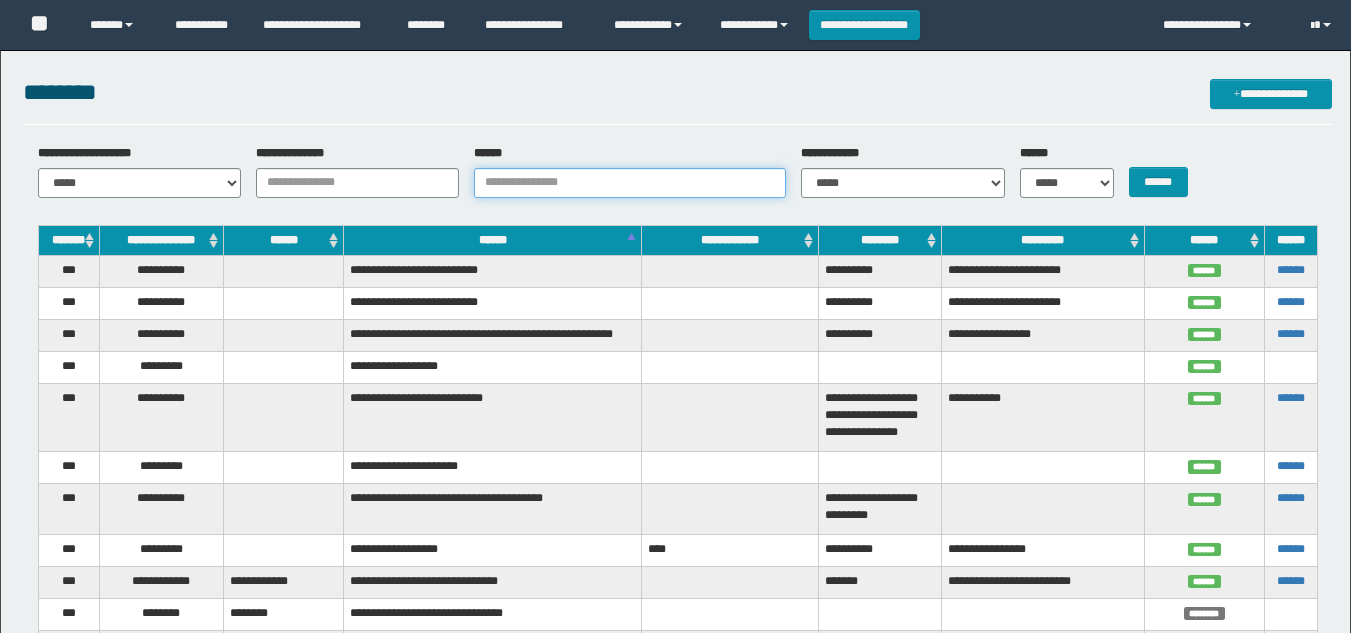 click on "******" at bounding box center [630, 183] 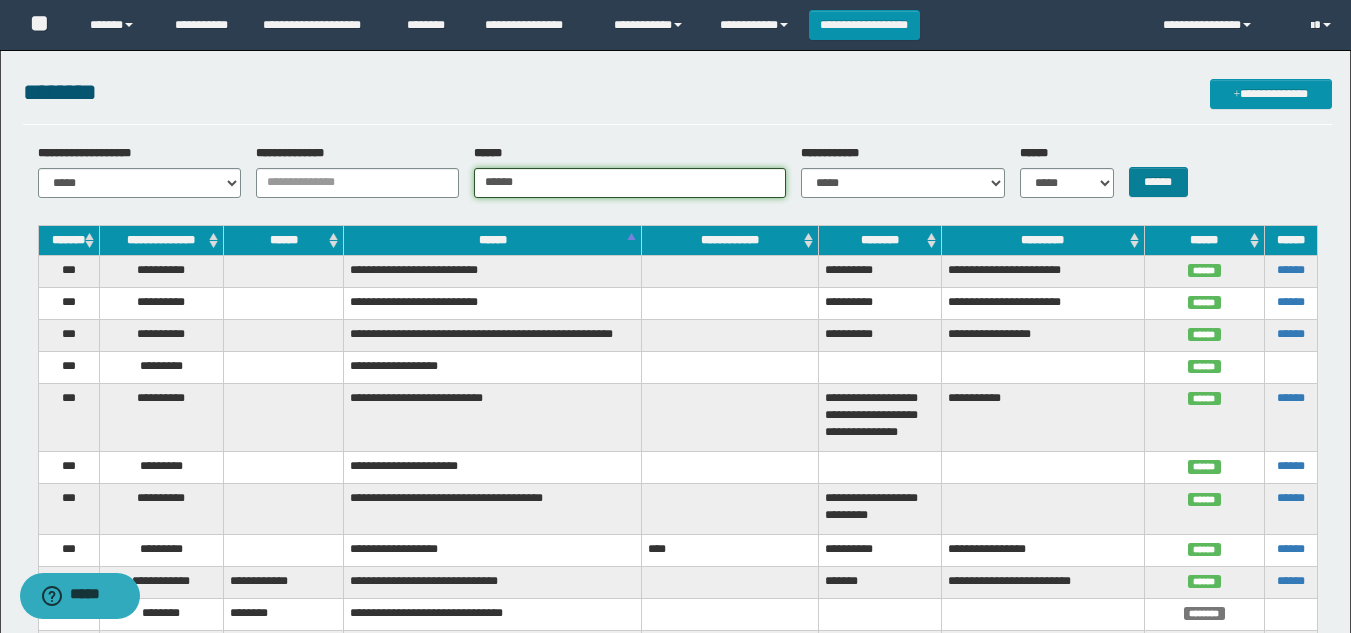 type on "*****" 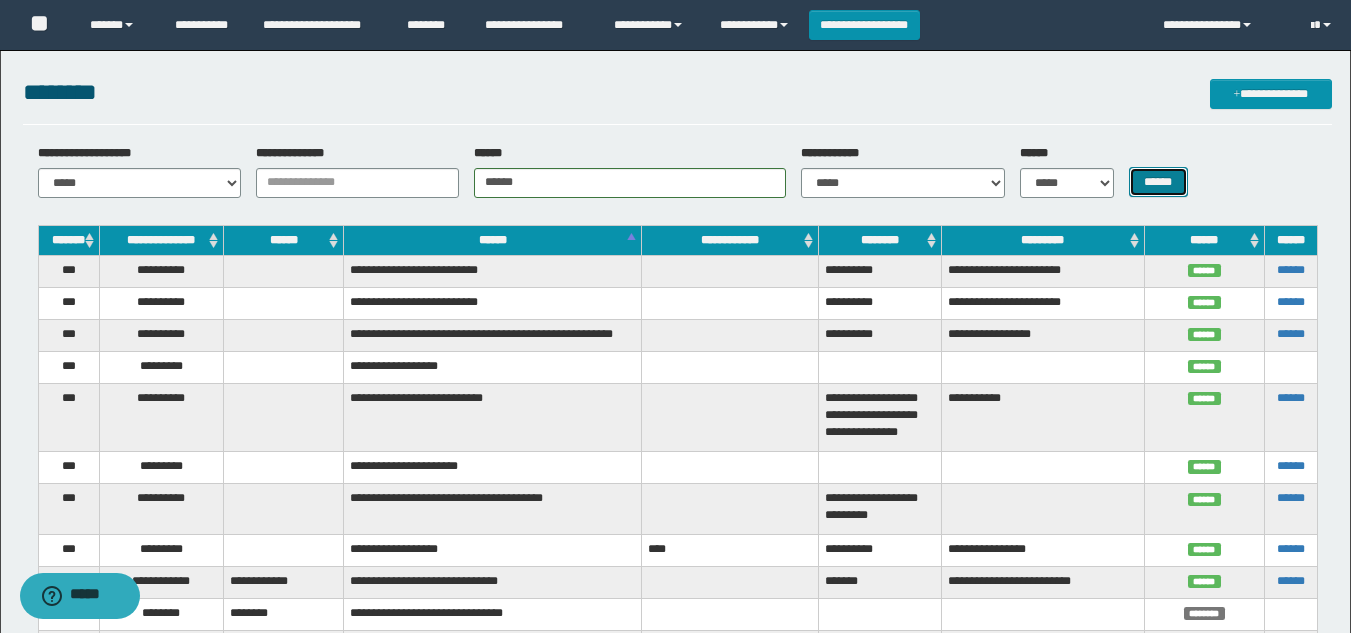click on "******" at bounding box center (1158, 182) 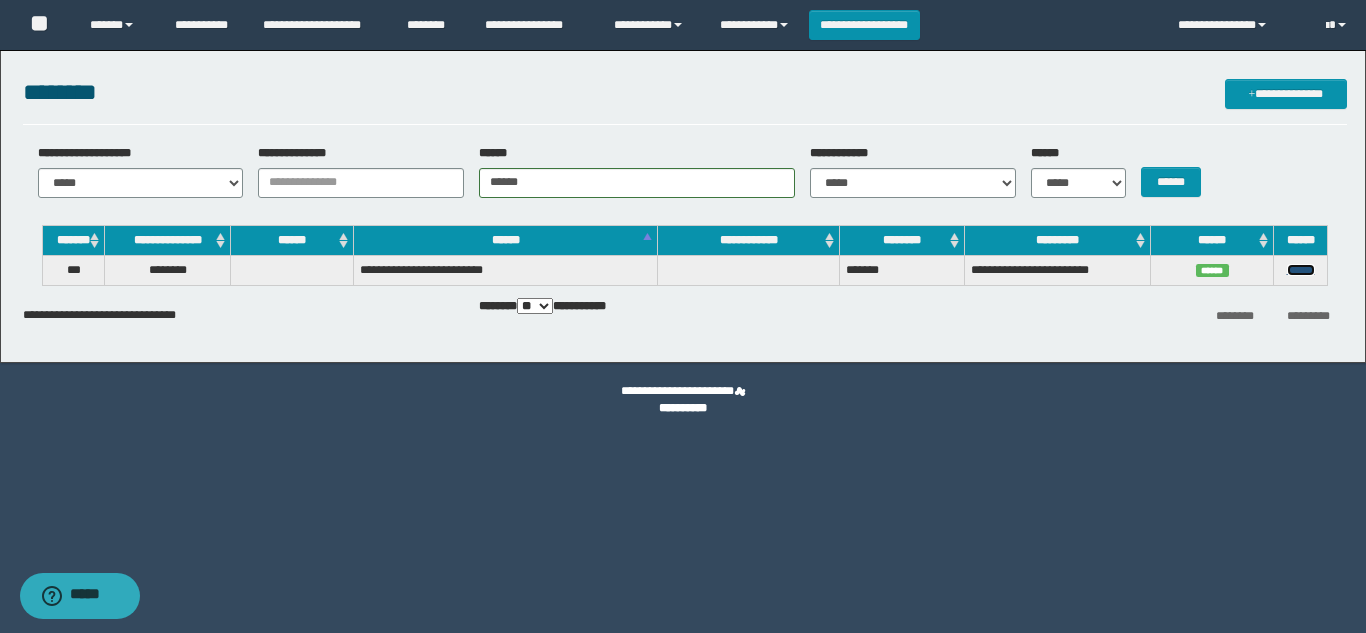 click on "******" at bounding box center (1301, 270) 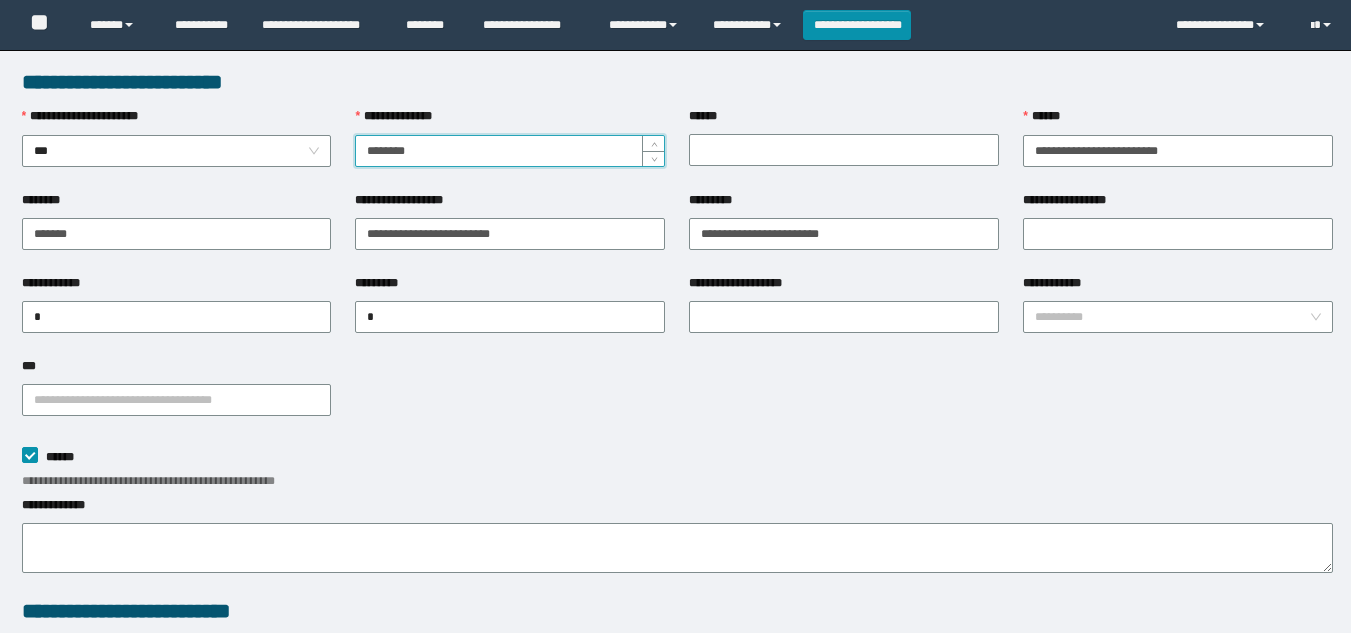 scroll, scrollTop: 0, scrollLeft: 0, axis: both 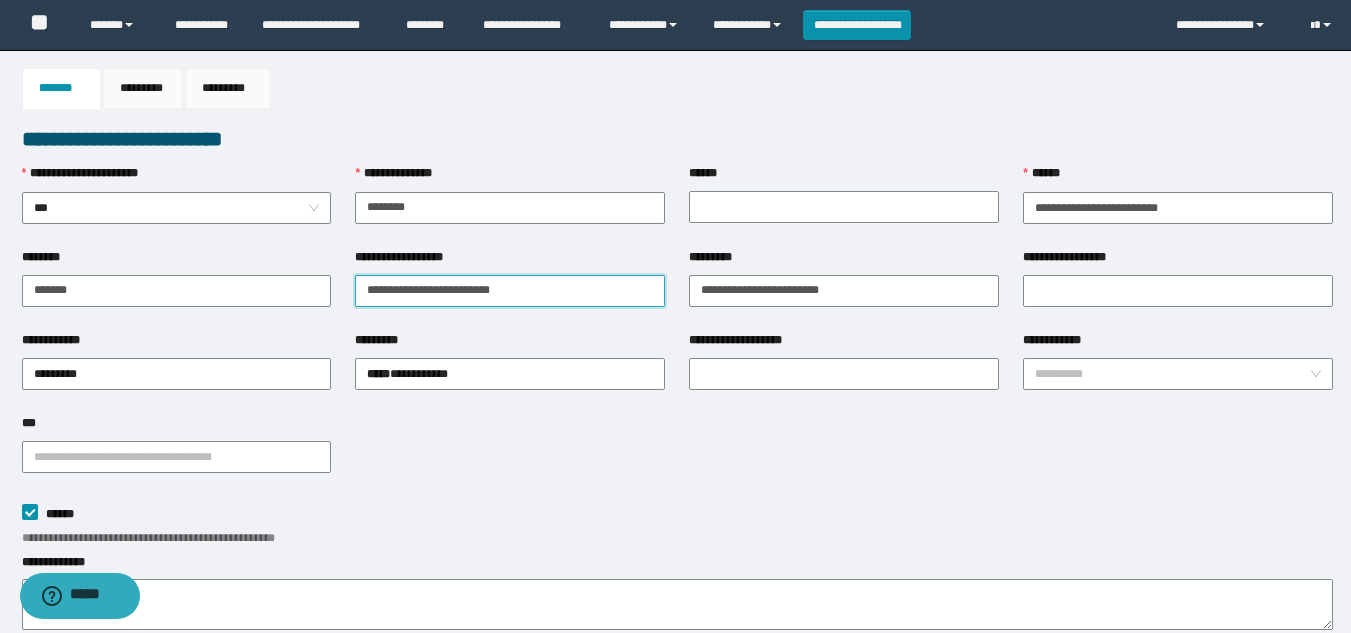 drag, startPoint x: 527, startPoint y: 295, endPoint x: 364, endPoint y: 304, distance: 163.24828 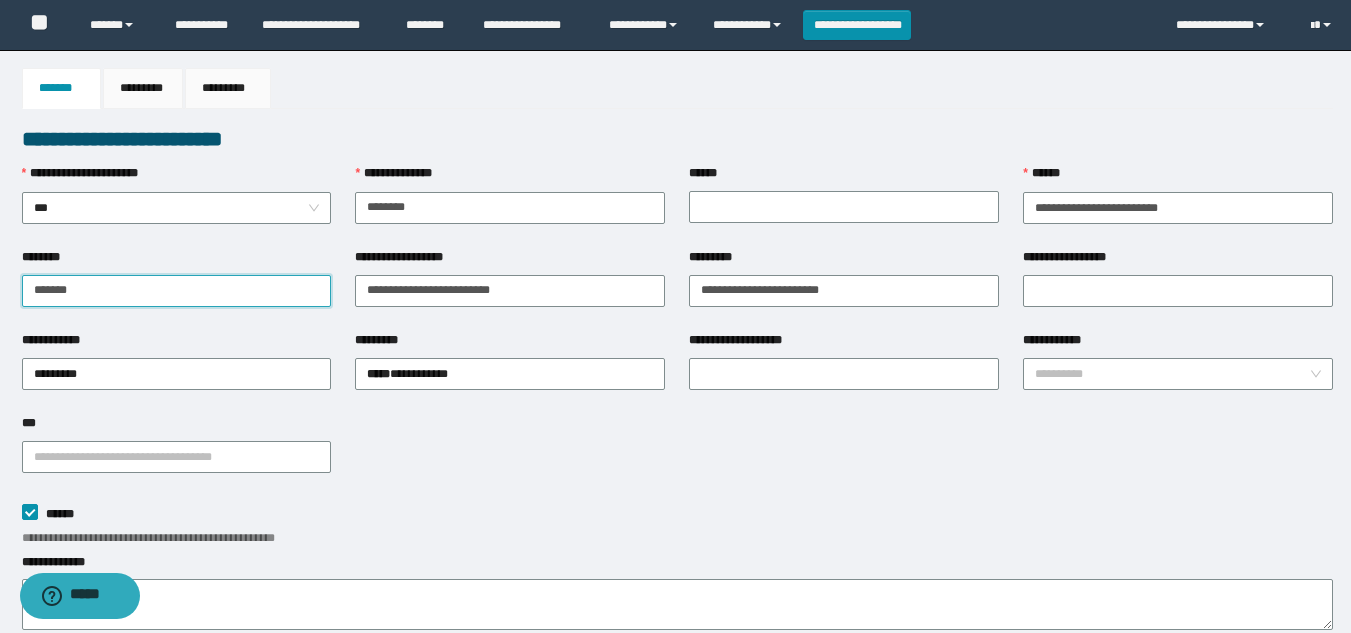 drag, startPoint x: 97, startPoint y: 297, endPoint x: 0, endPoint y: 289, distance: 97.32934 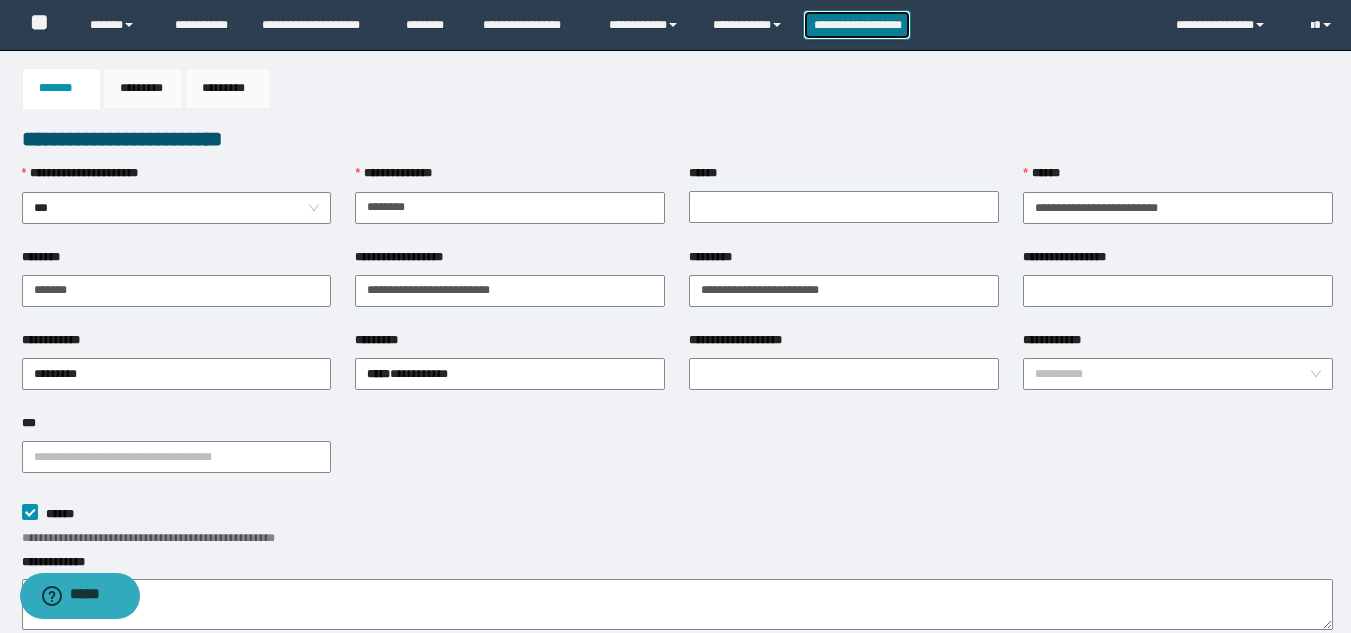 click on "**********" at bounding box center (857, 25) 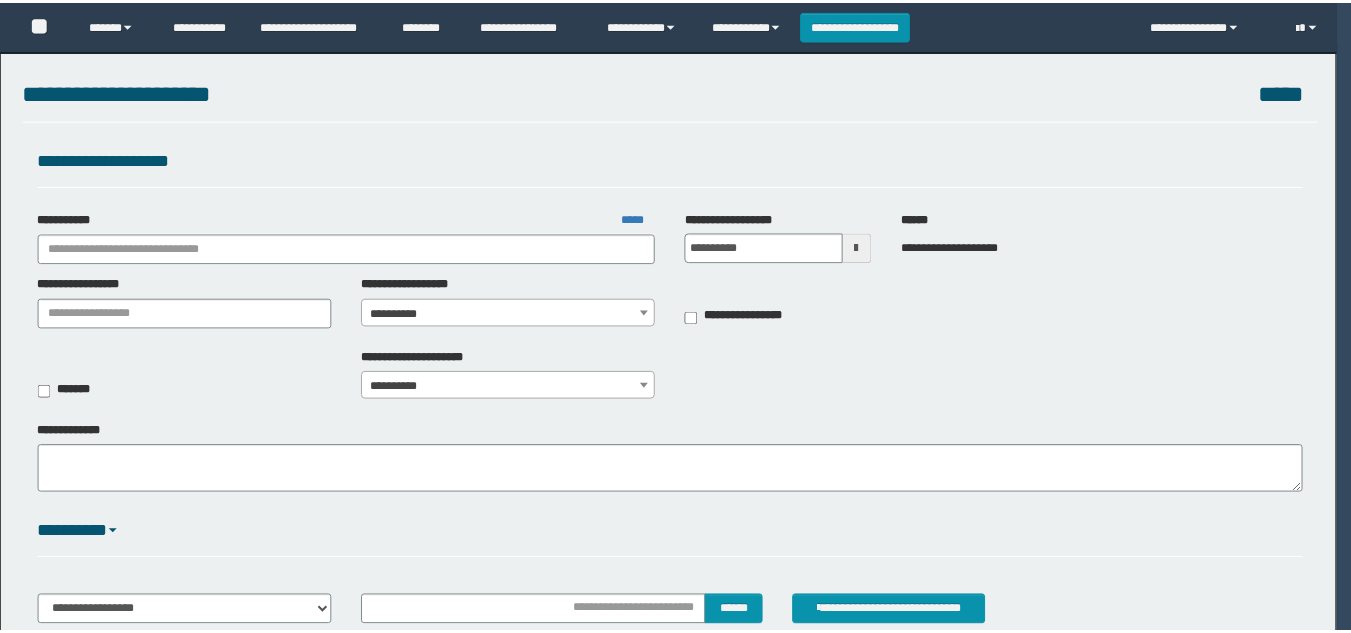 scroll, scrollTop: 0, scrollLeft: 0, axis: both 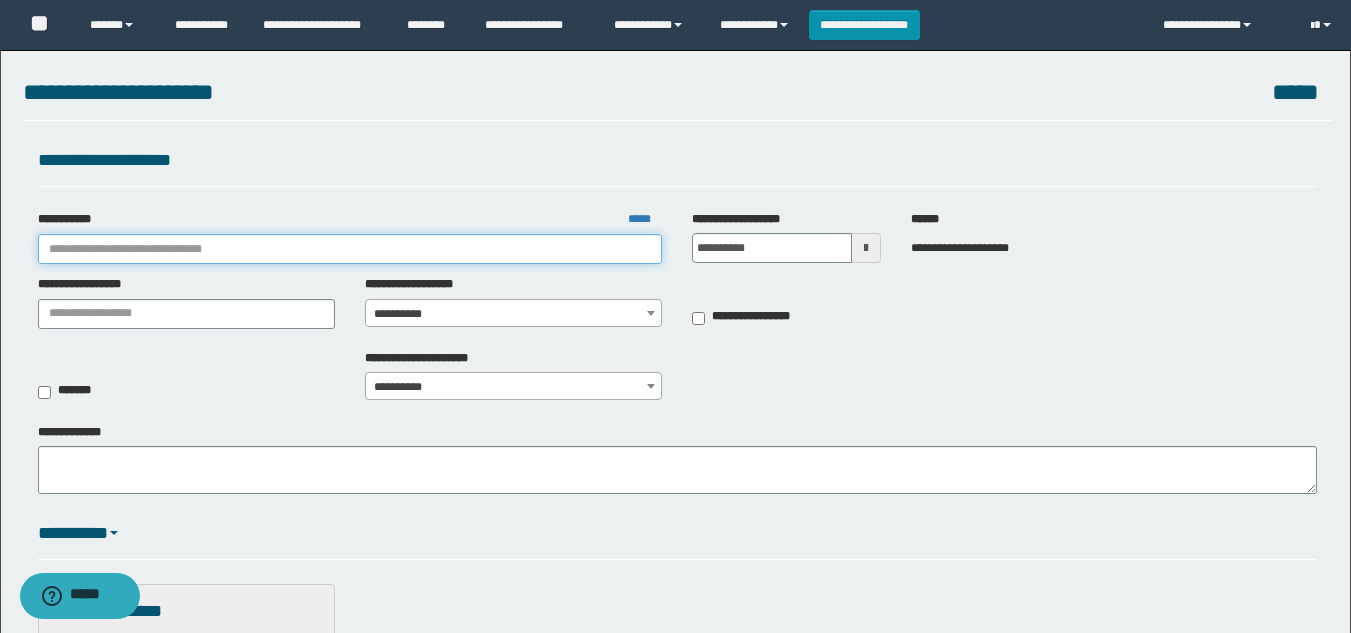 click on "**********" at bounding box center (350, 249) 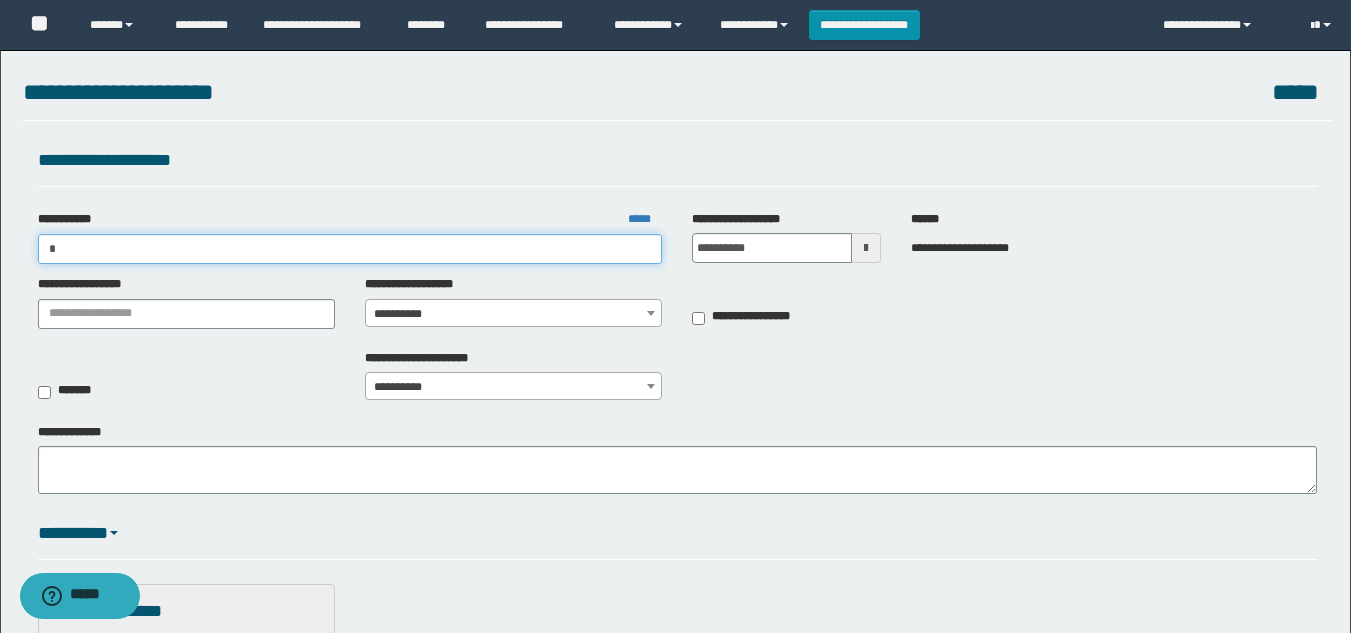 type 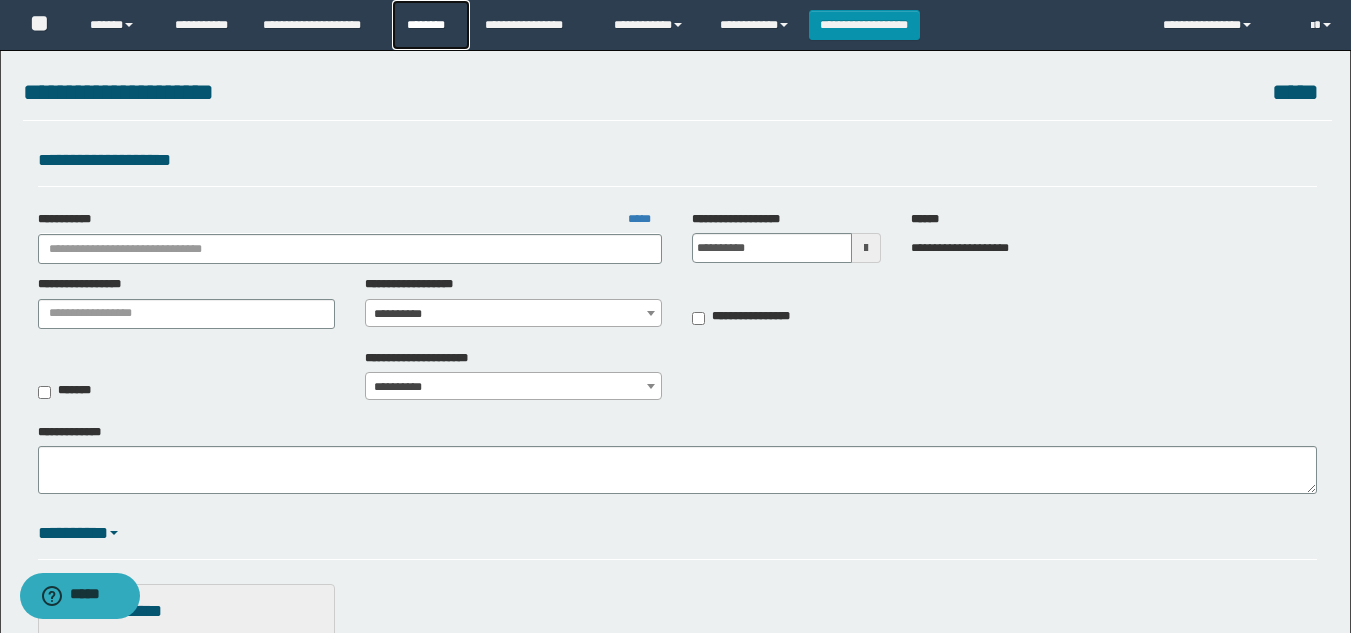 click on "********" at bounding box center [431, 25] 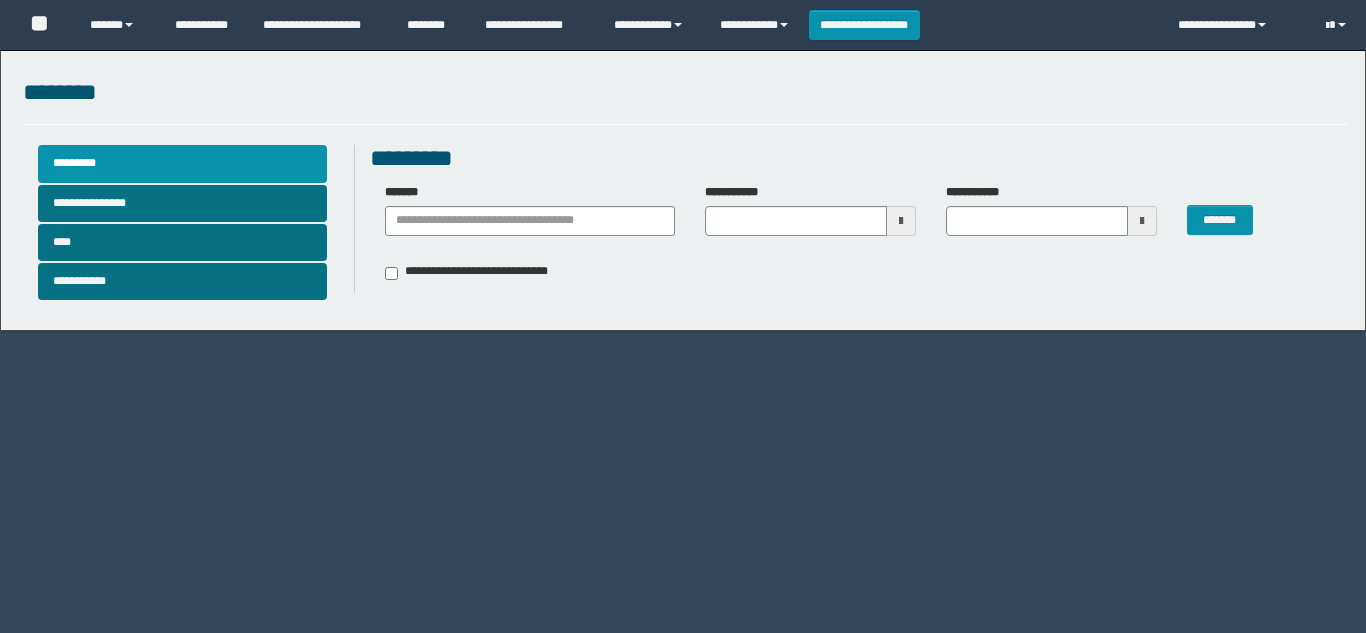 scroll, scrollTop: 0, scrollLeft: 0, axis: both 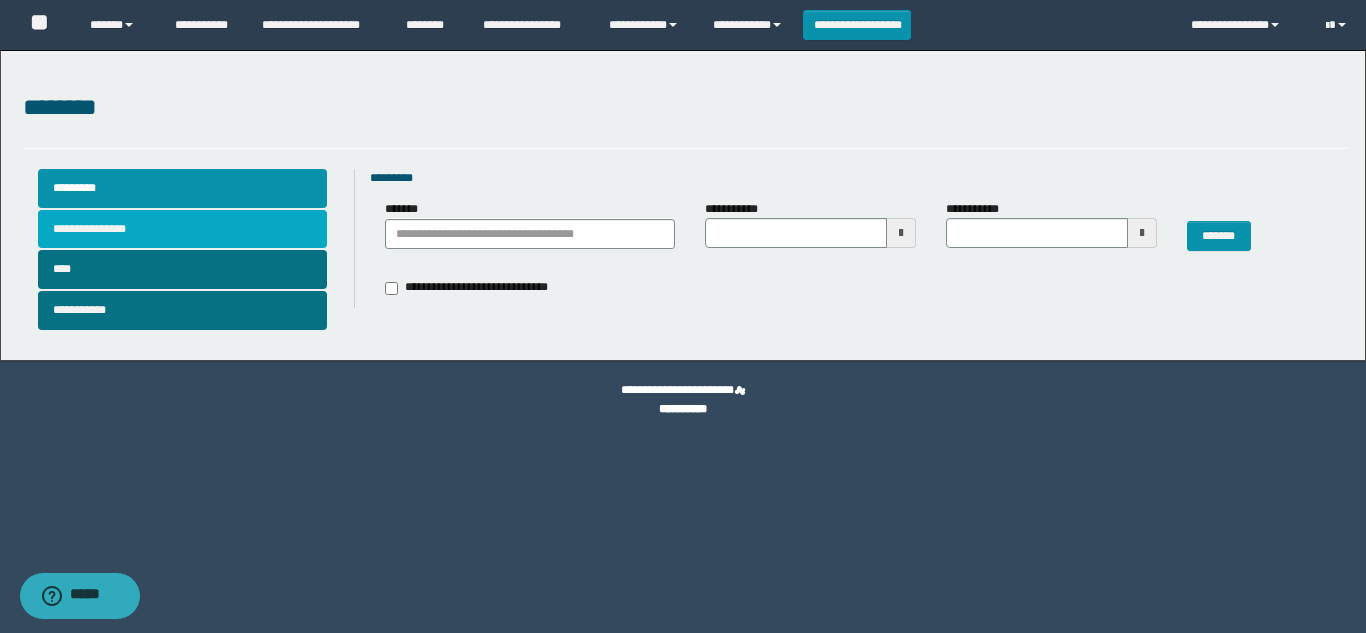 click on "**********" at bounding box center [182, 229] 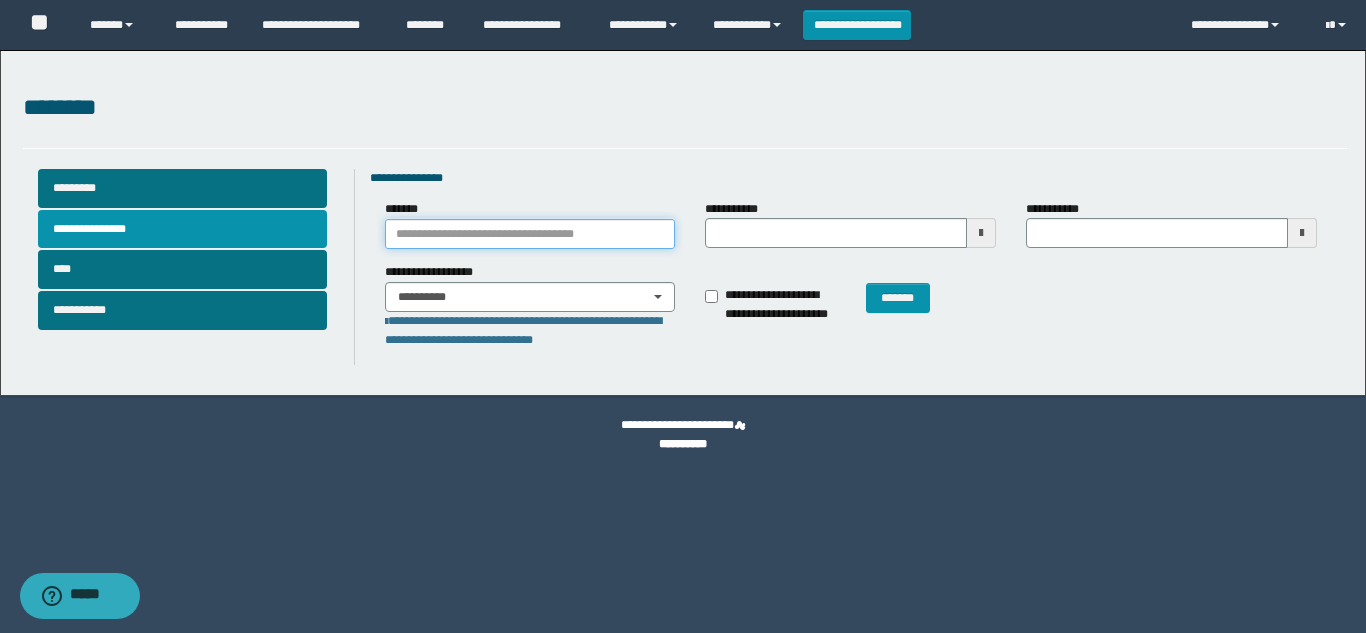 click on "*******" at bounding box center (530, 234) 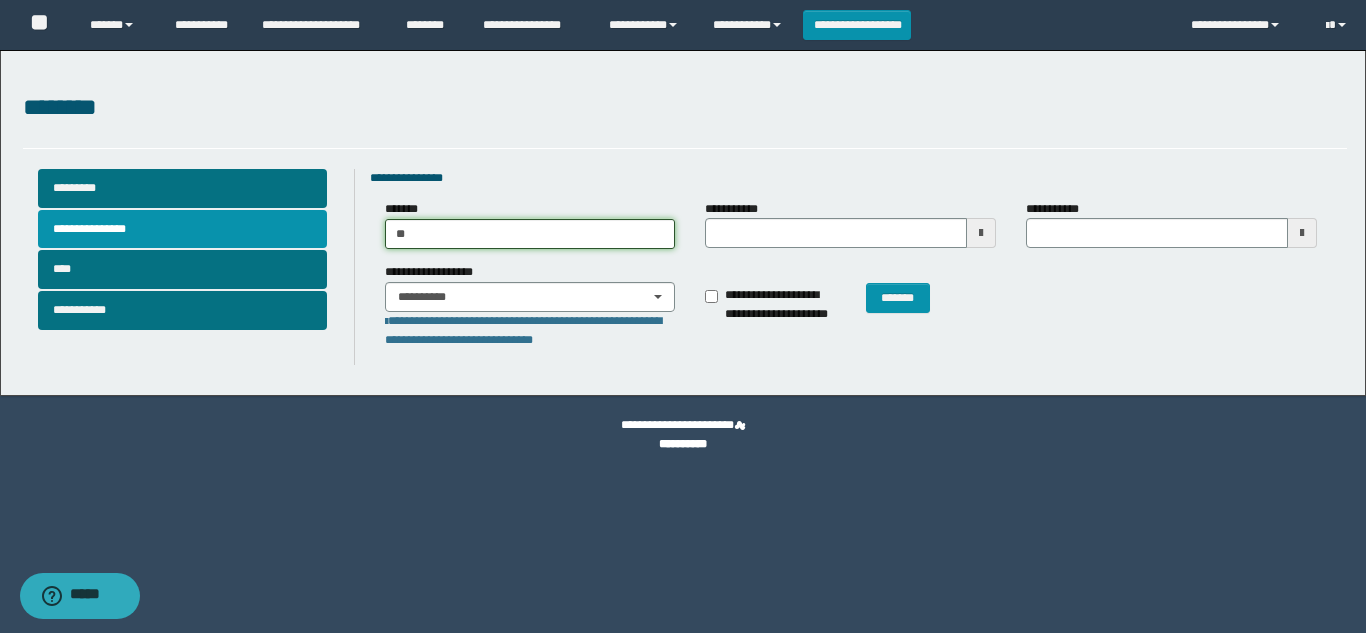 type on "***" 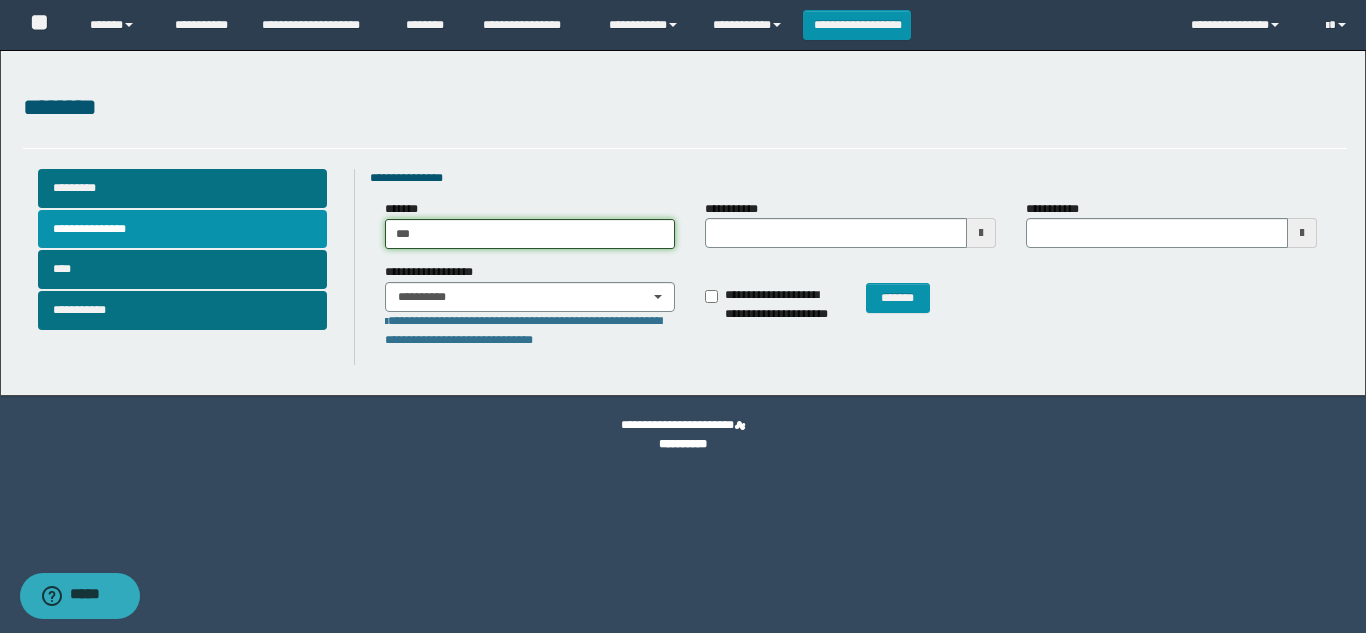 type on "**********" 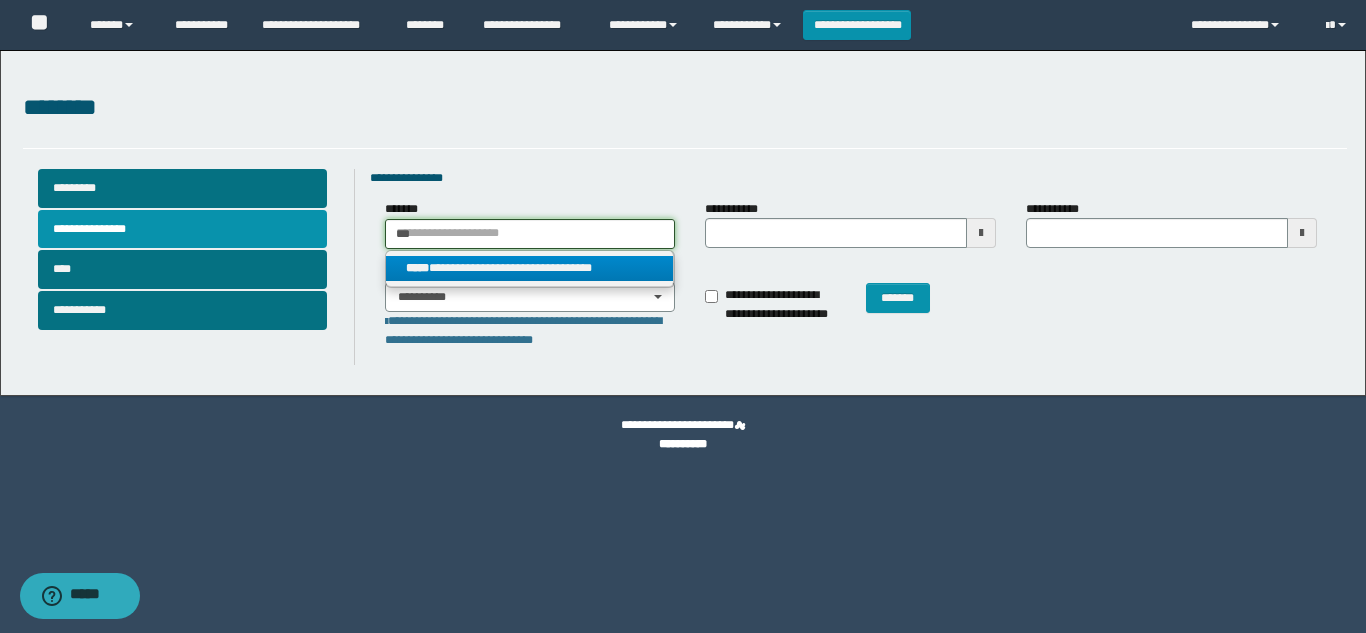 type on "***" 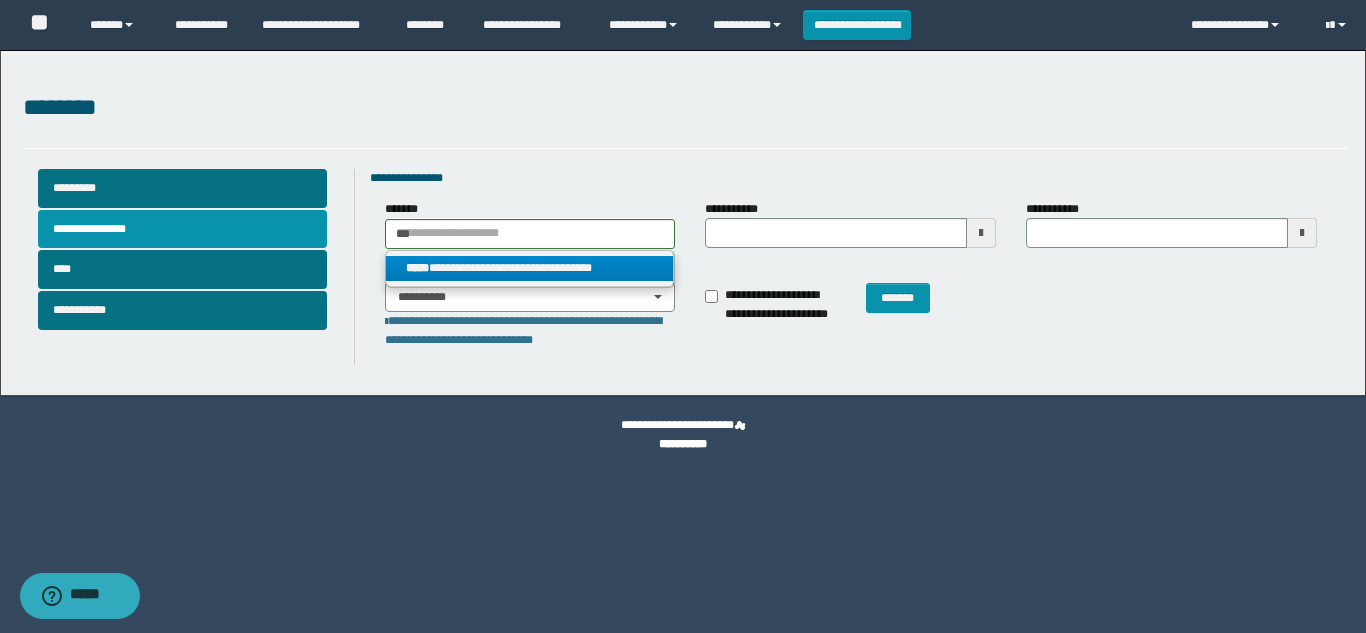 click on "**********" at bounding box center [530, 268] 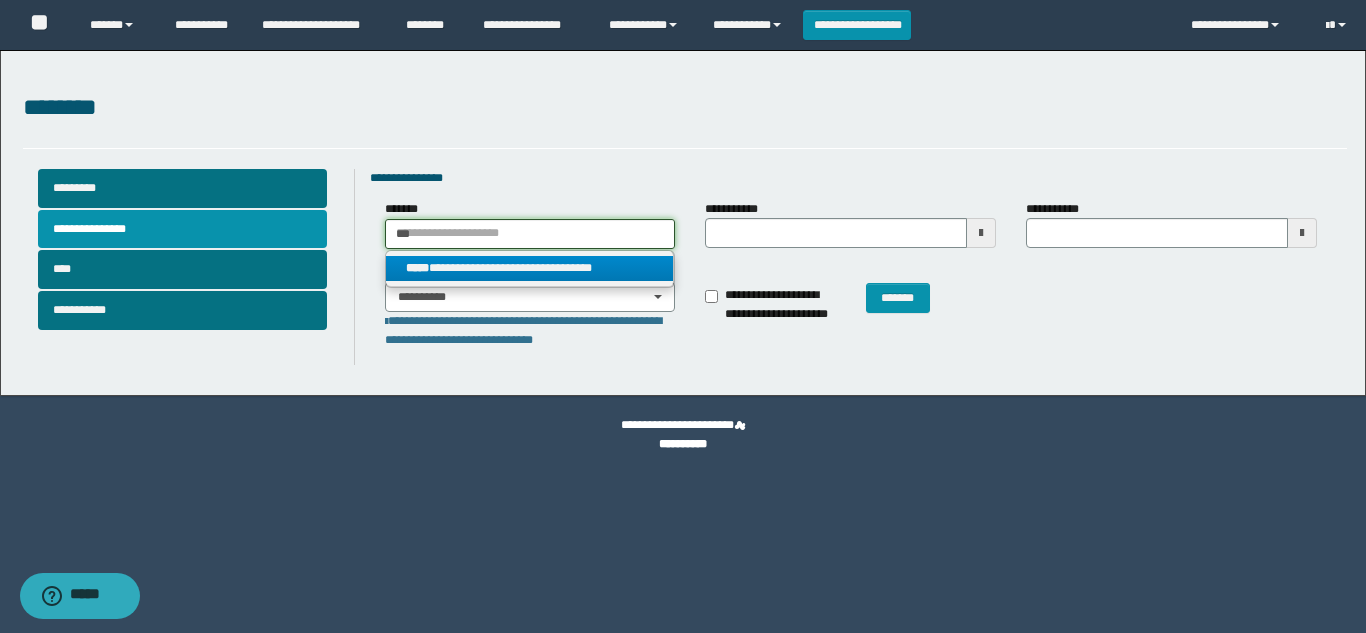 type 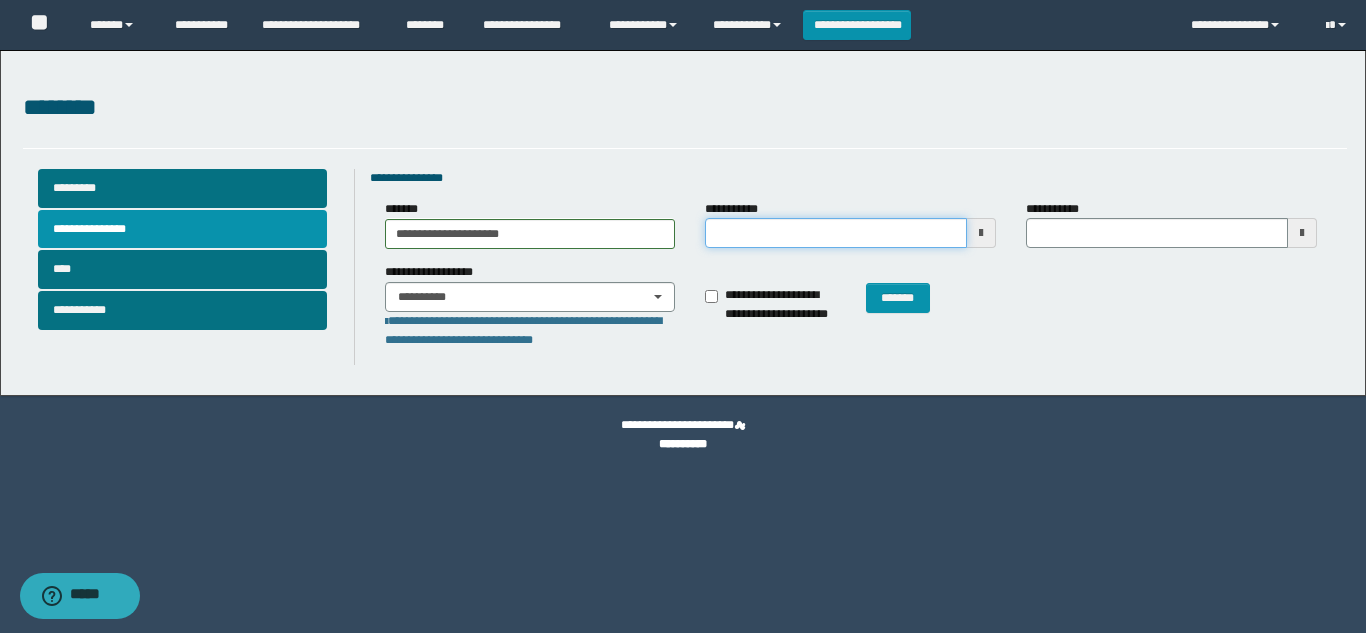 click on "**********" at bounding box center [836, 233] 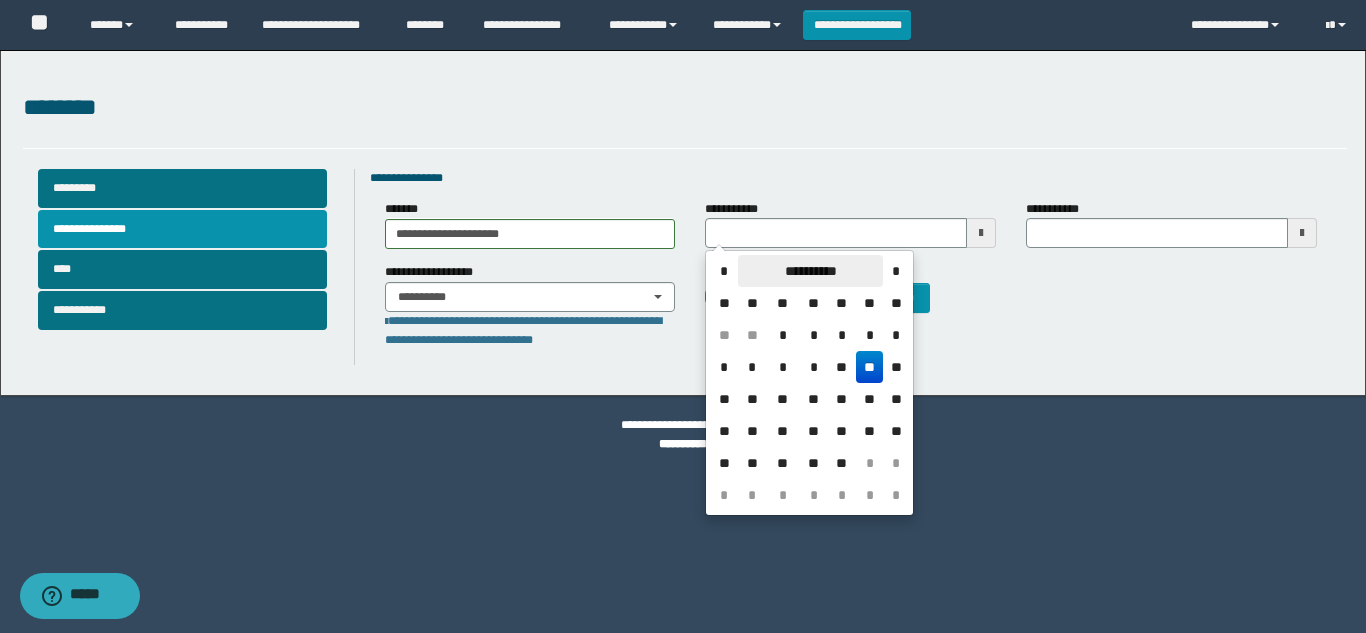 click on "**********" at bounding box center [810, 271] 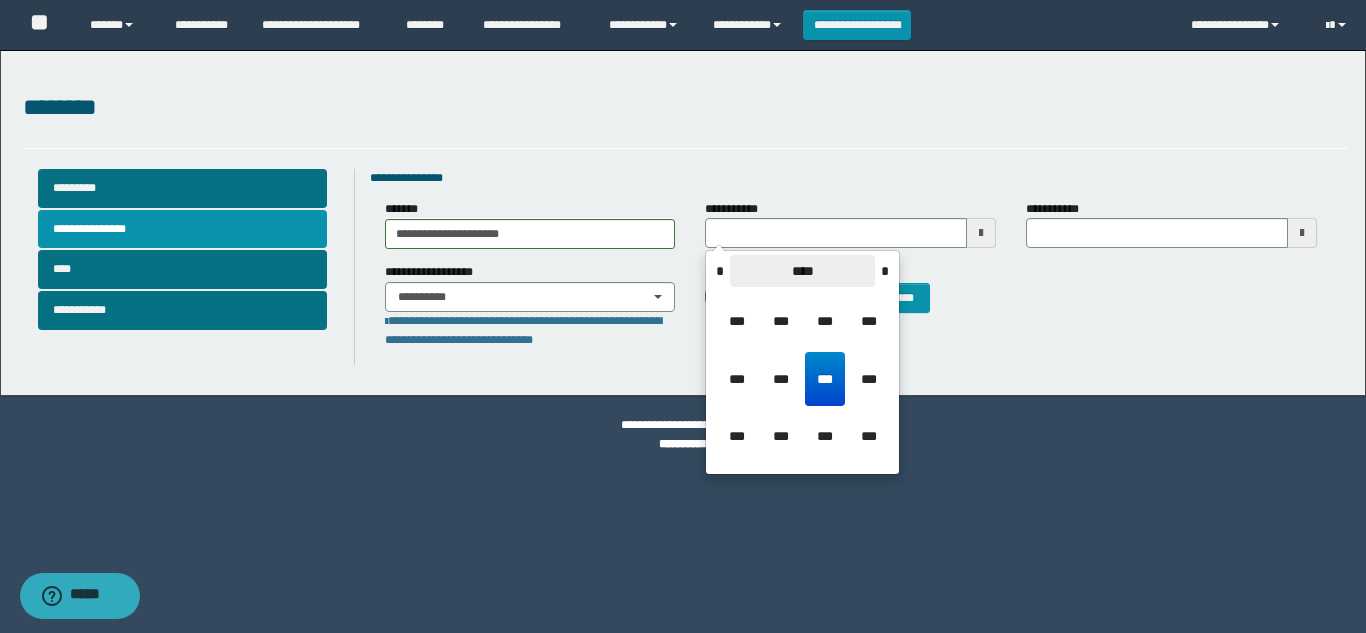 click on "****" at bounding box center (802, 271) 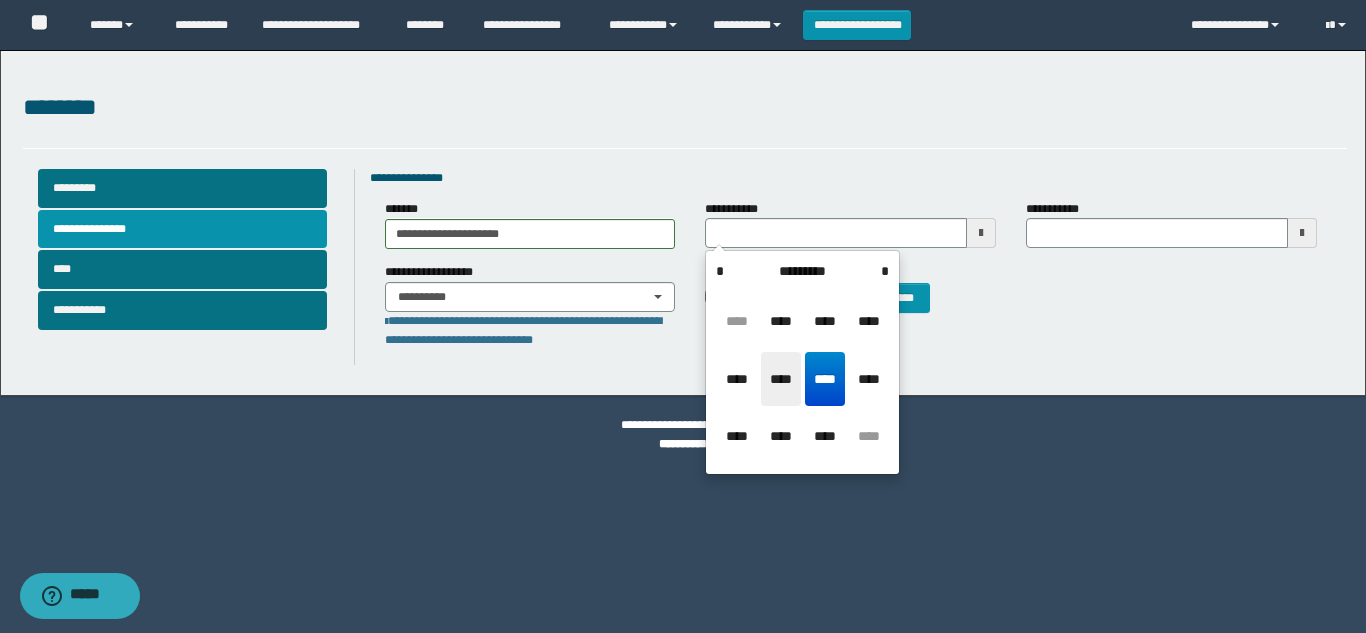 click on "****" at bounding box center [781, 379] 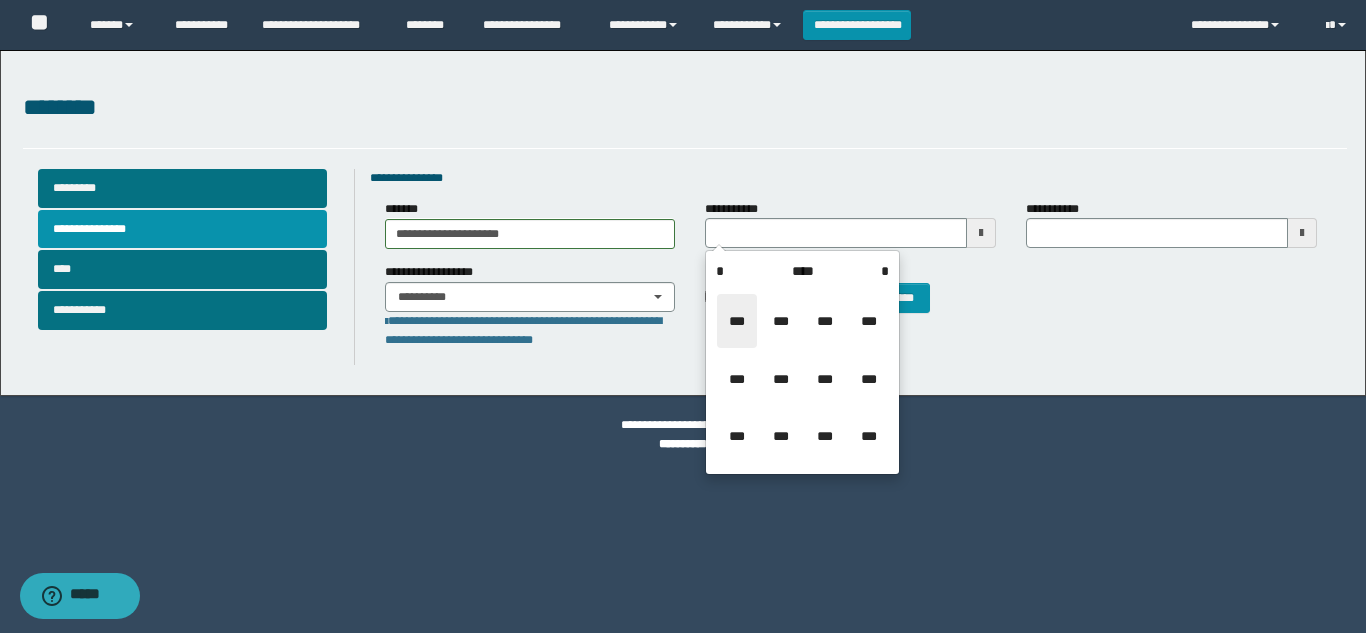 click on "***" at bounding box center (737, 321) 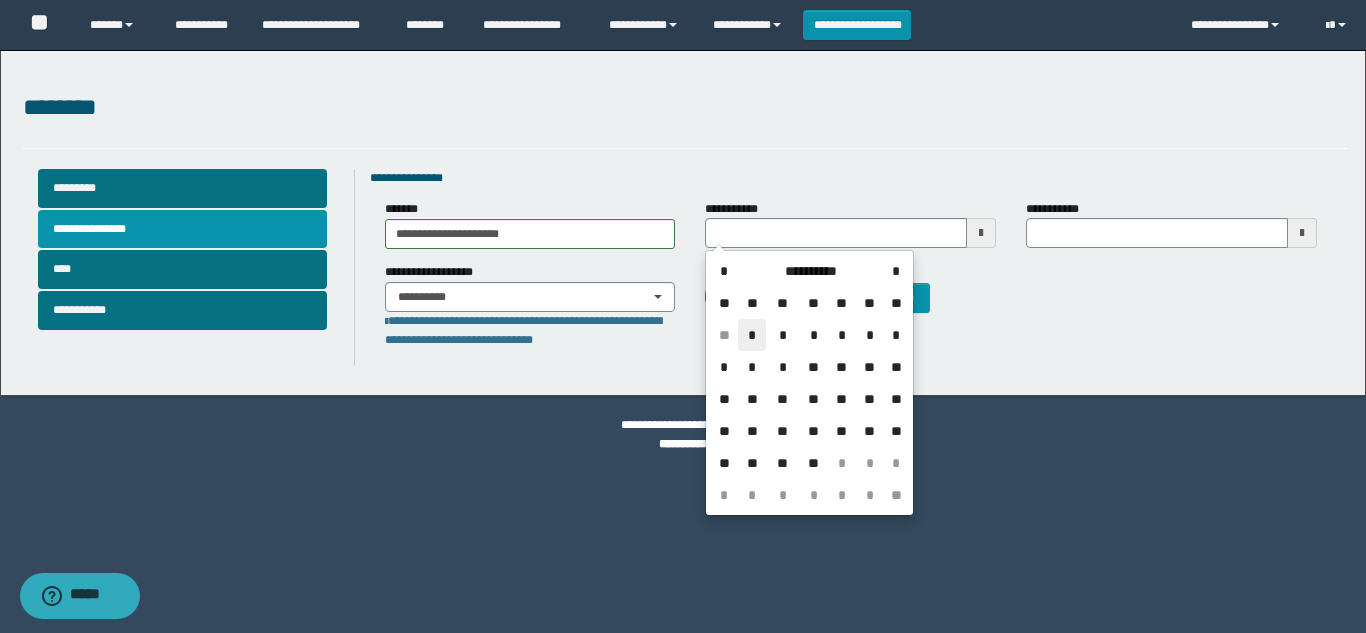 click on "*" at bounding box center [752, 335] 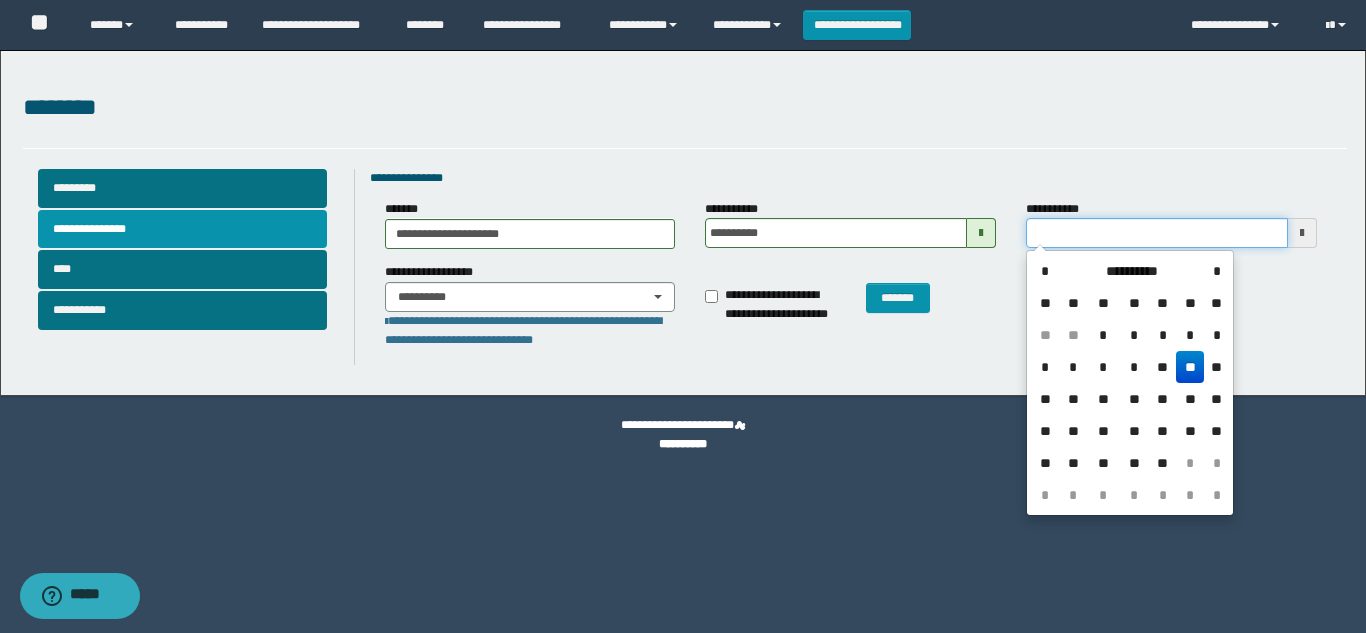 click on "**********" at bounding box center (1157, 233) 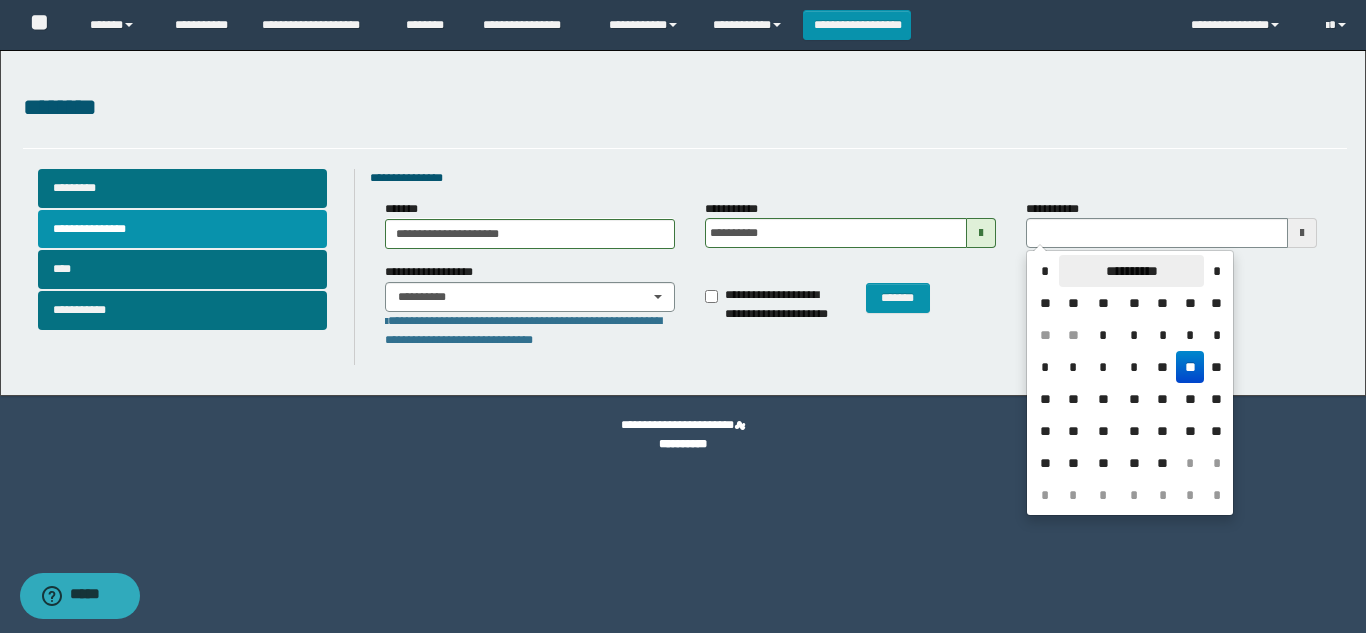 click on "**********" at bounding box center (1131, 271) 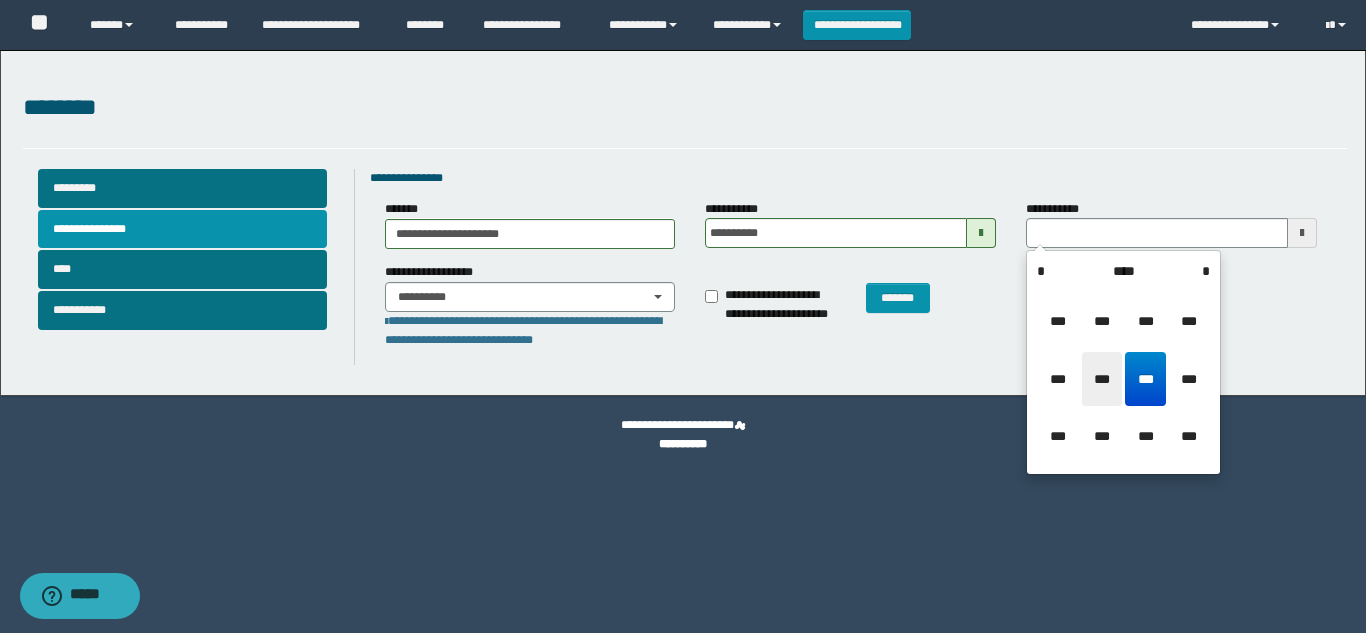click on "***" at bounding box center (1102, 379) 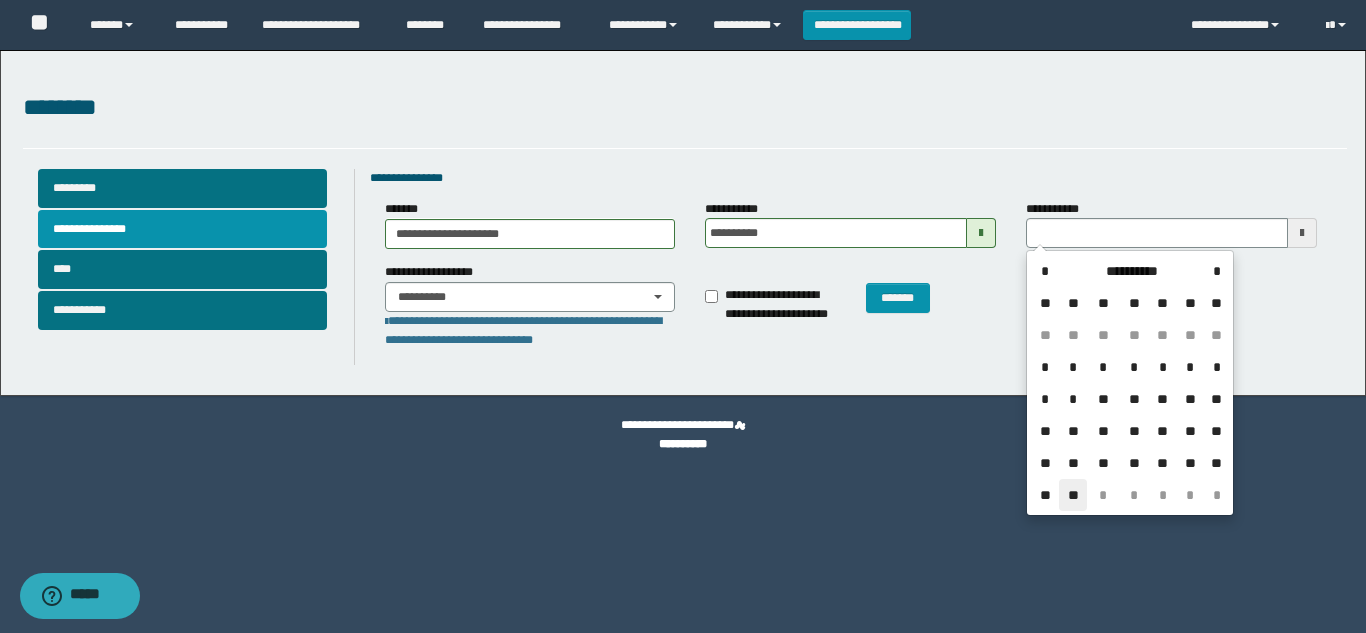 click on "**" at bounding box center (1073, 495) 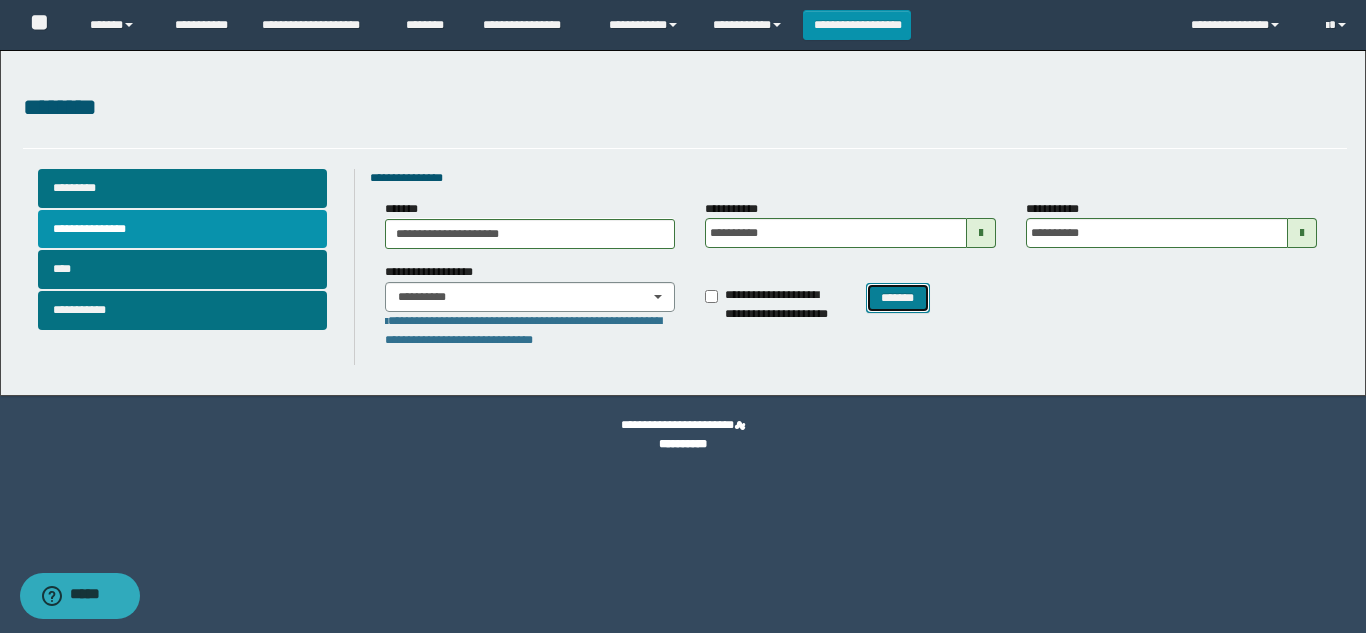 click on "*******" at bounding box center (898, 298) 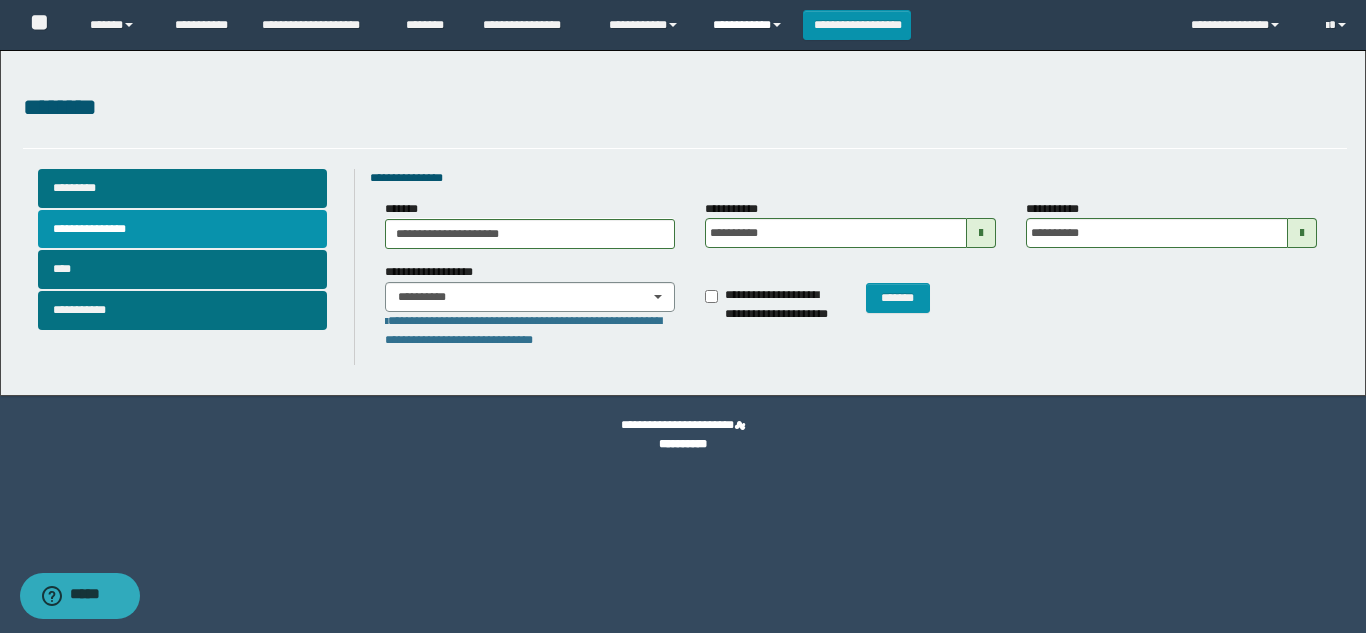 click on "**********" at bounding box center [750, 25] 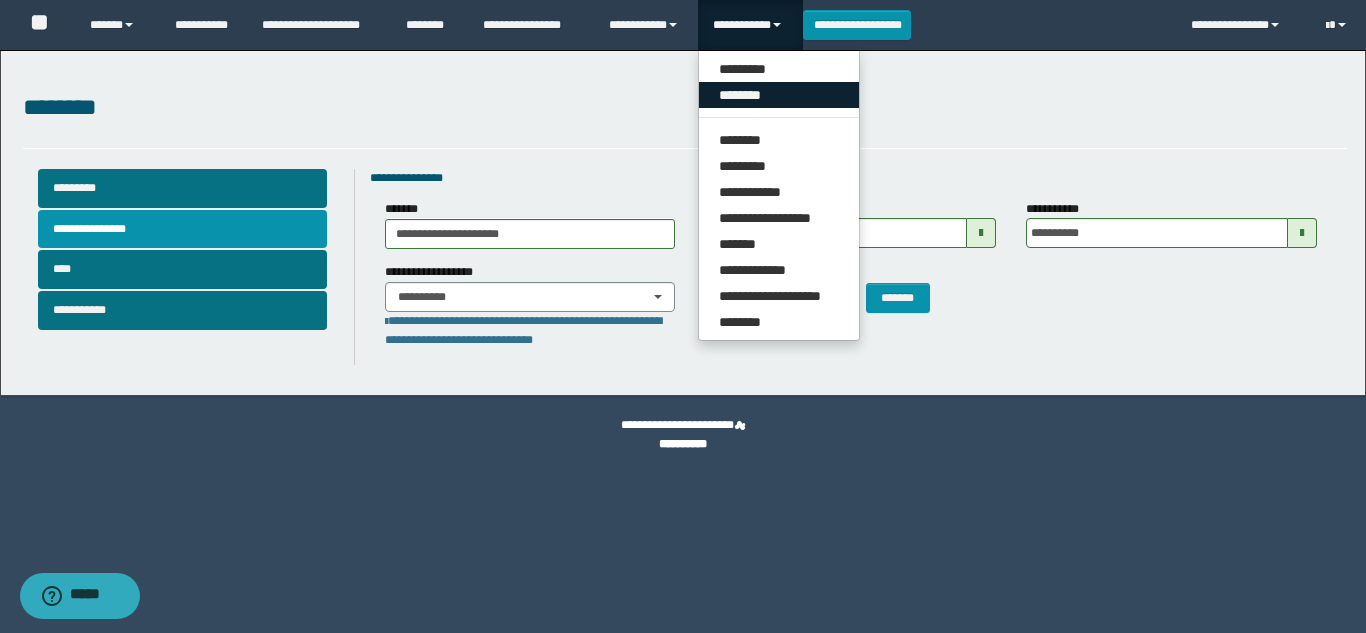 click on "********" at bounding box center (779, 95) 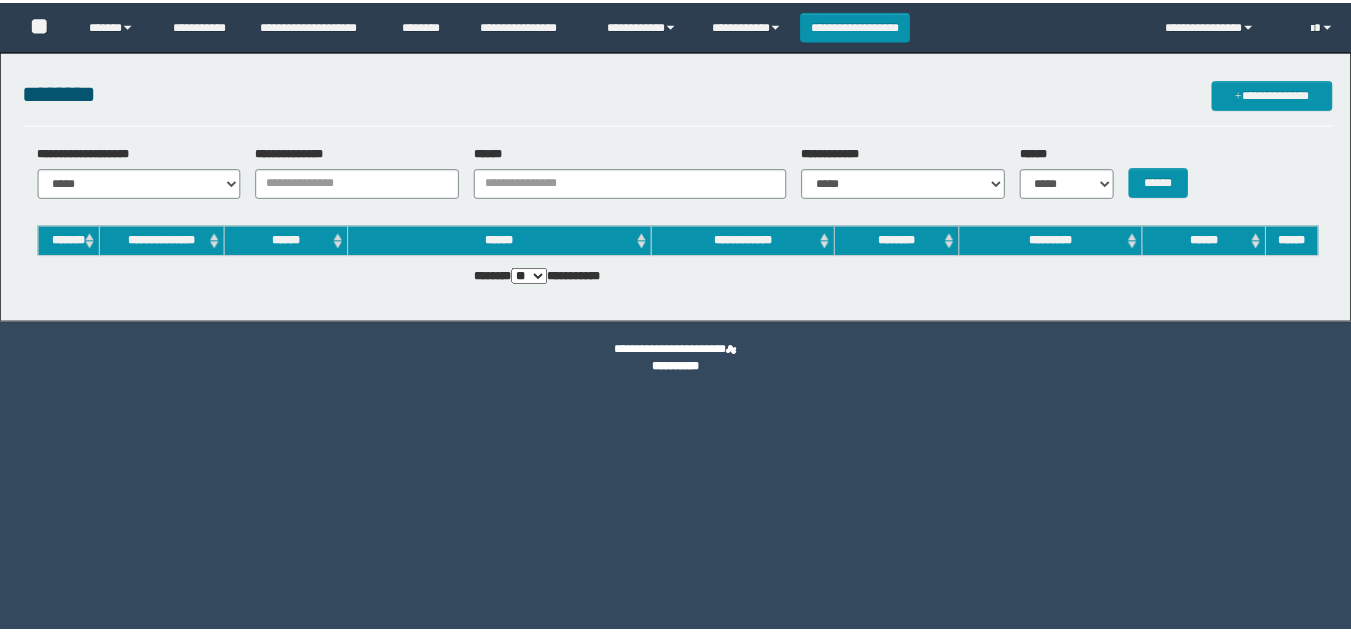 scroll, scrollTop: 0, scrollLeft: 0, axis: both 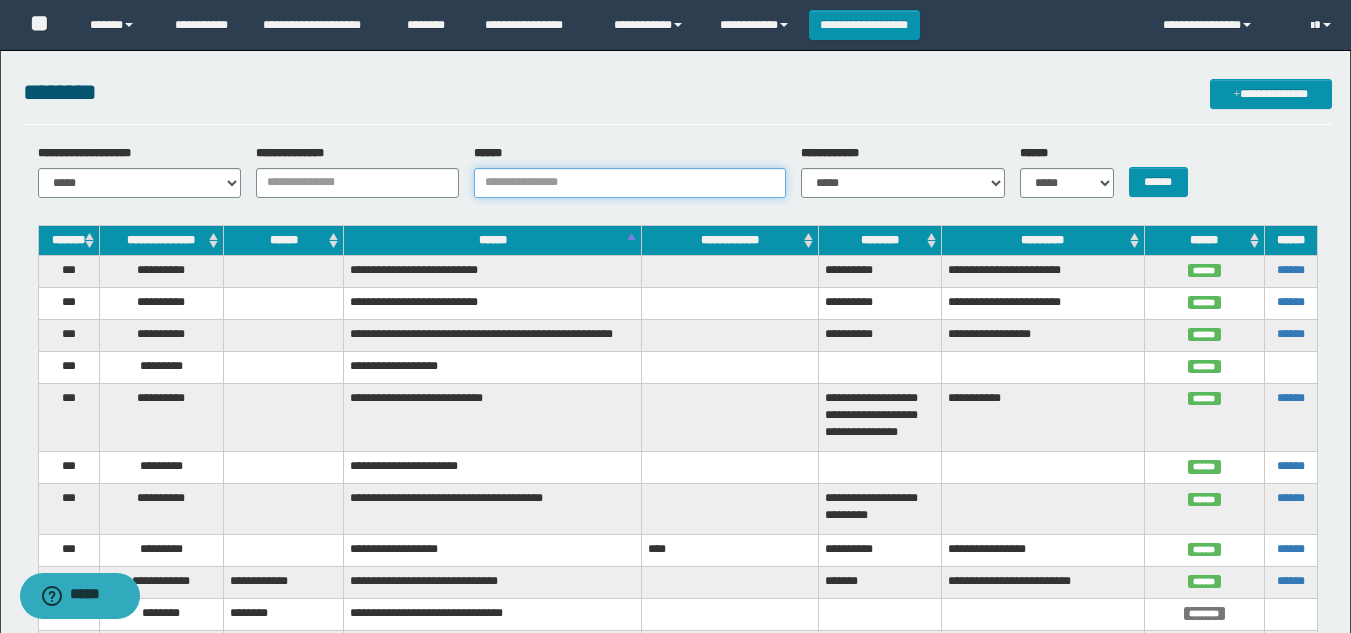 click on "******" at bounding box center (630, 183) 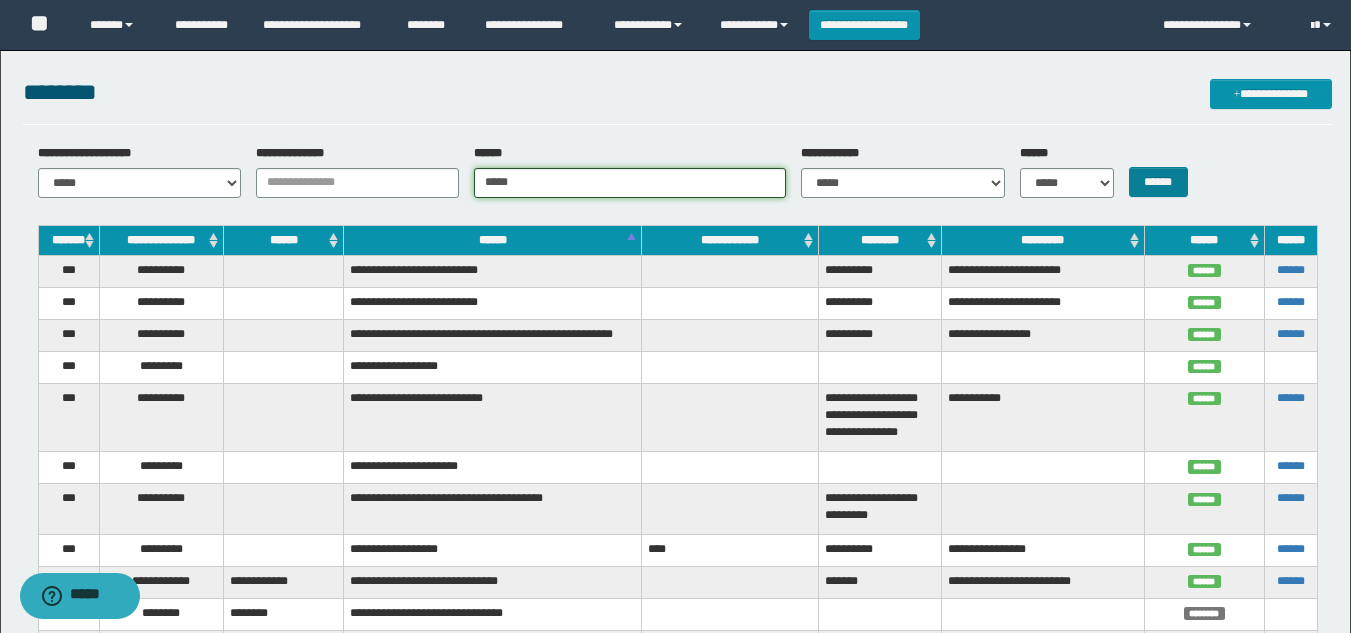 type on "*****" 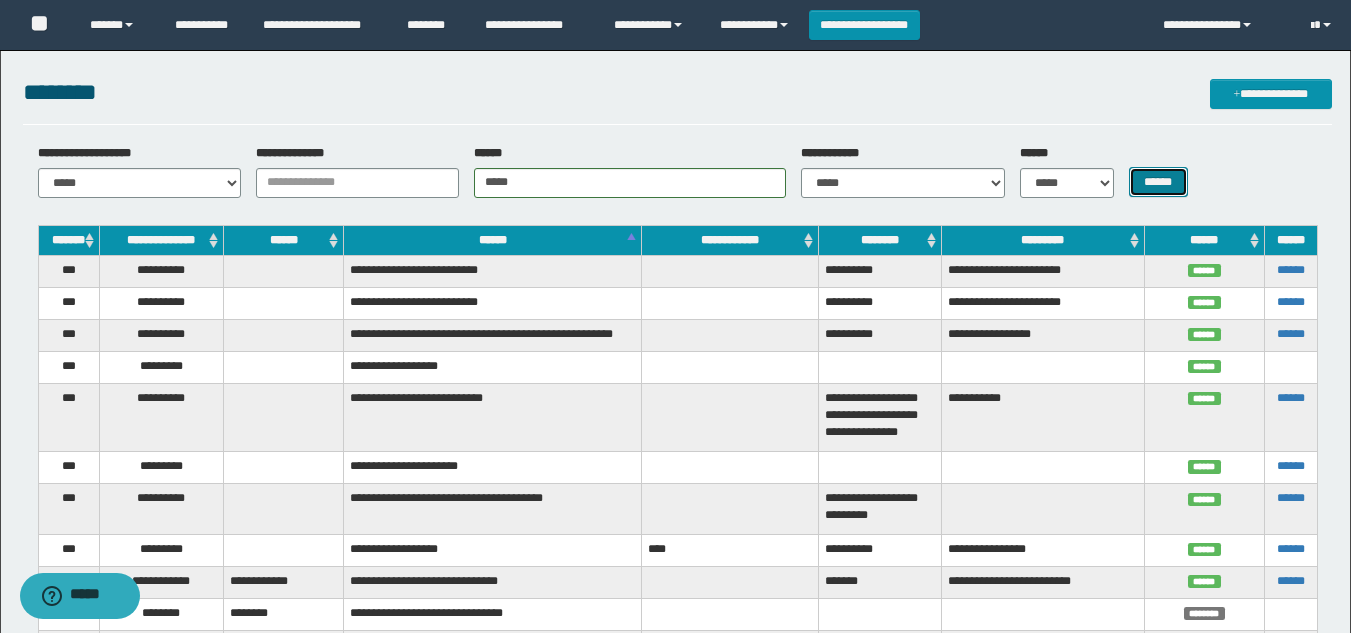 click on "******" at bounding box center [1158, 182] 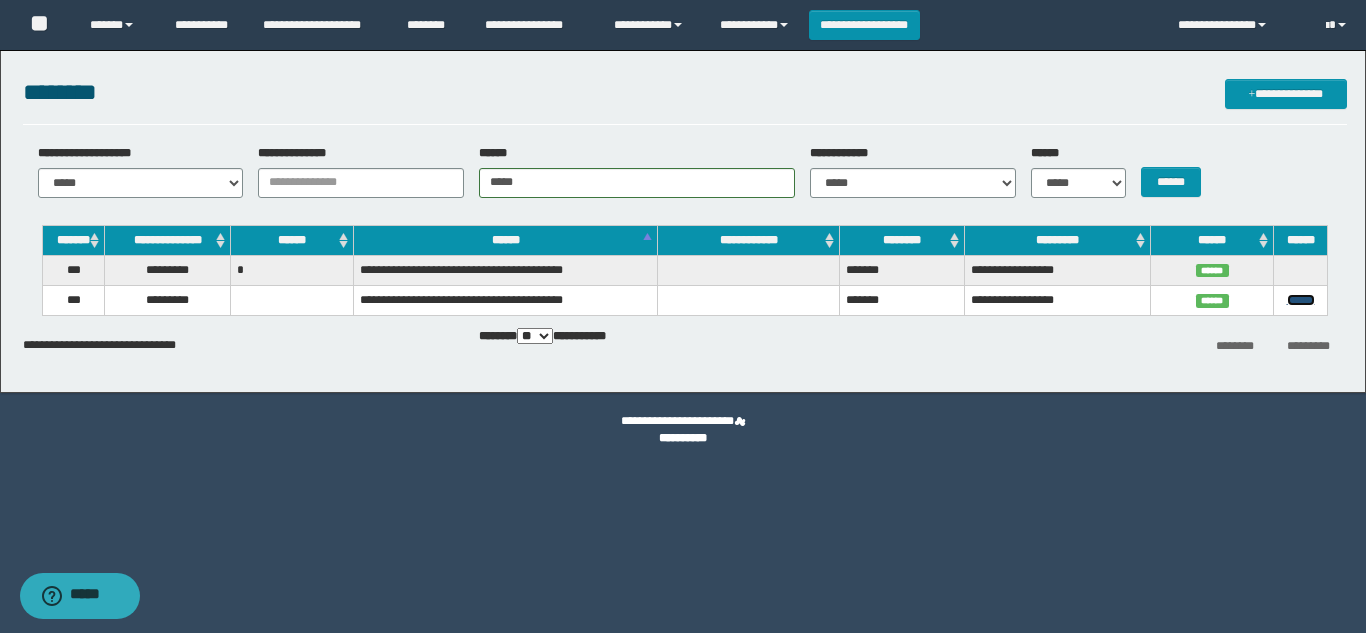 click on "******" at bounding box center (1301, 300) 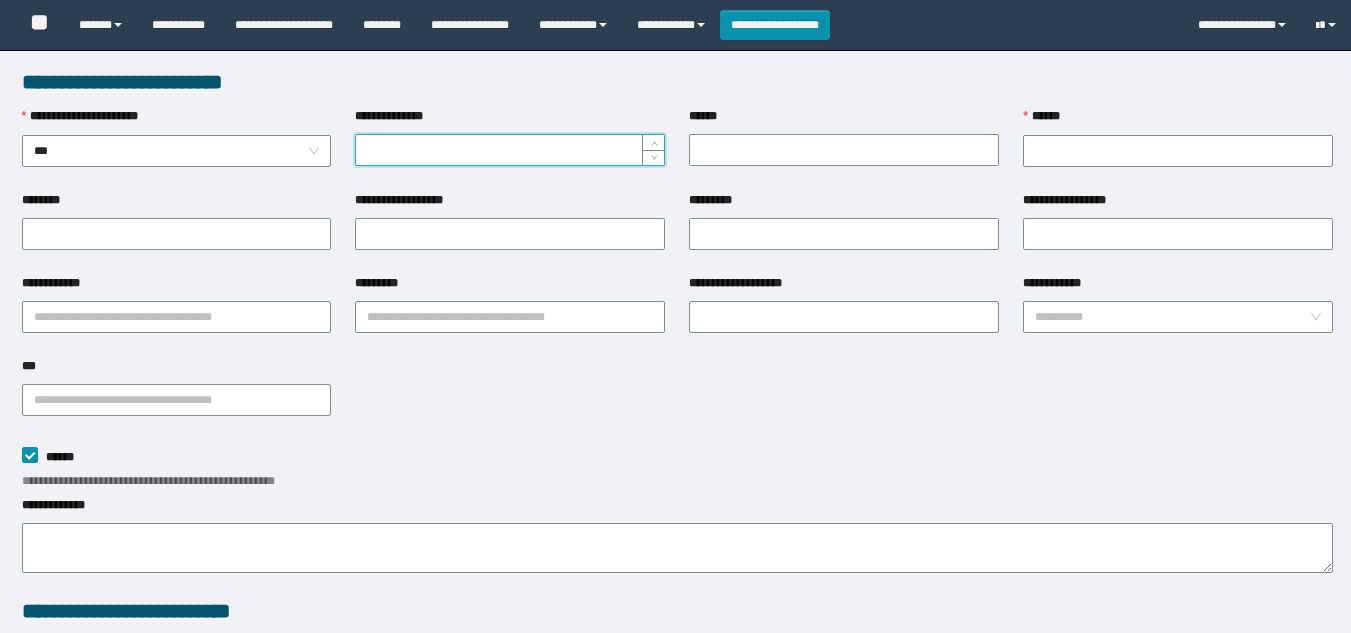 scroll, scrollTop: 0, scrollLeft: 0, axis: both 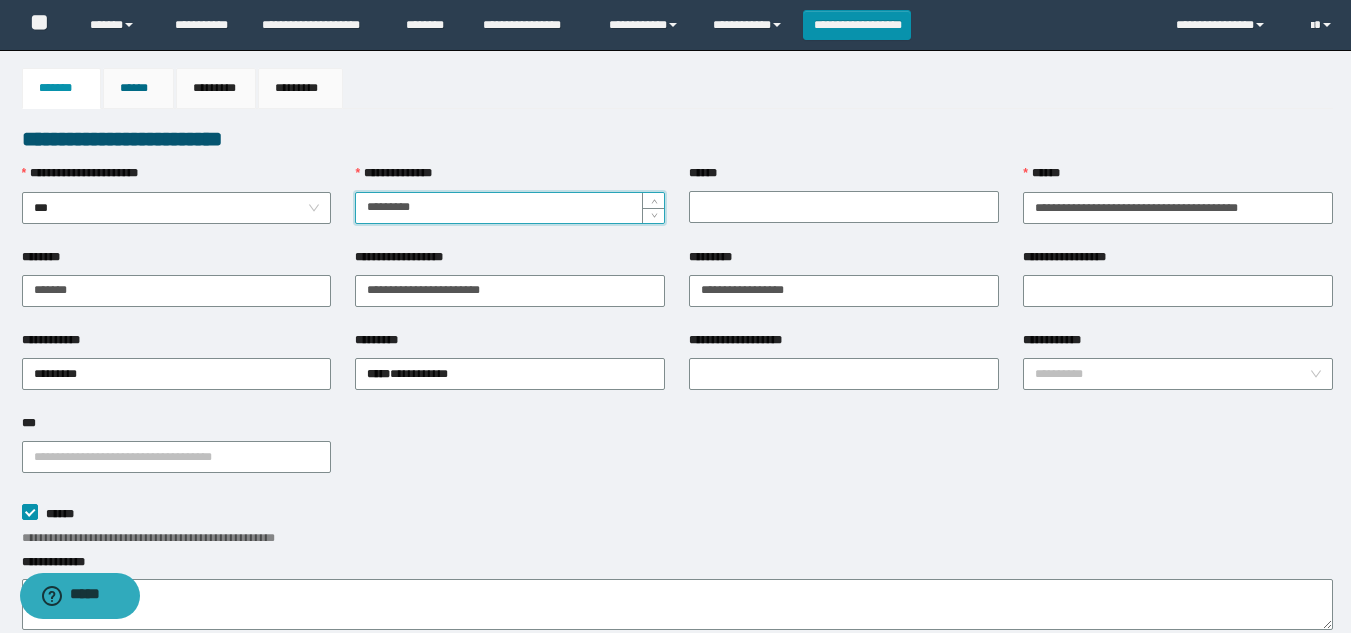 click on "******" at bounding box center [138, 88] 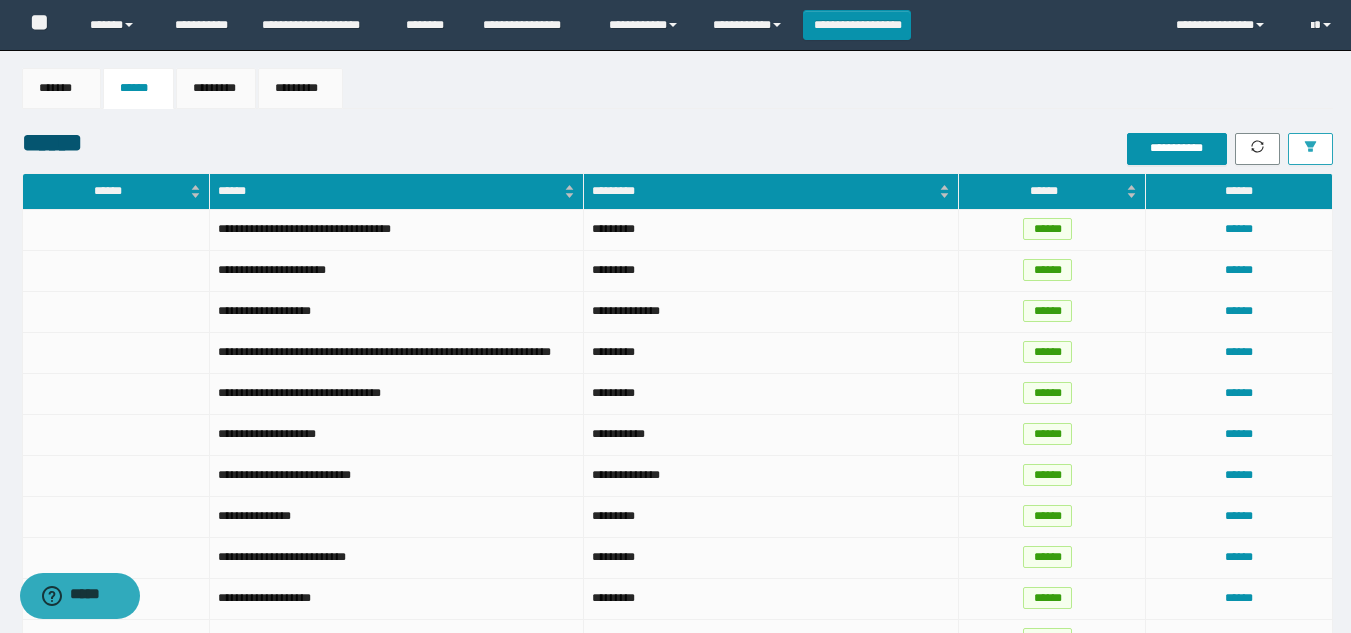 click at bounding box center [1310, 149] 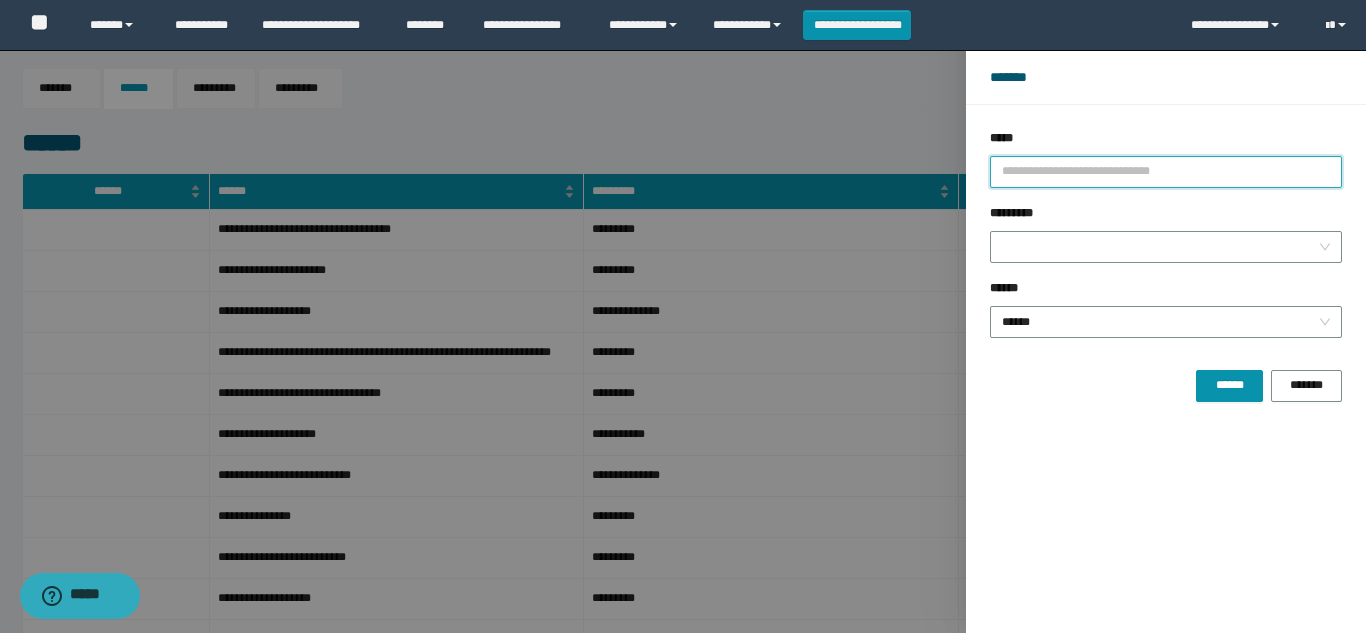 click on "*****" at bounding box center [1166, 172] 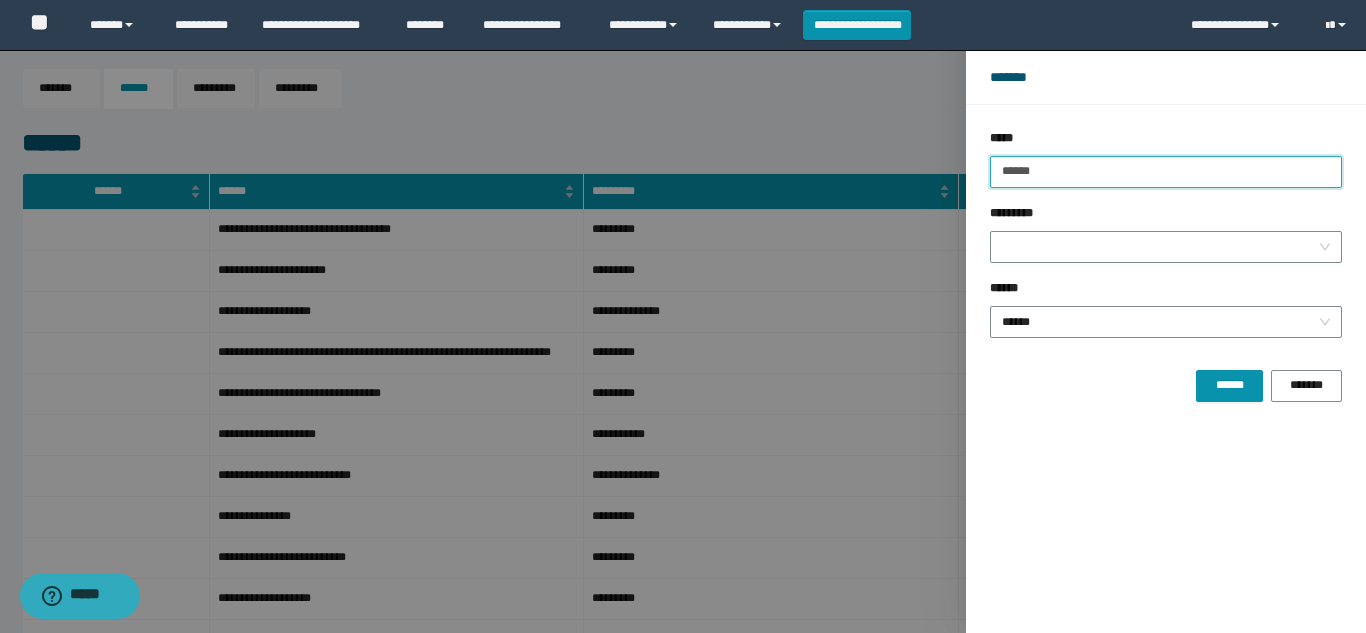 type on "******" 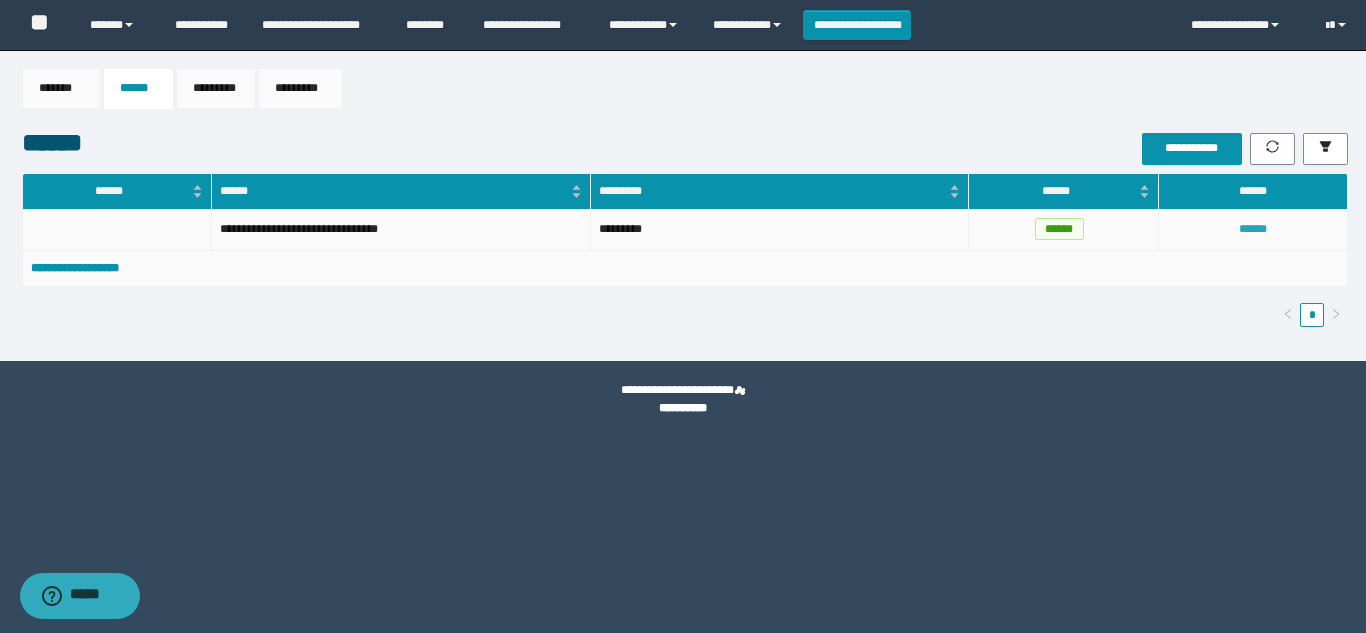 click on "******" at bounding box center [1253, 229] 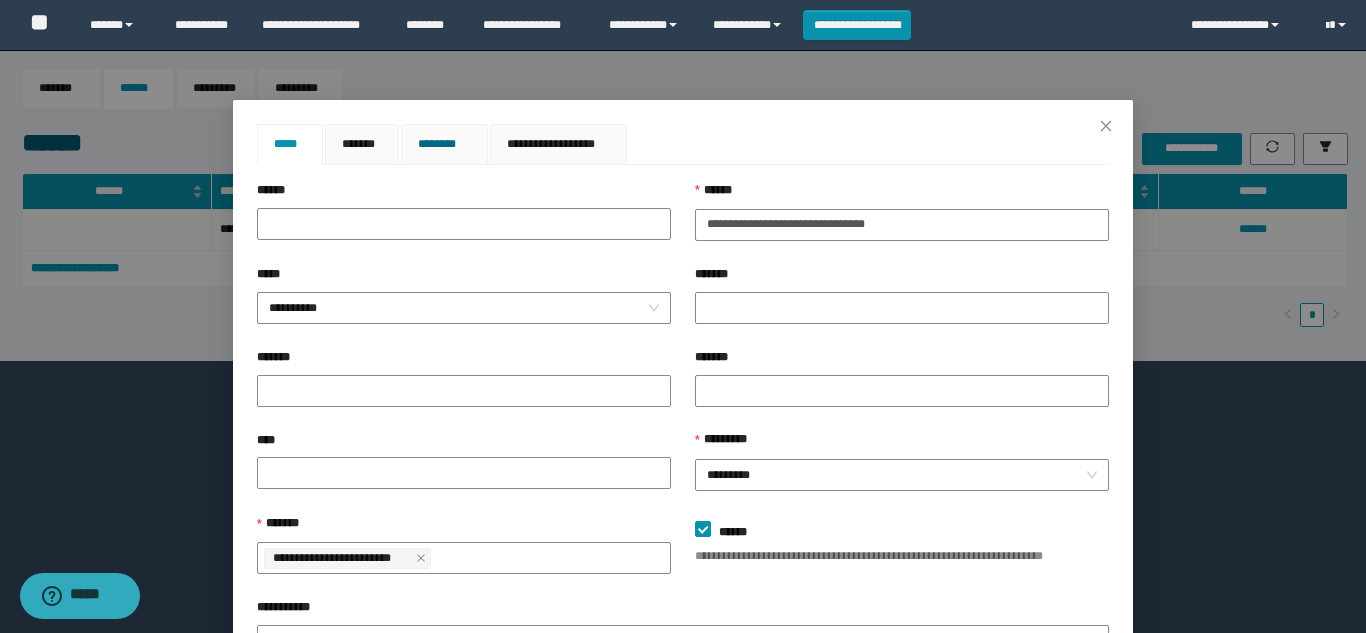 click on "********" at bounding box center [444, 144] 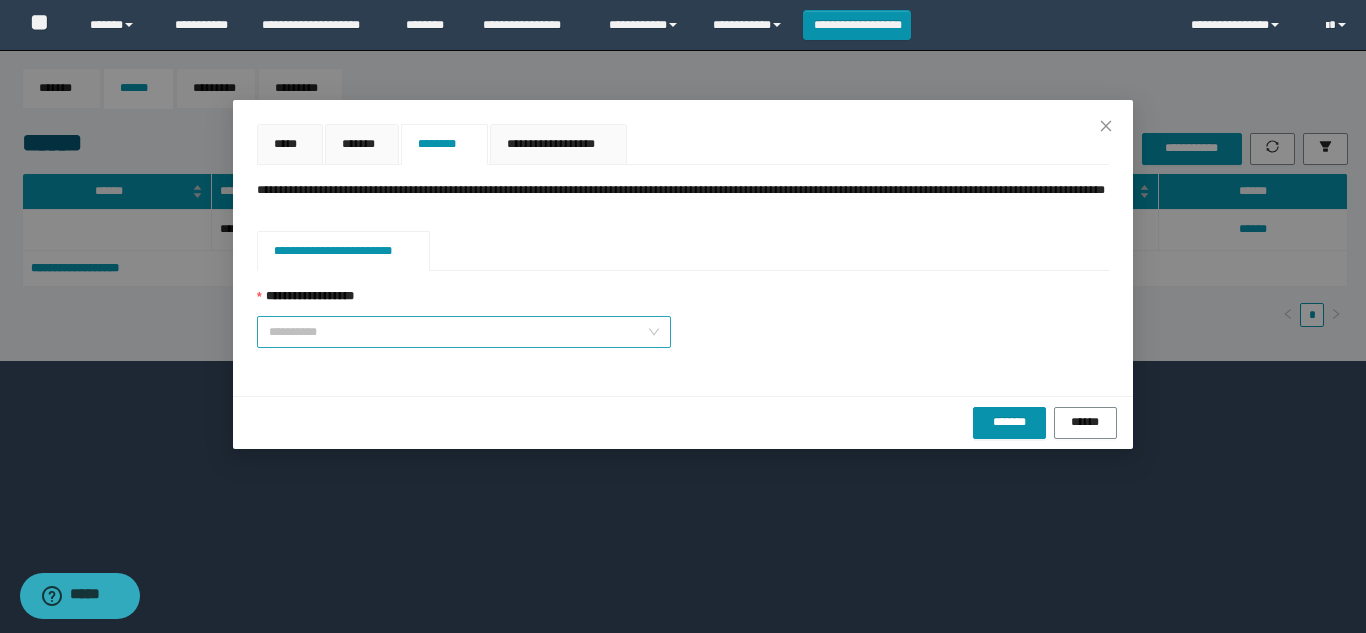 click on "**********" at bounding box center (458, 332) 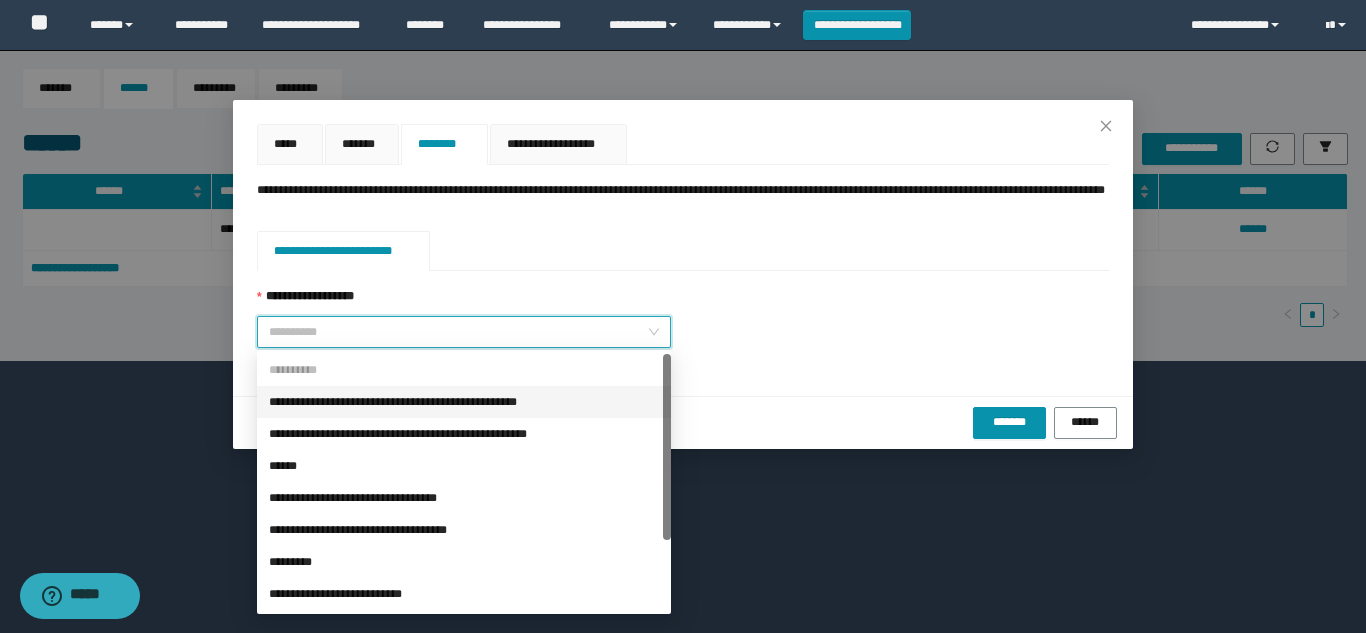 click on "**********" at bounding box center [464, 402] 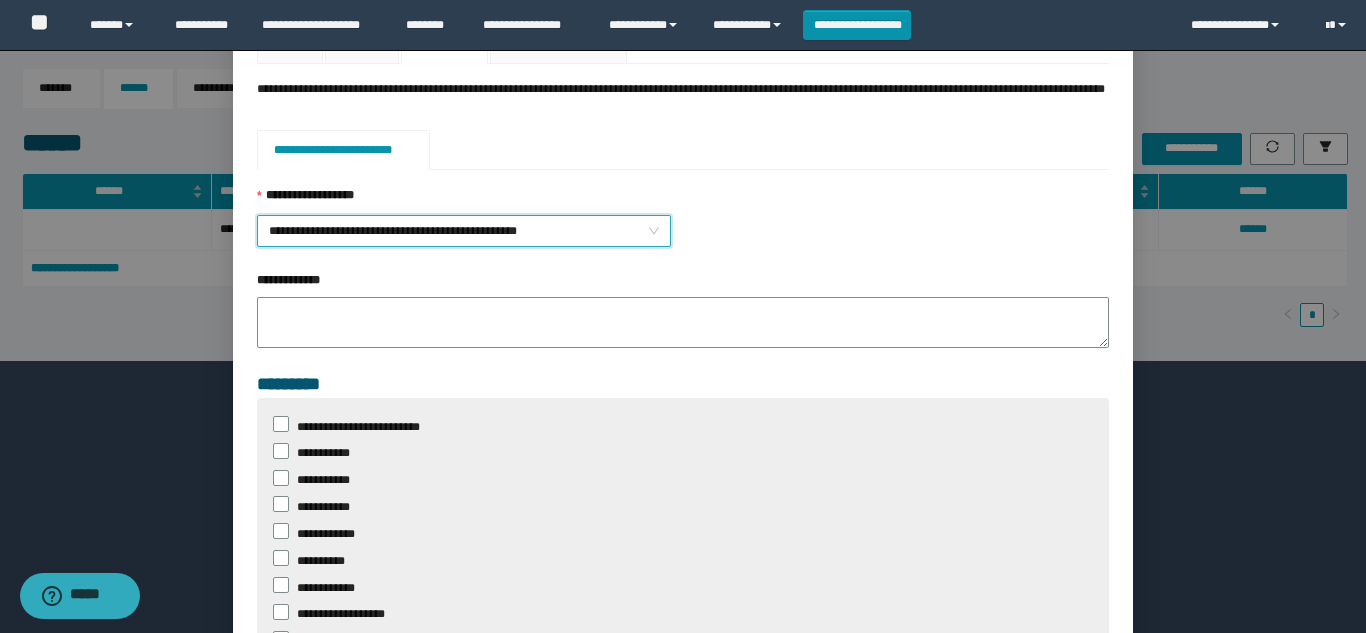 scroll, scrollTop: 100, scrollLeft: 0, axis: vertical 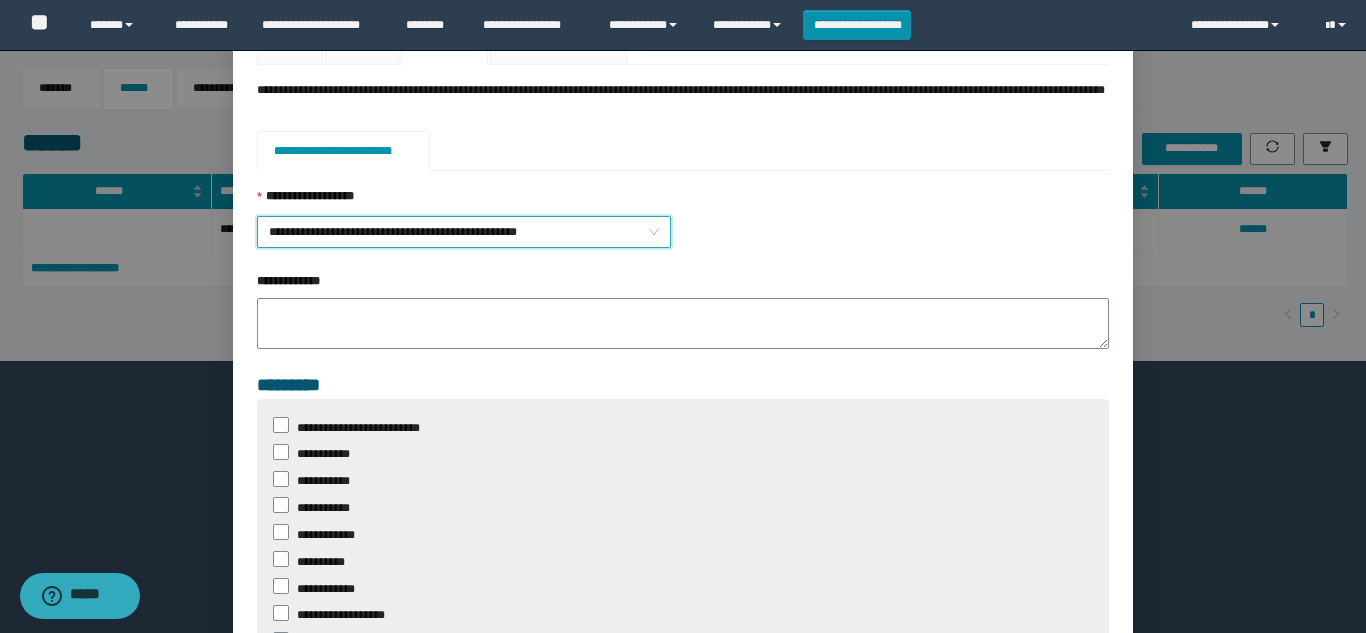 click on "**********" at bounding box center [464, 232] 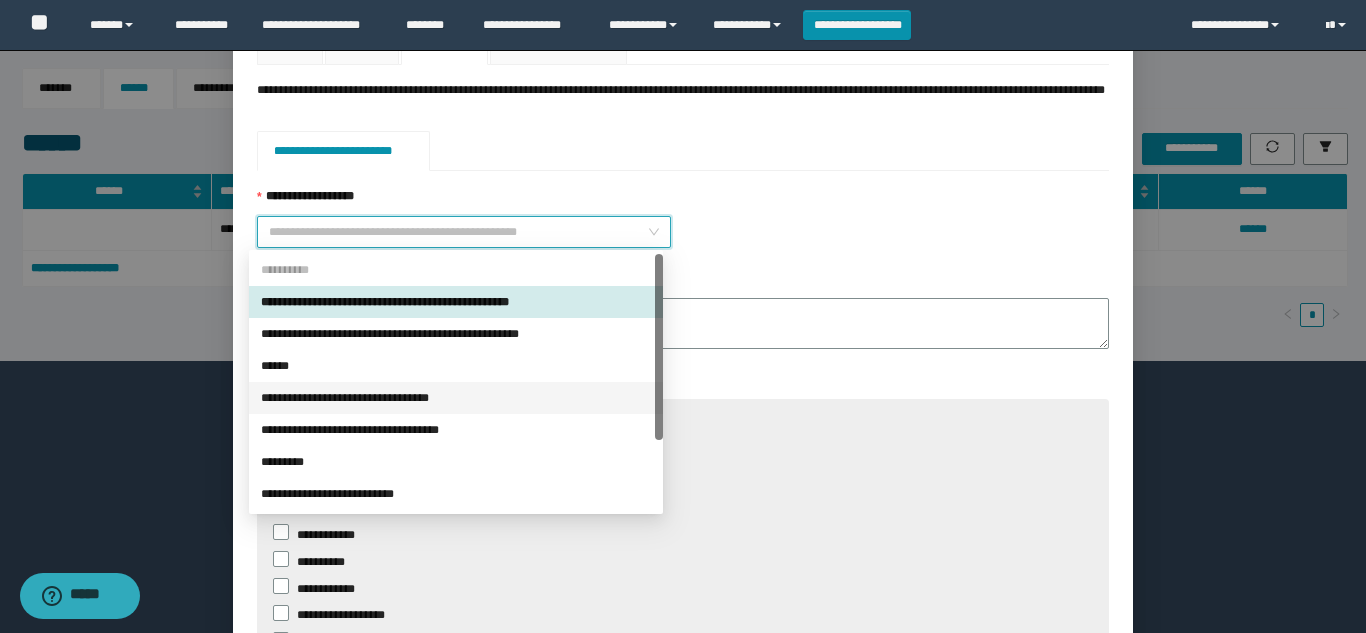 click on "**********" at bounding box center [456, 398] 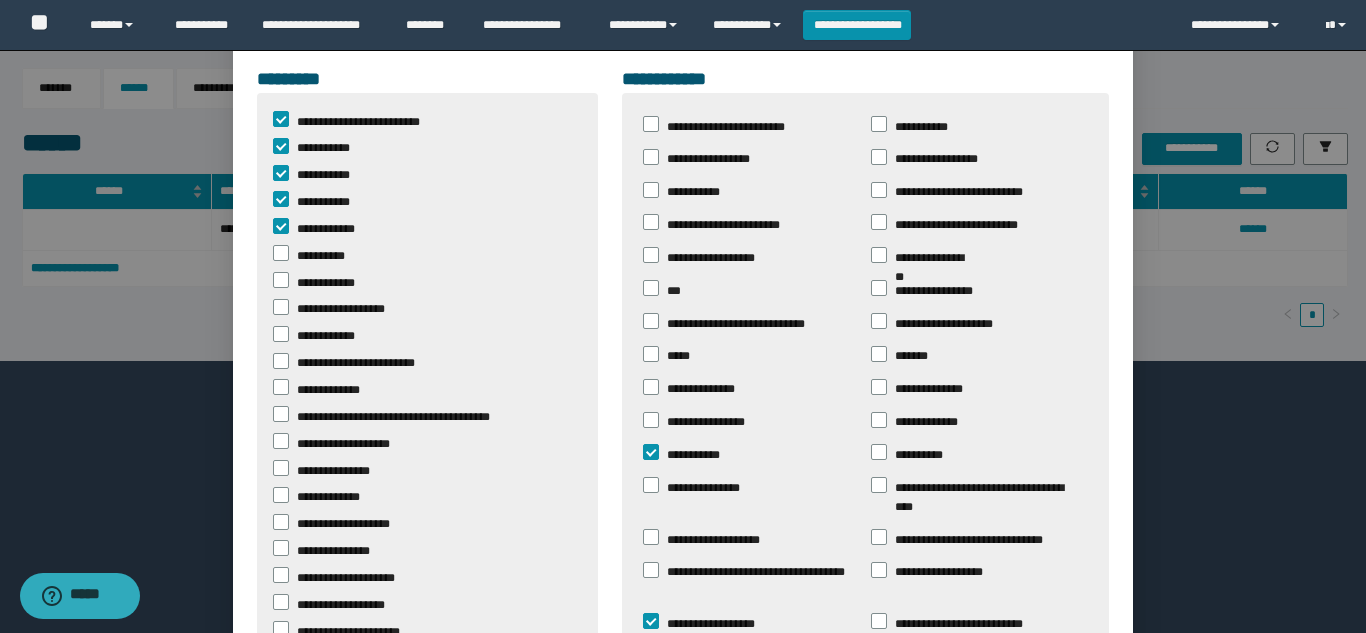 scroll, scrollTop: 0, scrollLeft: 0, axis: both 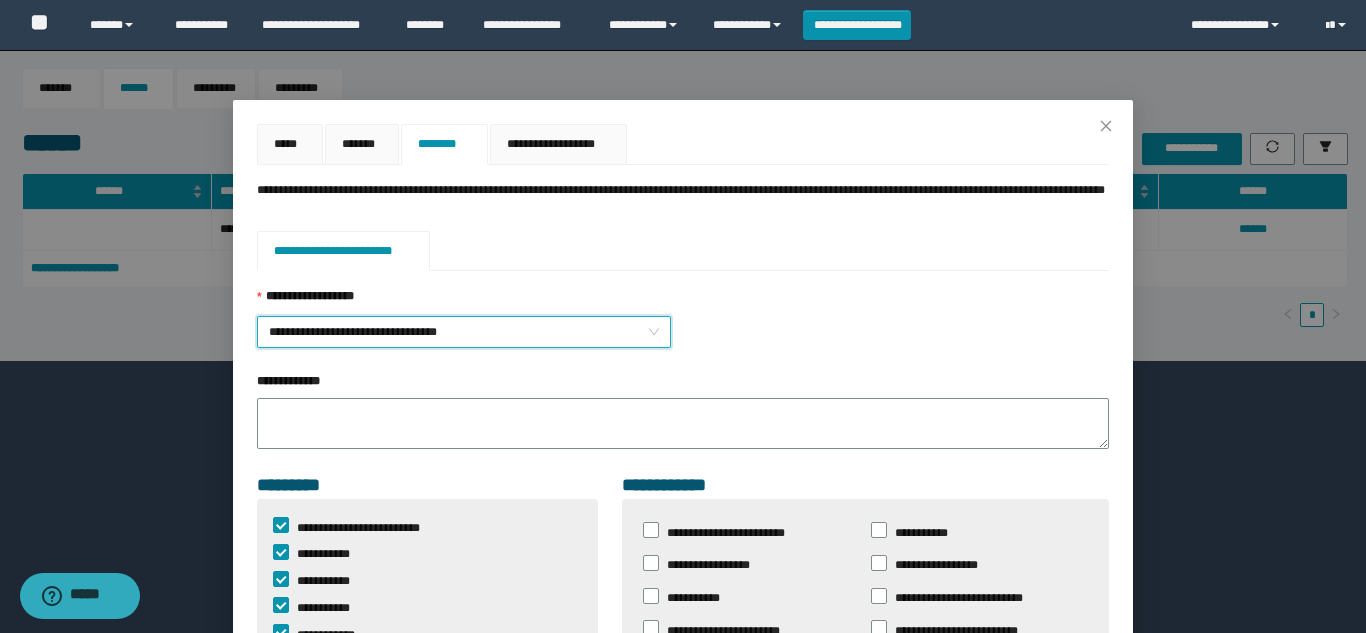 click on "**********" at bounding box center [464, 332] 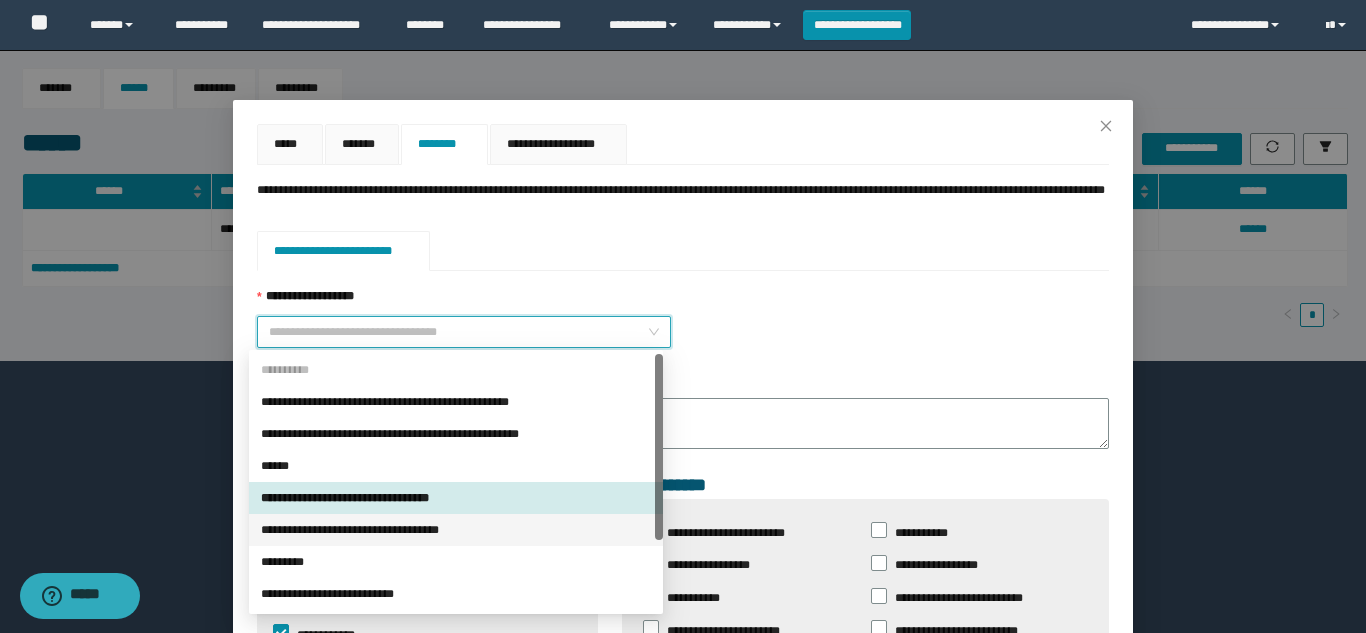 click on "**********" at bounding box center [456, 530] 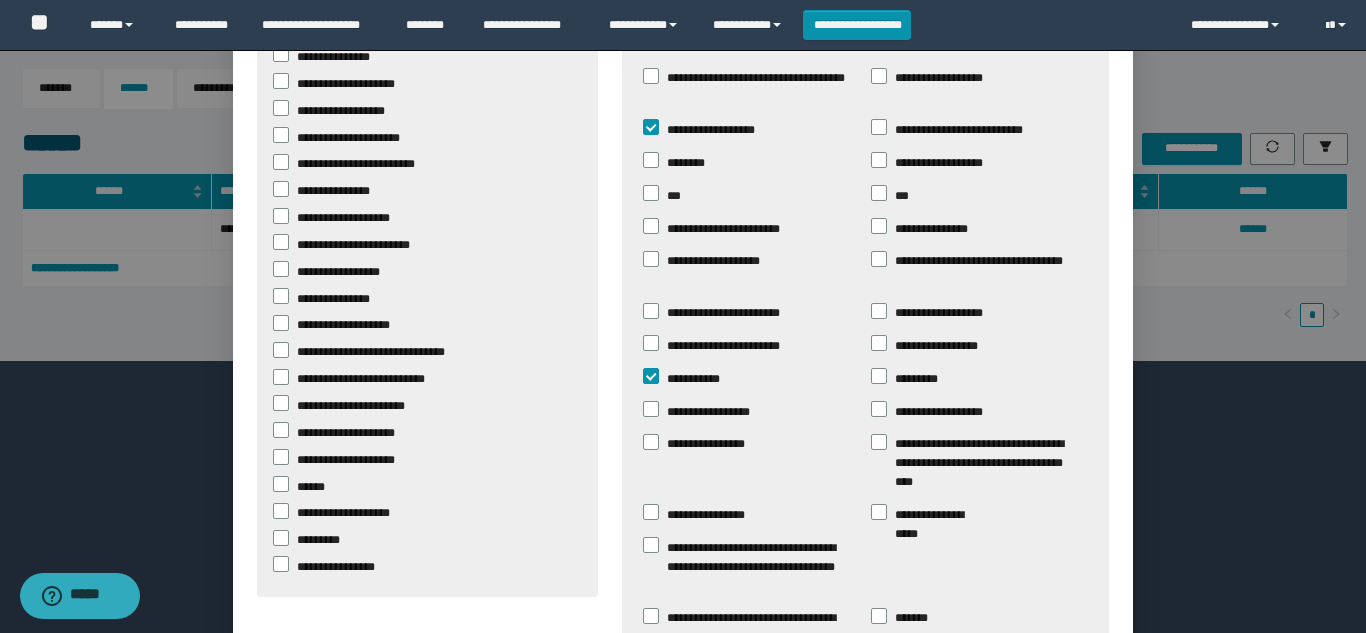 type on "**********" 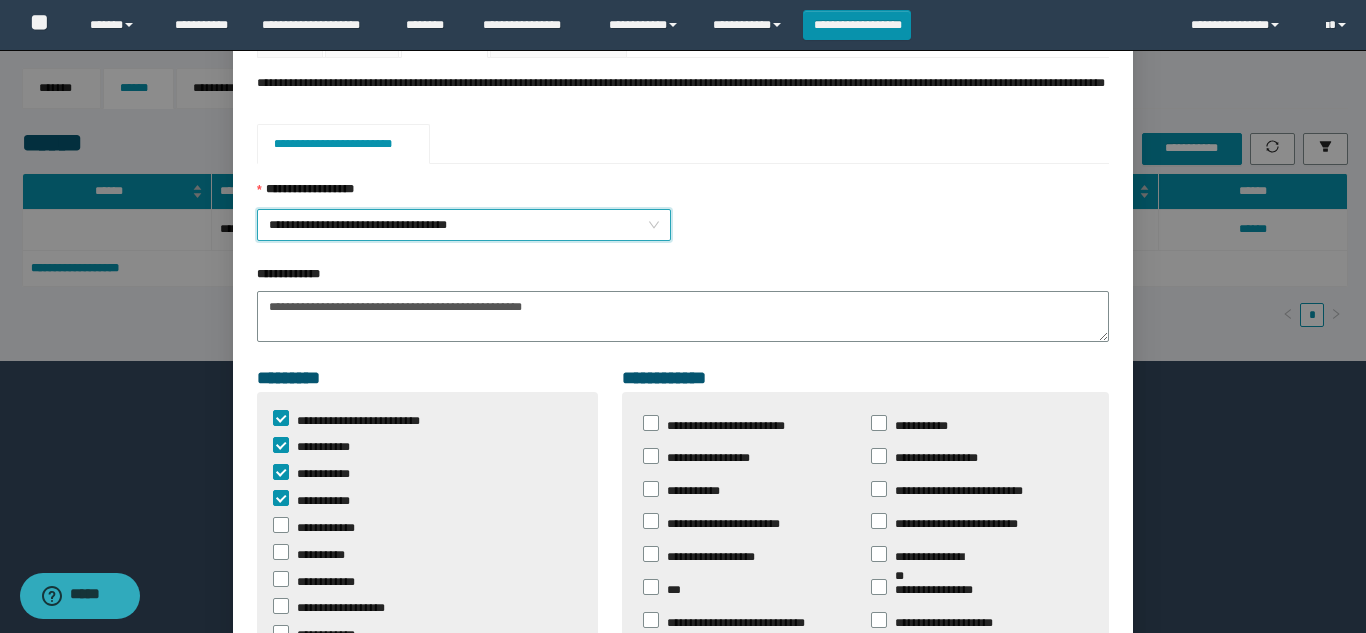 scroll, scrollTop: 0, scrollLeft: 0, axis: both 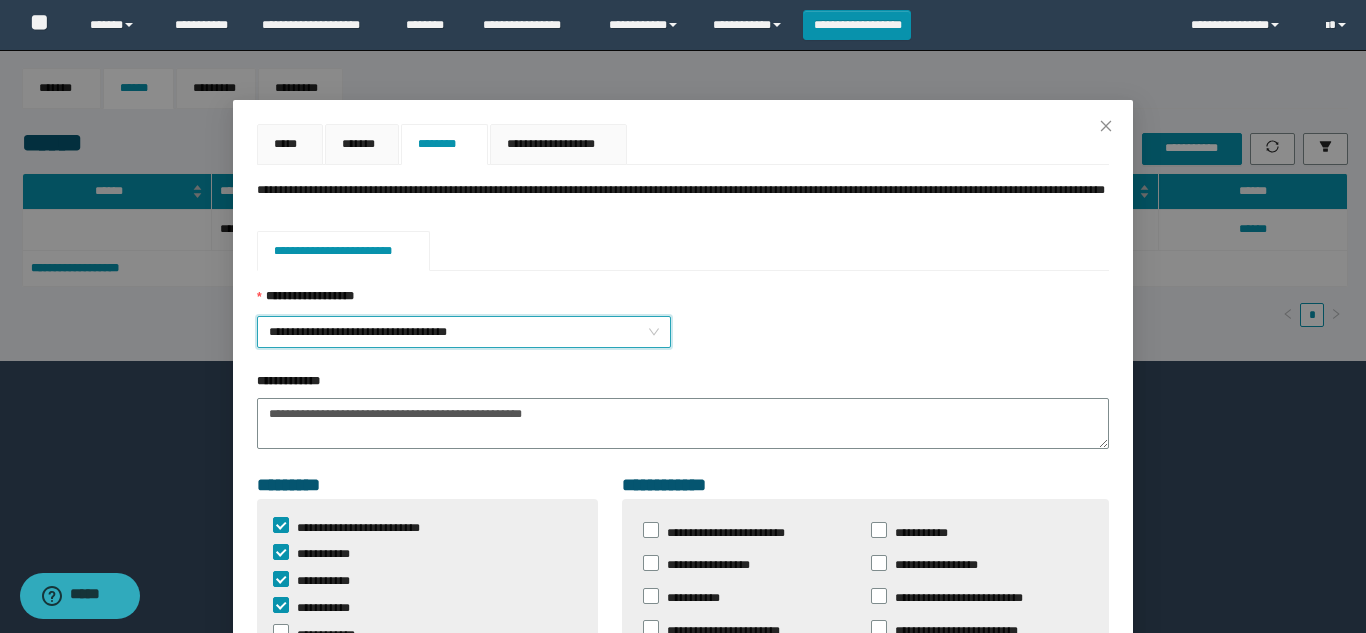 click on "**********" at bounding box center (683, 316) 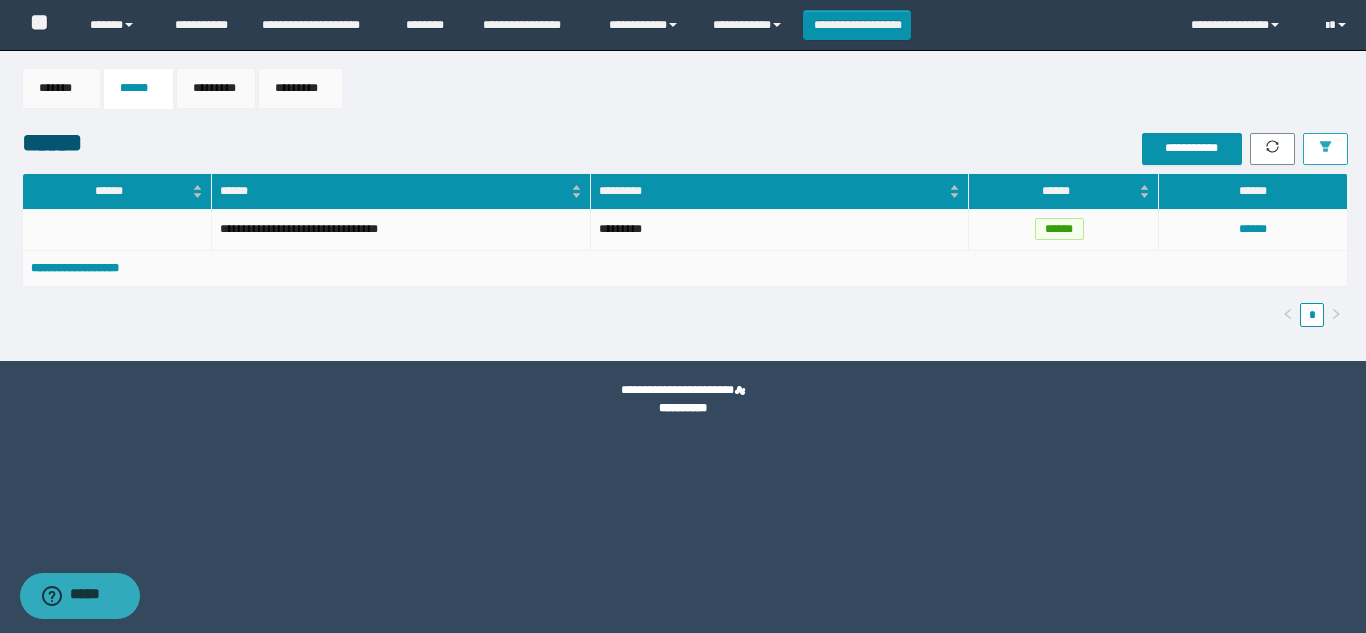 click at bounding box center [1325, 149] 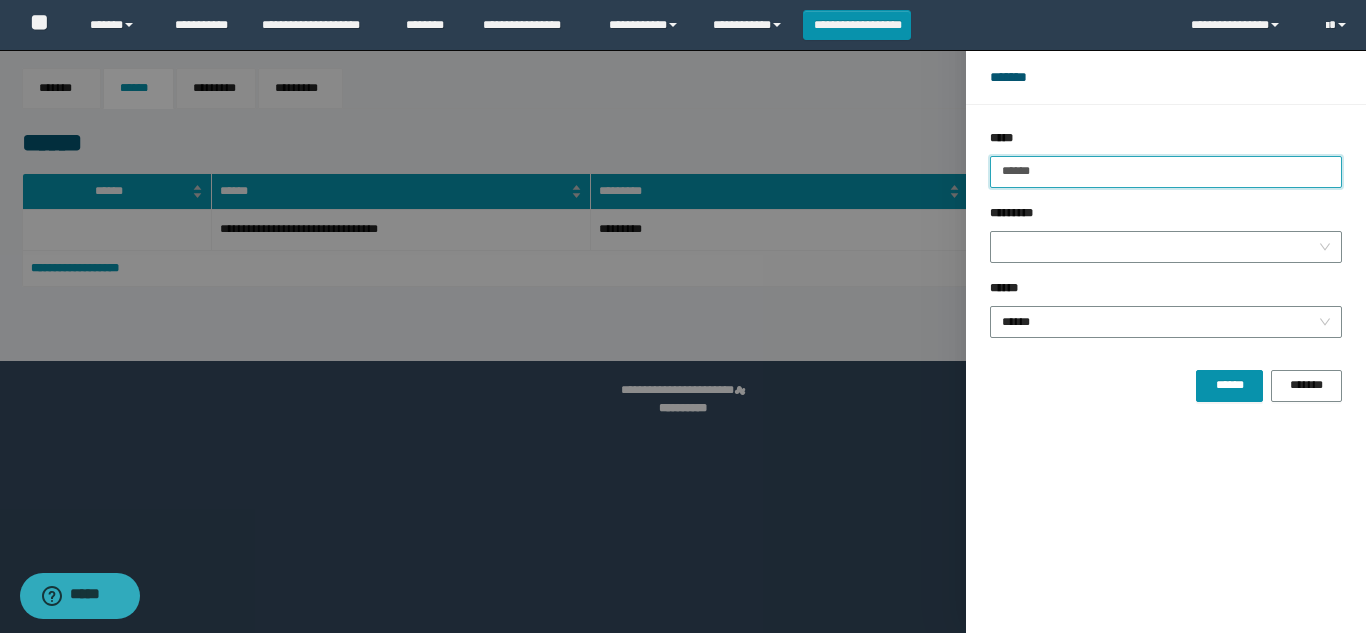 drag, startPoint x: 1056, startPoint y: 169, endPoint x: 955, endPoint y: 171, distance: 101.0198 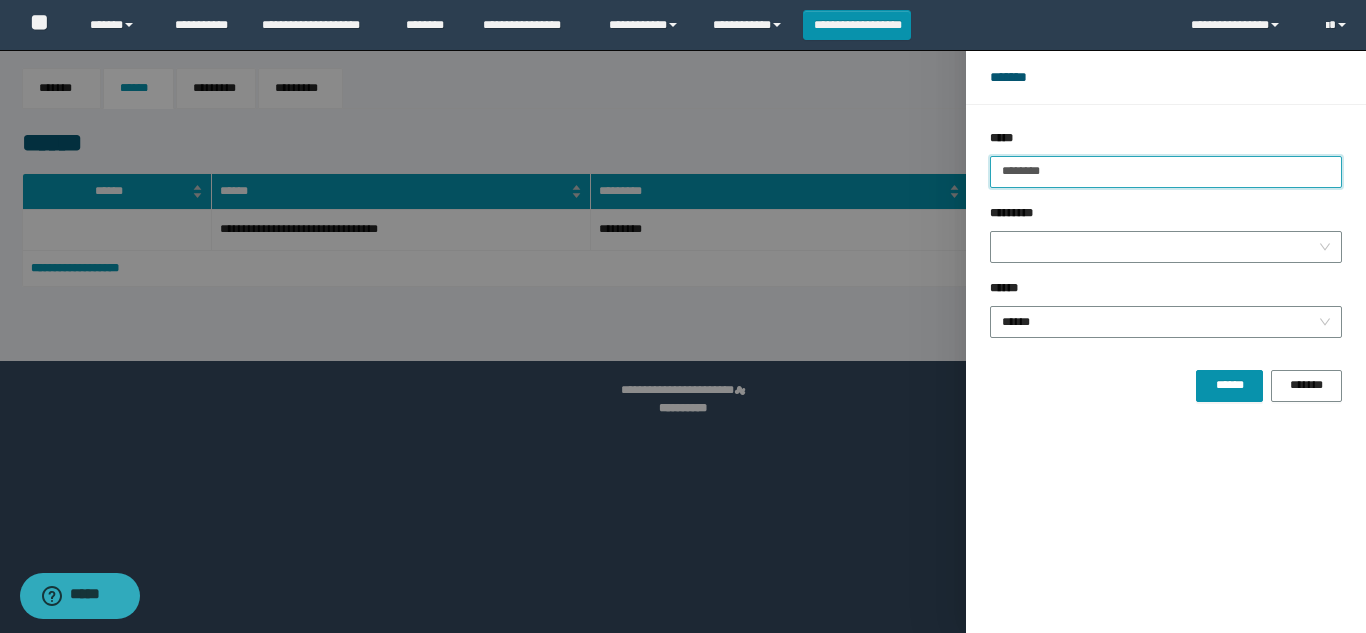 type on "********" 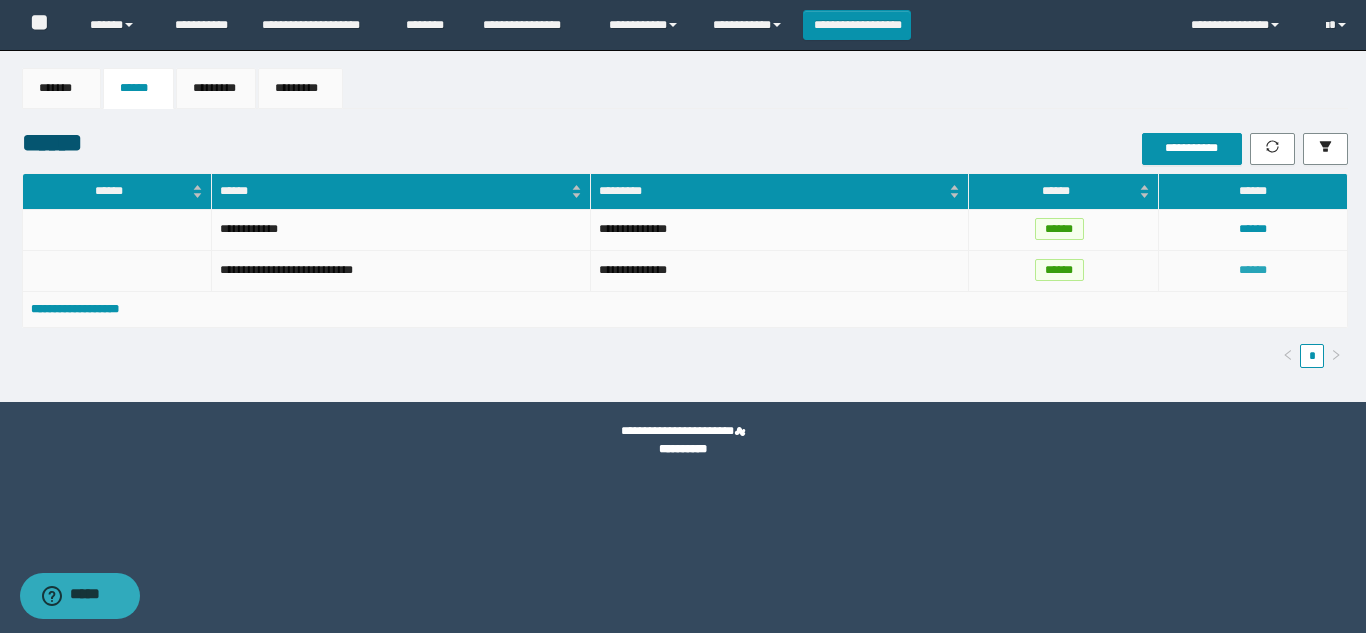 click on "******" at bounding box center (1253, 270) 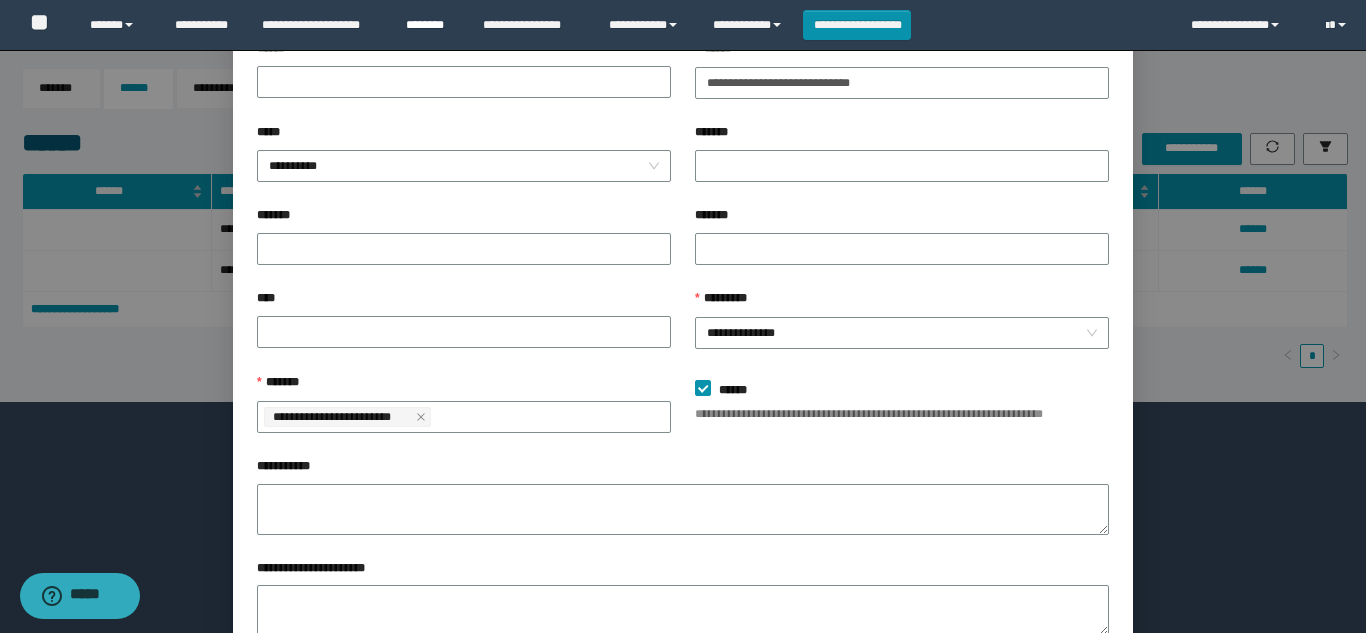 scroll, scrollTop: 0, scrollLeft: 0, axis: both 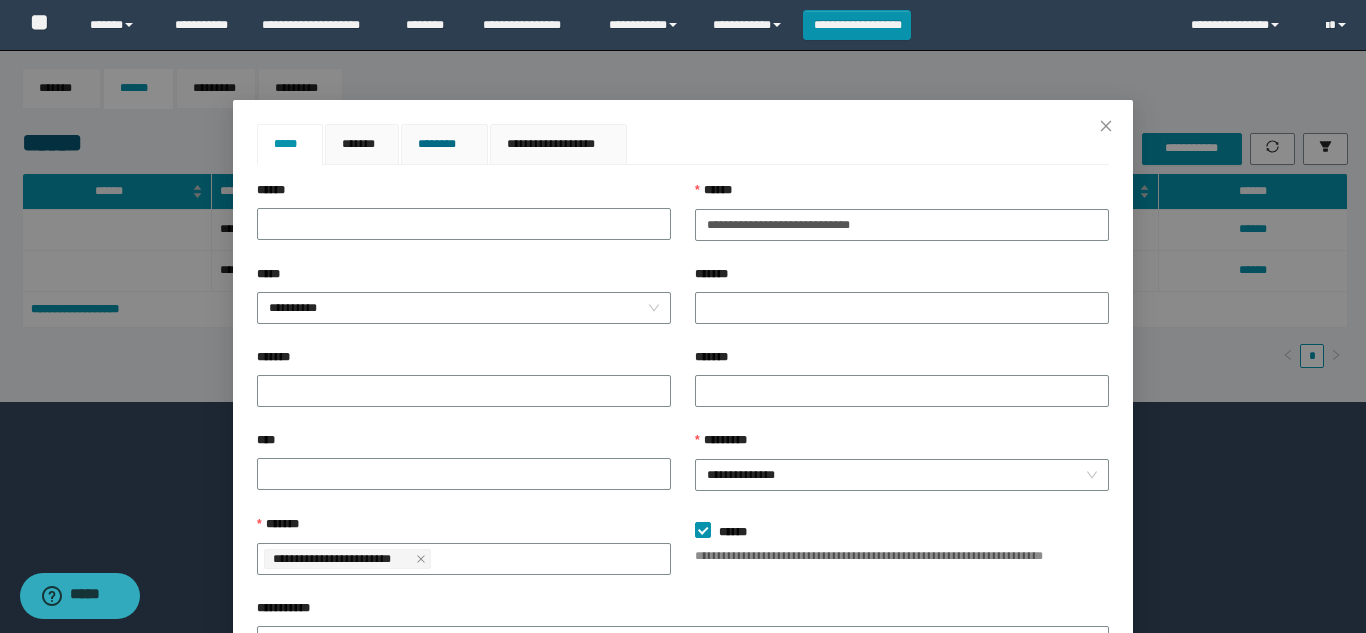 click on "********" at bounding box center [444, 144] 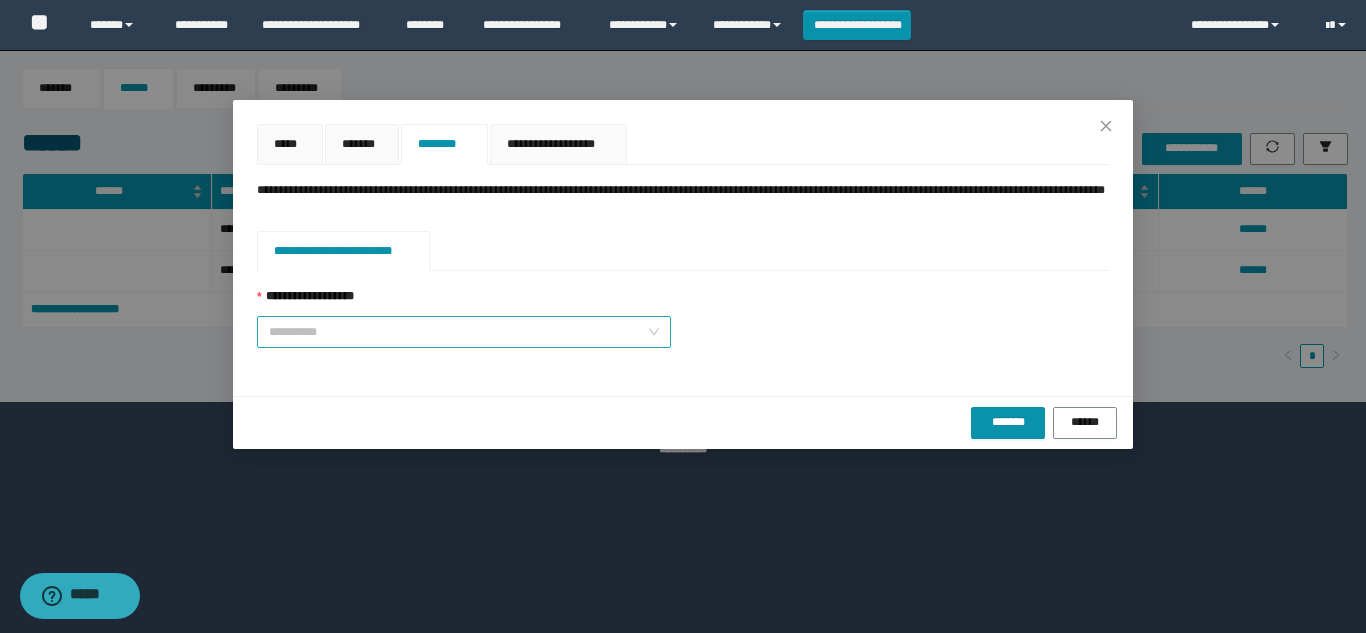 click on "**********" at bounding box center (458, 332) 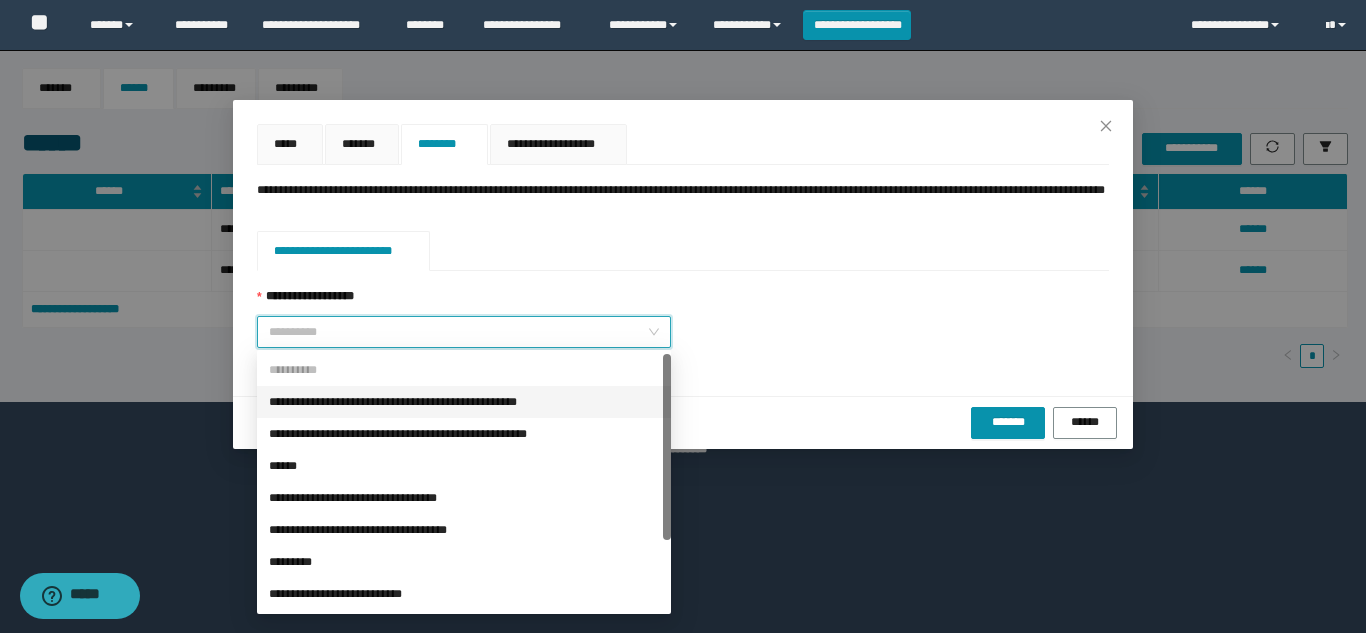 click on "**********" at bounding box center (464, 402) 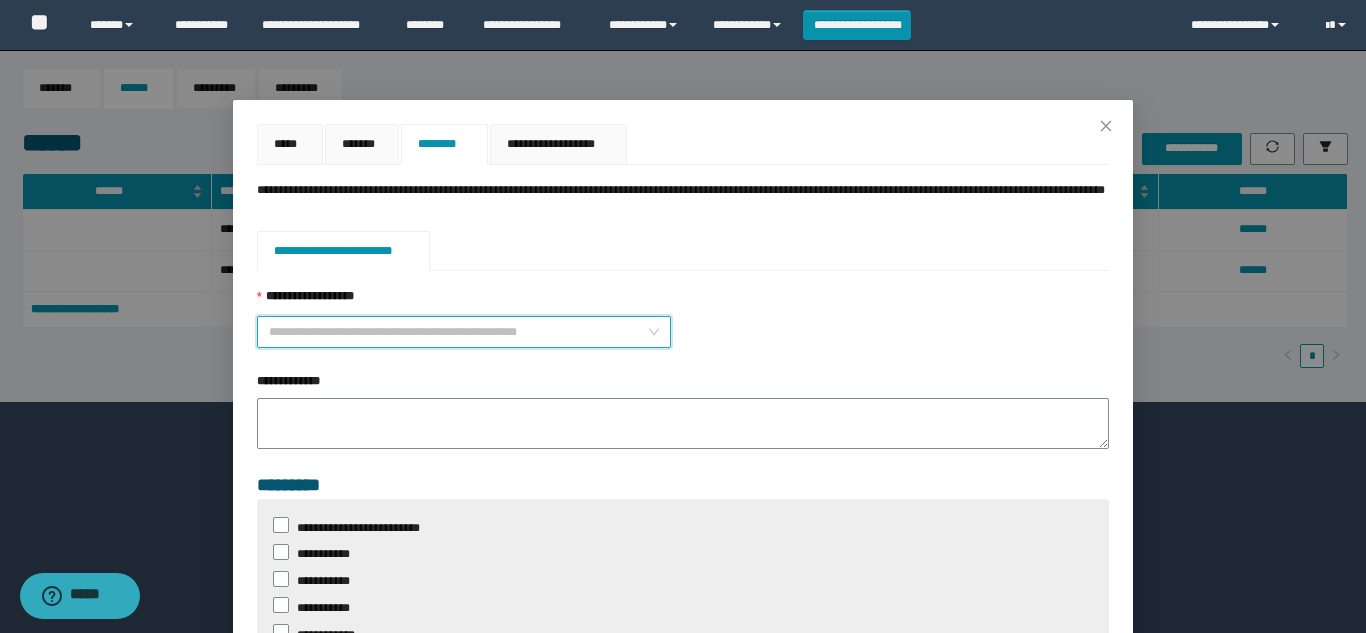 click on "**********" at bounding box center [464, 332] 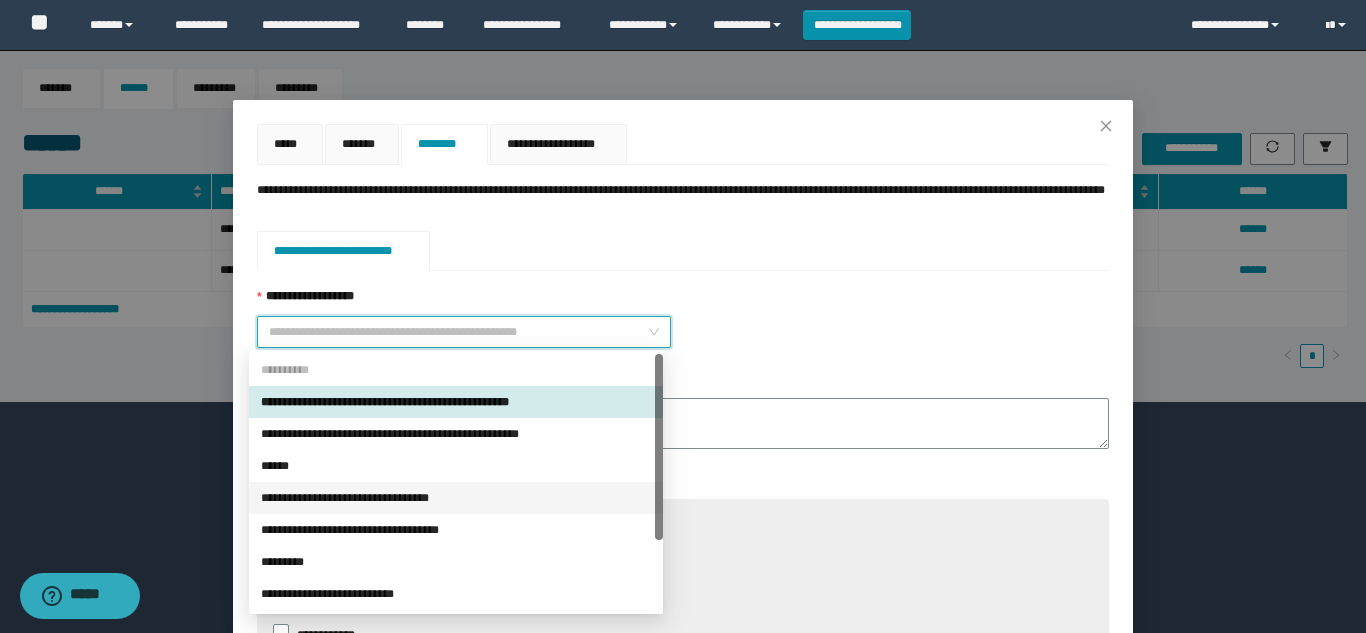 click on "**********" at bounding box center [456, 498] 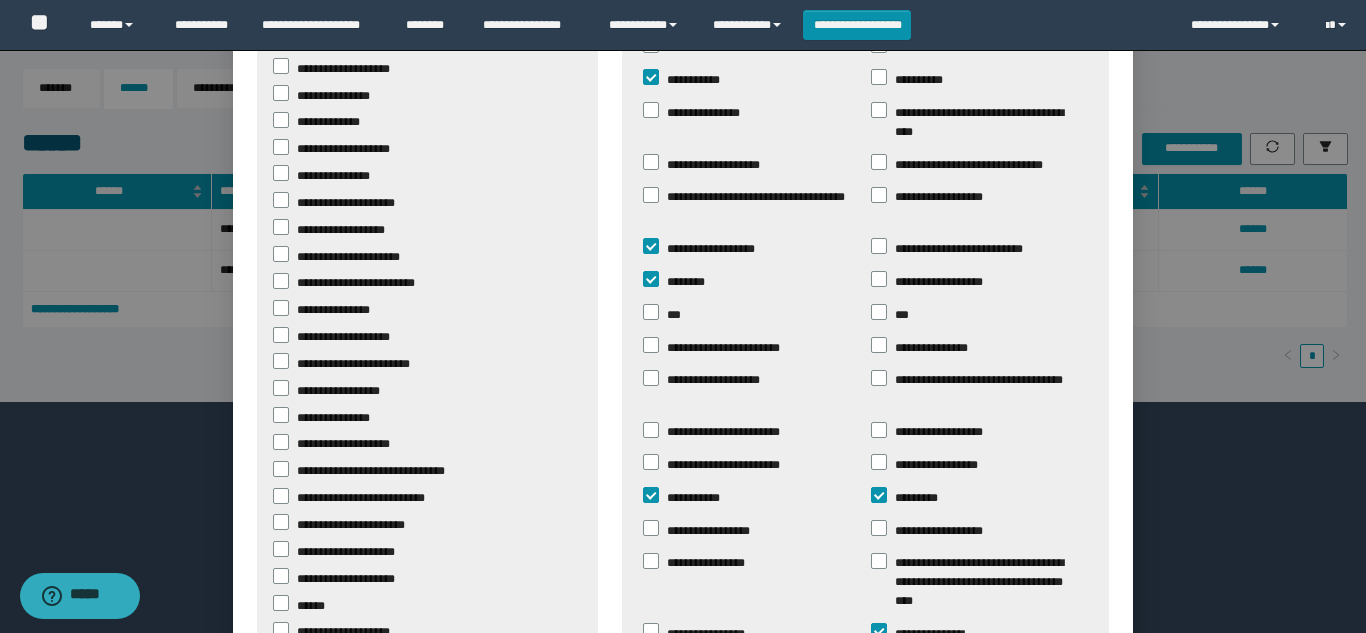 scroll, scrollTop: 700, scrollLeft: 0, axis: vertical 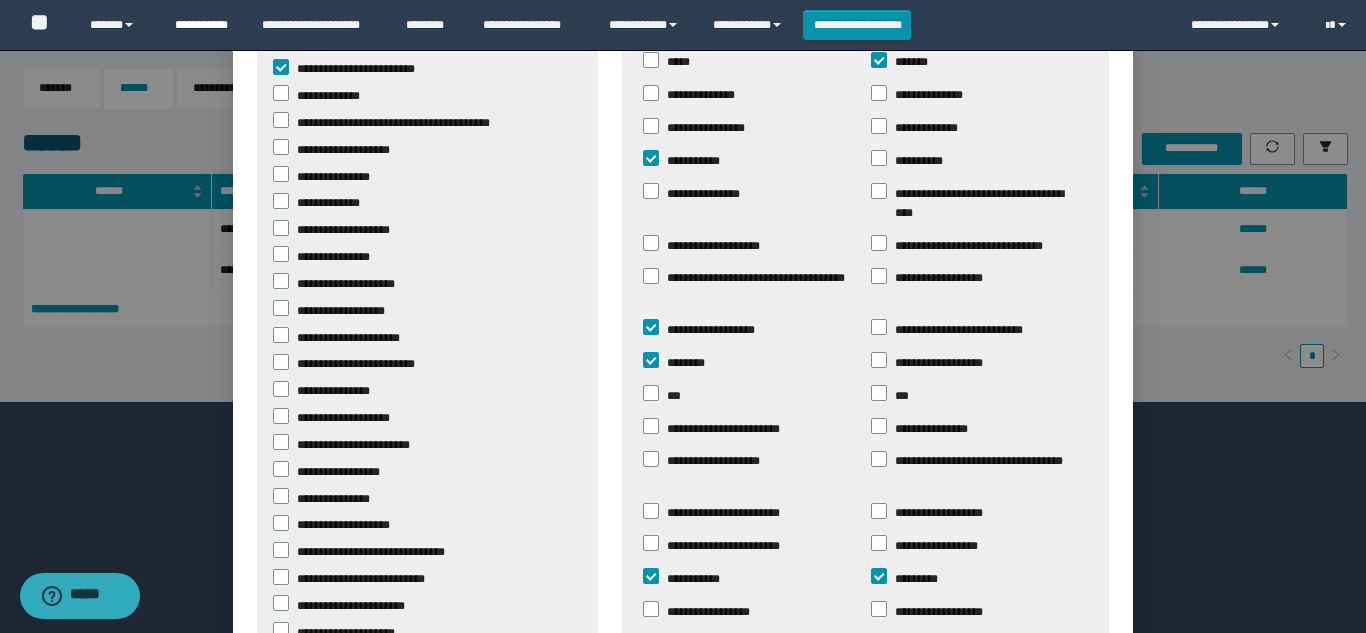 click on "**********" at bounding box center (203, 25) 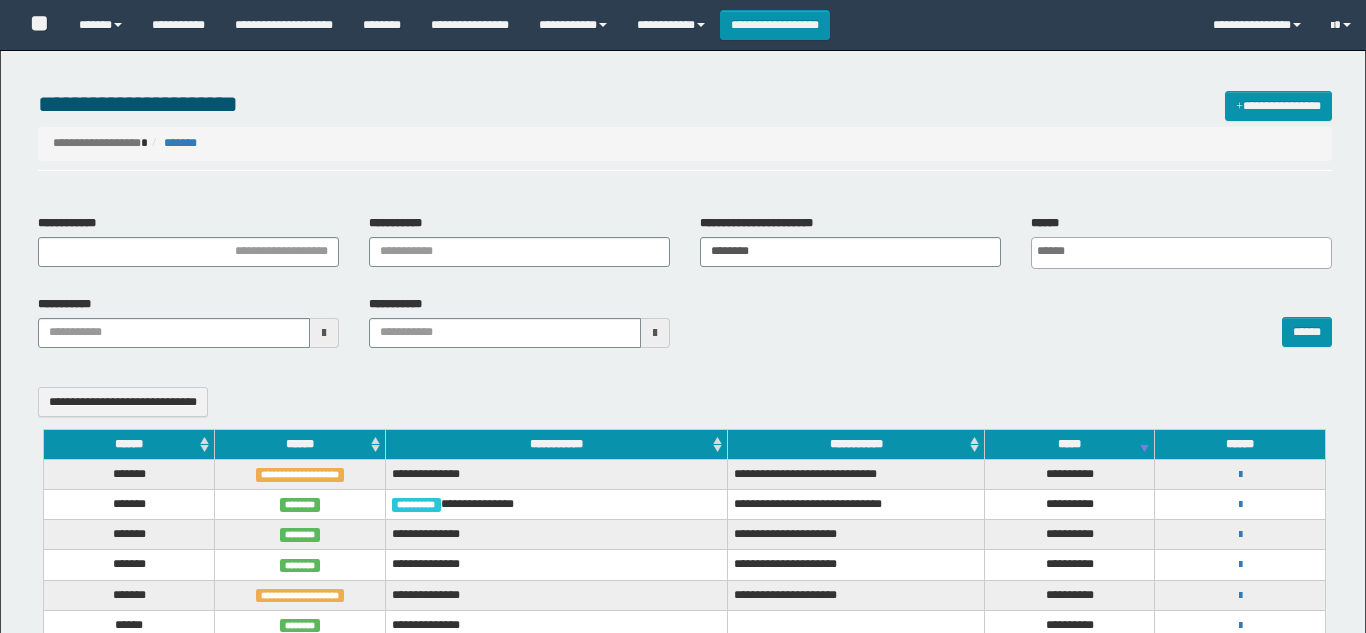 select 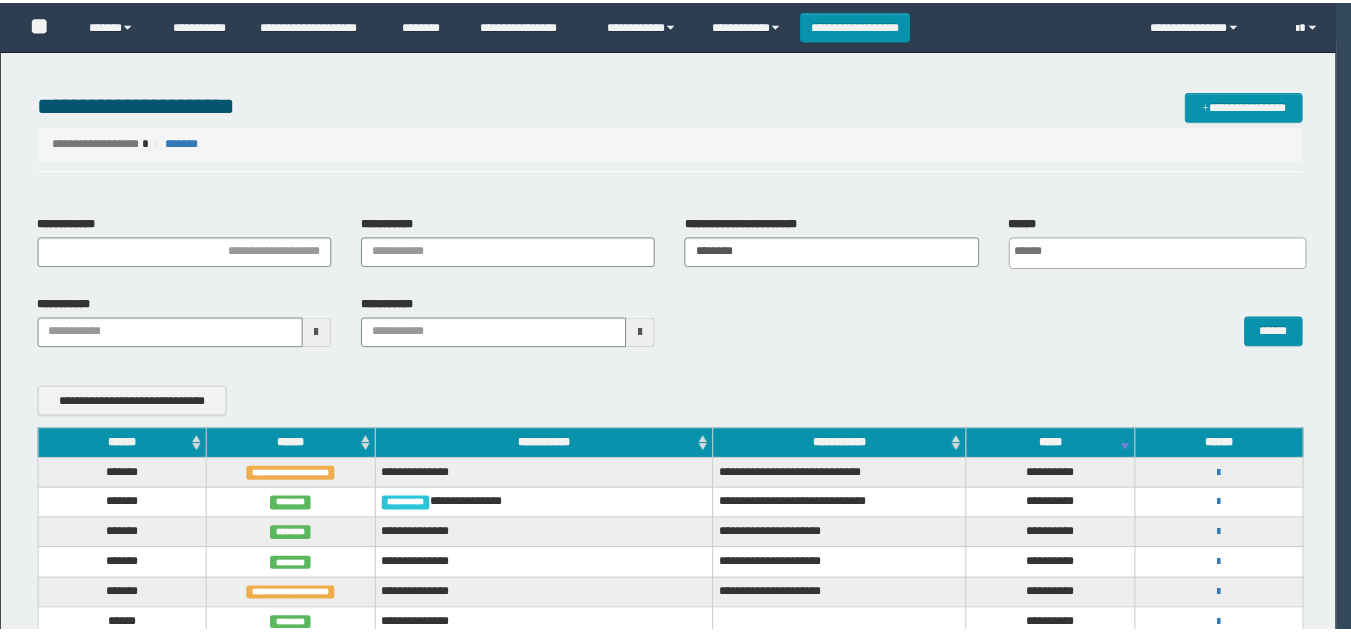 scroll, scrollTop: 0, scrollLeft: 0, axis: both 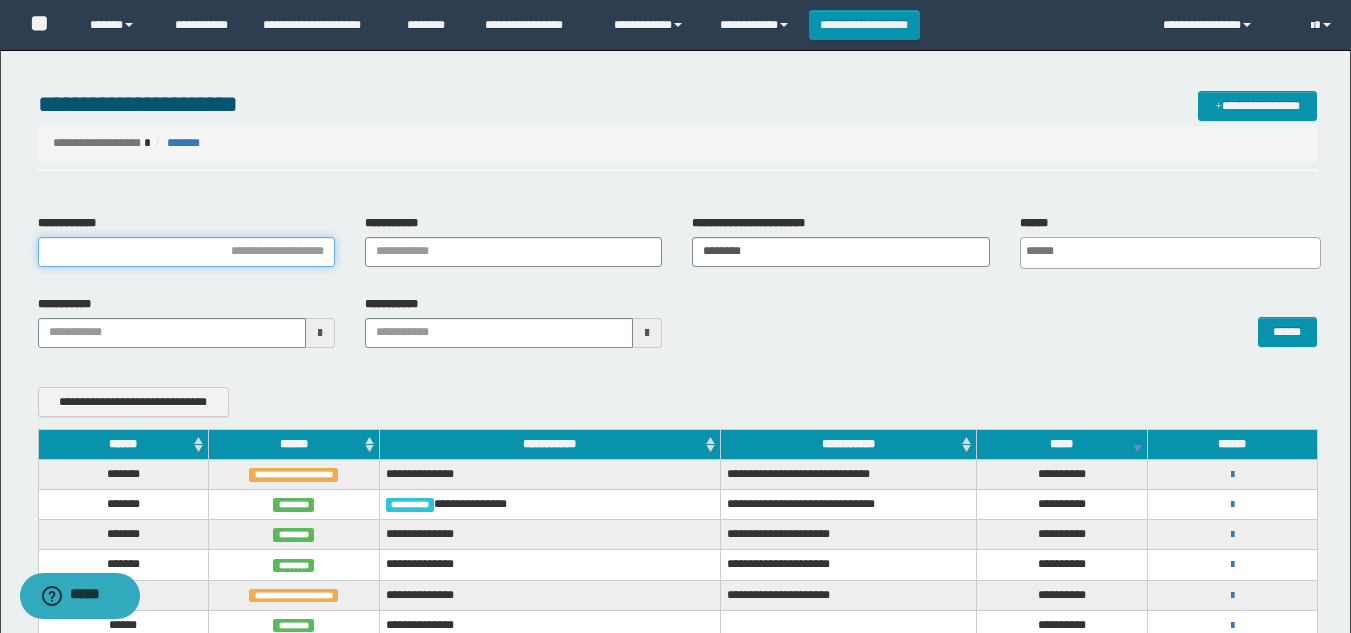 click on "**********" at bounding box center [186, 252] 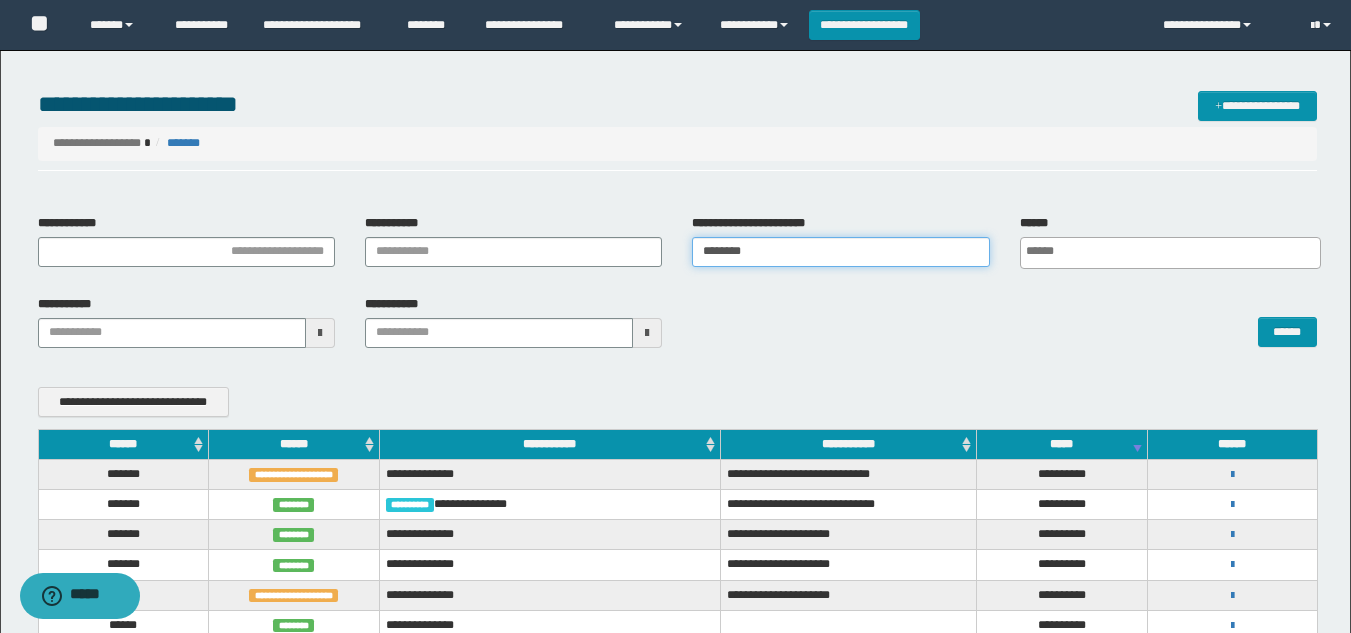 drag, startPoint x: 810, startPoint y: 245, endPoint x: 406, endPoint y: 241, distance: 404.0198 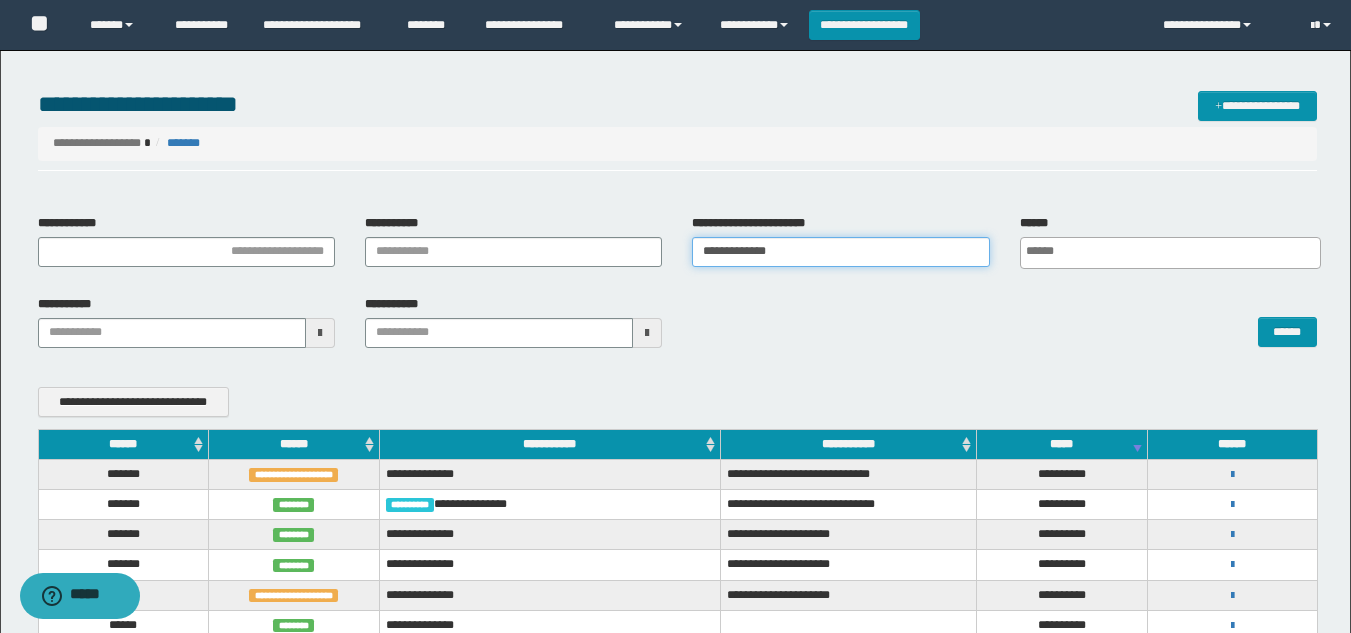 click on "**********" at bounding box center (840, 252) 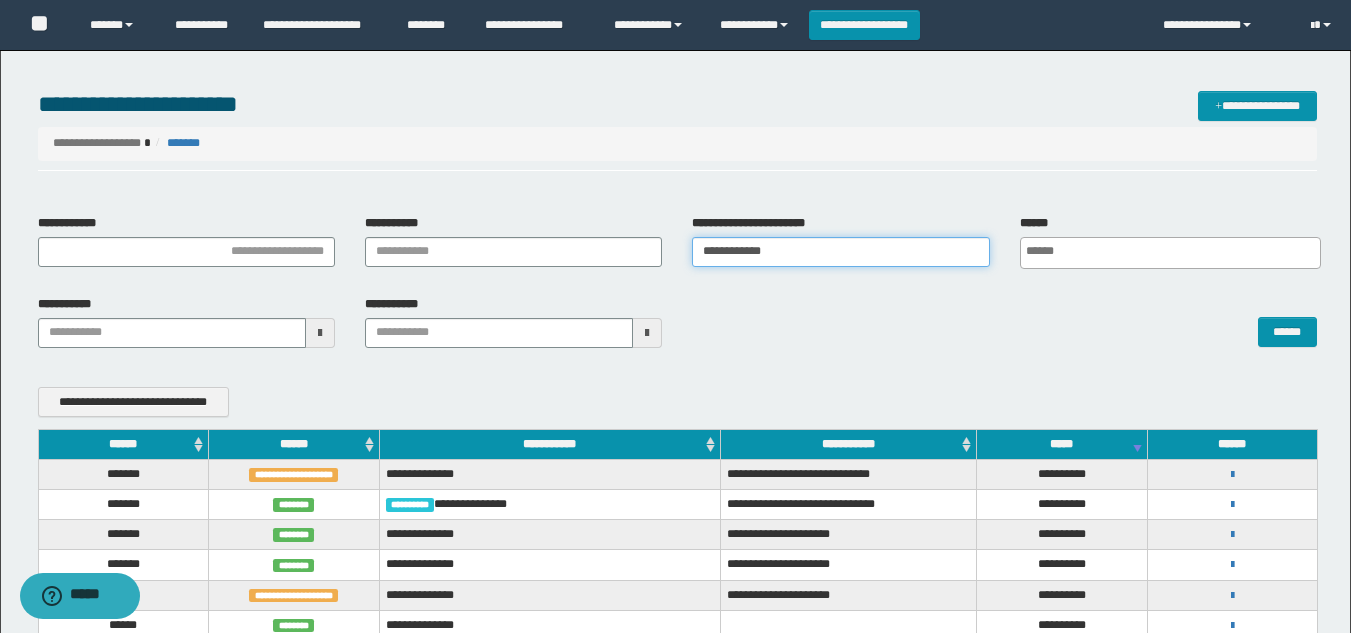click on "**********" at bounding box center (840, 252) 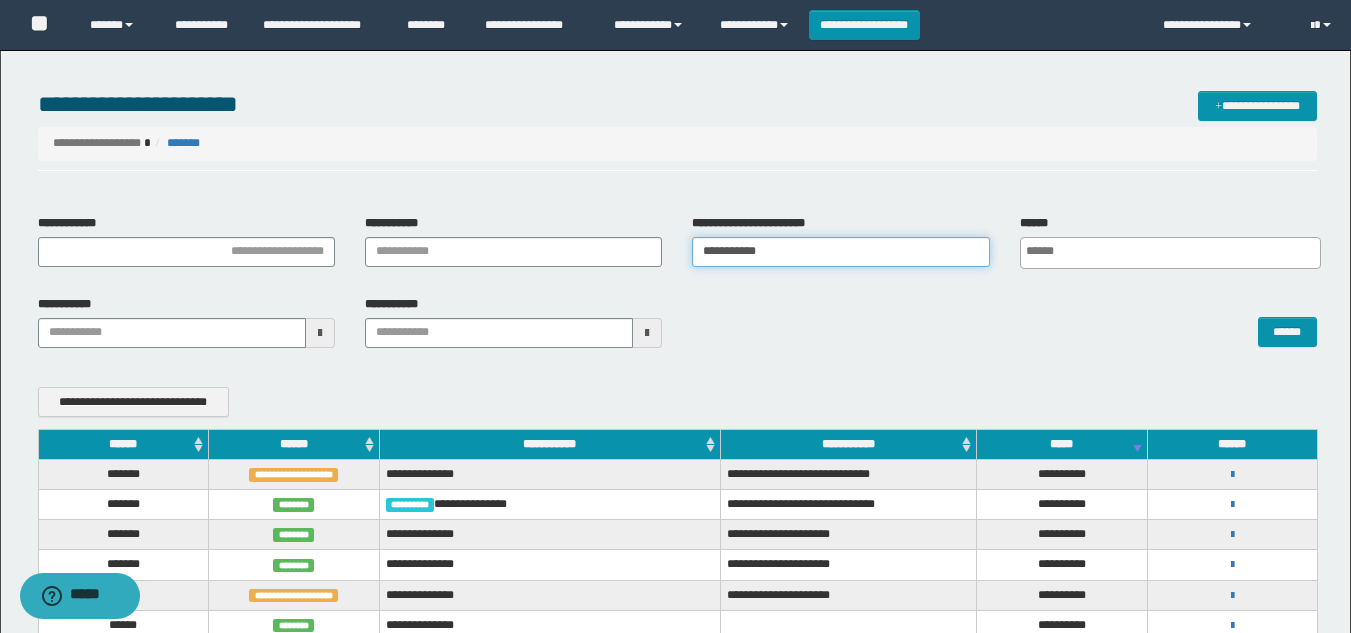 click on "**********" at bounding box center (840, 252) 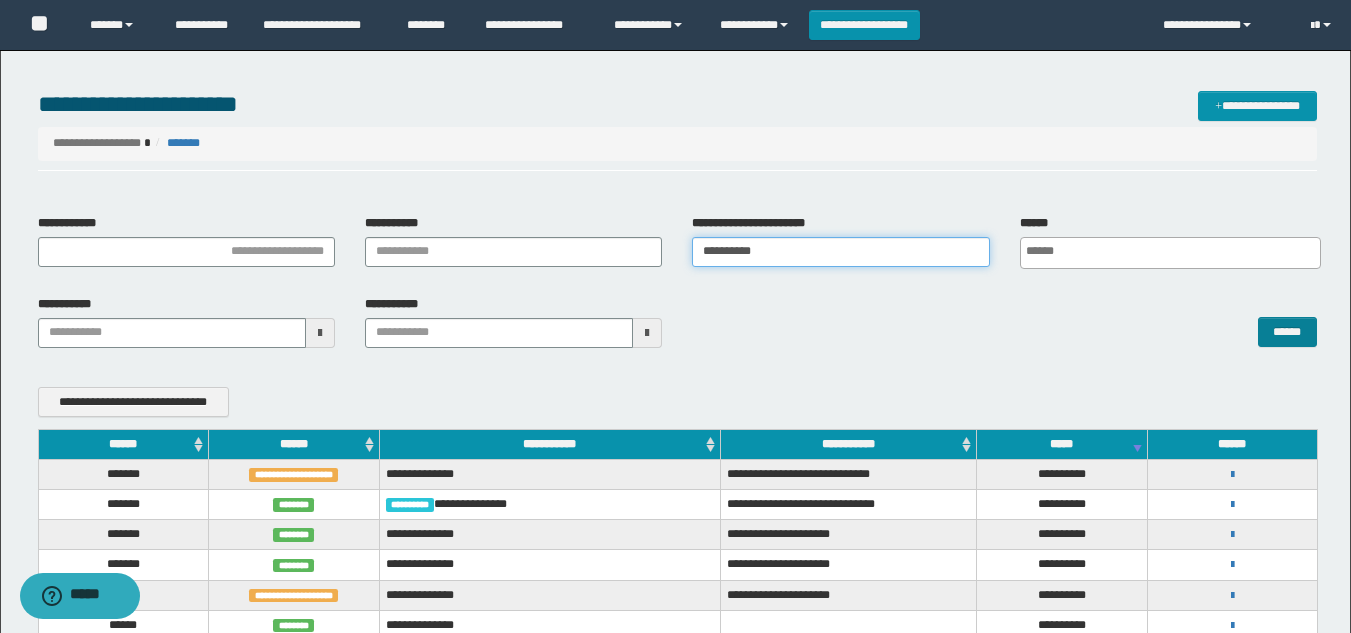 type on "**********" 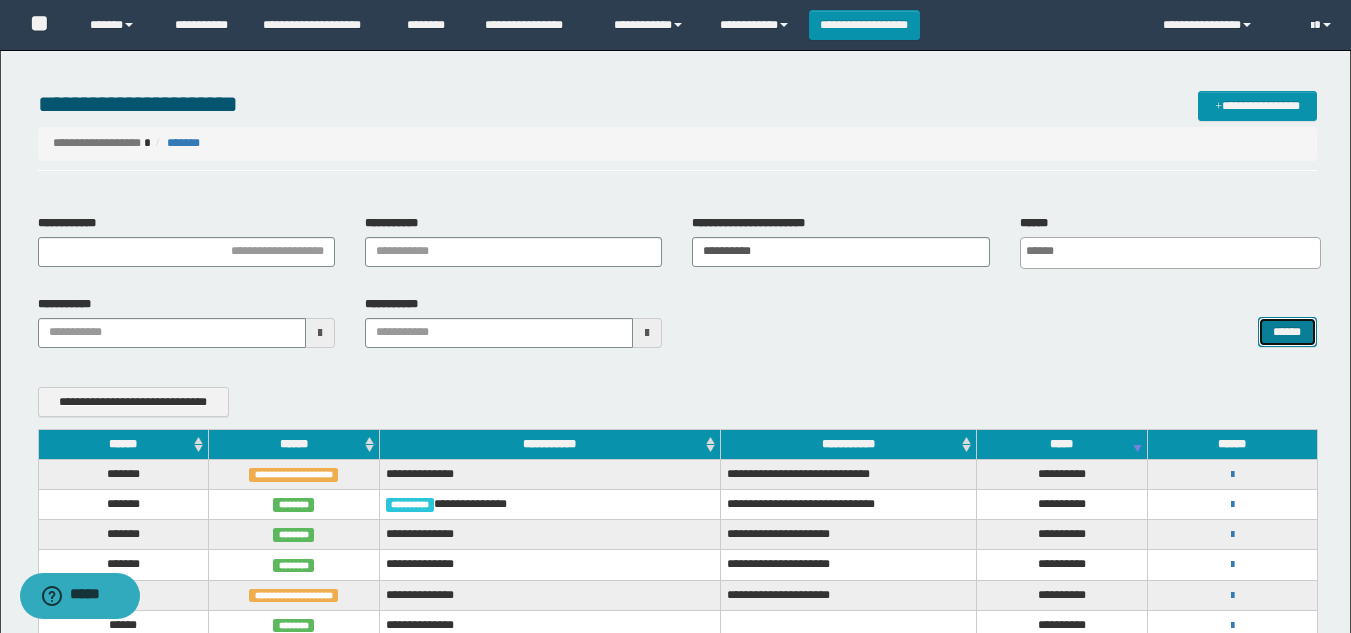 click on "******" at bounding box center (1287, 332) 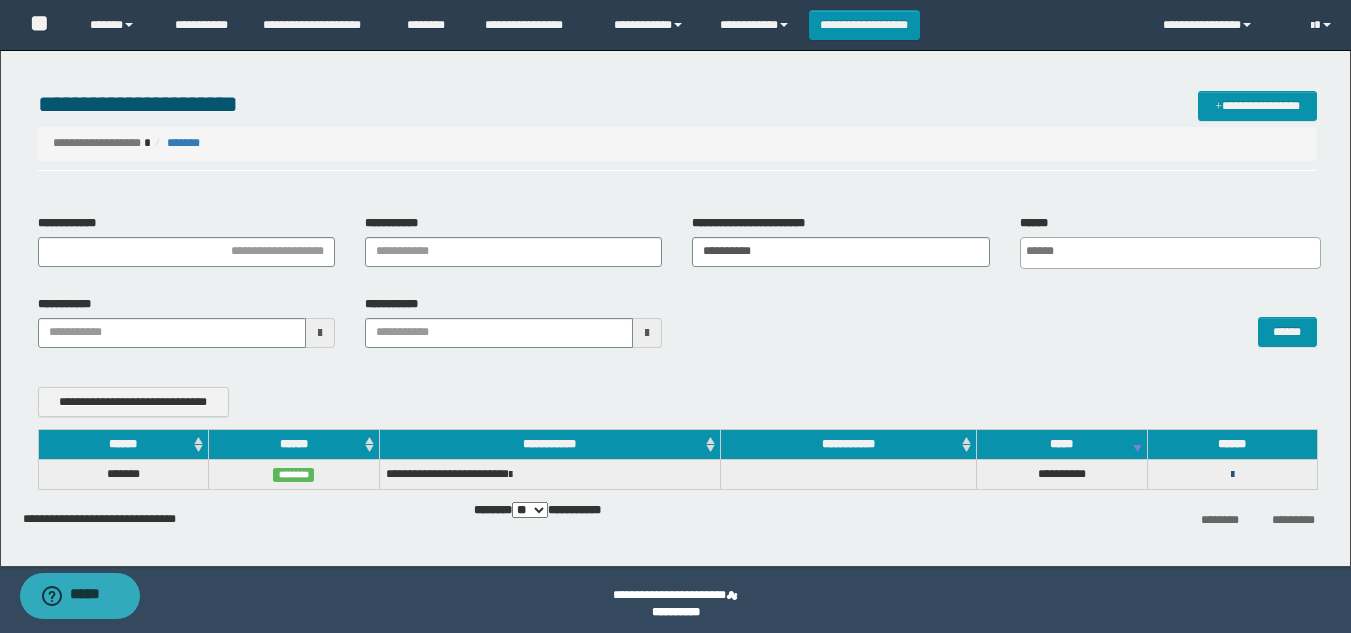 click at bounding box center [1232, 475] 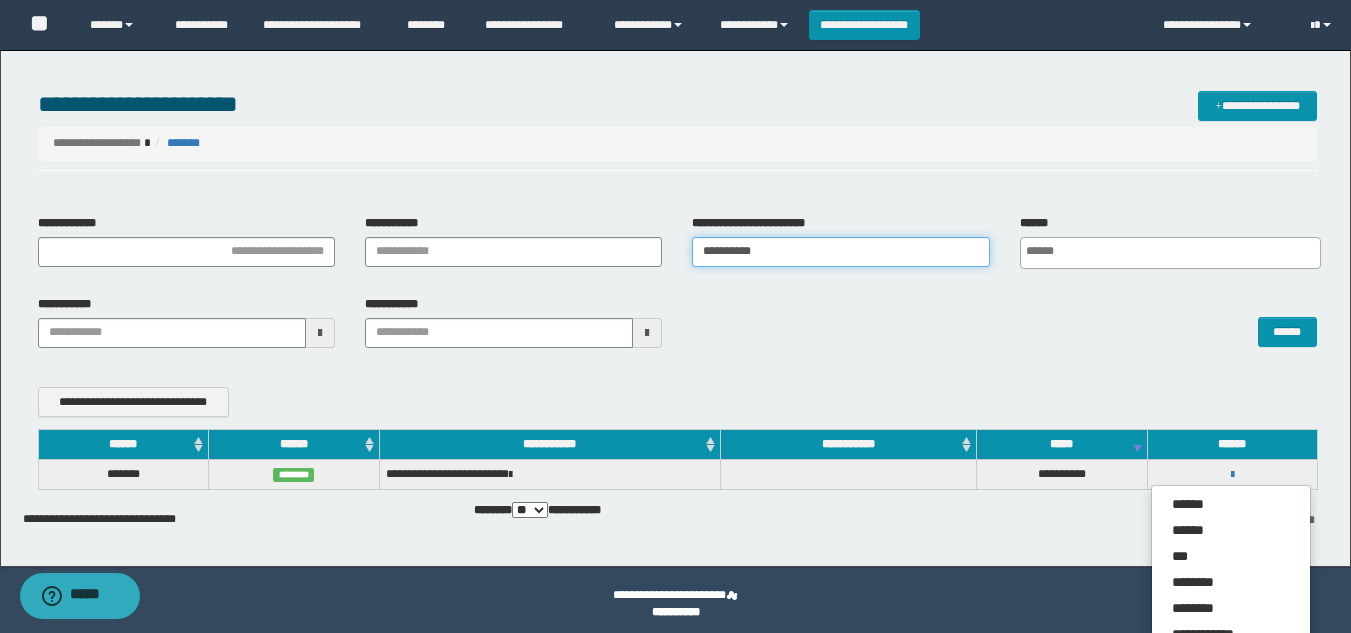 drag, startPoint x: 806, startPoint y: 246, endPoint x: 466, endPoint y: 294, distance: 343.37152 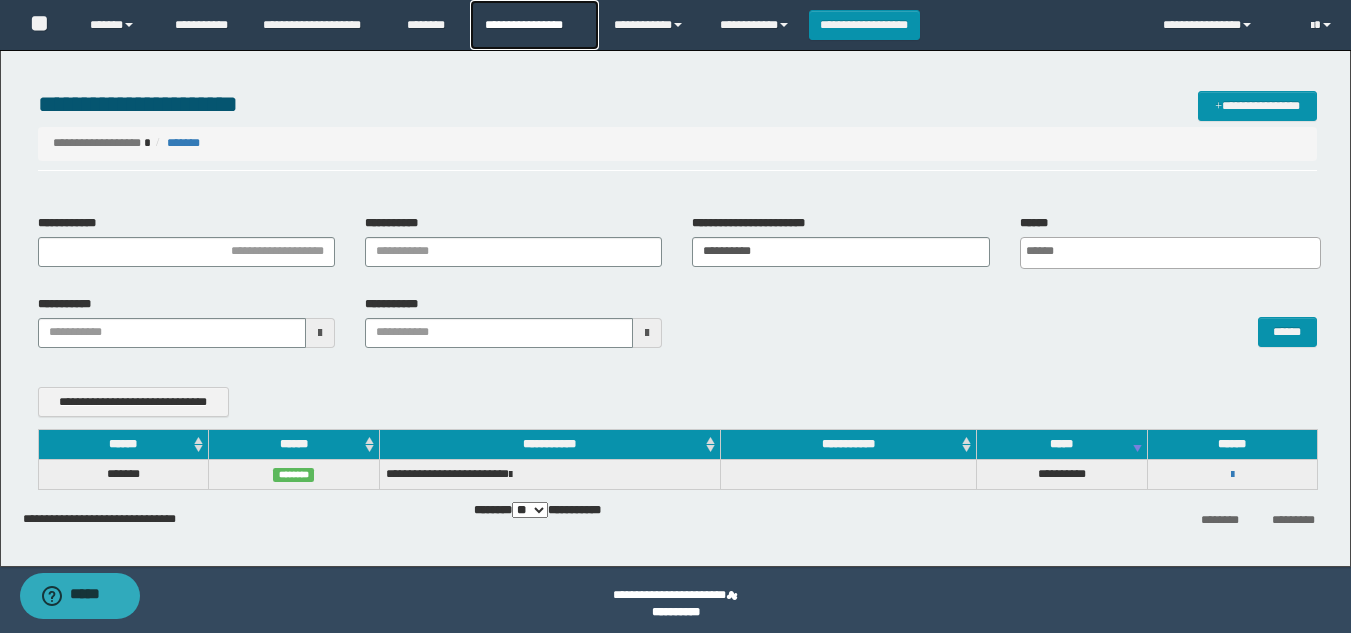 click on "**********" at bounding box center [534, 25] 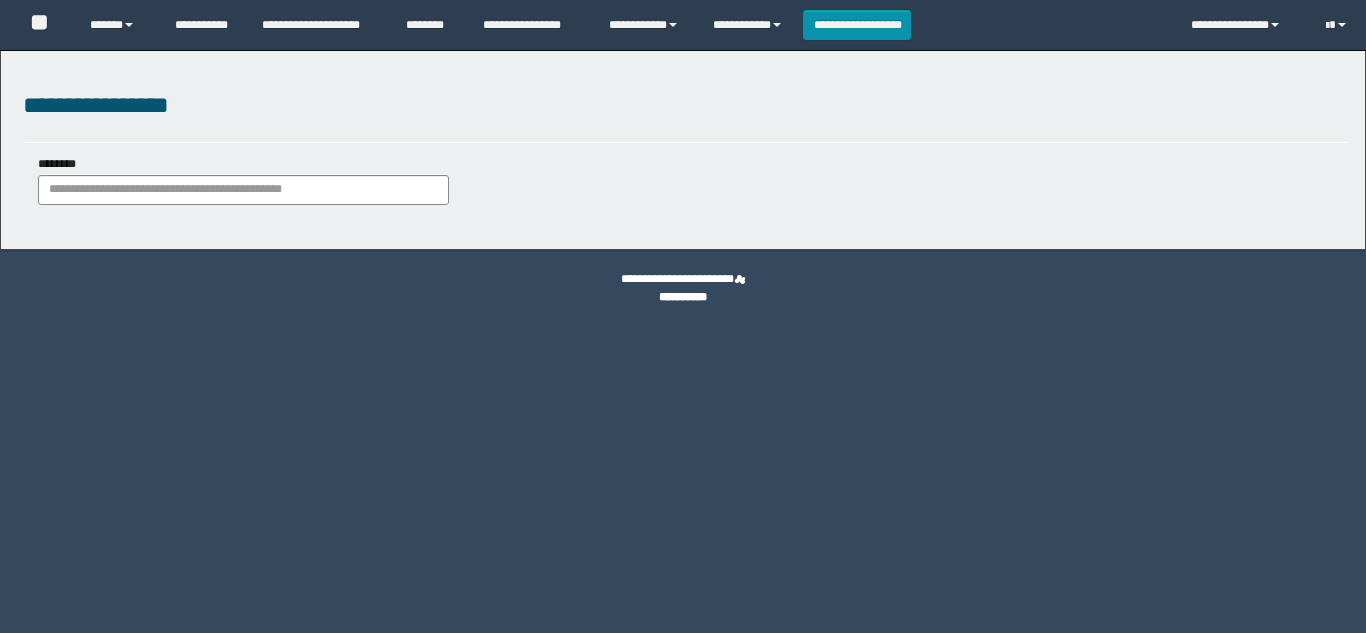 scroll, scrollTop: 0, scrollLeft: 0, axis: both 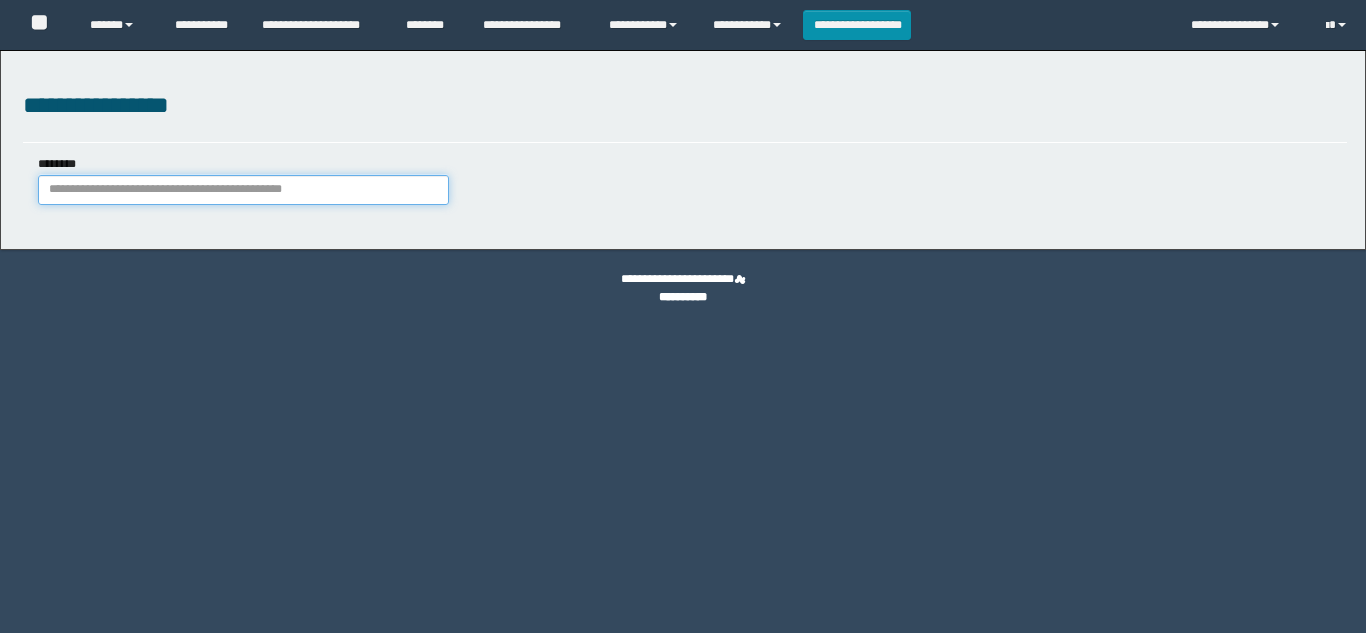 click on "********" at bounding box center [243, 190] 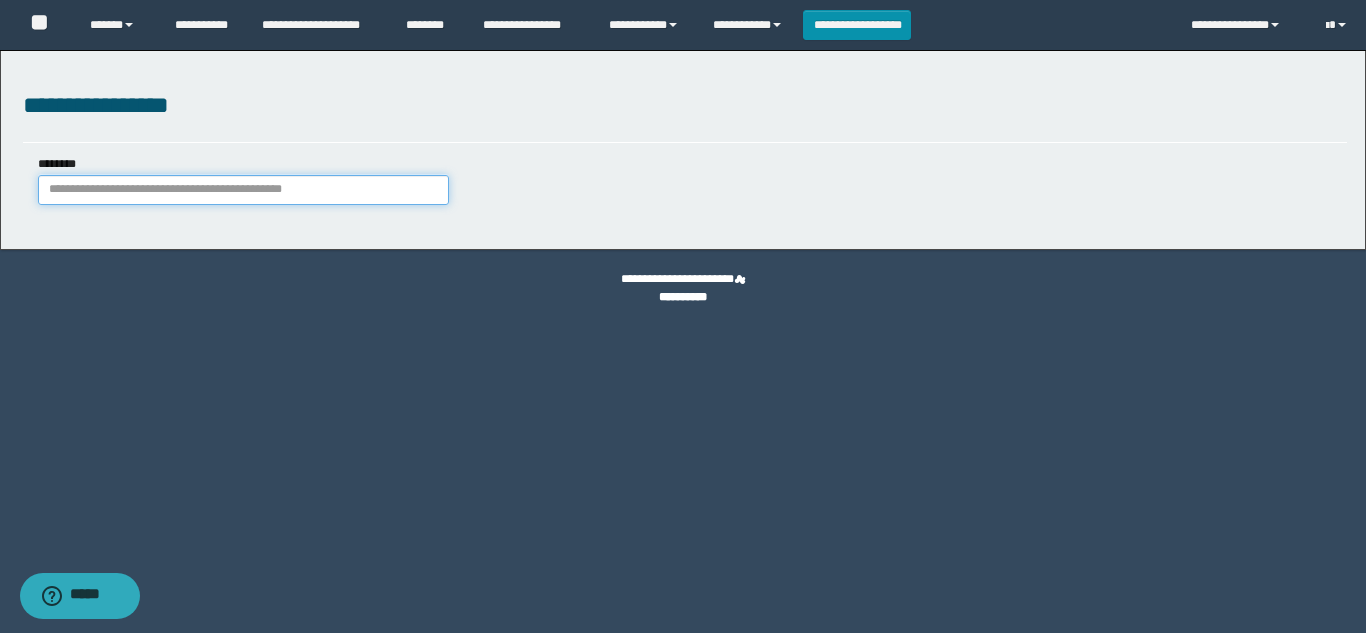 paste on "**********" 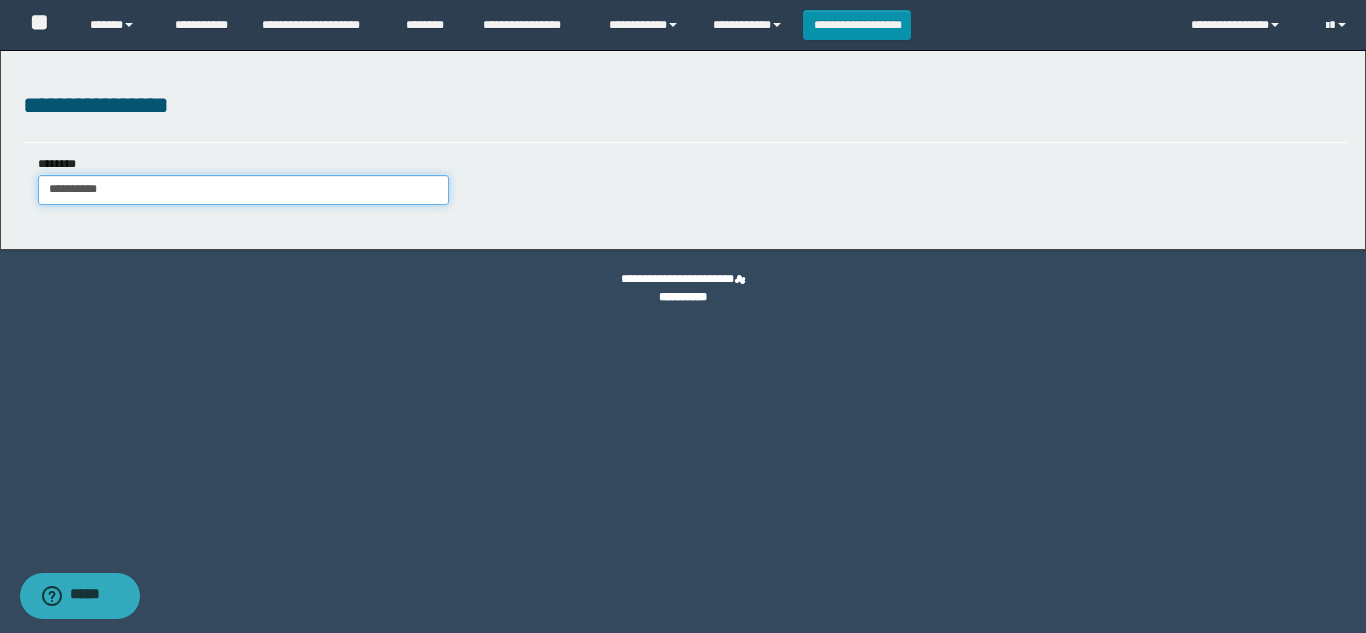 type on "**********" 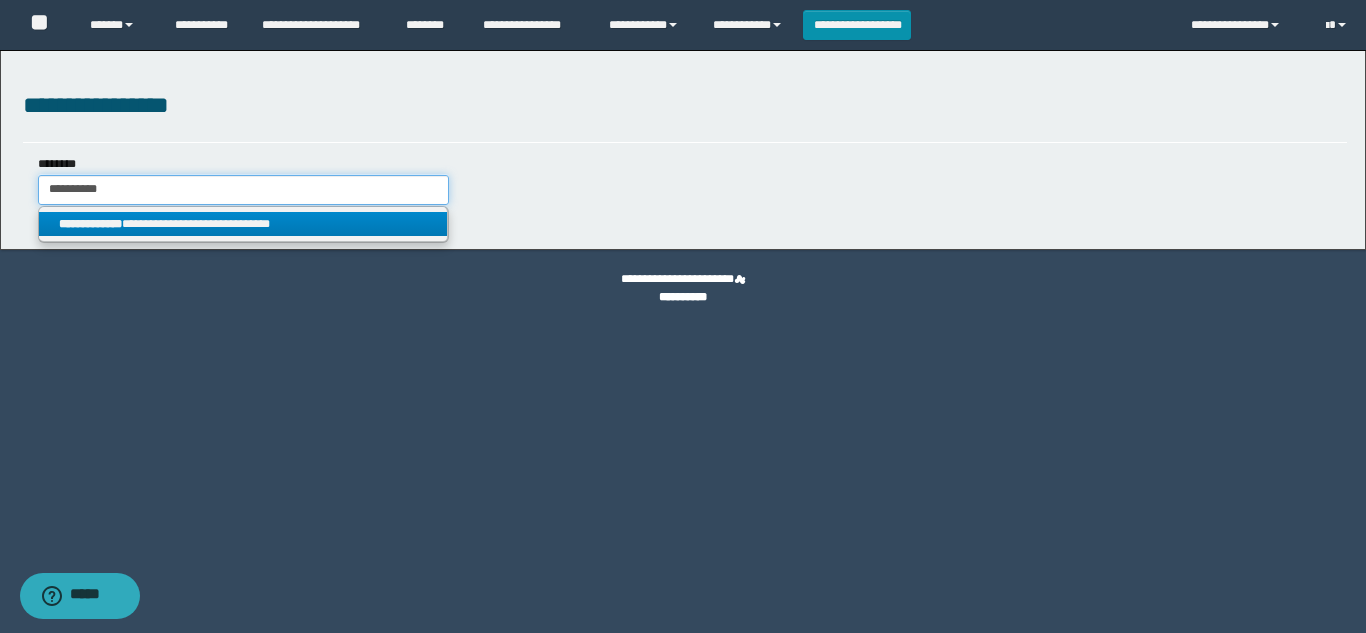 type on "**********" 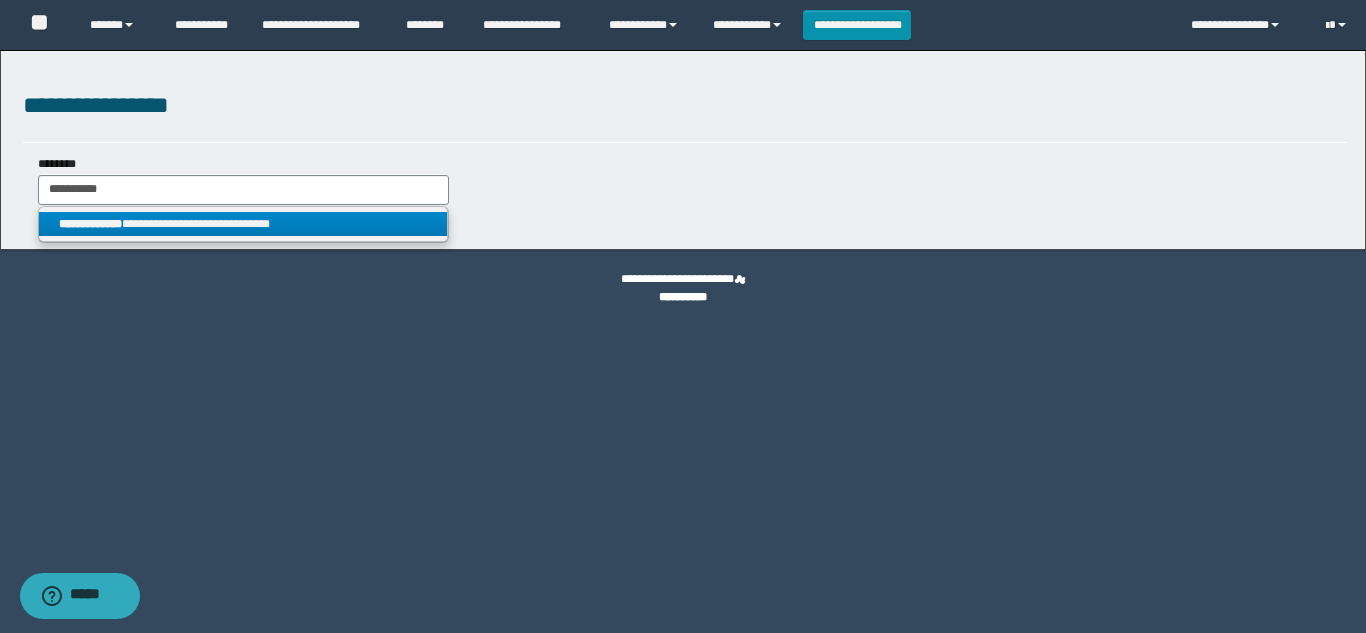 click on "**********" at bounding box center [243, 224] 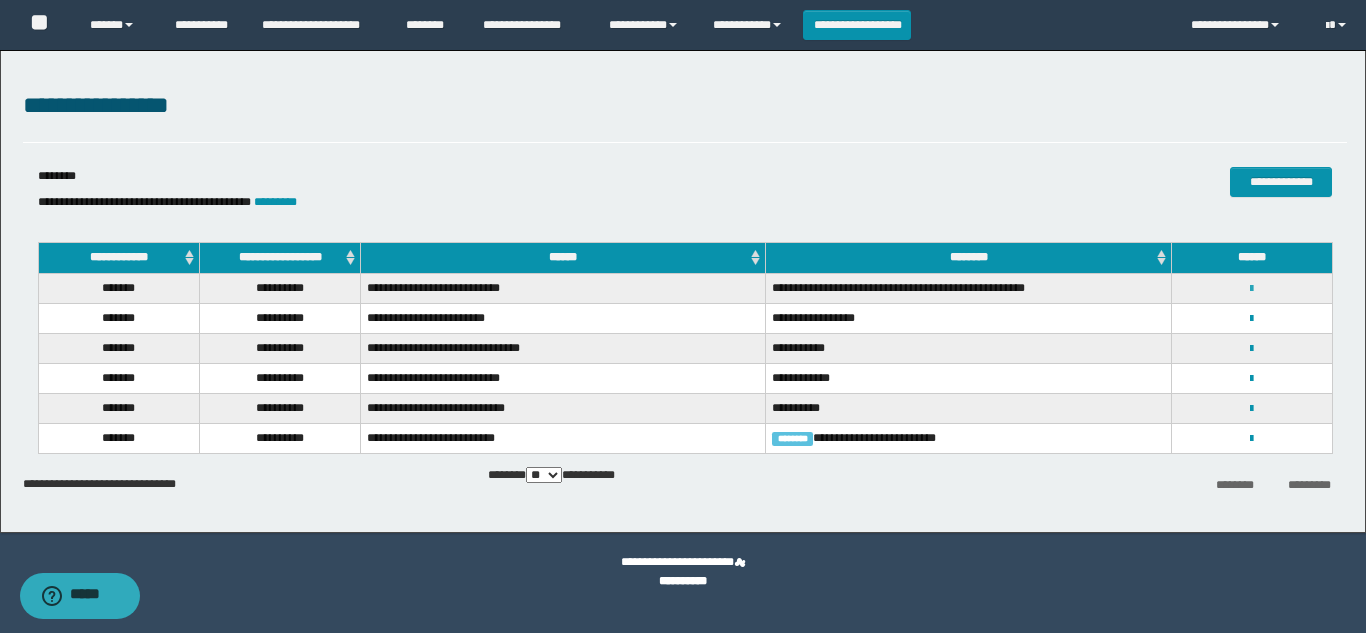 click at bounding box center (1251, 289) 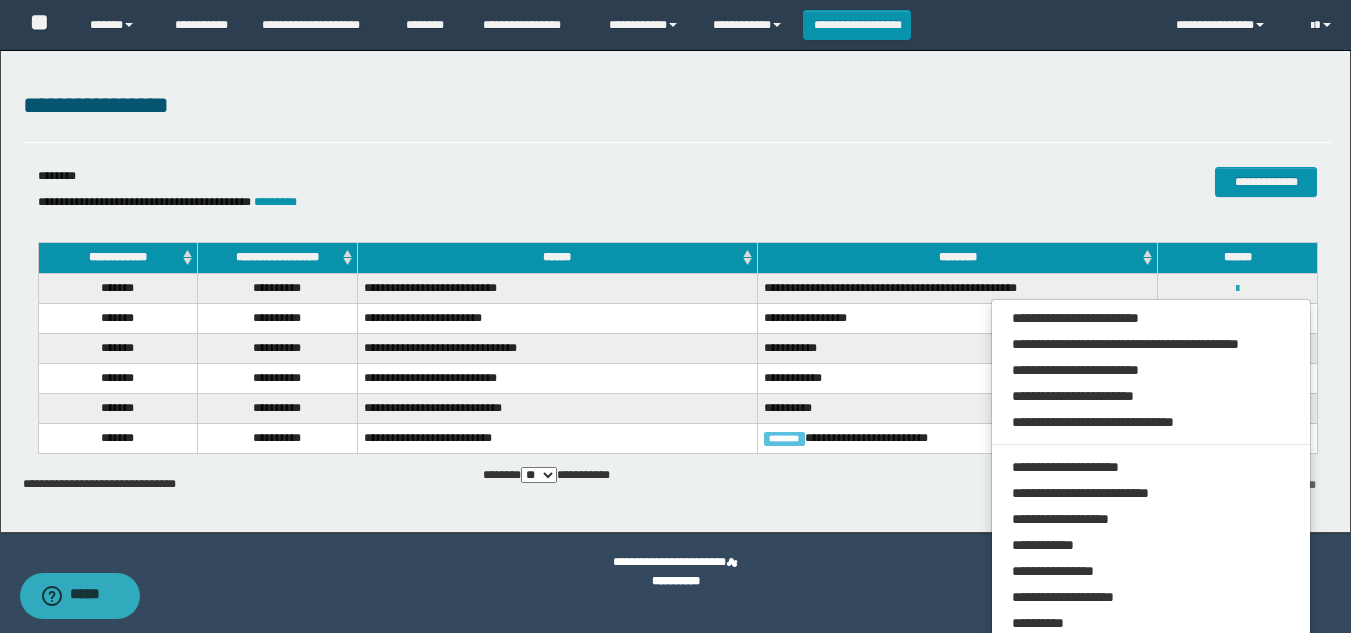 click at bounding box center [1237, 289] 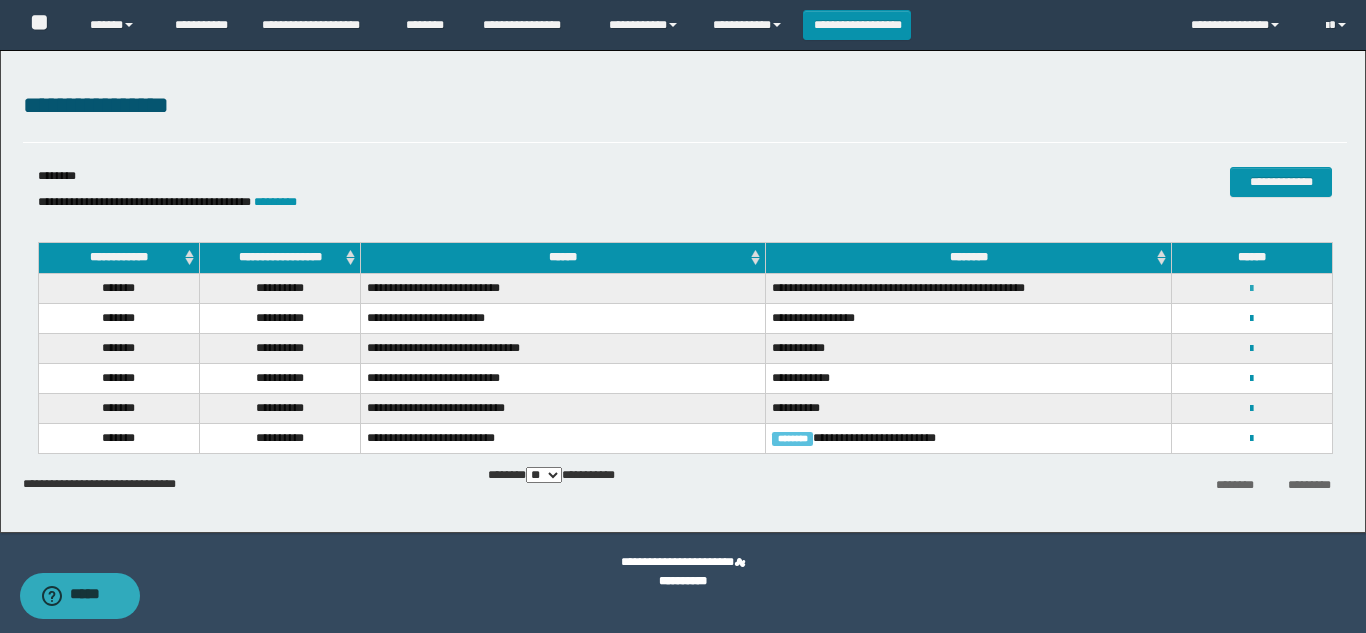 click at bounding box center [1251, 289] 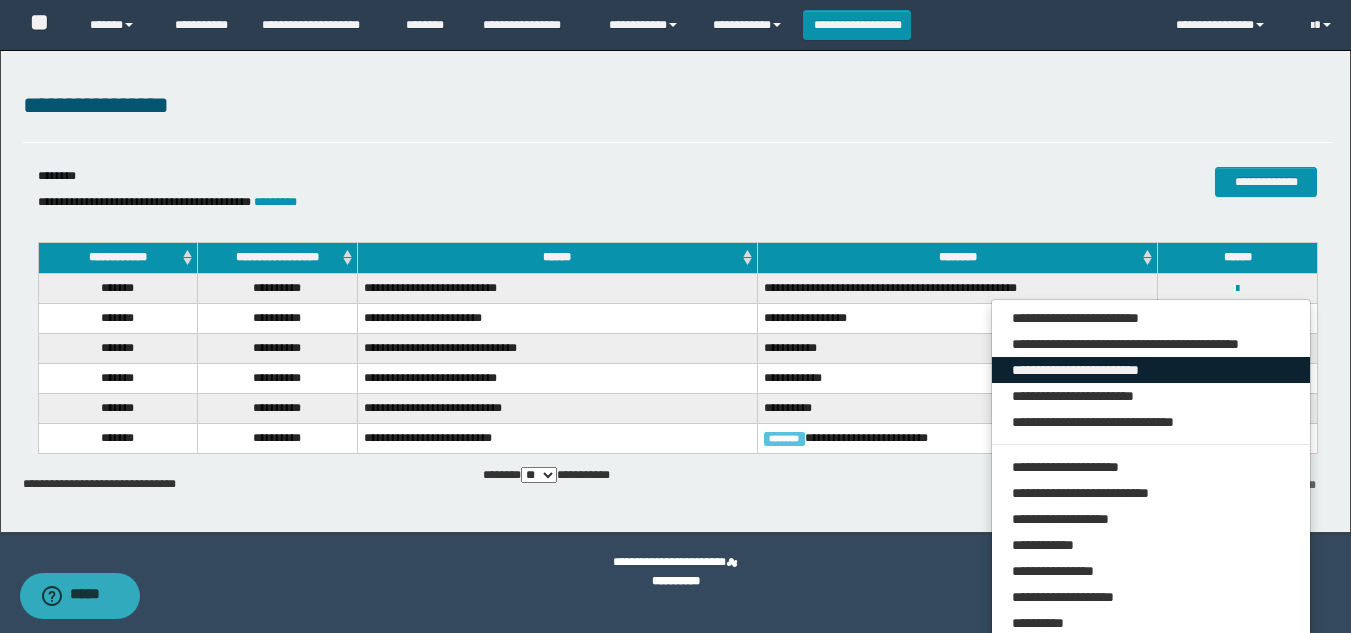 click on "**********" at bounding box center (1151, 370) 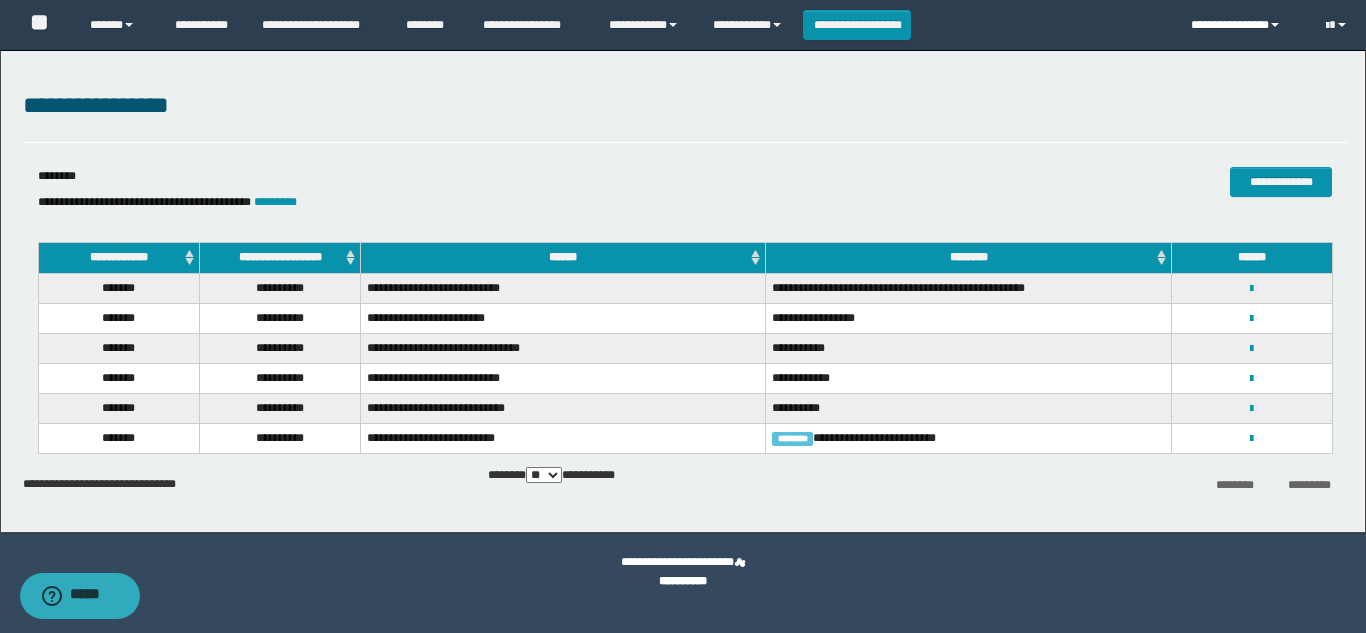 click on "**********" at bounding box center [1243, 25] 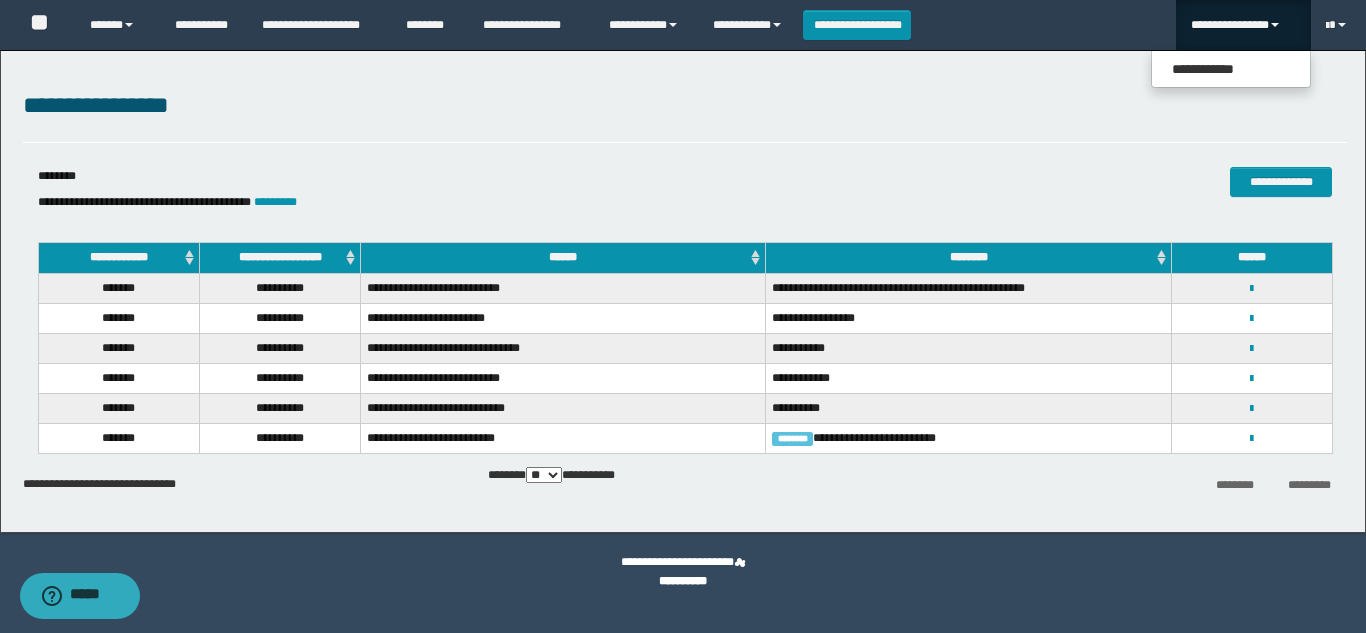 click on "**********" at bounding box center [685, 106] 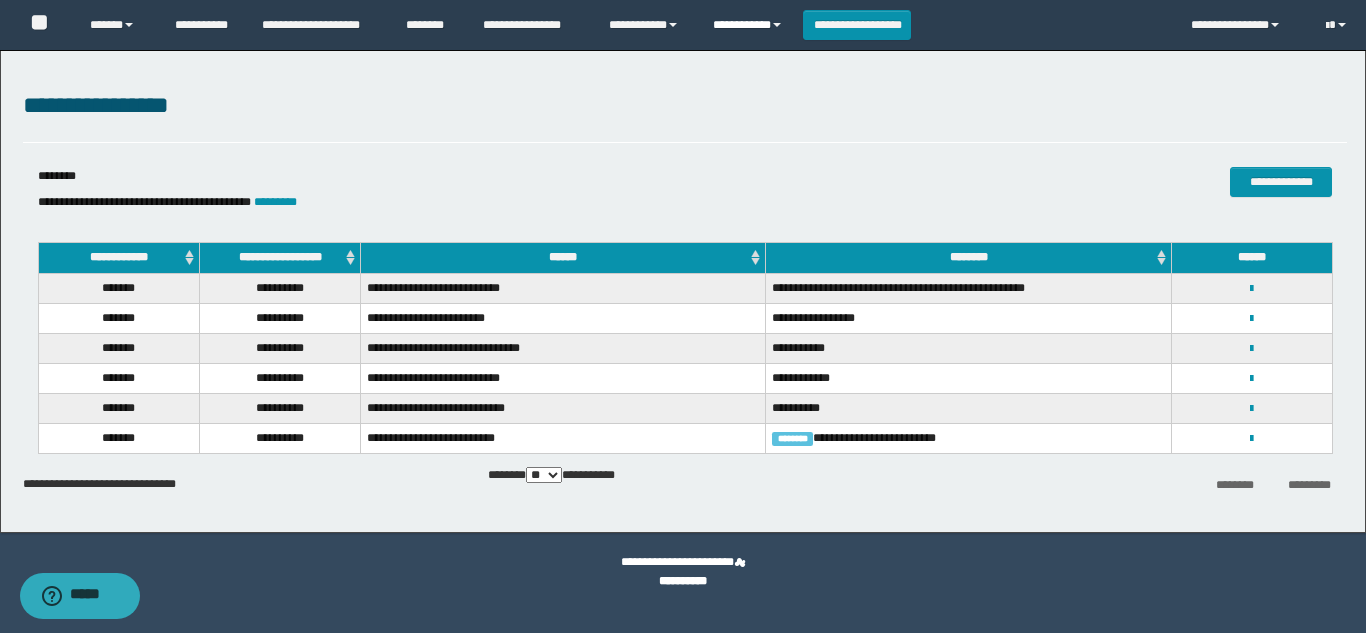 click on "**********" at bounding box center (750, 25) 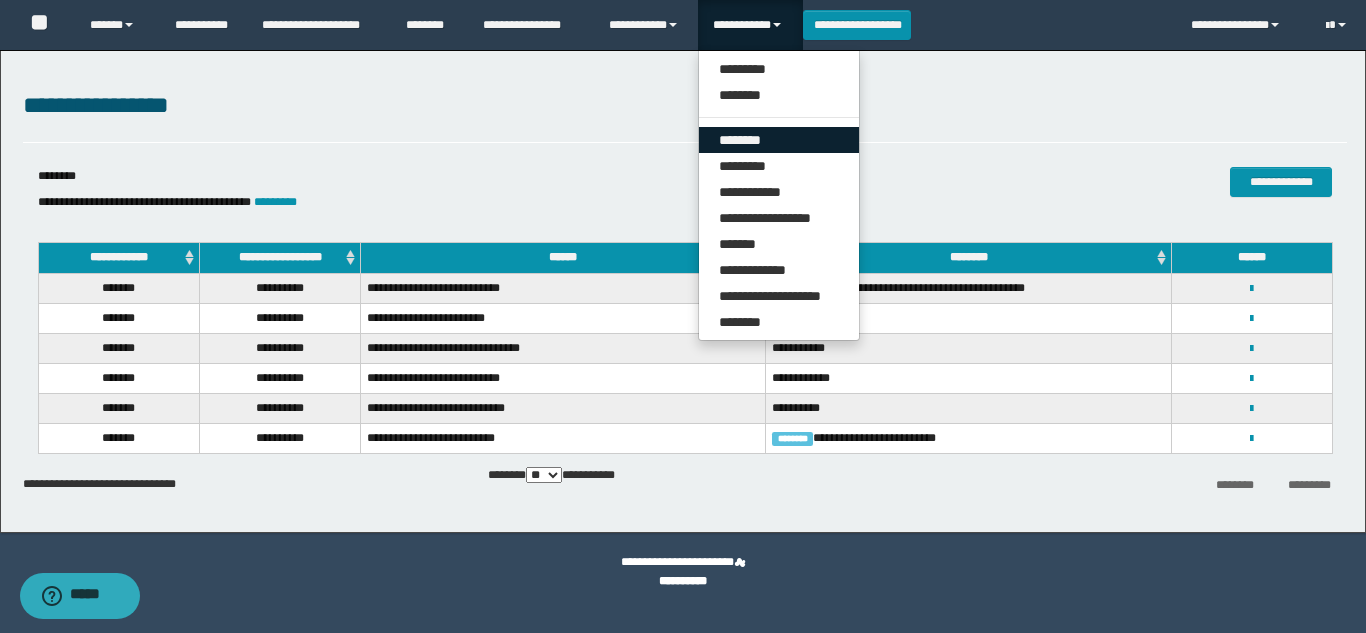 click on "********" at bounding box center (779, 140) 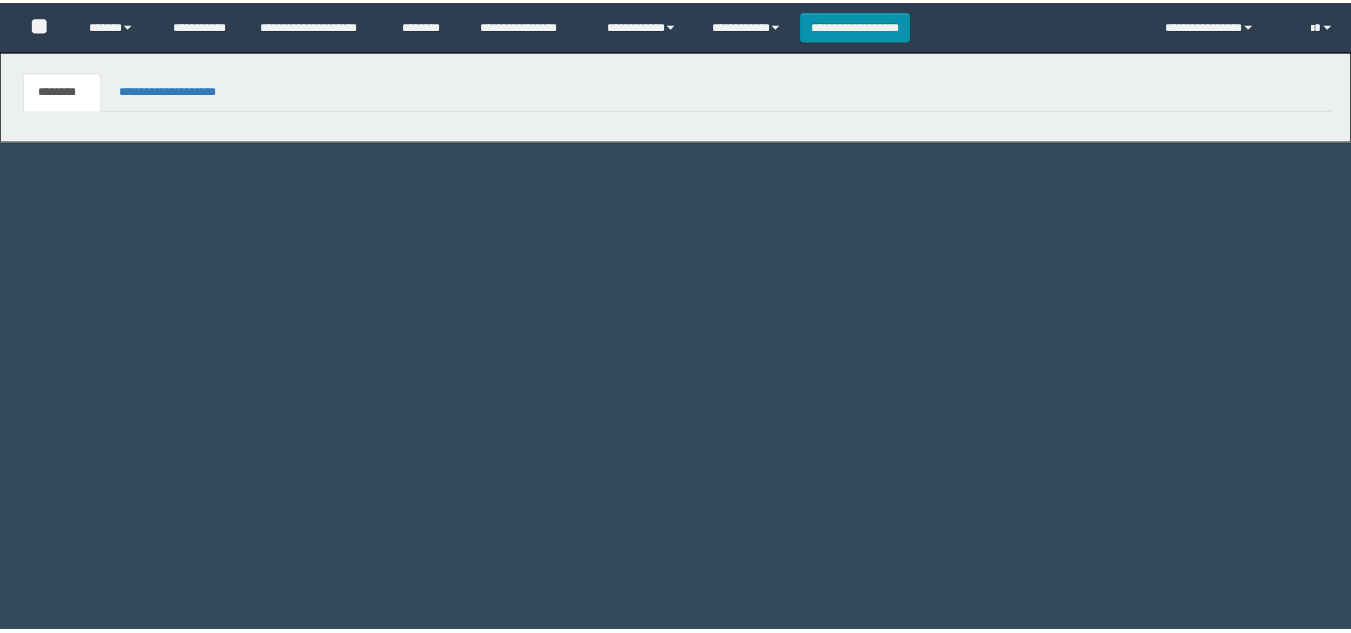 scroll, scrollTop: 0, scrollLeft: 0, axis: both 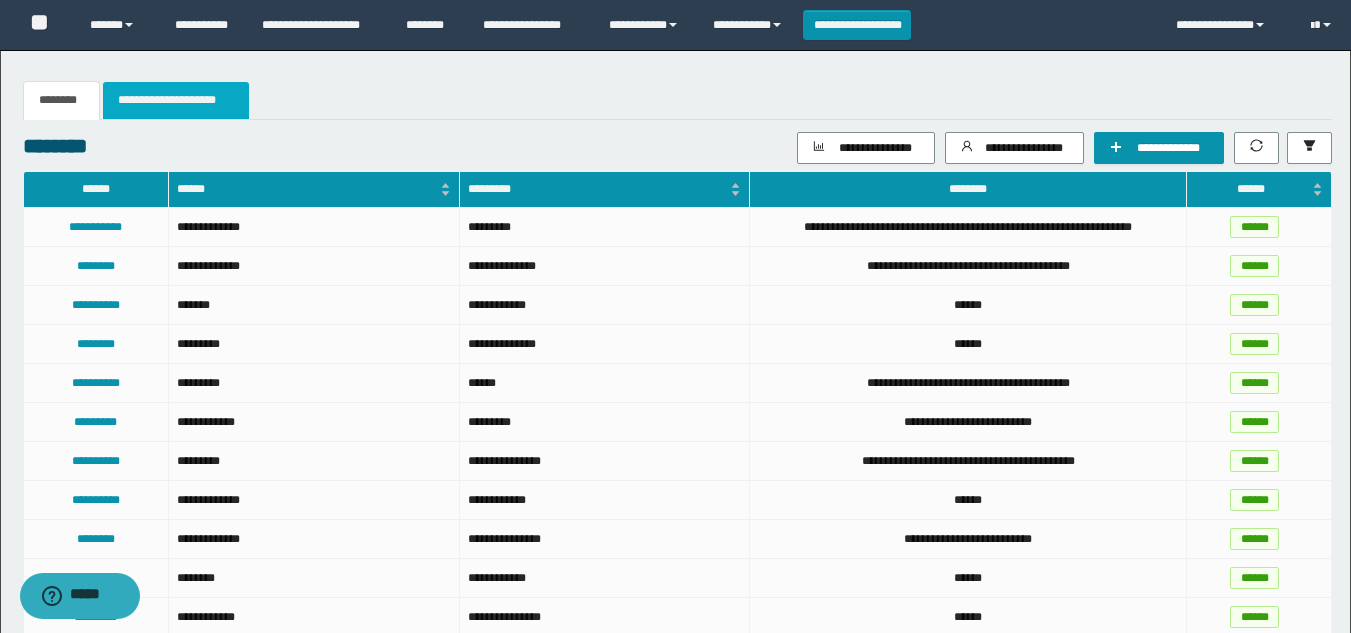drag, startPoint x: 183, startPoint y: 79, endPoint x: 192, endPoint y: 87, distance: 12.0415945 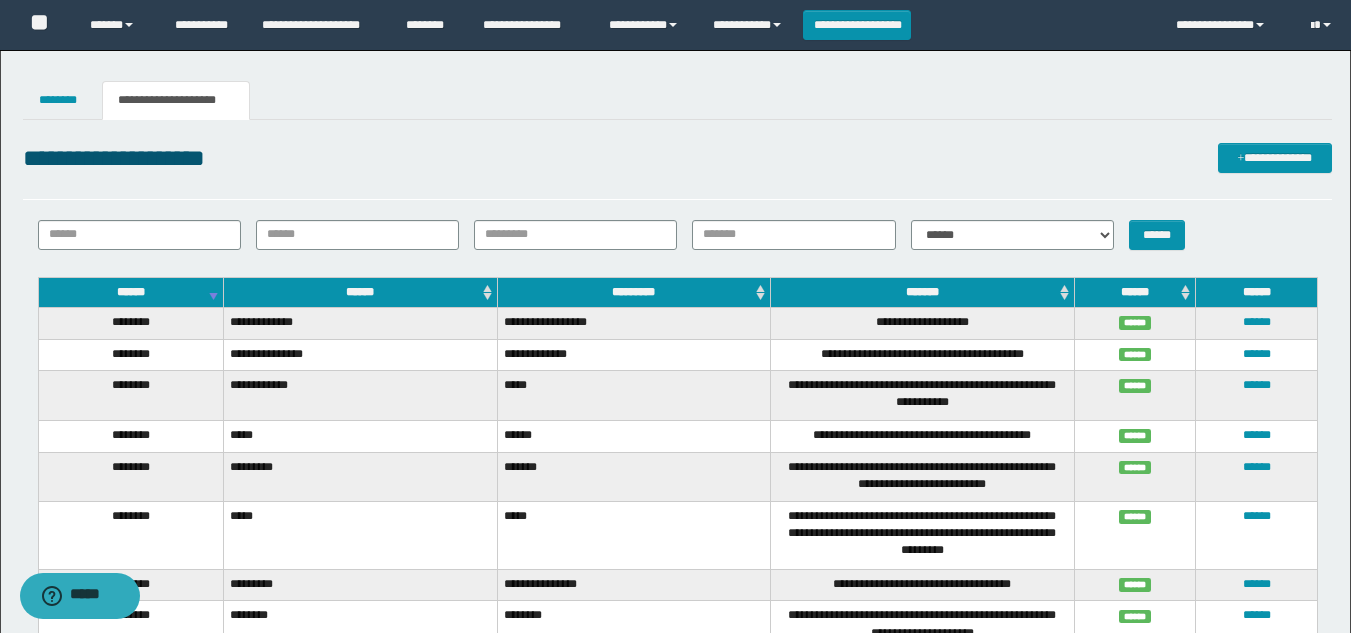 click on "**********" at bounding box center [176, 100] 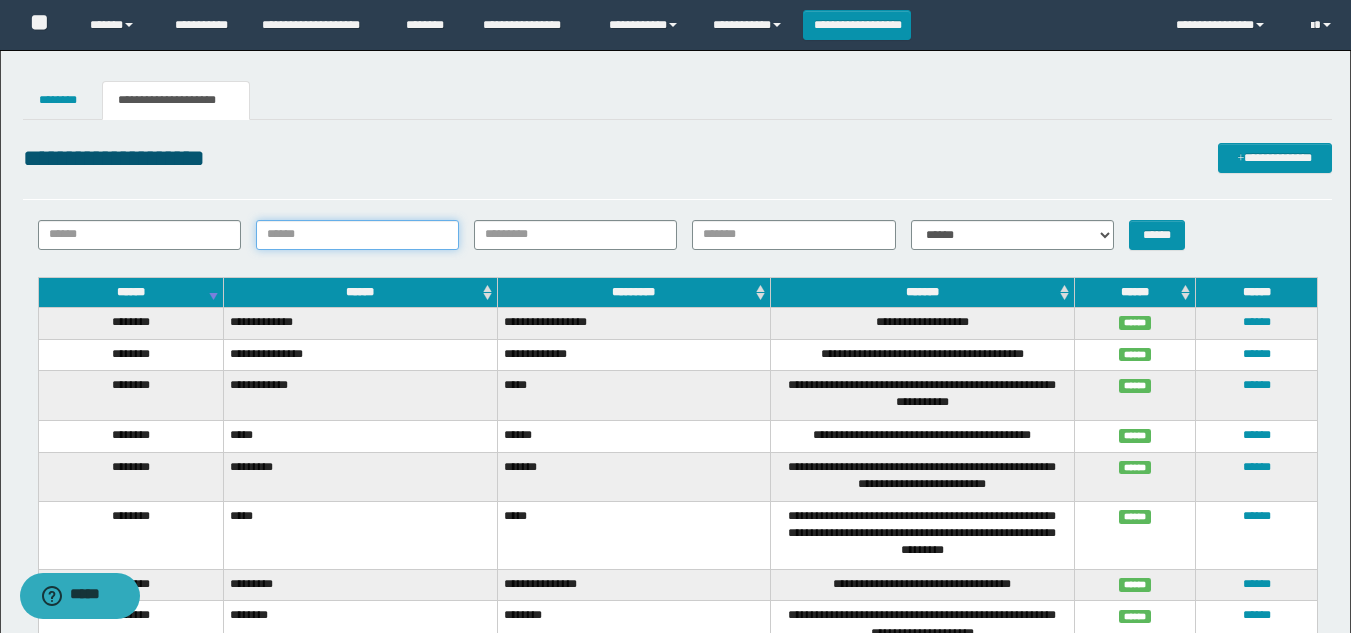 click on "******" at bounding box center (357, 235) 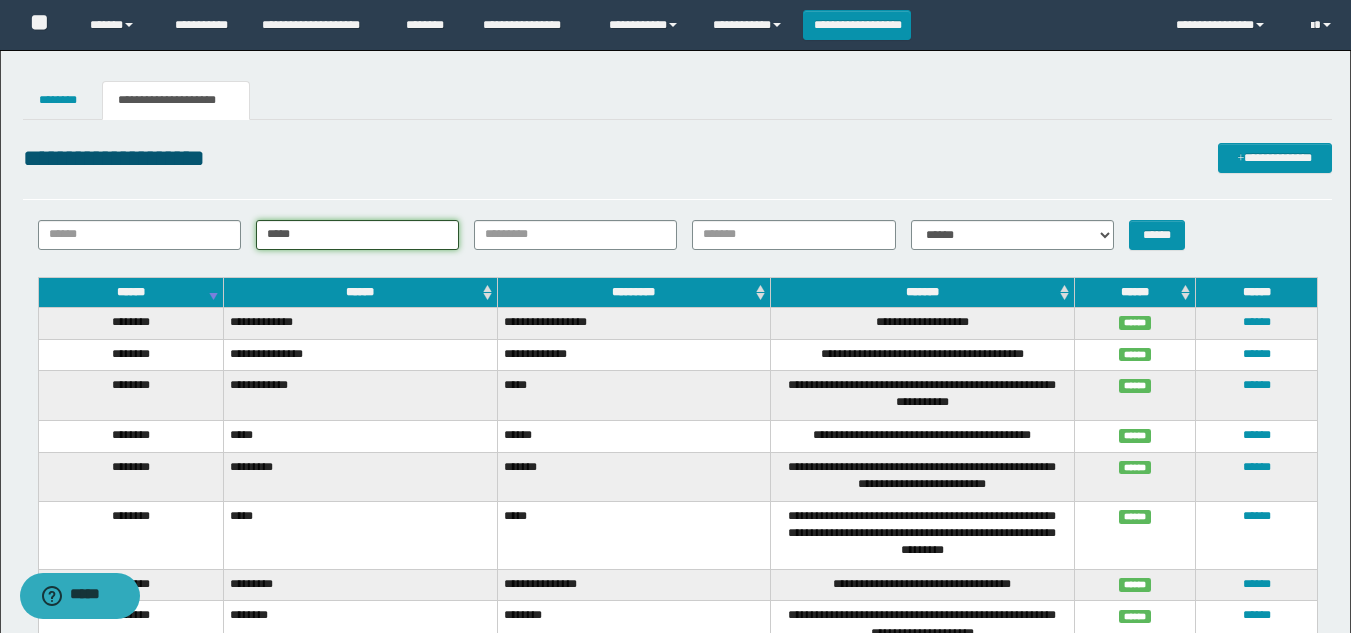 type on "*****" 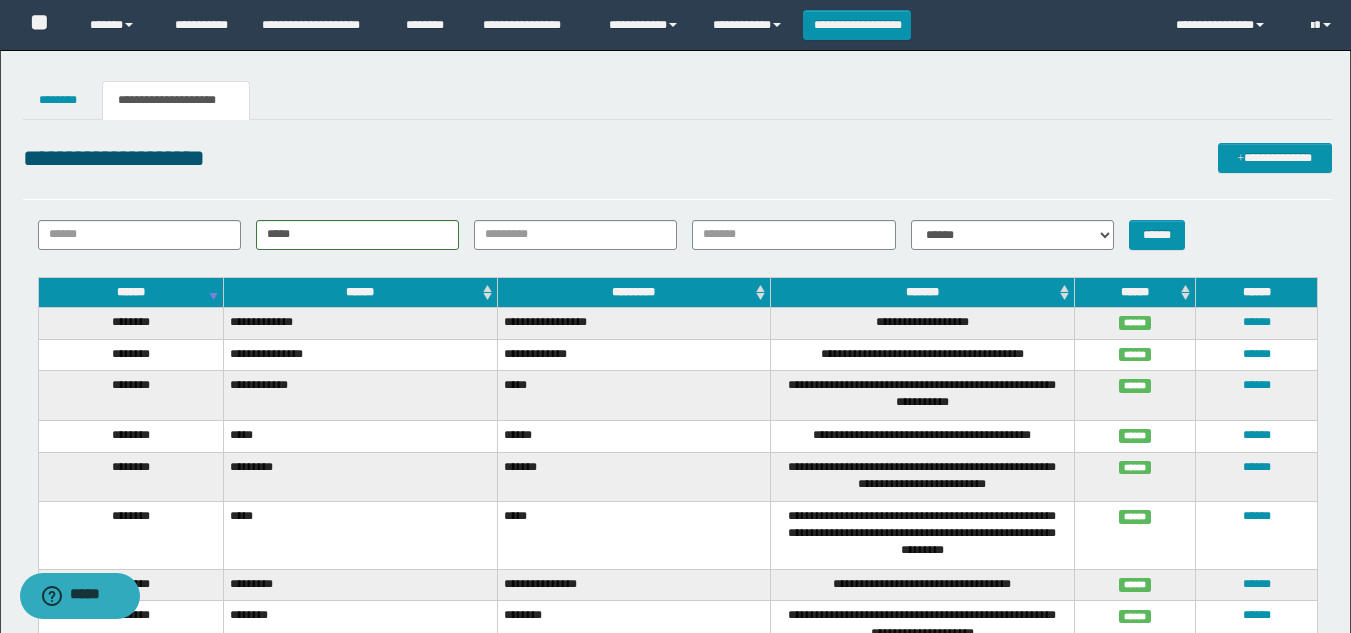 click on "**********" at bounding box center [677, 1153] 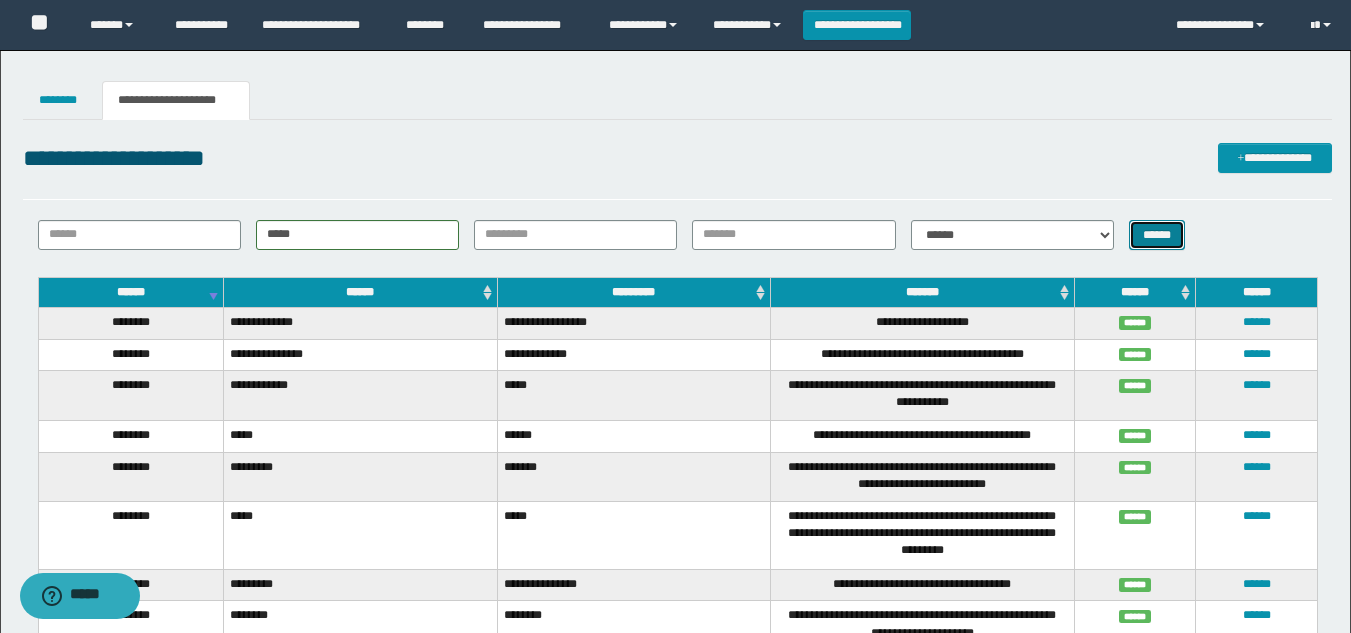 click on "******" at bounding box center [1157, 235] 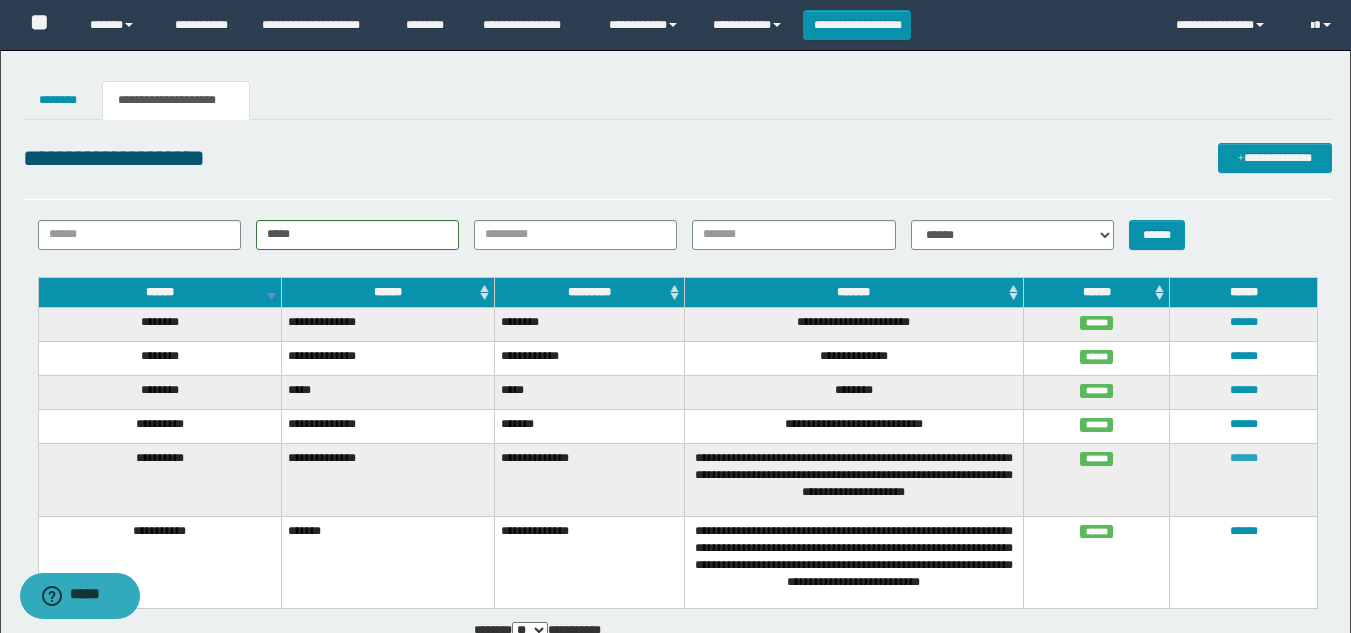 click on "******" at bounding box center (1244, 458) 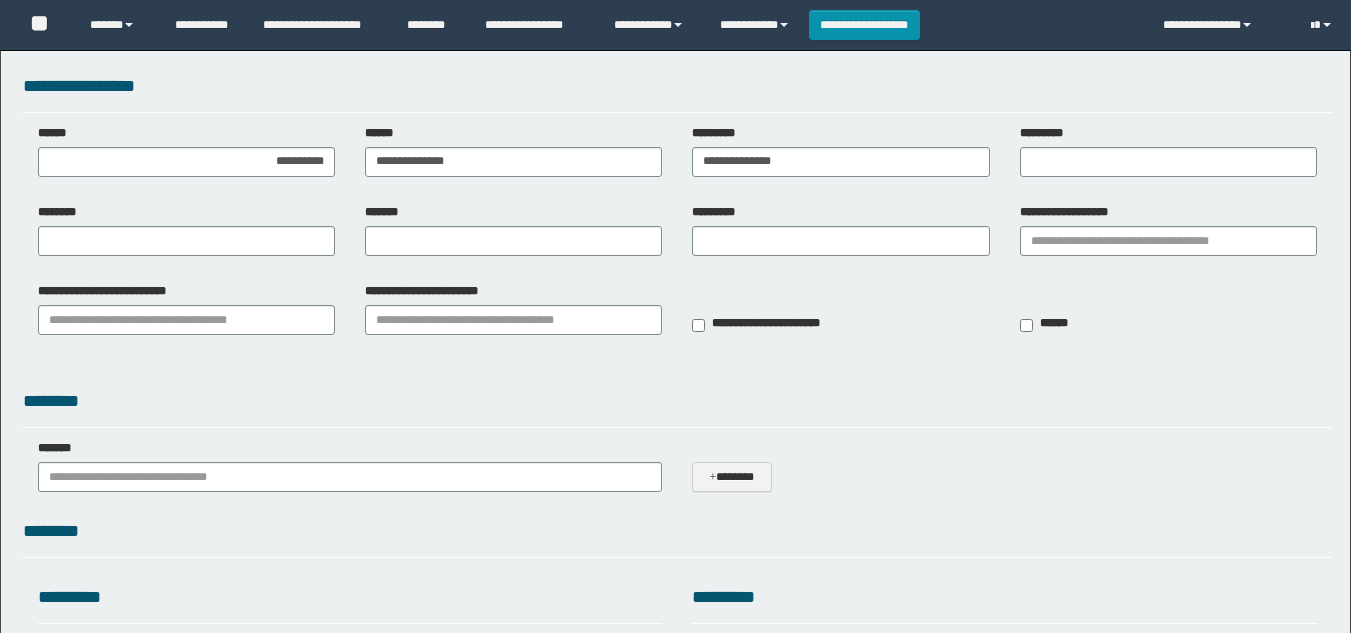 scroll, scrollTop: 0, scrollLeft: 0, axis: both 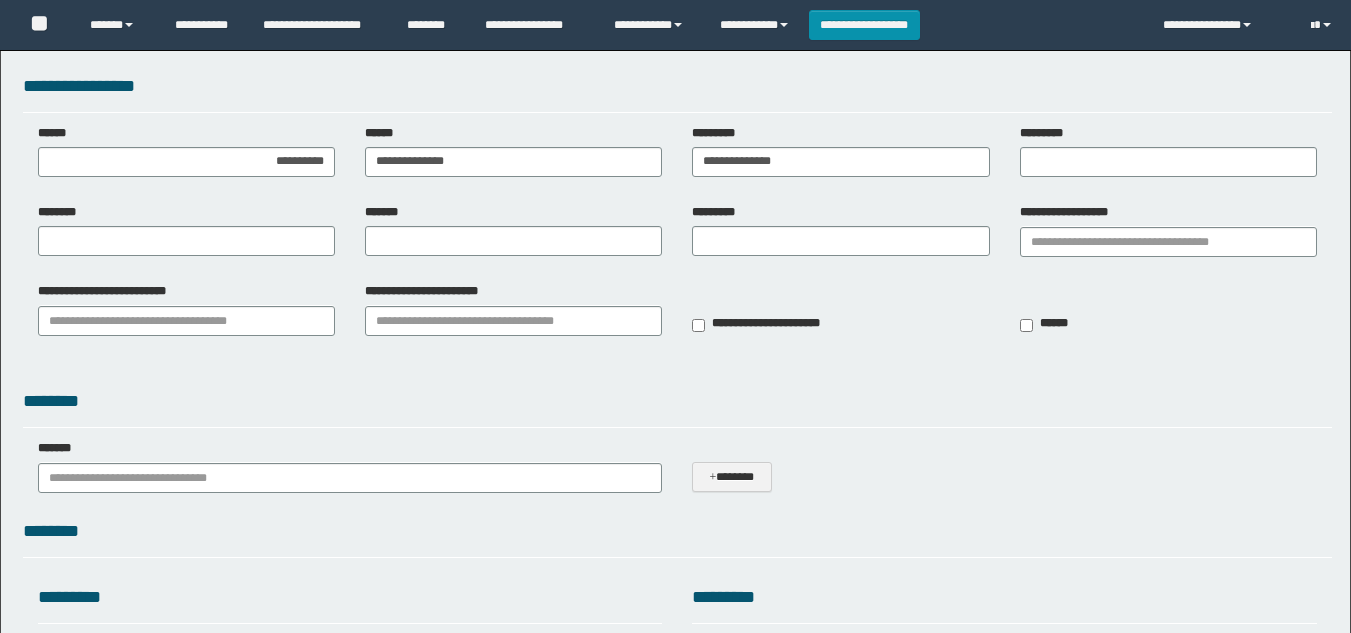 type on "**********" 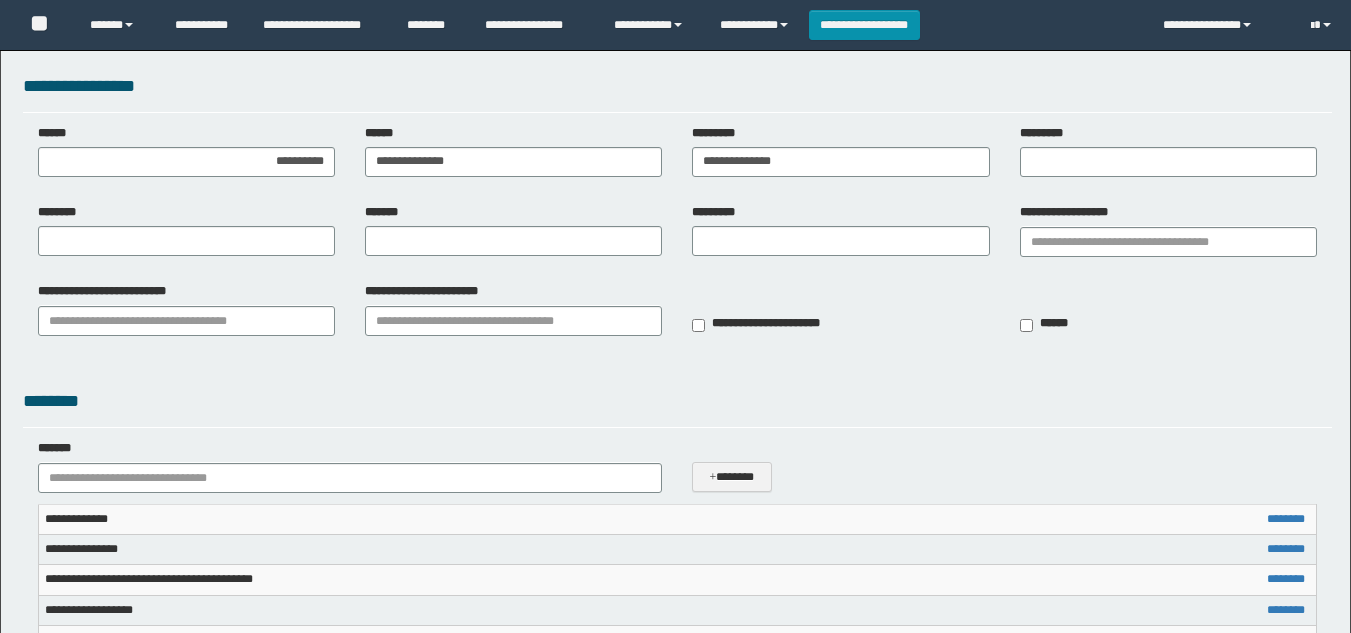 scroll, scrollTop: 0, scrollLeft: 0, axis: both 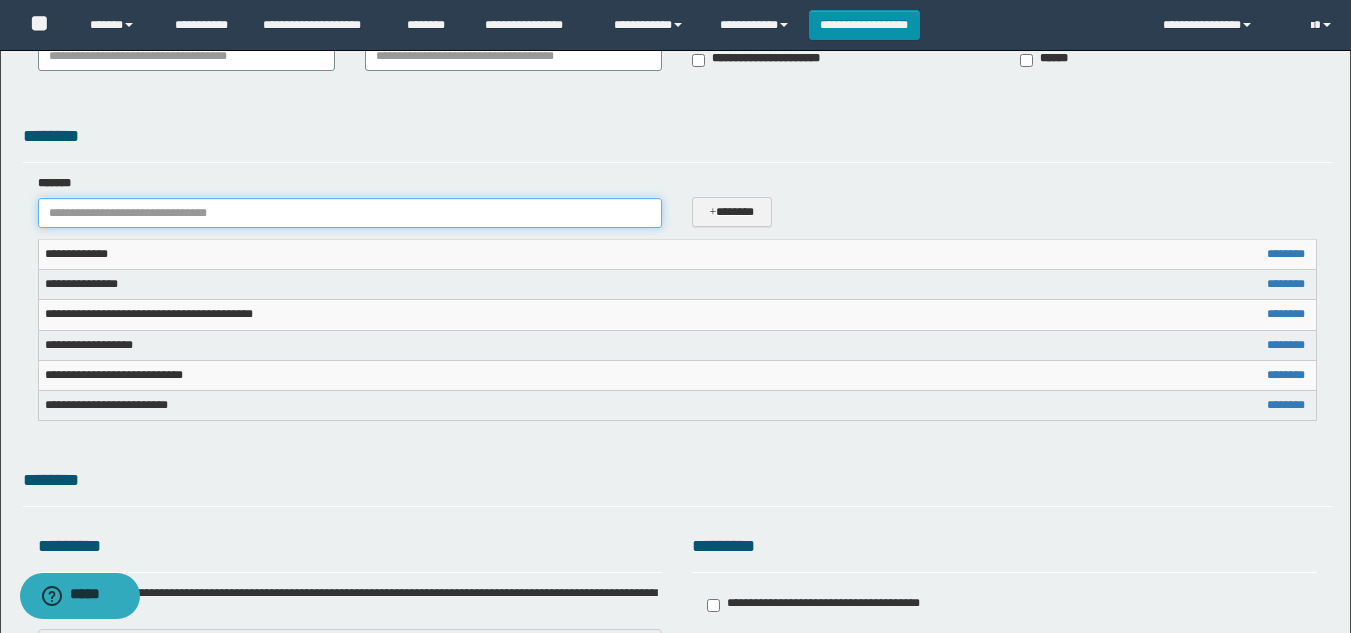click on "*******" at bounding box center [350, 213] 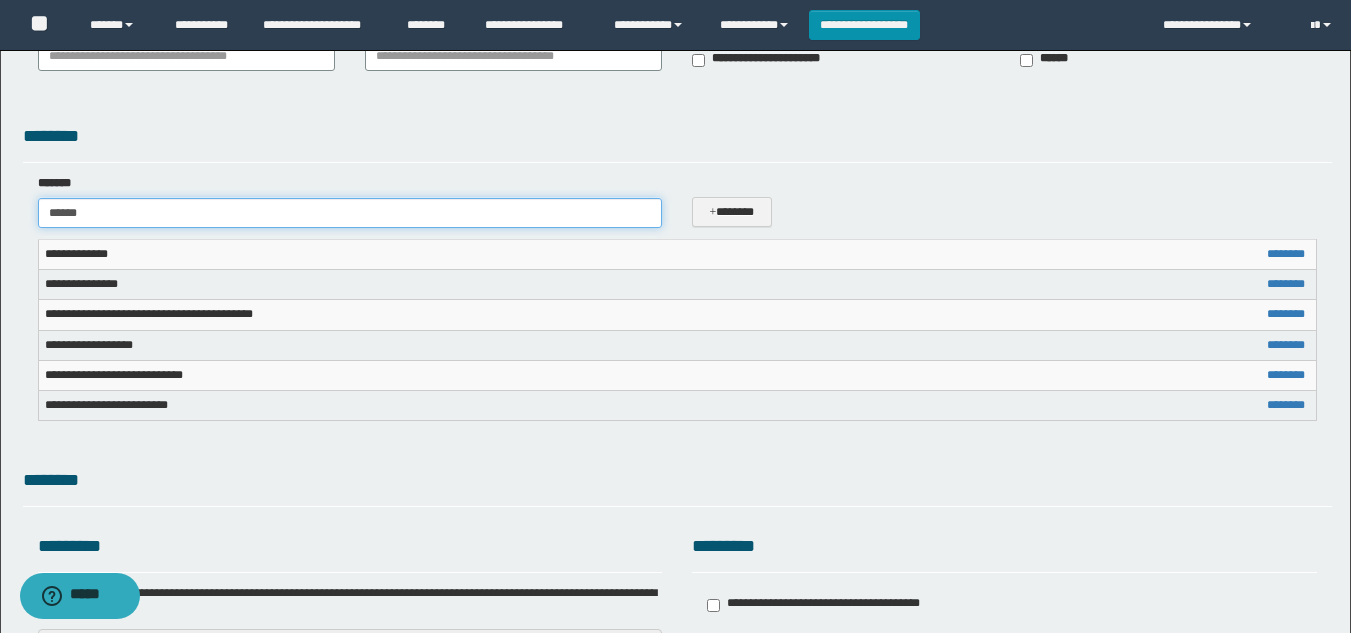 type on "*******" 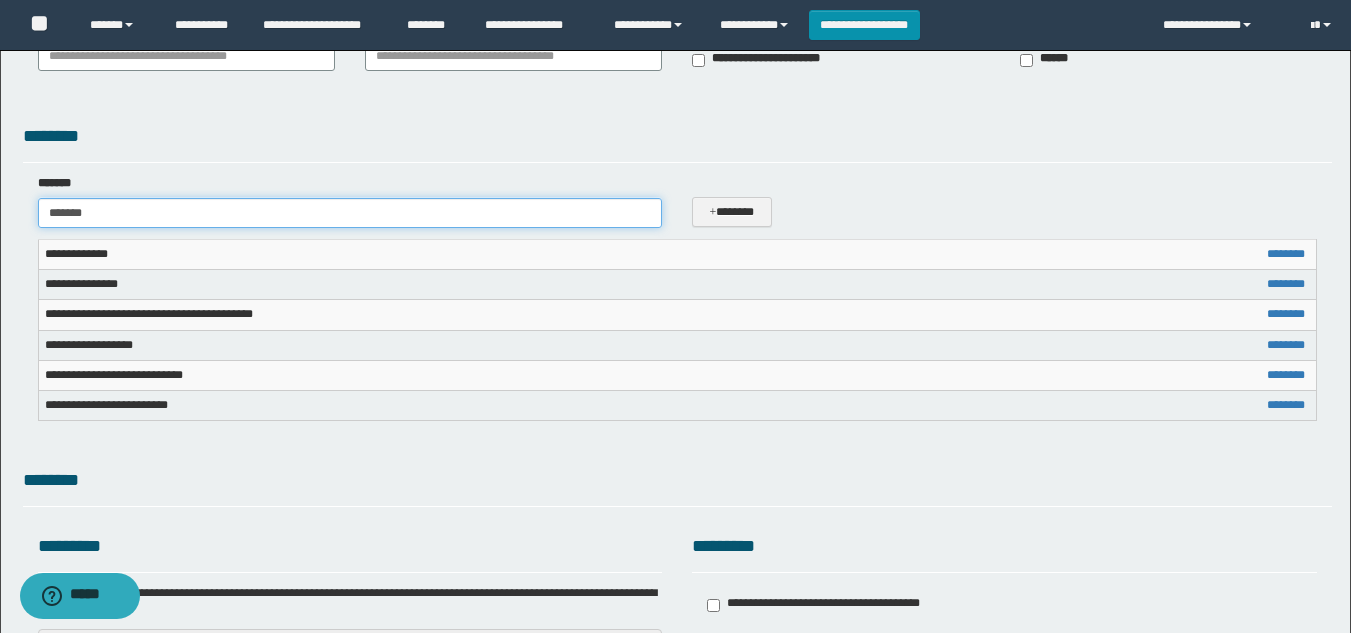 type on "**********" 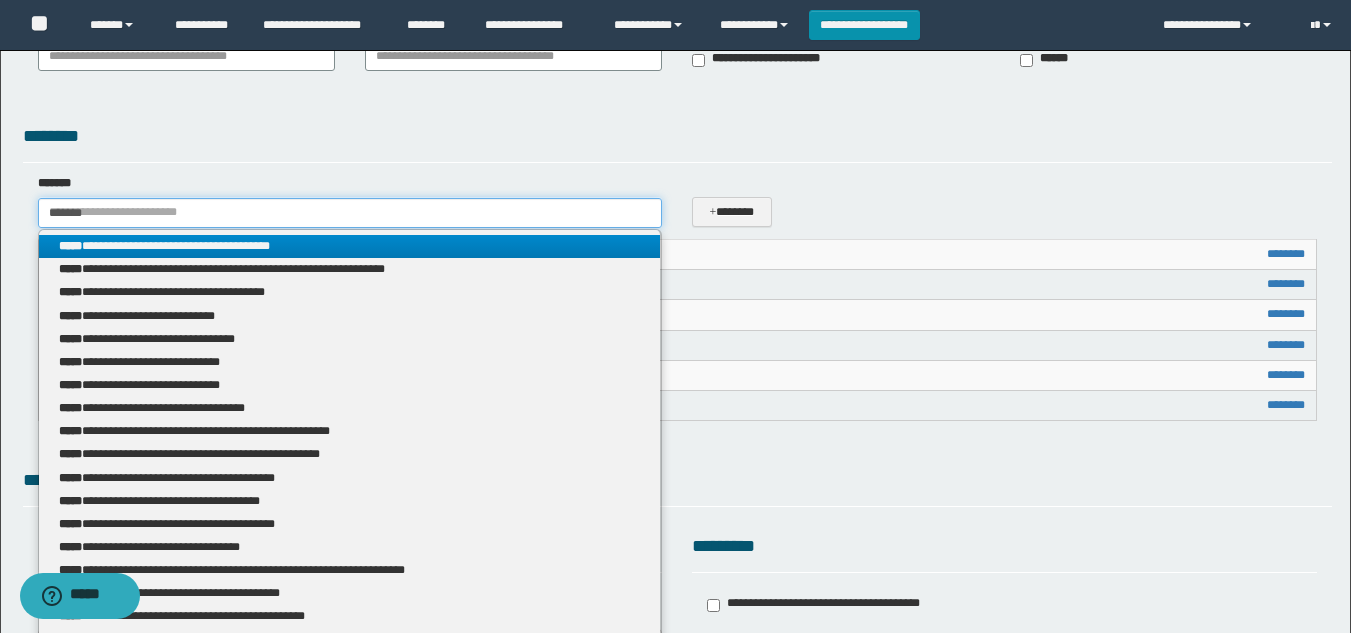 type 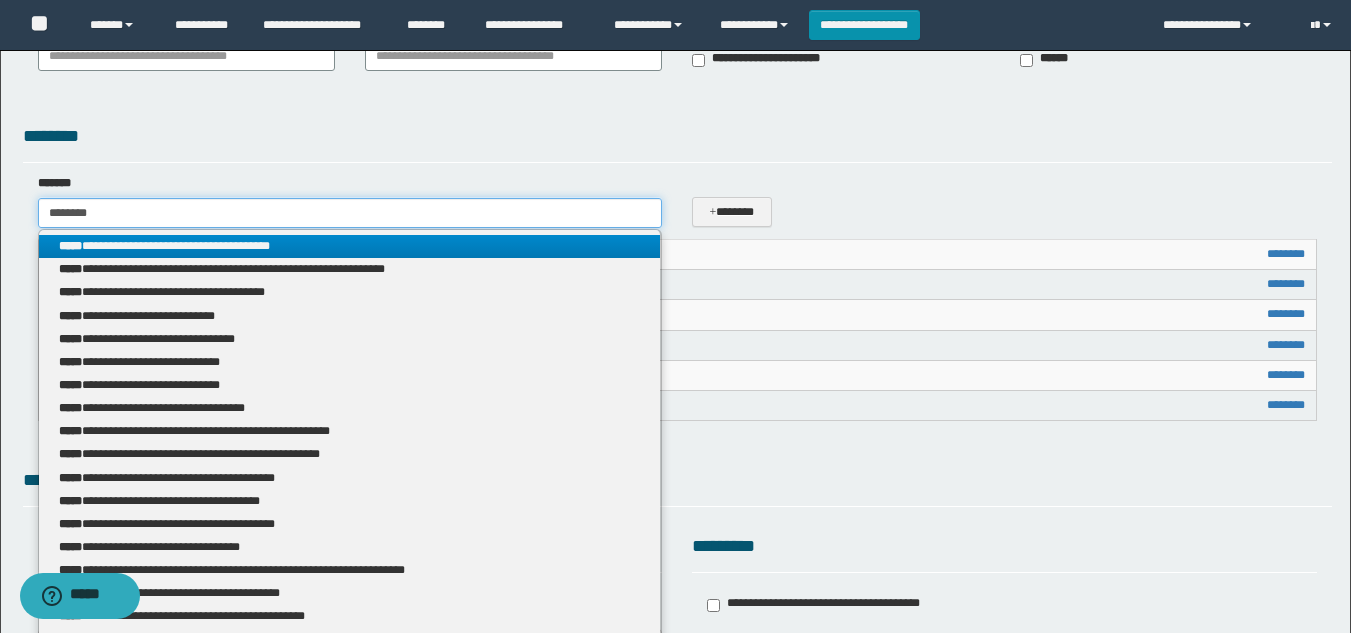 type on "*********" 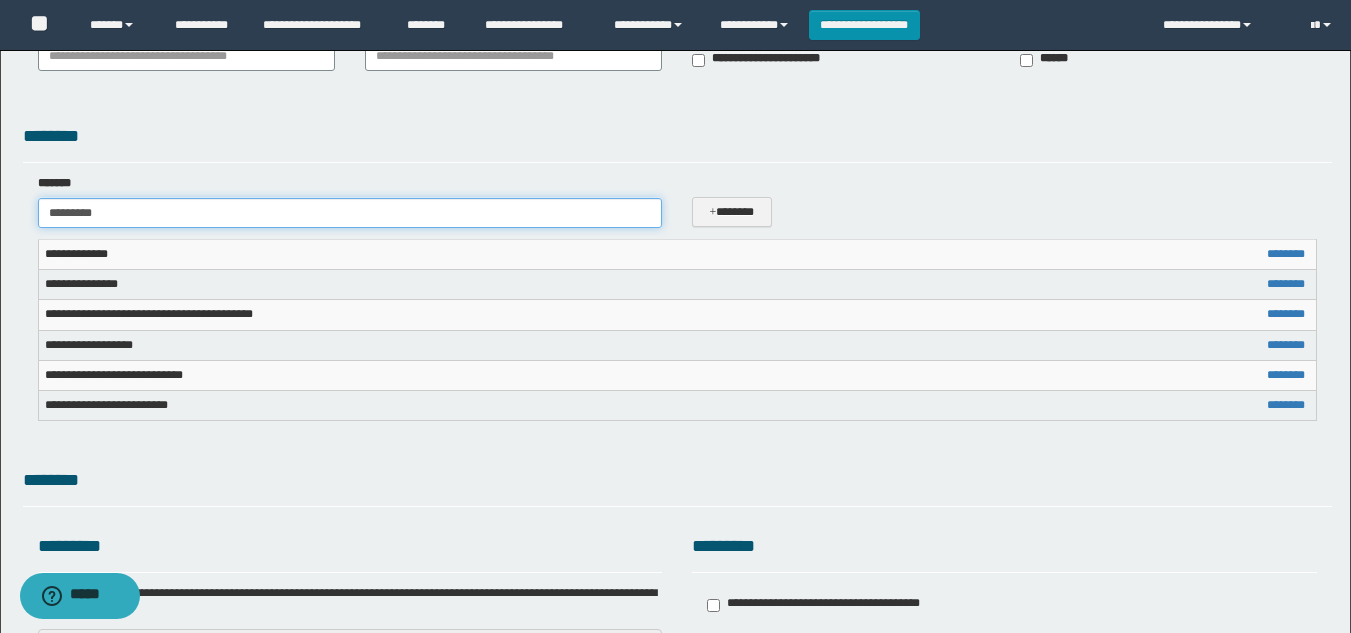 type on "**********" 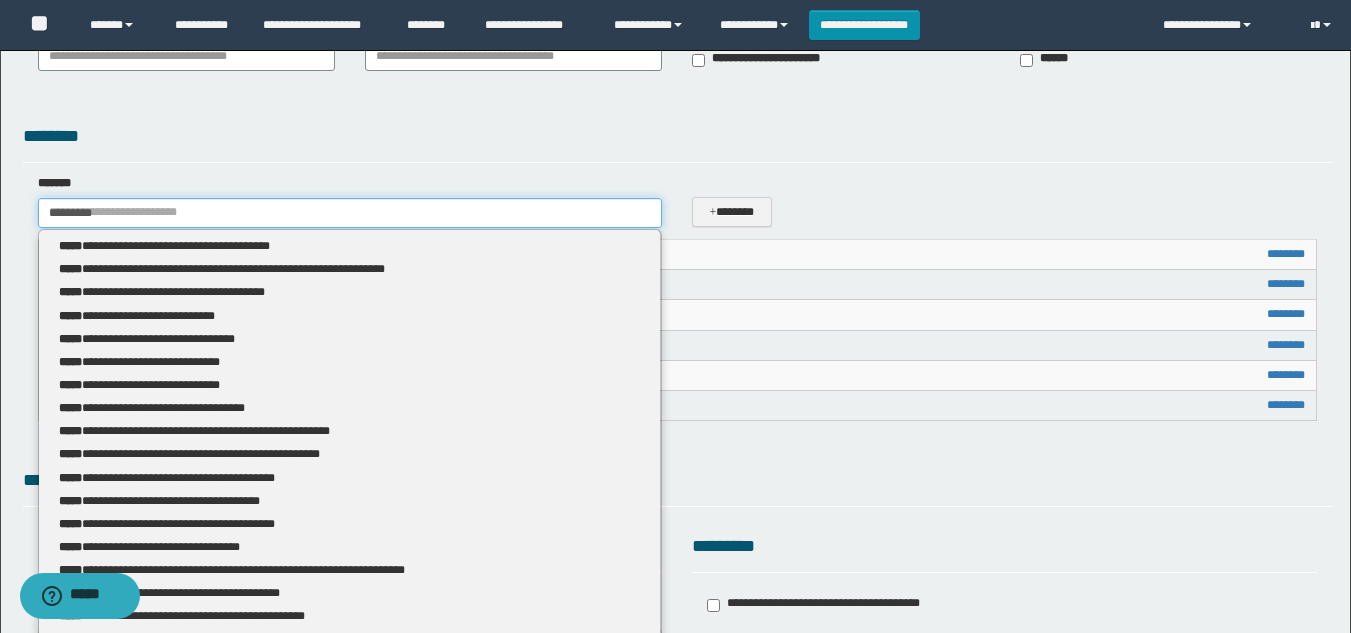 type 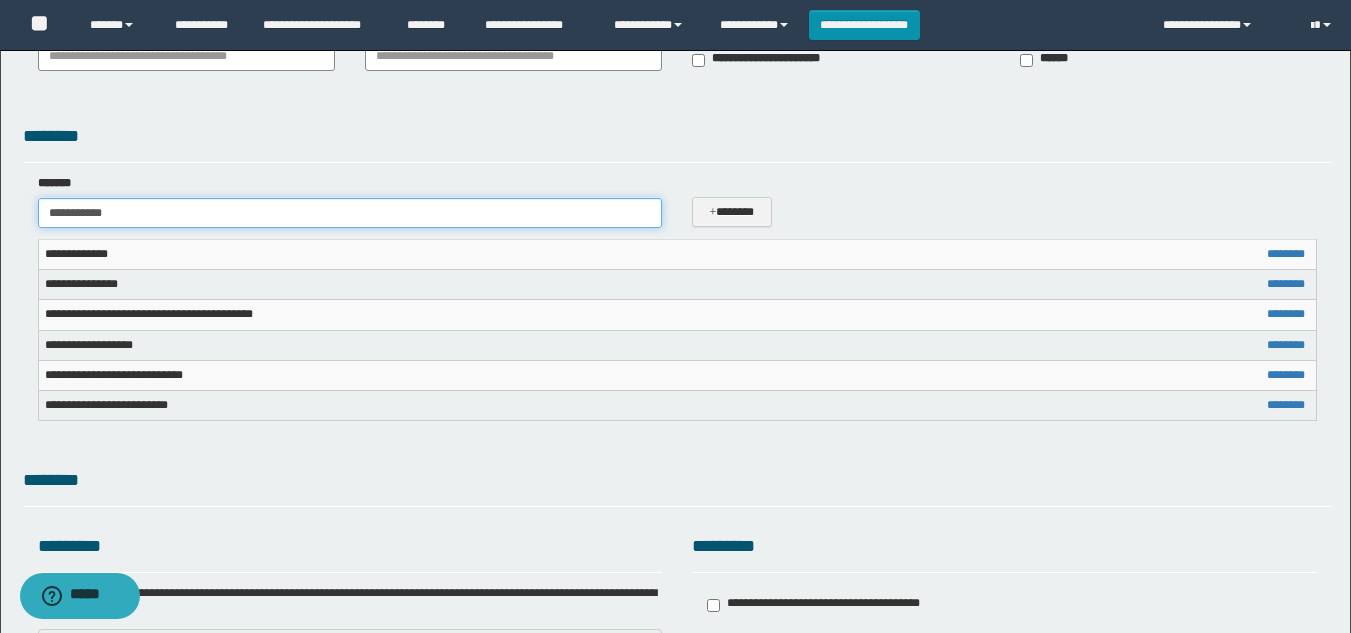 type on "**********" 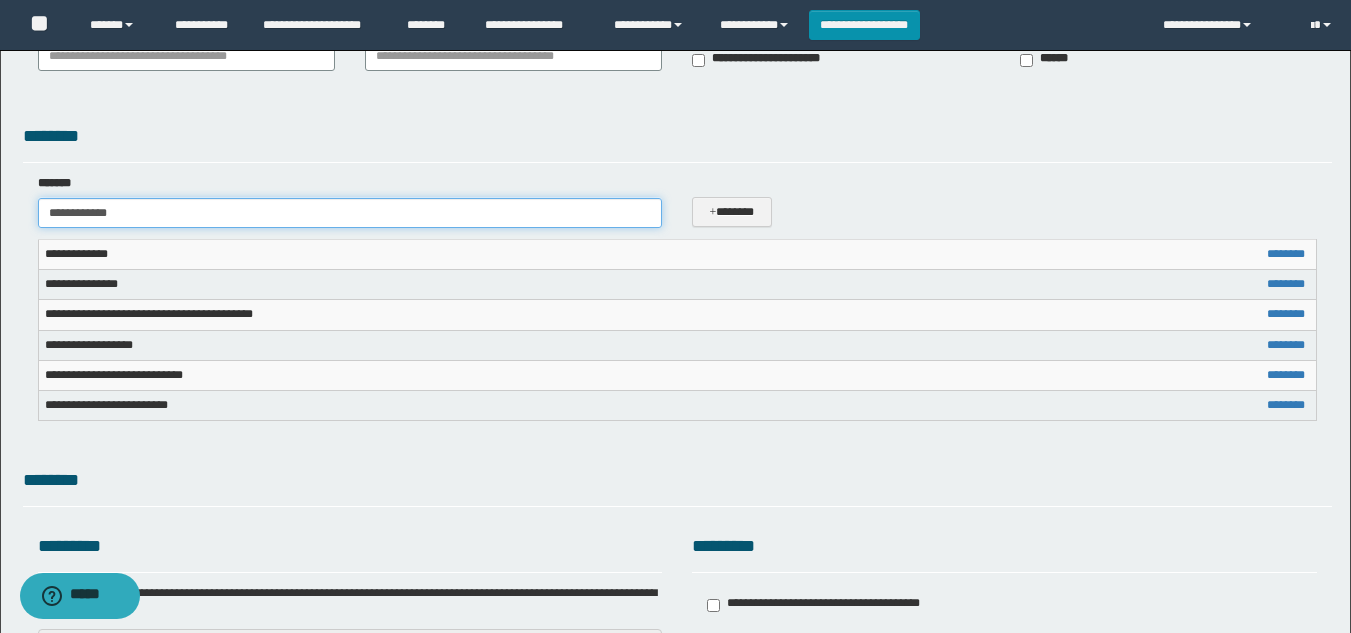 type on "**********" 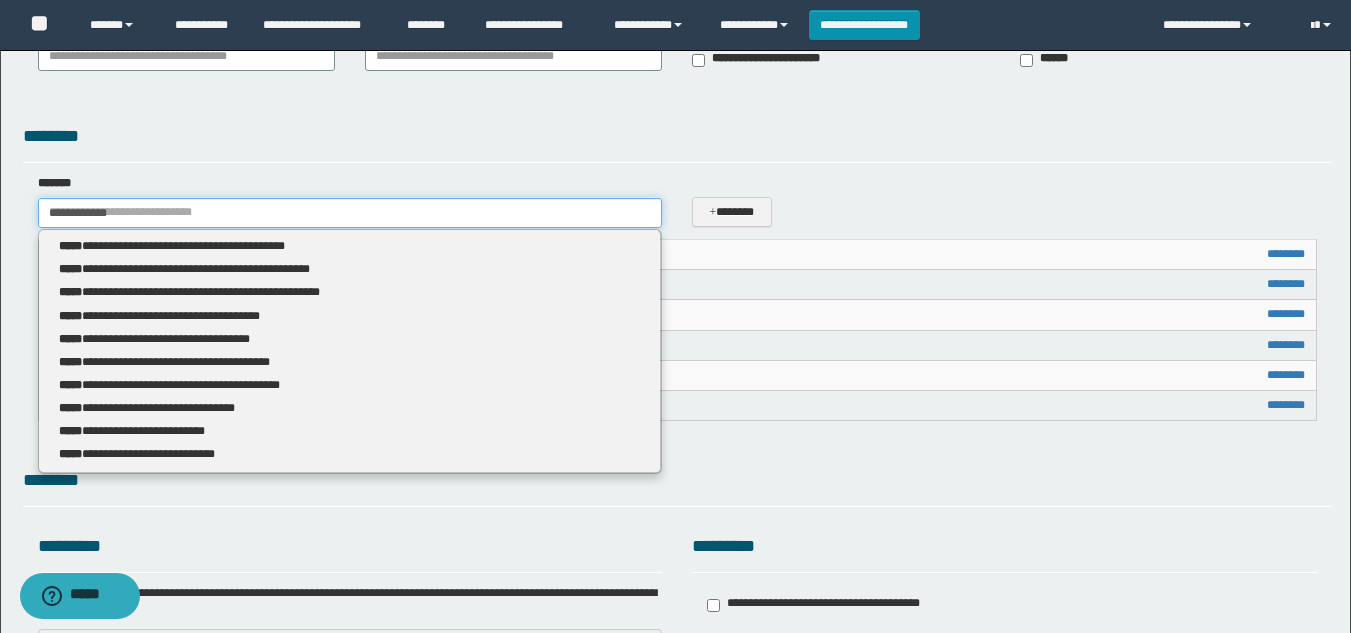 type 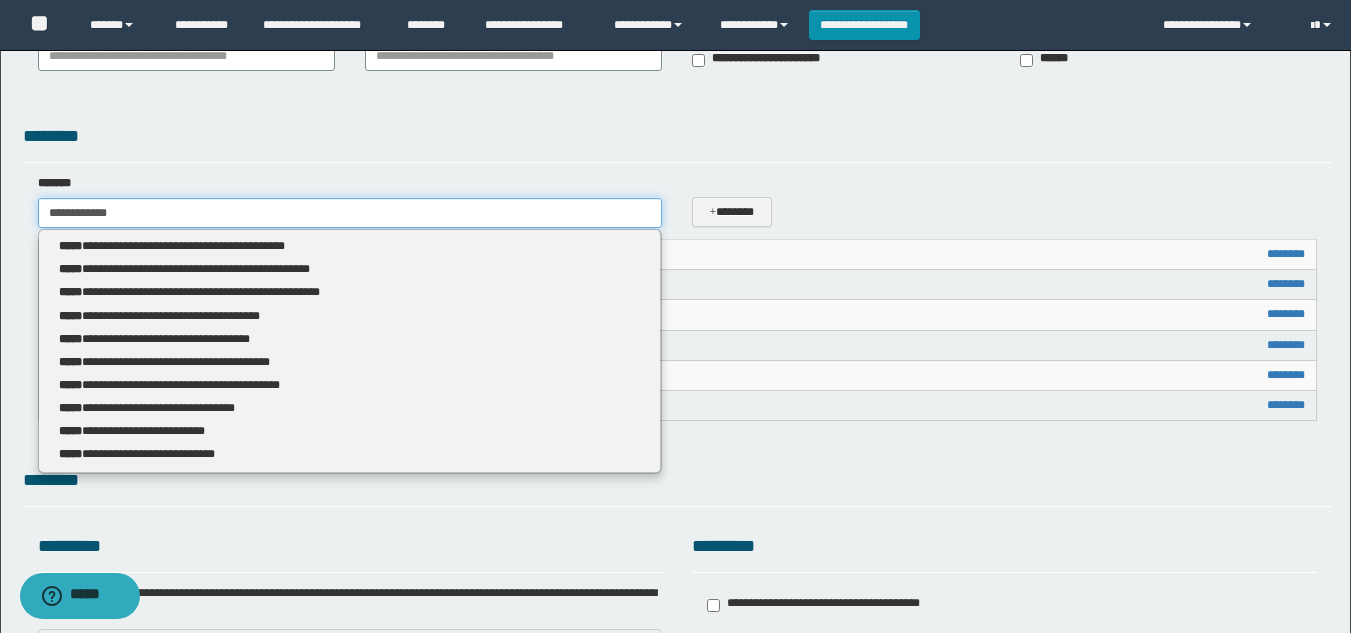type on "**********" 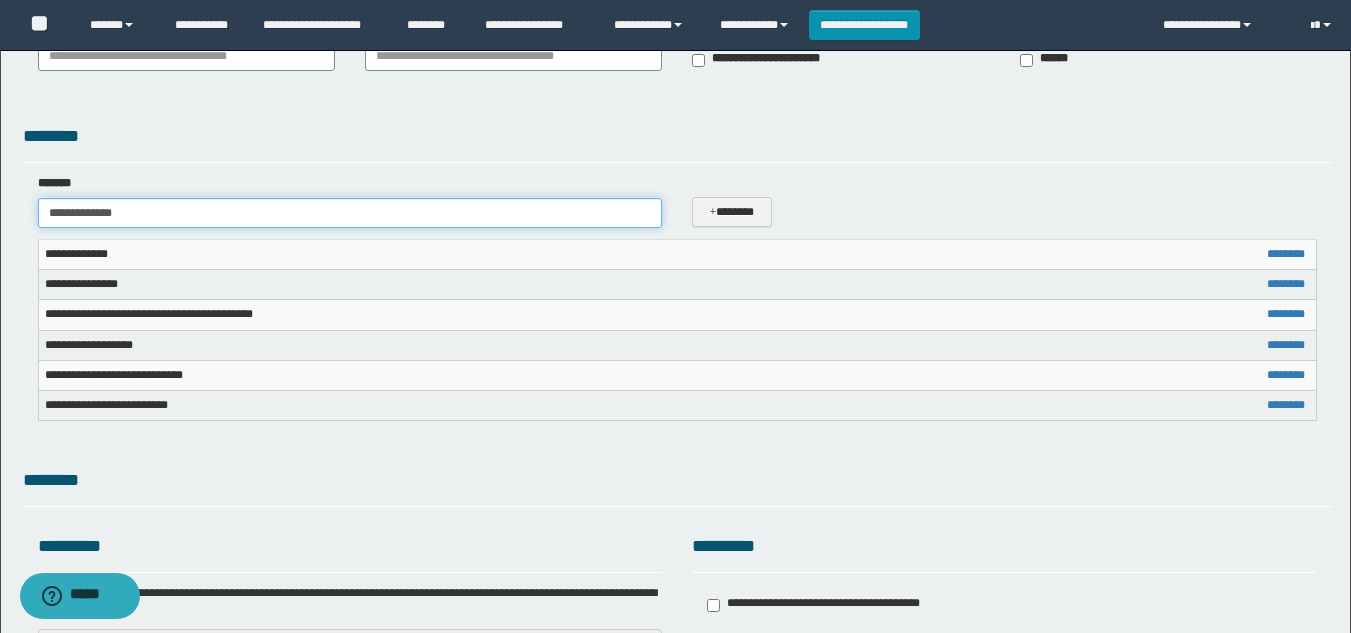 type on "**********" 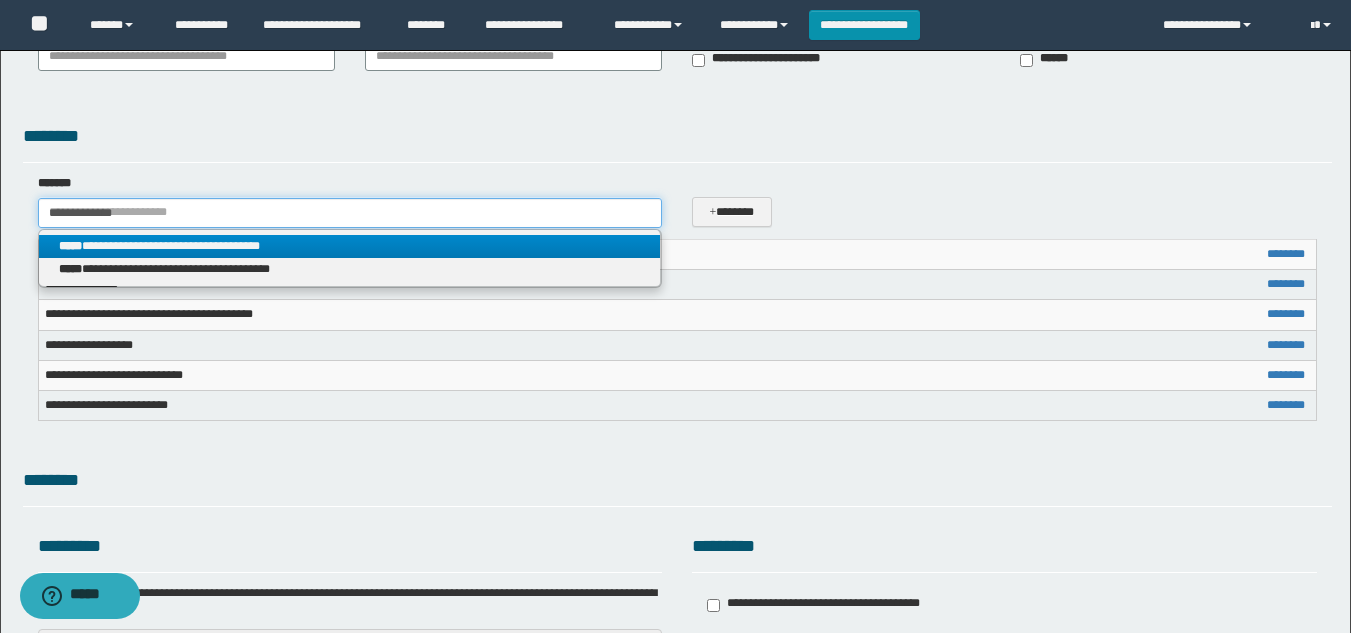 type on "**********" 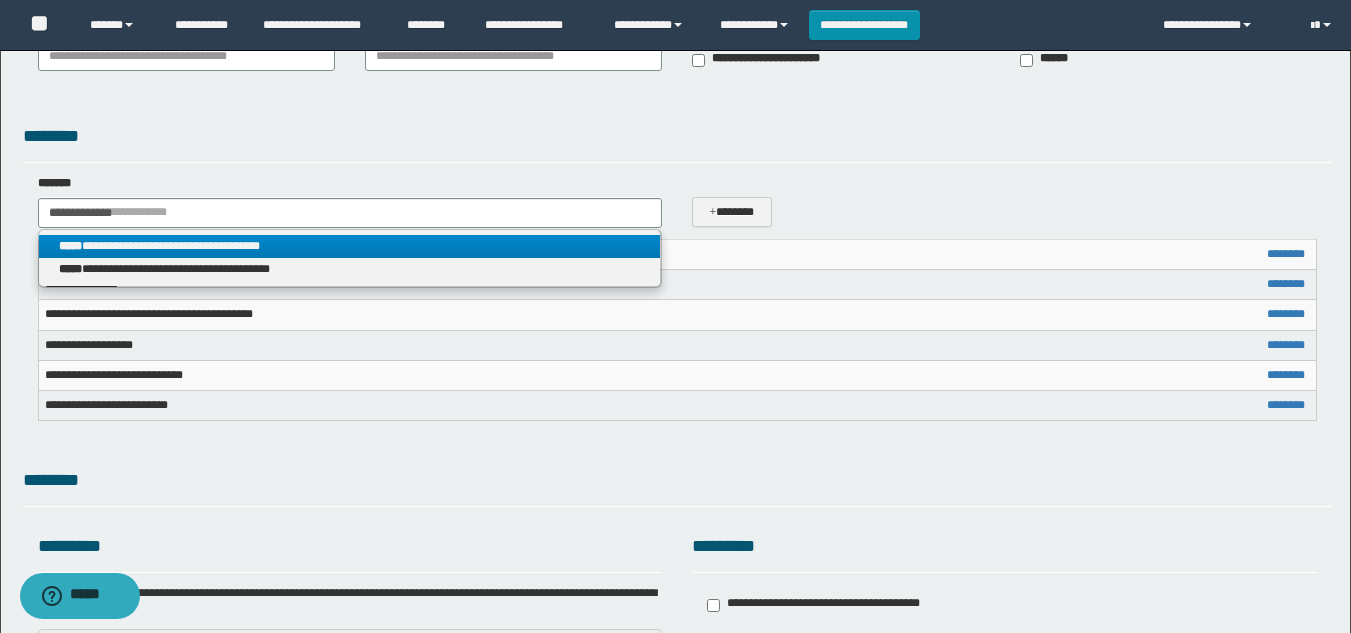 click on "**********" at bounding box center (350, 246) 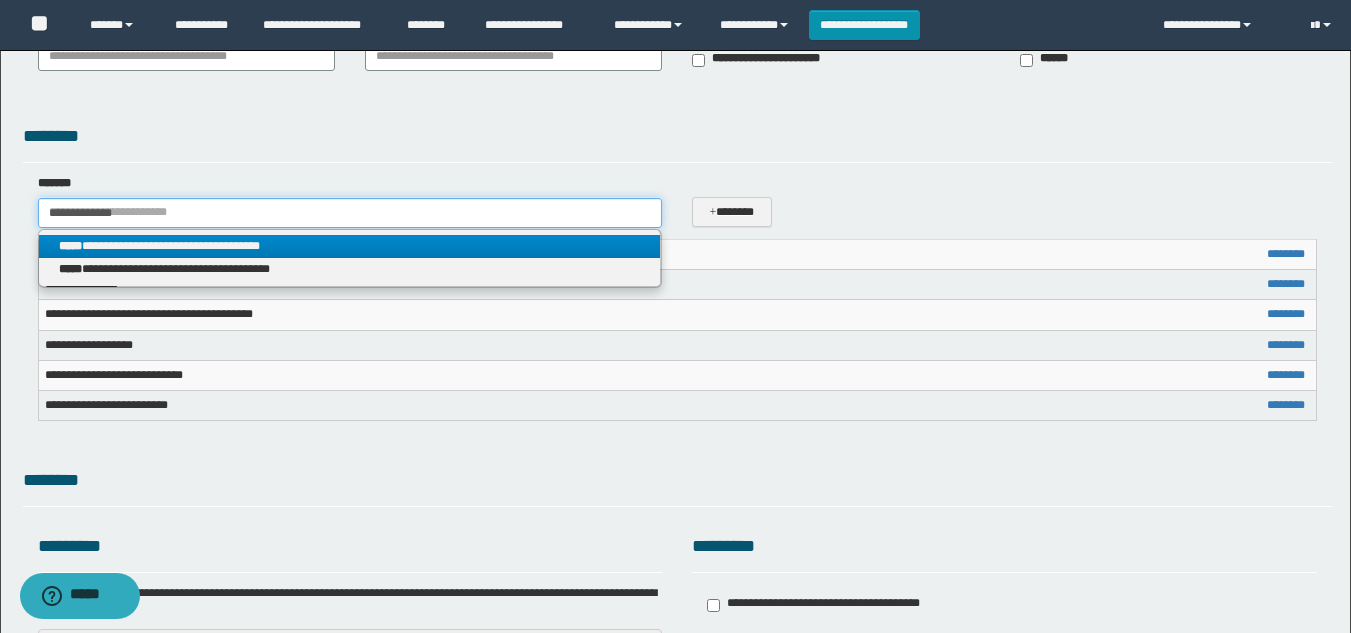 type 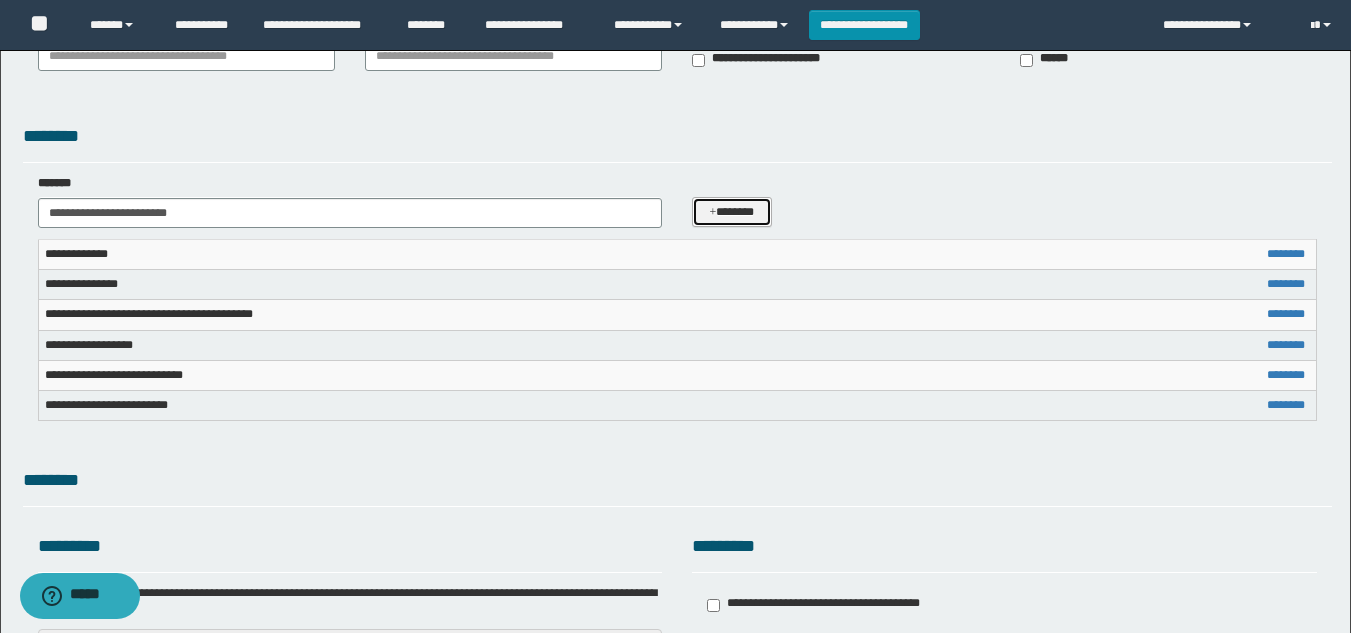 click on "*******" at bounding box center [731, 212] 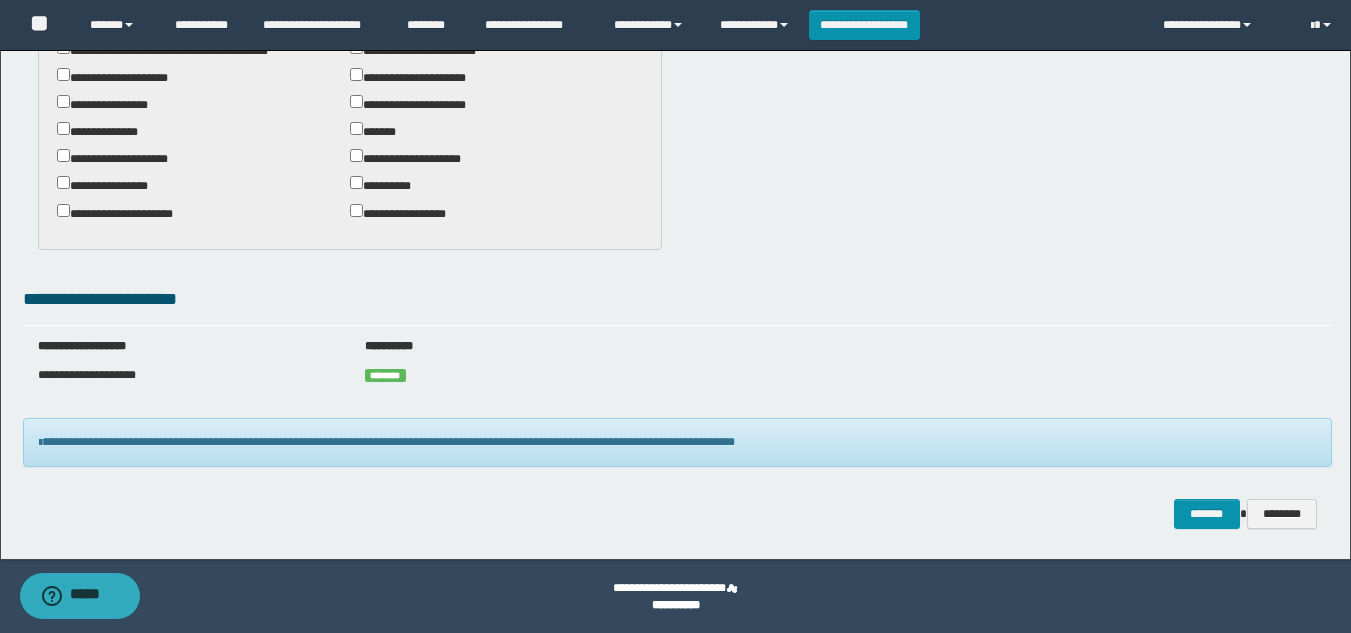 scroll, scrollTop: 1195, scrollLeft: 0, axis: vertical 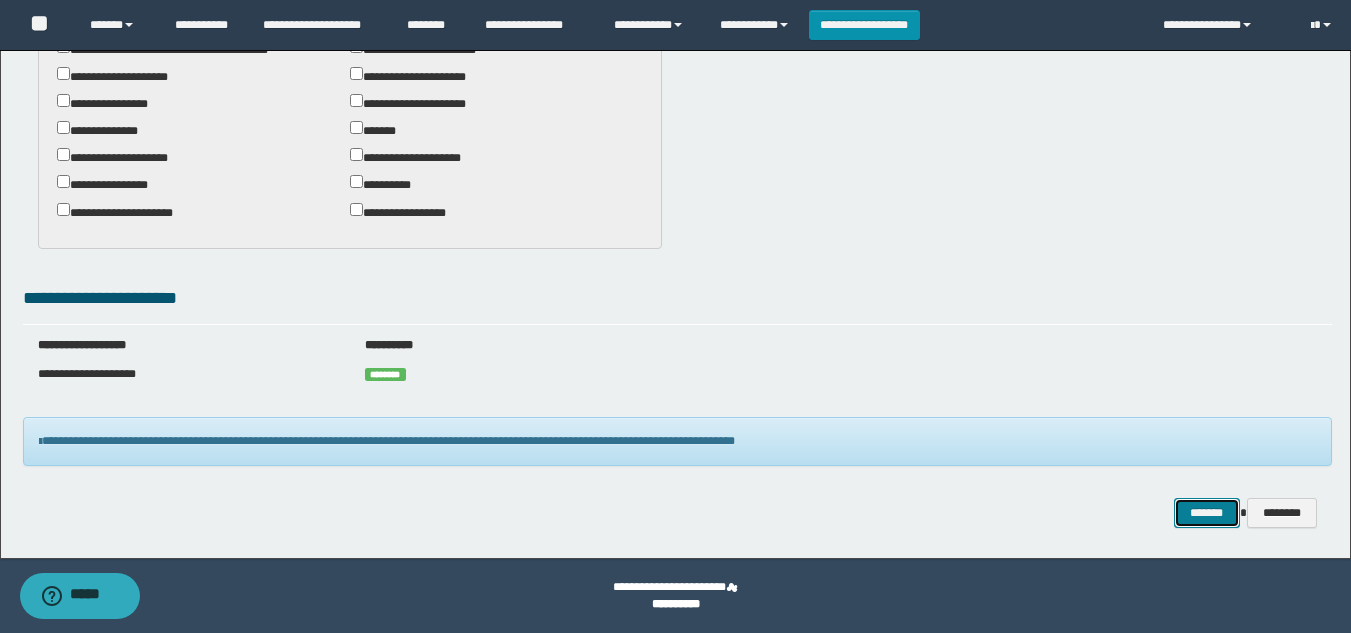 click on "*******" at bounding box center (1207, 513) 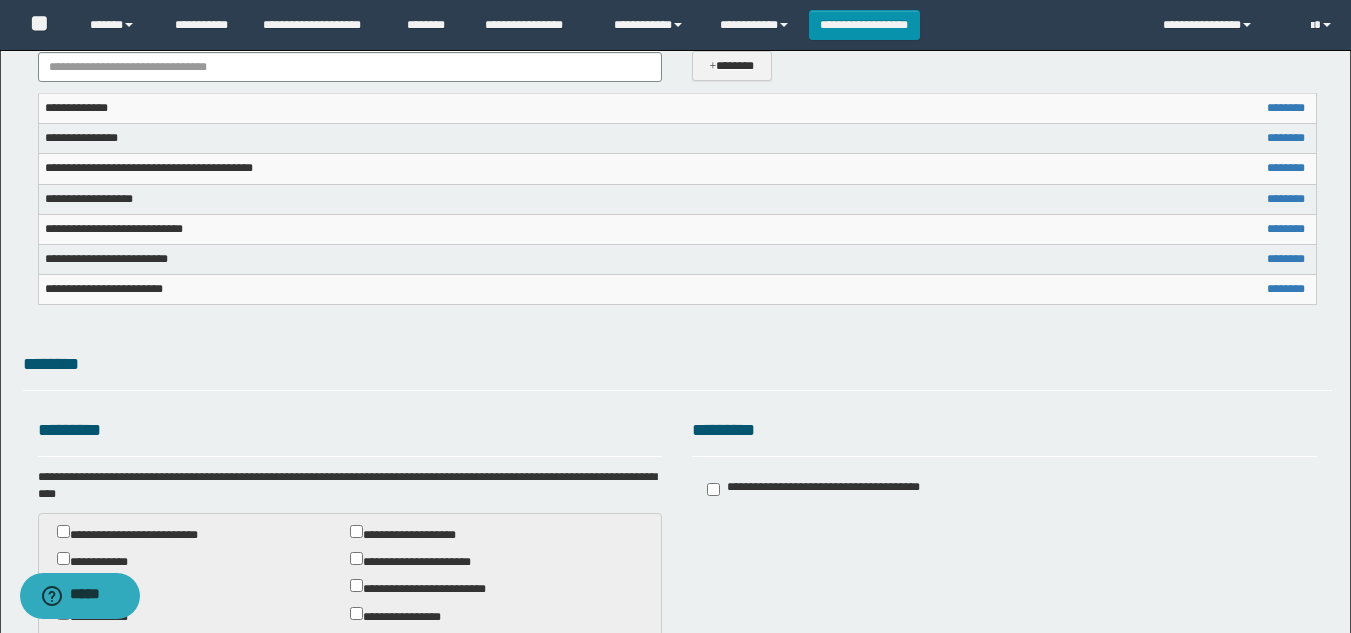 scroll, scrollTop: 195, scrollLeft: 0, axis: vertical 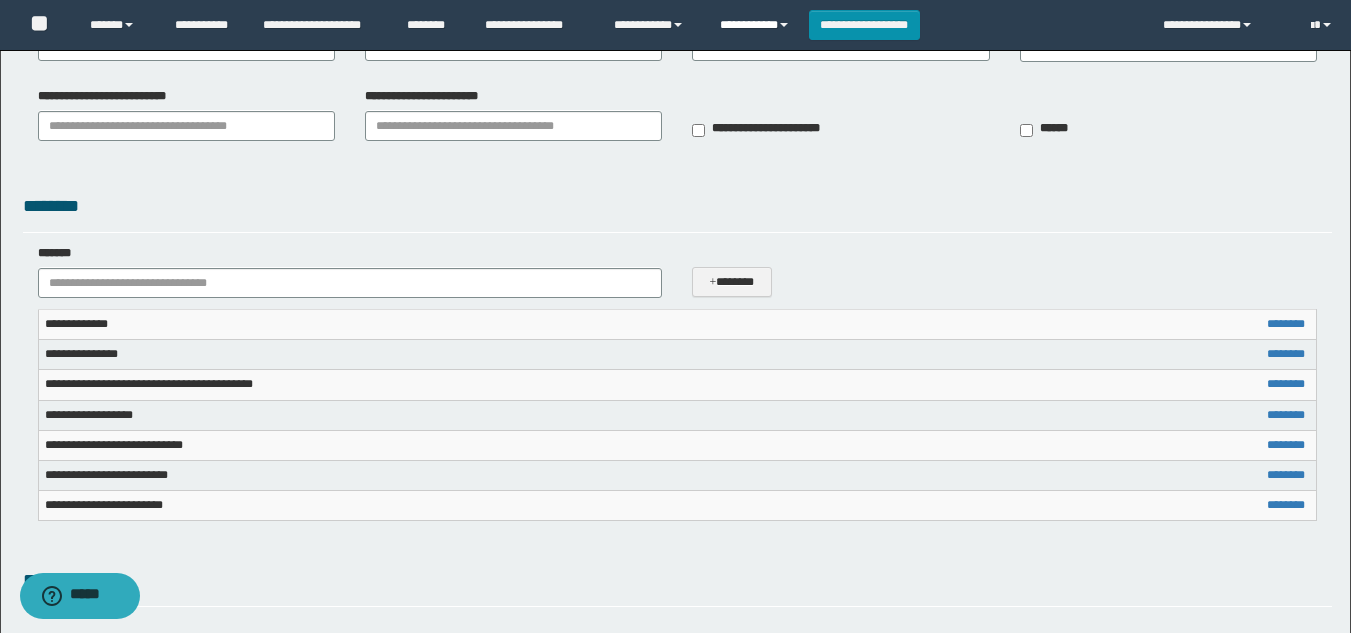 click on "**********" at bounding box center (757, 25) 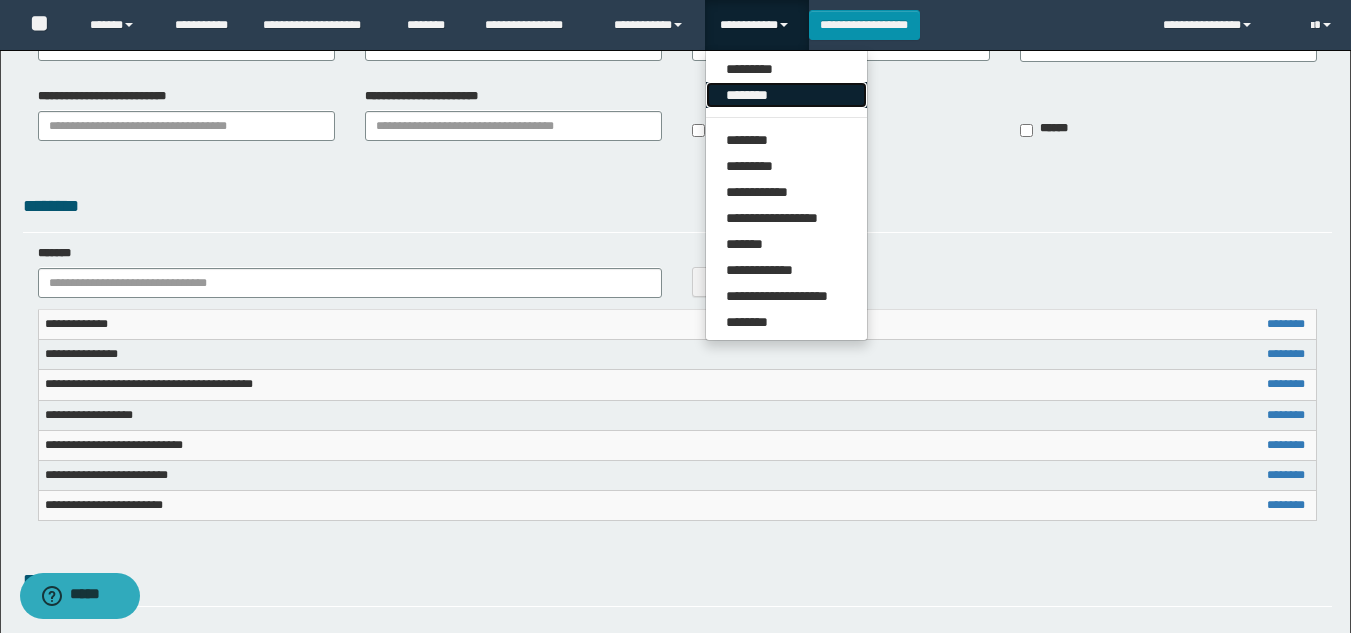 click on "********" at bounding box center [786, 95] 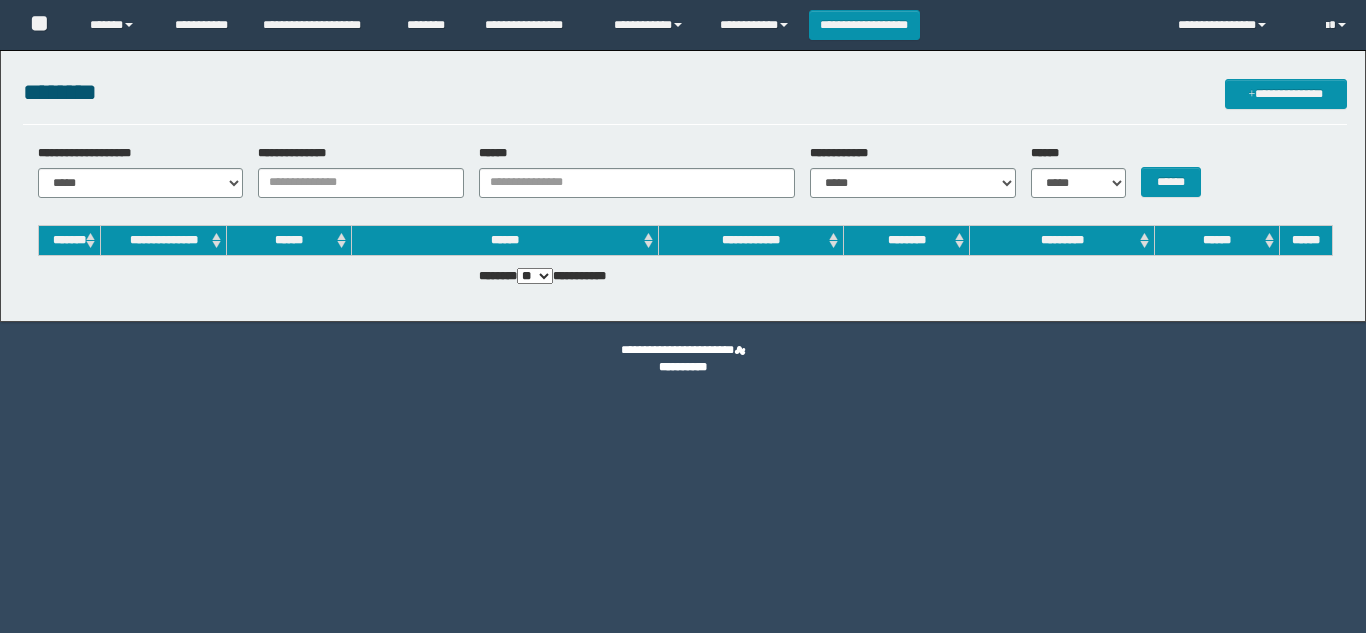 scroll, scrollTop: 0, scrollLeft: 0, axis: both 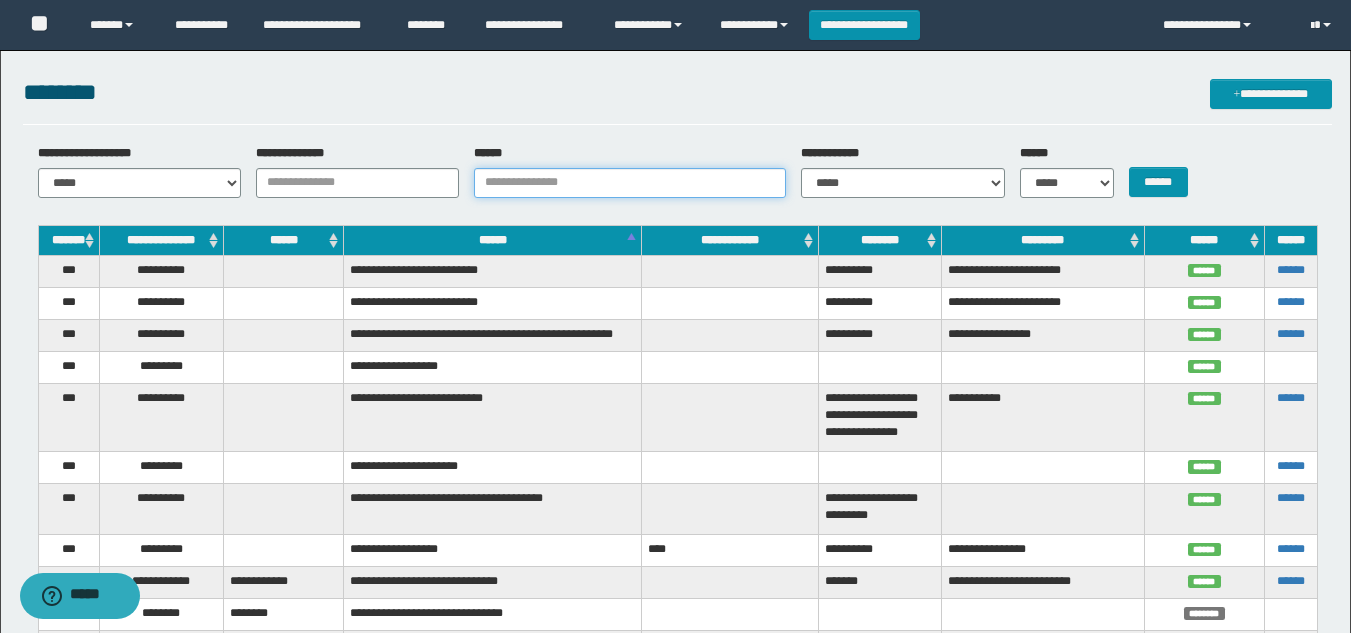 click on "******" at bounding box center [630, 183] 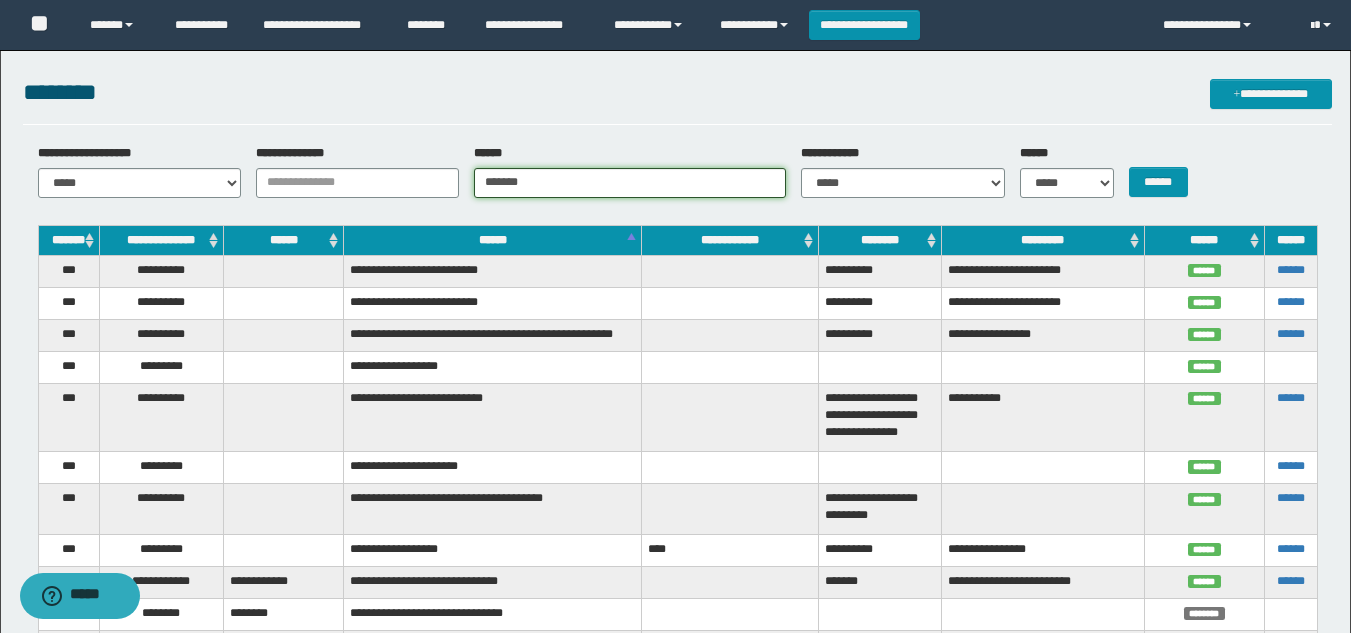 type on "*******" 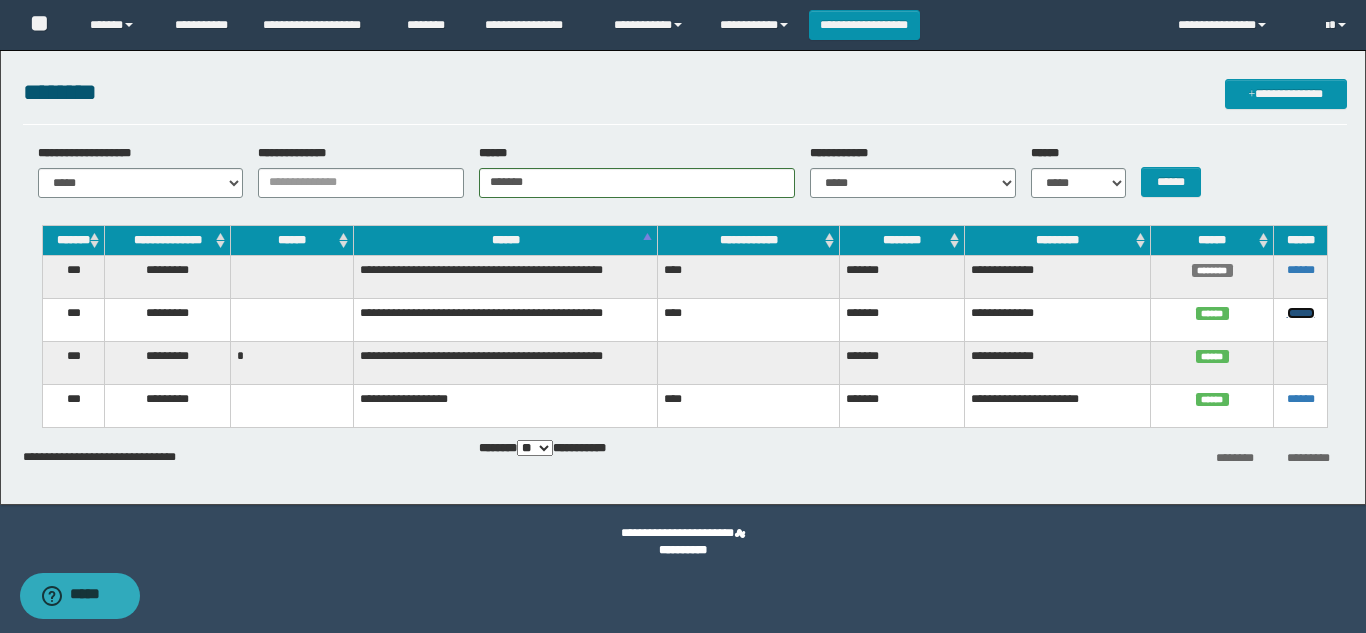 click on "******" at bounding box center (1301, 313) 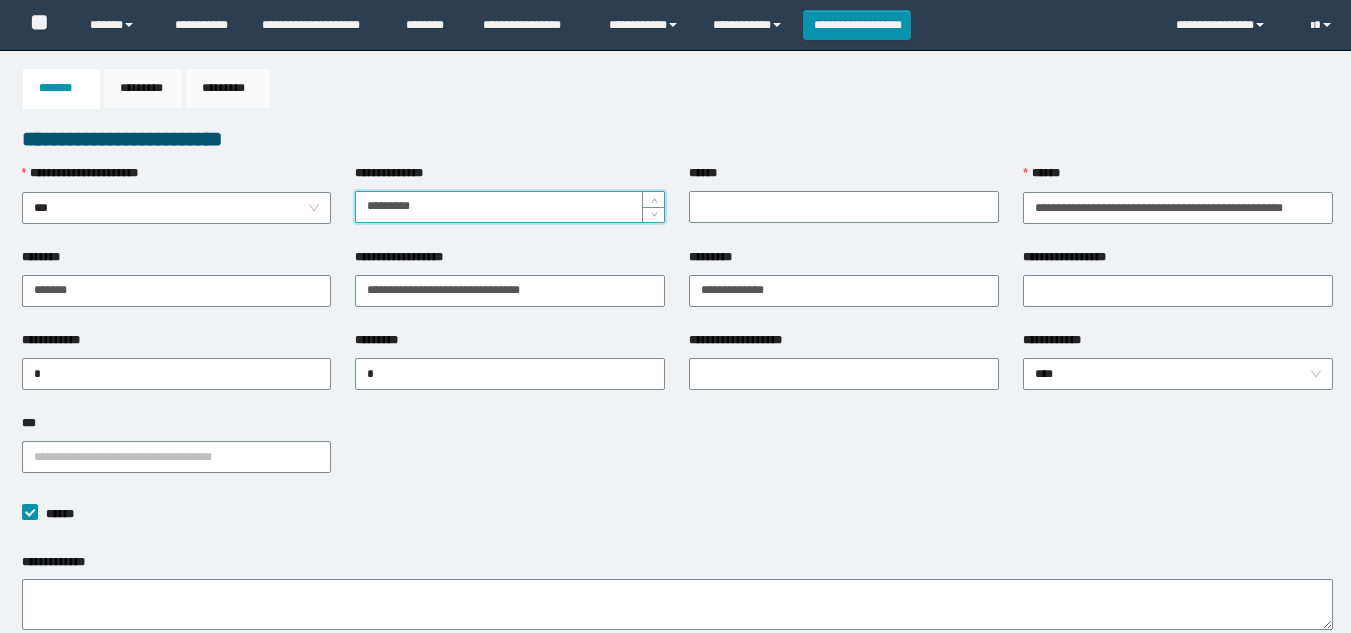 scroll, scrollTop: 0, scrollLeft: 0, axis: both 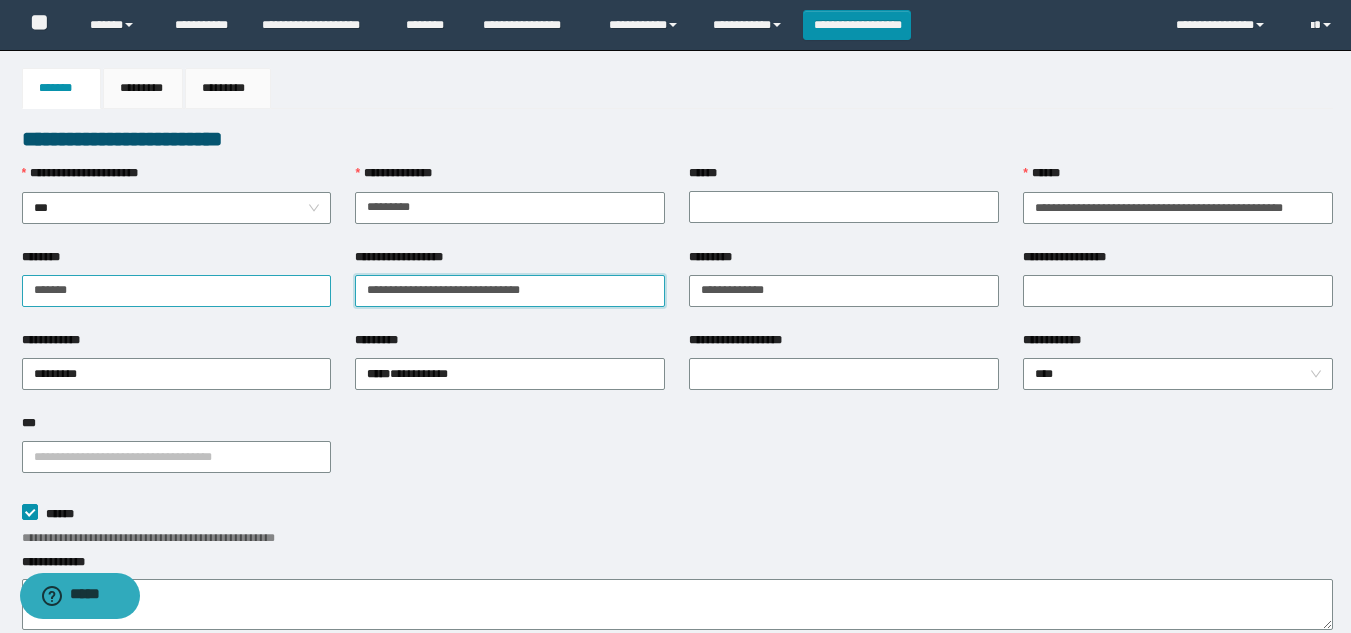 drag, startPoint x: 560, startPoint y: 289, endPoint x: 209, endPoint y: 293, distance: 351.0228 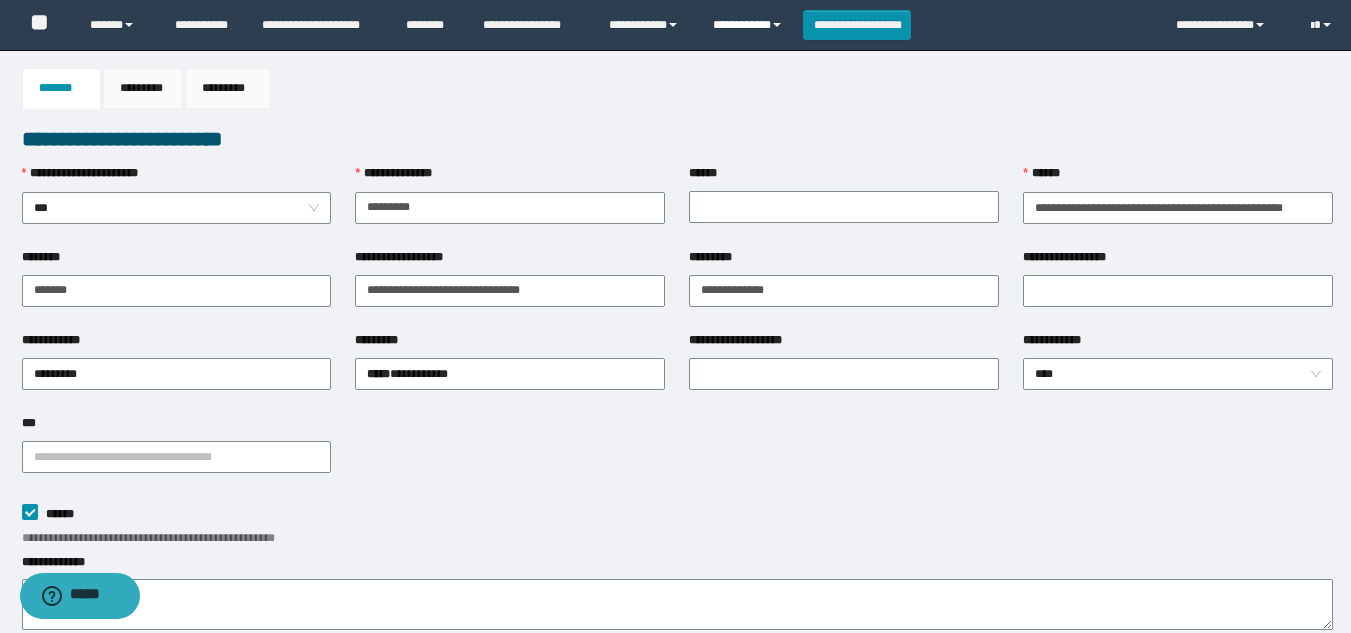 click on "**********" at bounding box center (750, 25) 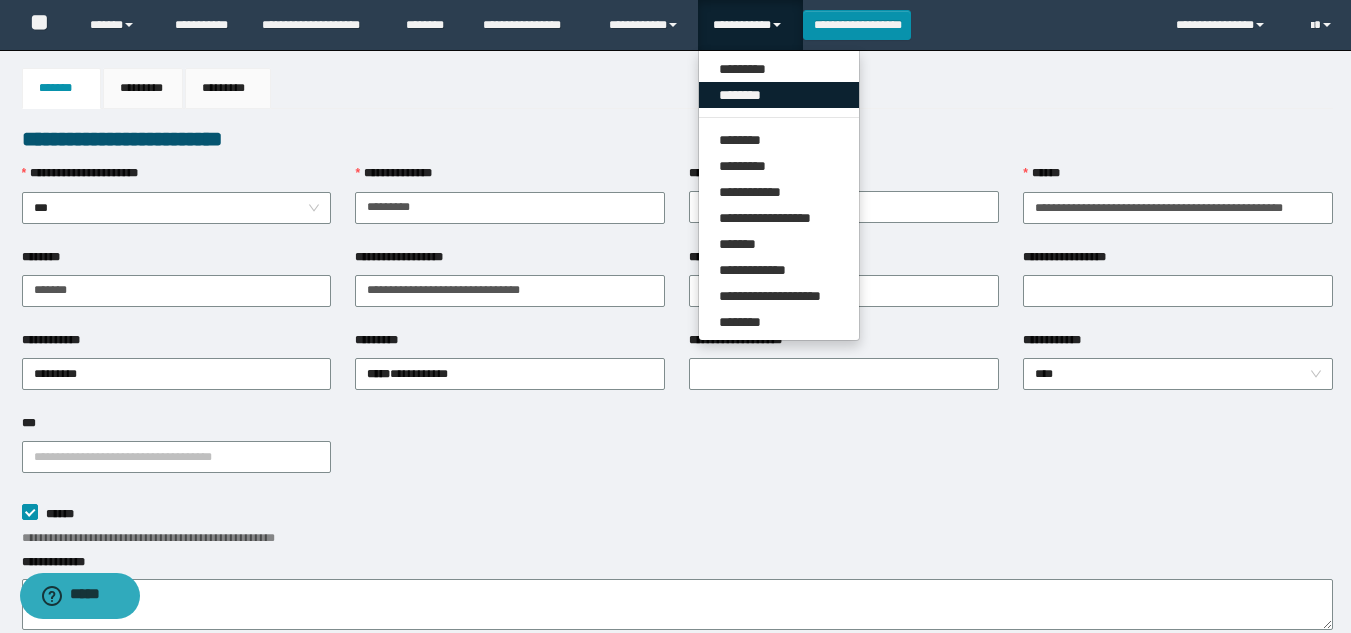 click on "********" at bounding box center [779, 95] 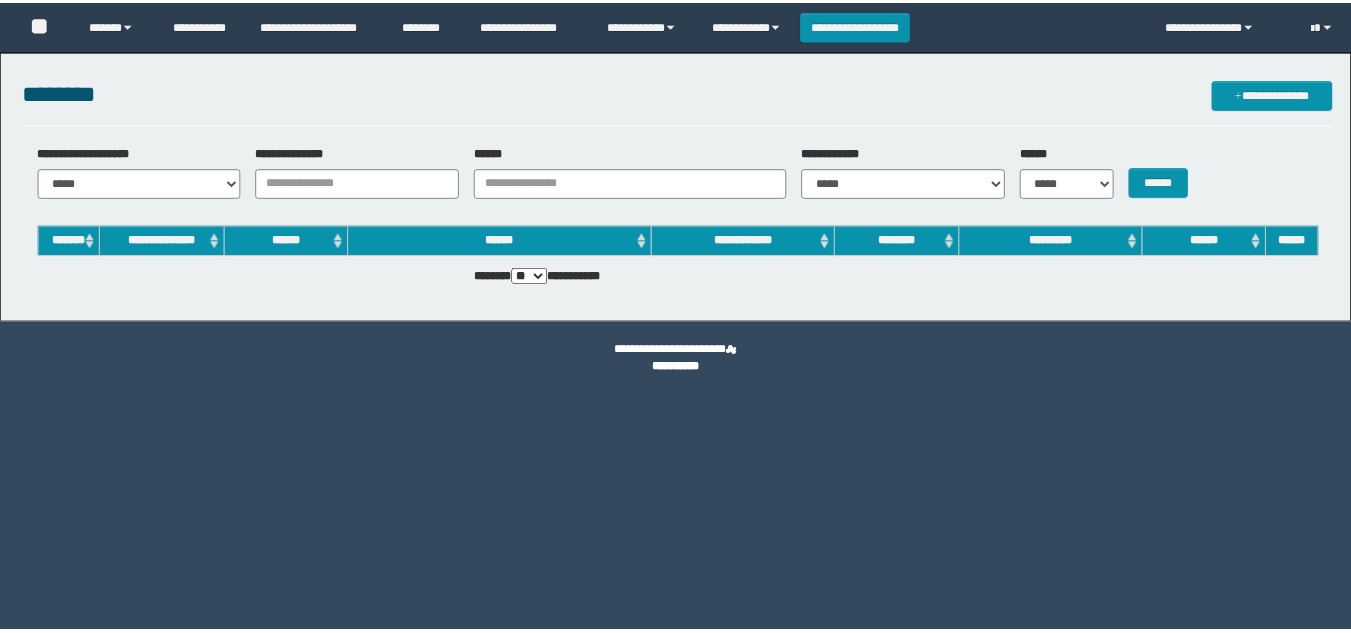 scroll, scrollTop: 0, scrollLeft: 0, axis: both 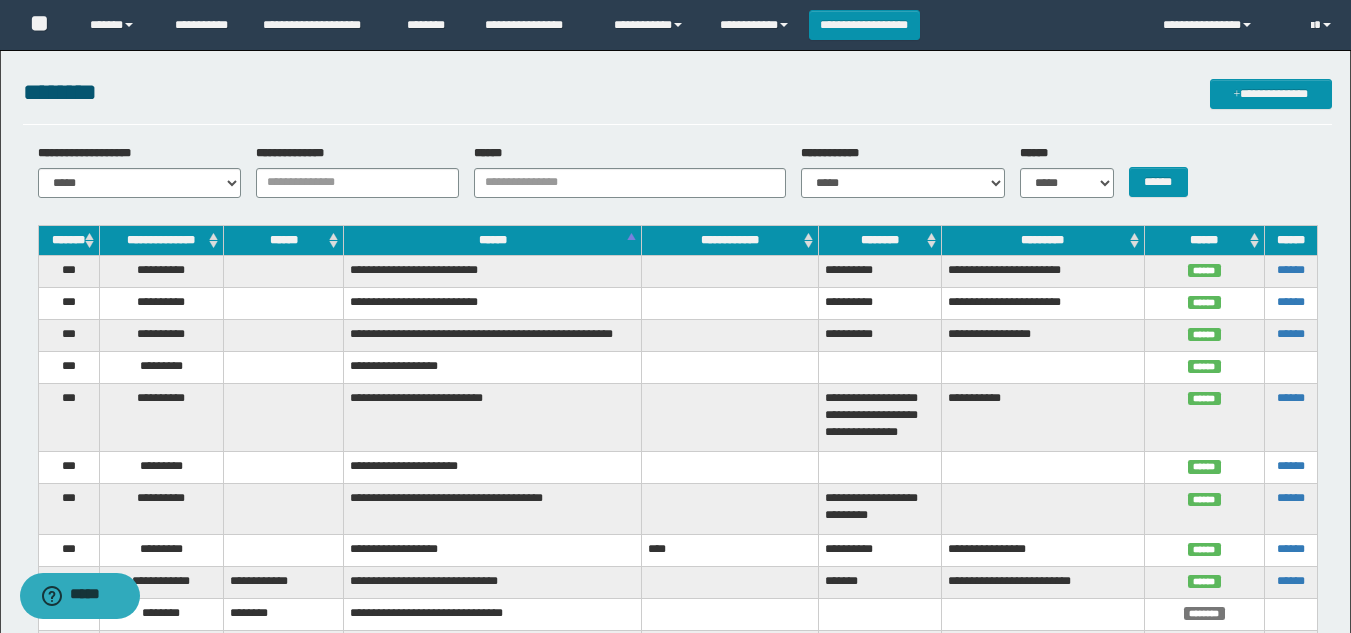 click on "******" at bounding box center (622, 171) 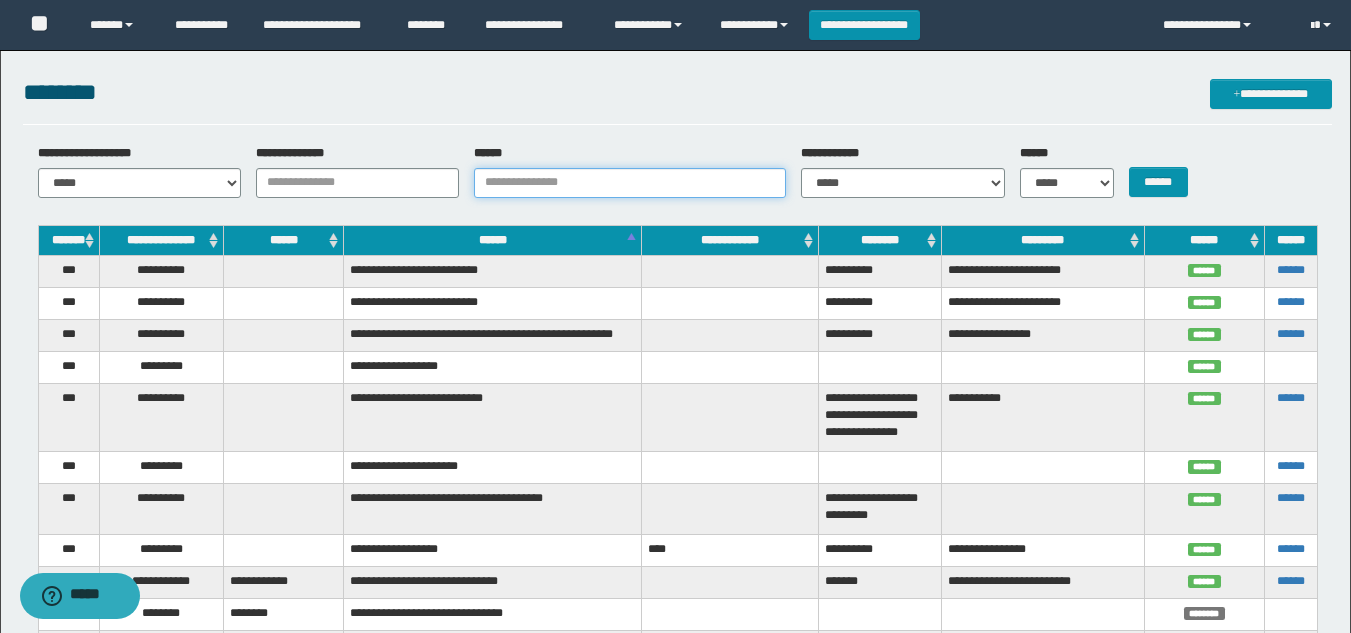 drag, startPoint x: 541, startPoint y: 192, endPoint x: 522, endPoint y: 164, distance: 33.83785 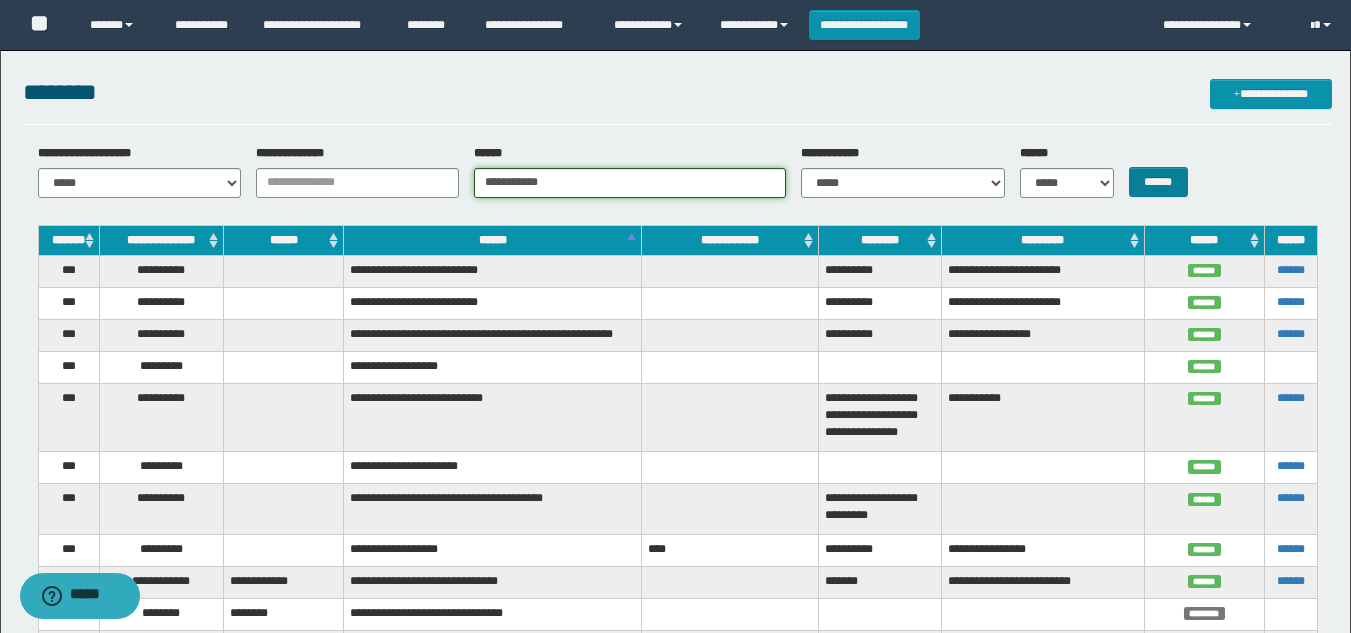 type on "**********" 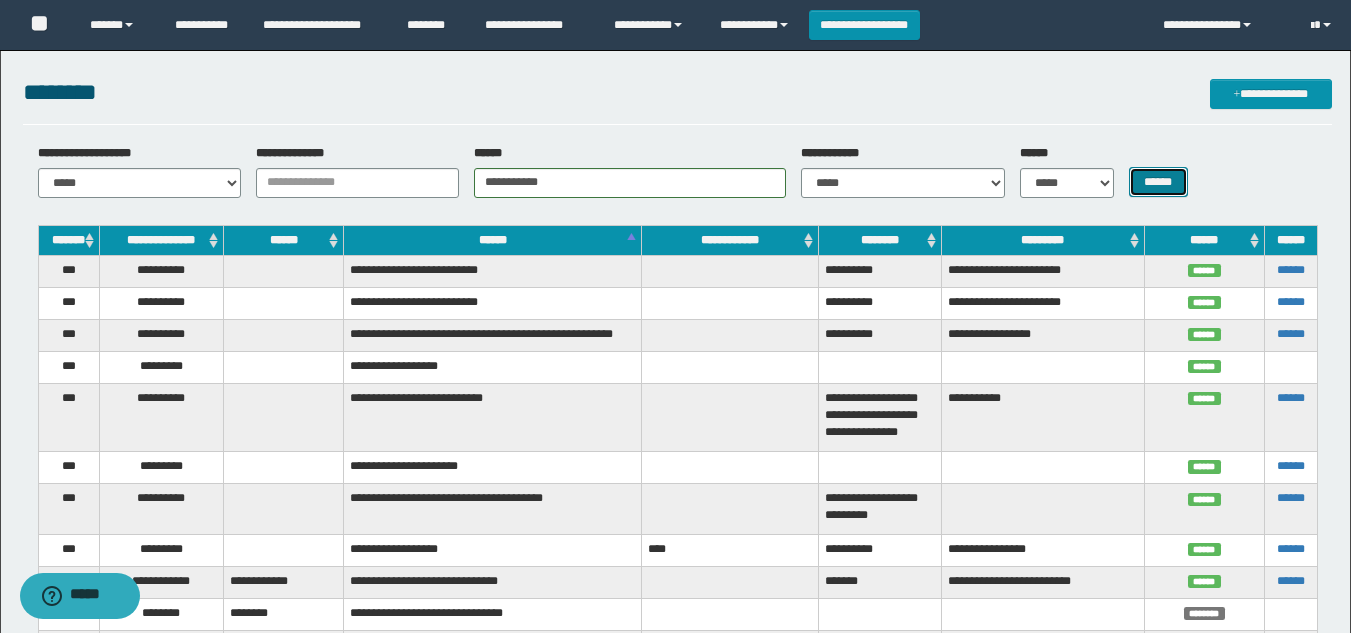 click on "******" at bounding box center (1158, 182) 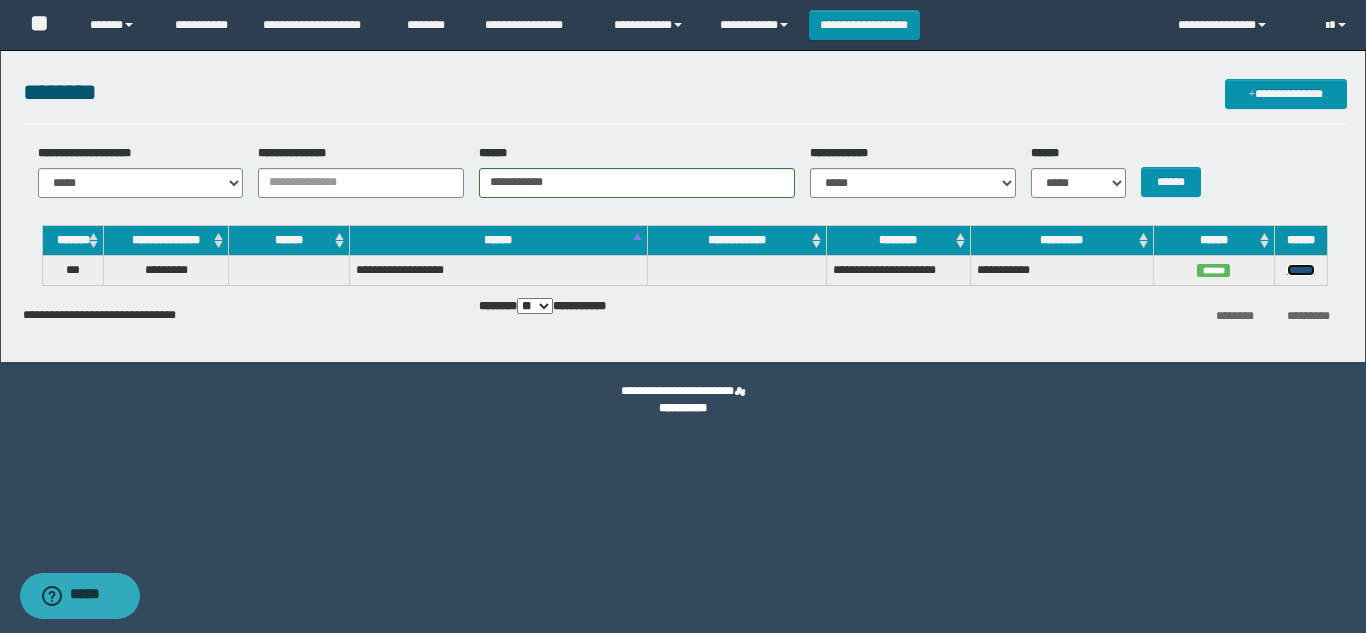 click on "******" at bounding box center [1301, 270] 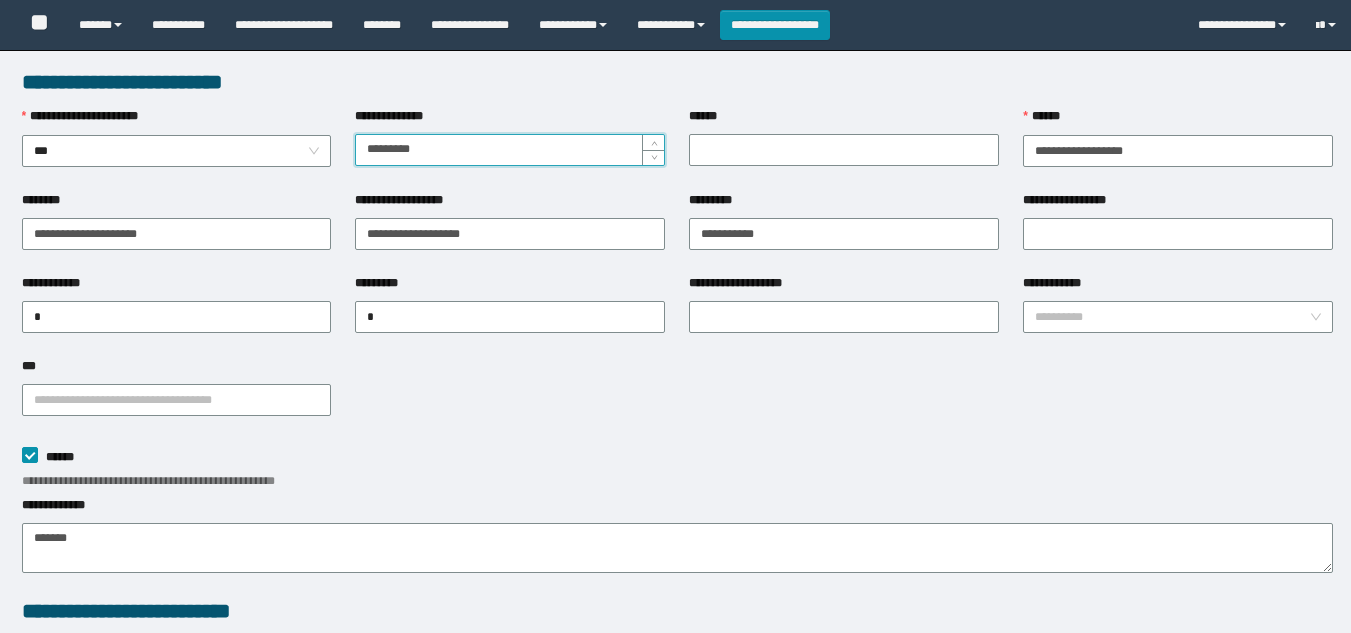 scroll, scrollTop: 0, scrollLeft: 0, axis: both 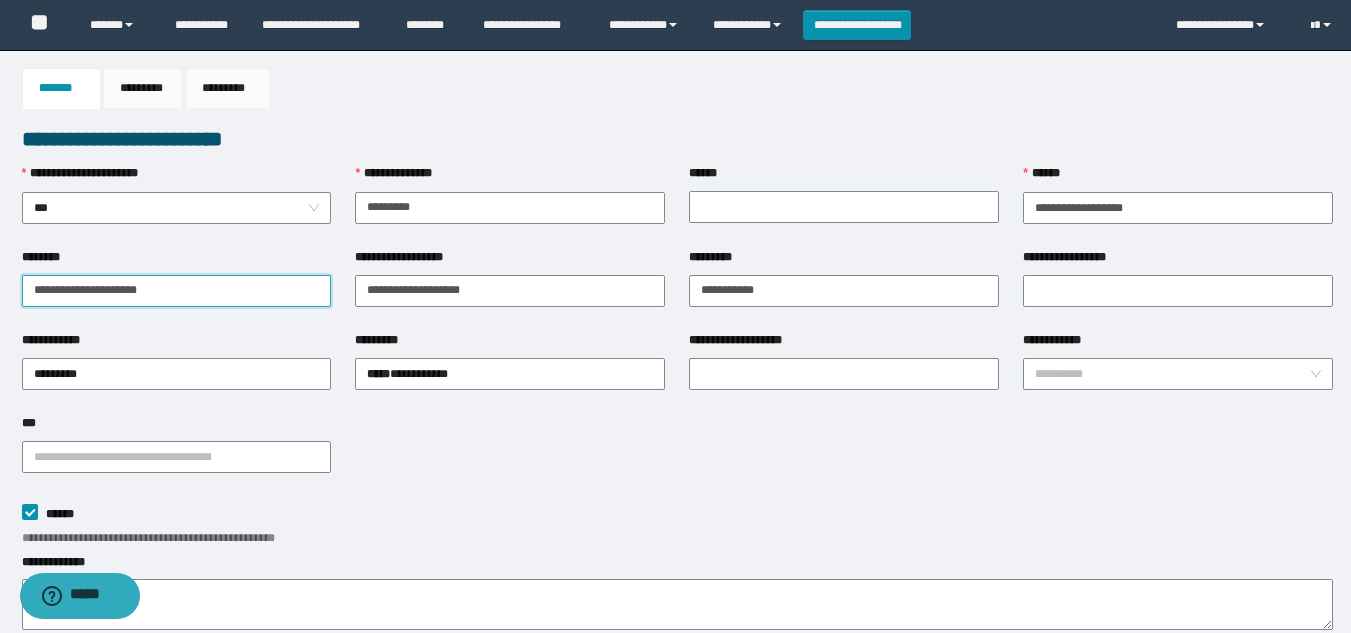 drag, startPoint x: 199, startPoint y: 296, endPoint x: 0, endPoint y: 295, distance: 199.00252 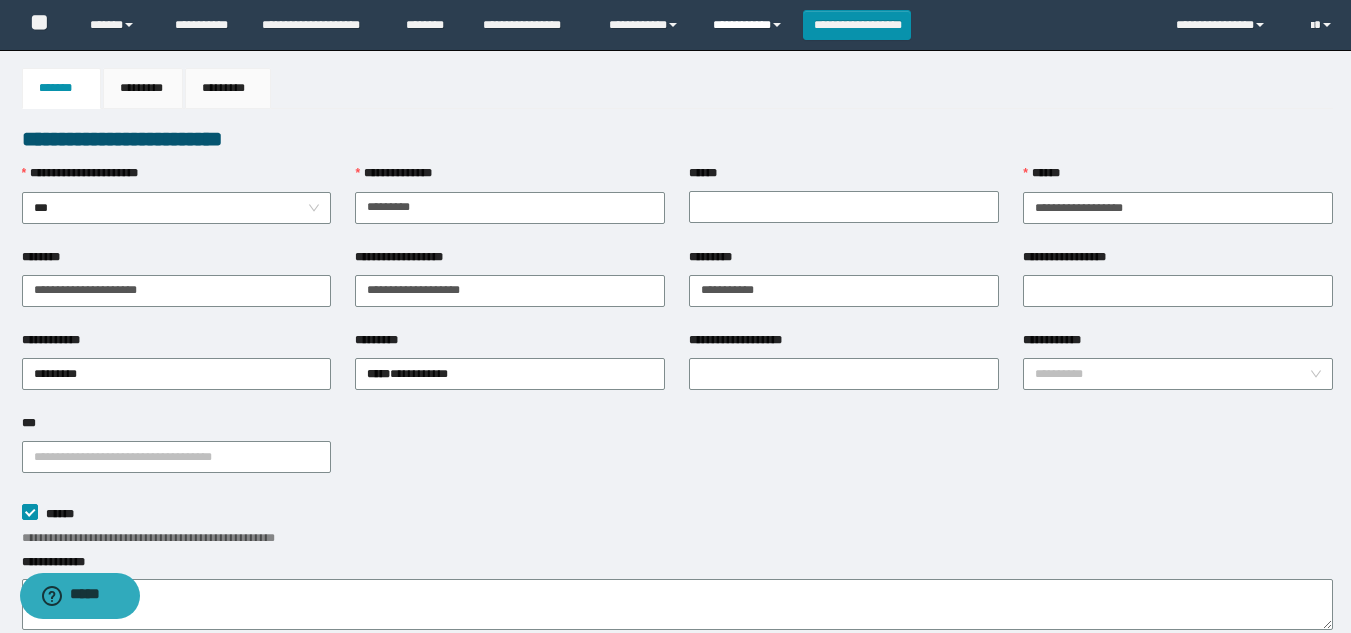 click on "**********" at bounding box center (750, 25) 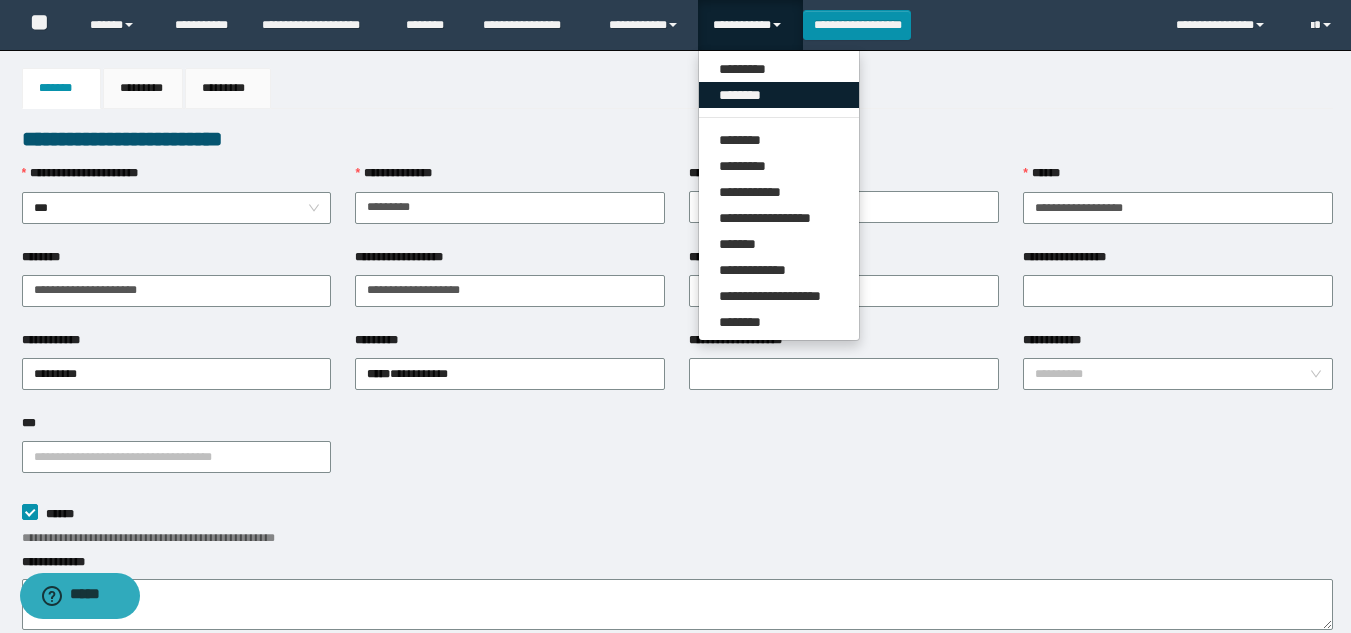 click on "********" at bounding box center [779, 95] 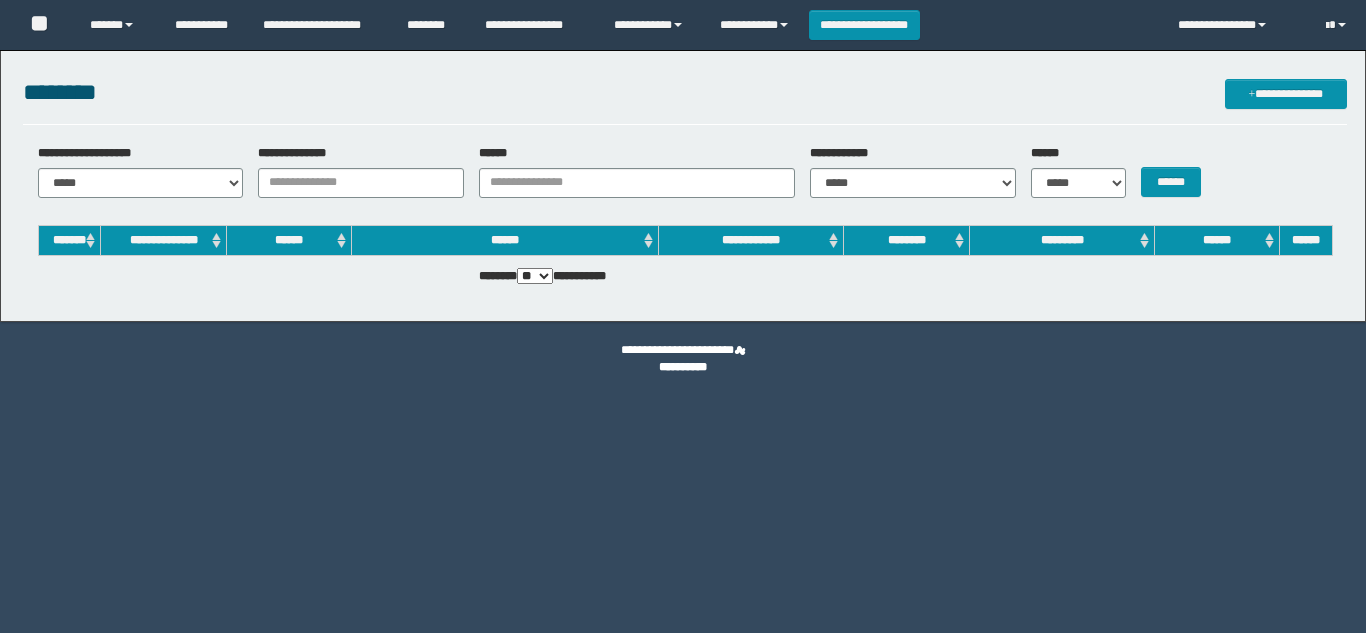 scroll, scrollTop: 0, scrollLeft: 0, axis: both 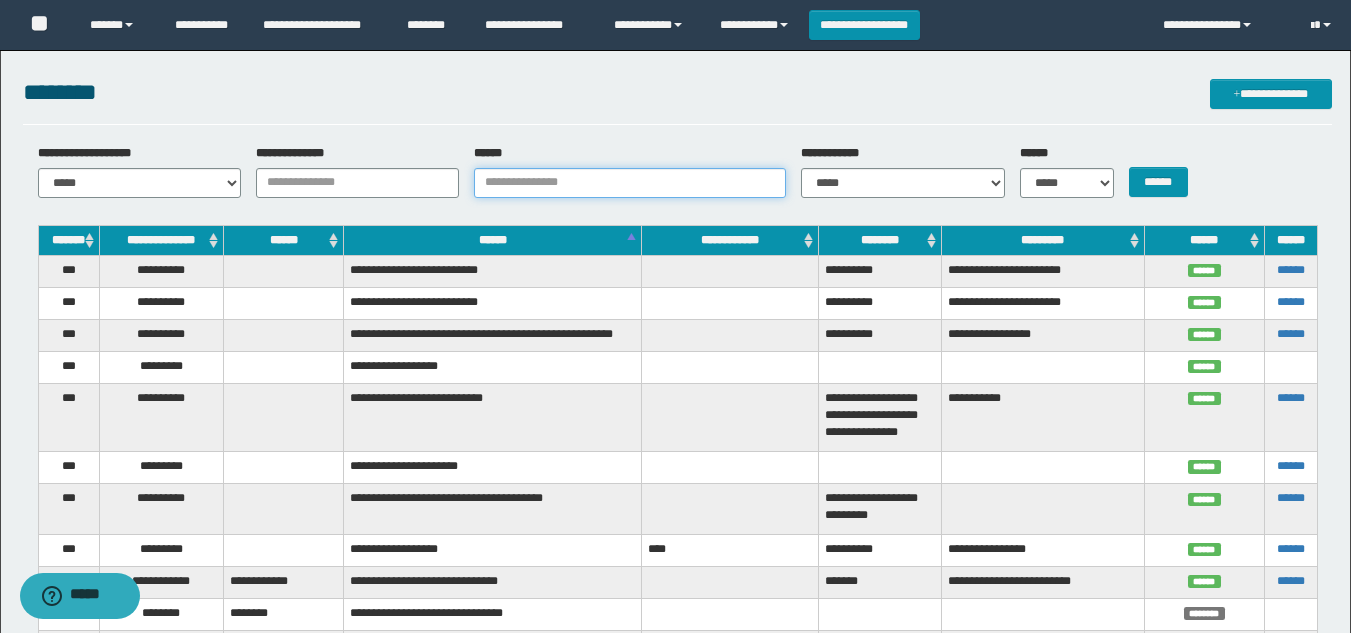 click on "******" at bounding box center (630, 183) 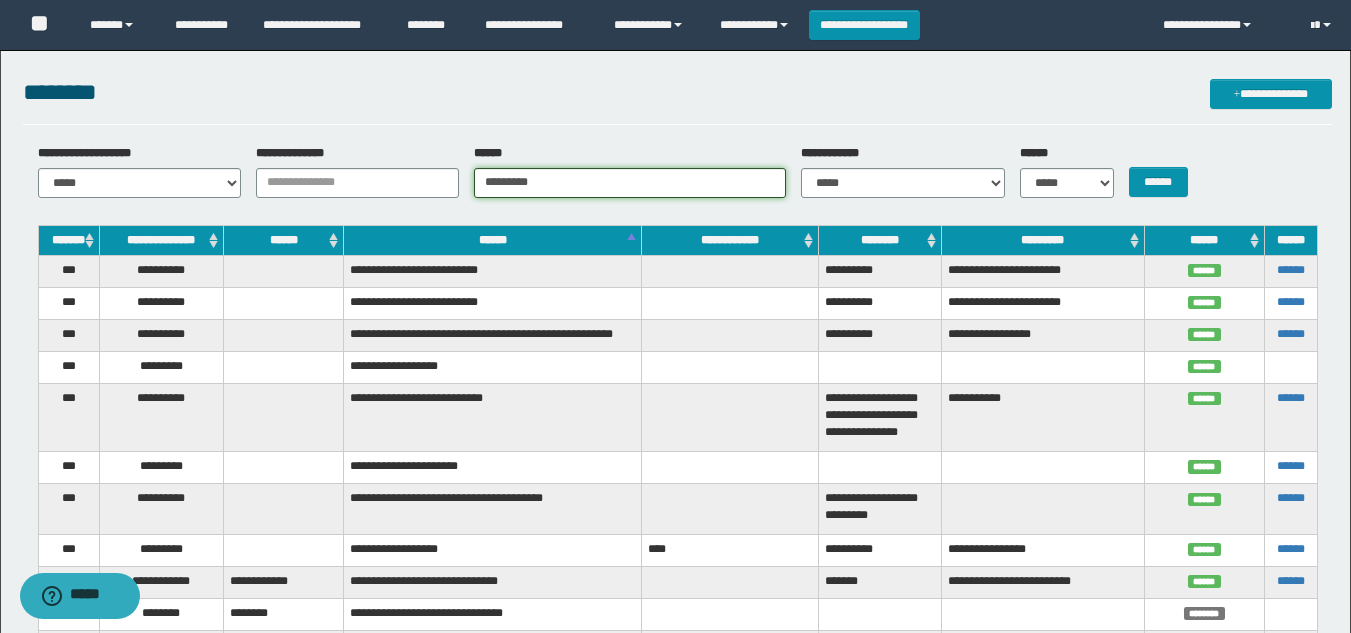 type on "*********" 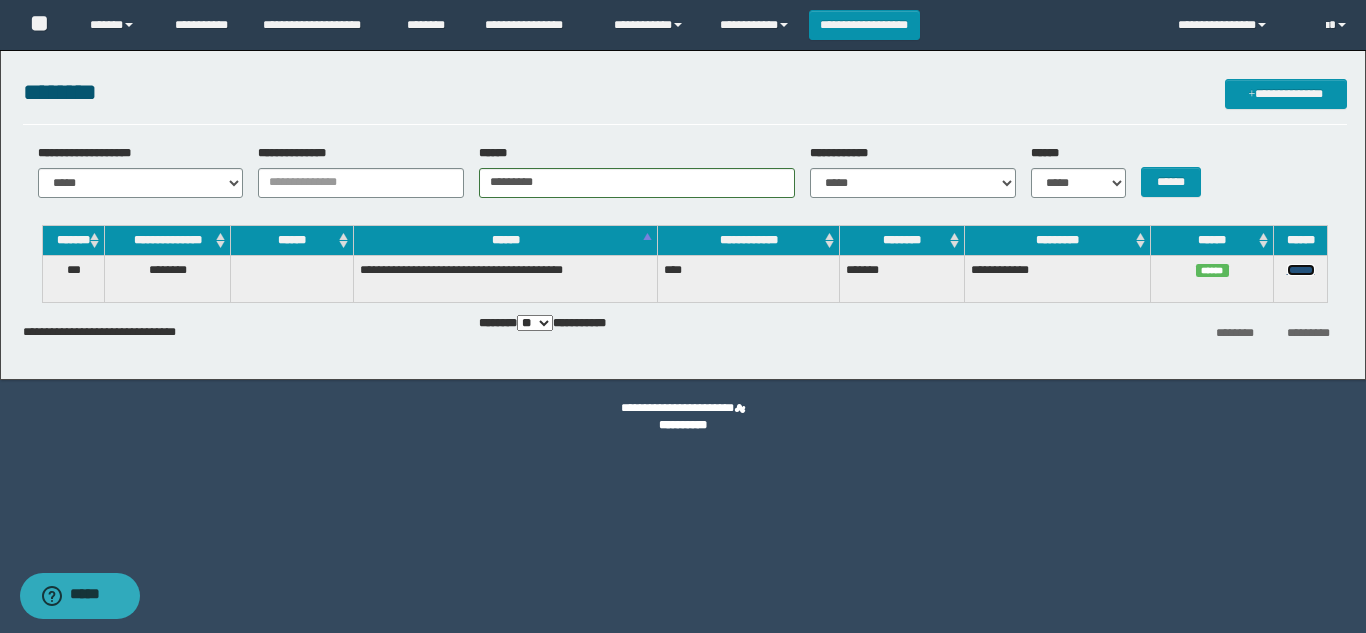 click on "******" at bounding box center (1301, 270) 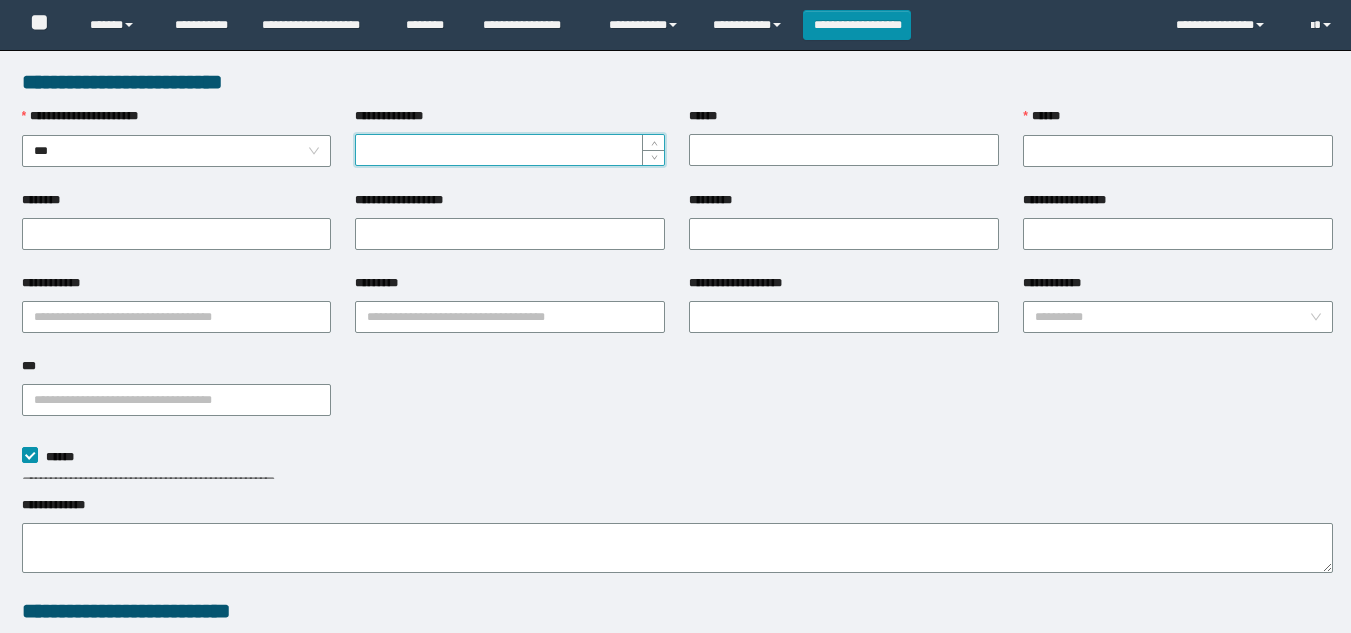 scroll, scrollTop: 0, scrollLeft: 0, axis: both 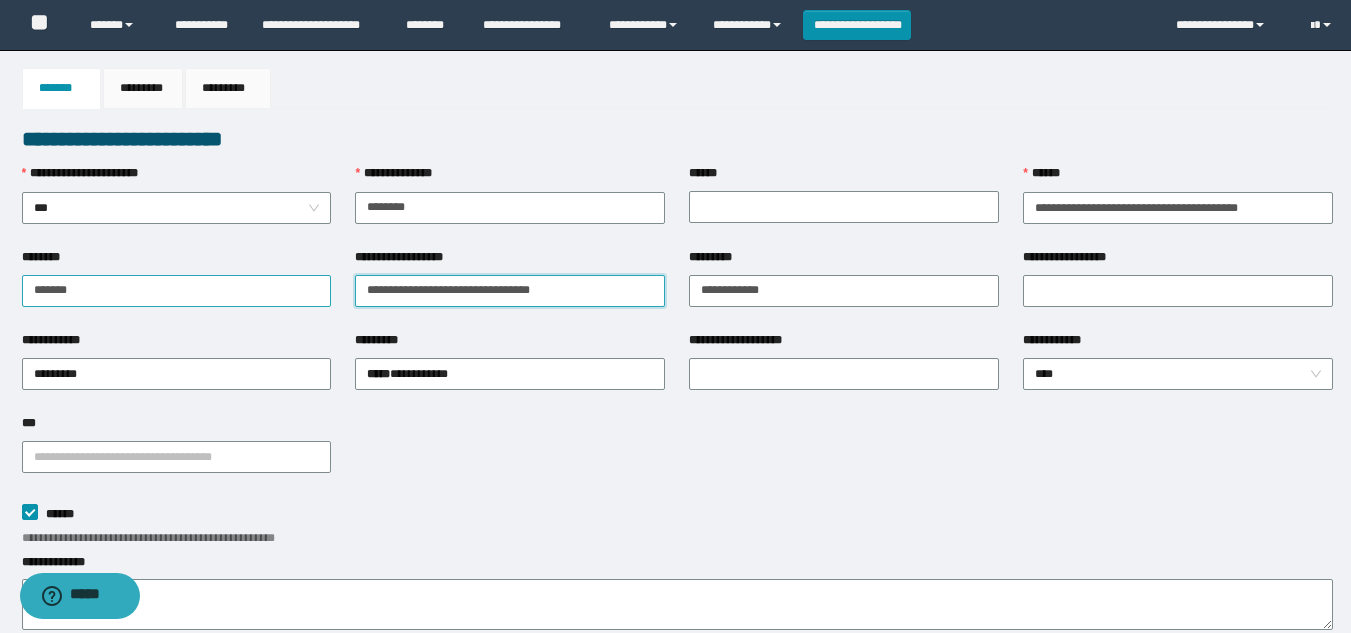 drag, startPoint x: 596, startPoint y: 304, endPoint x: 259, endPoint y: 298, distance: 337.0534 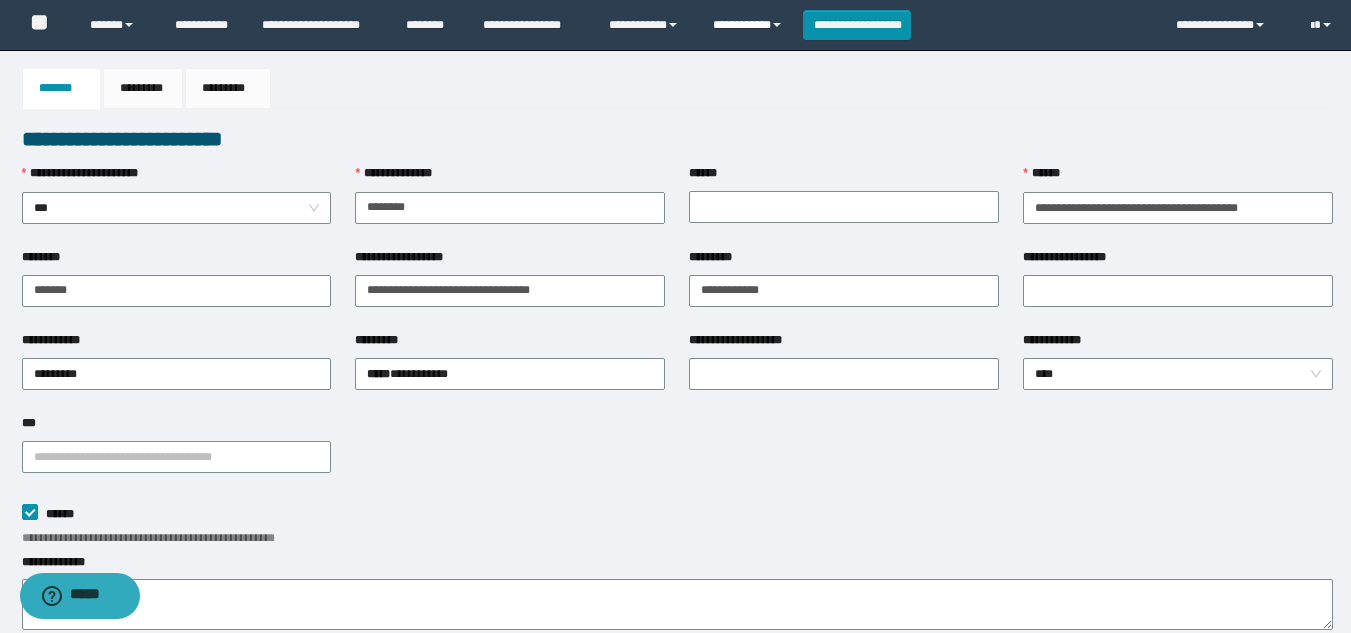 click on "**********" at bounding box center [750, 25] 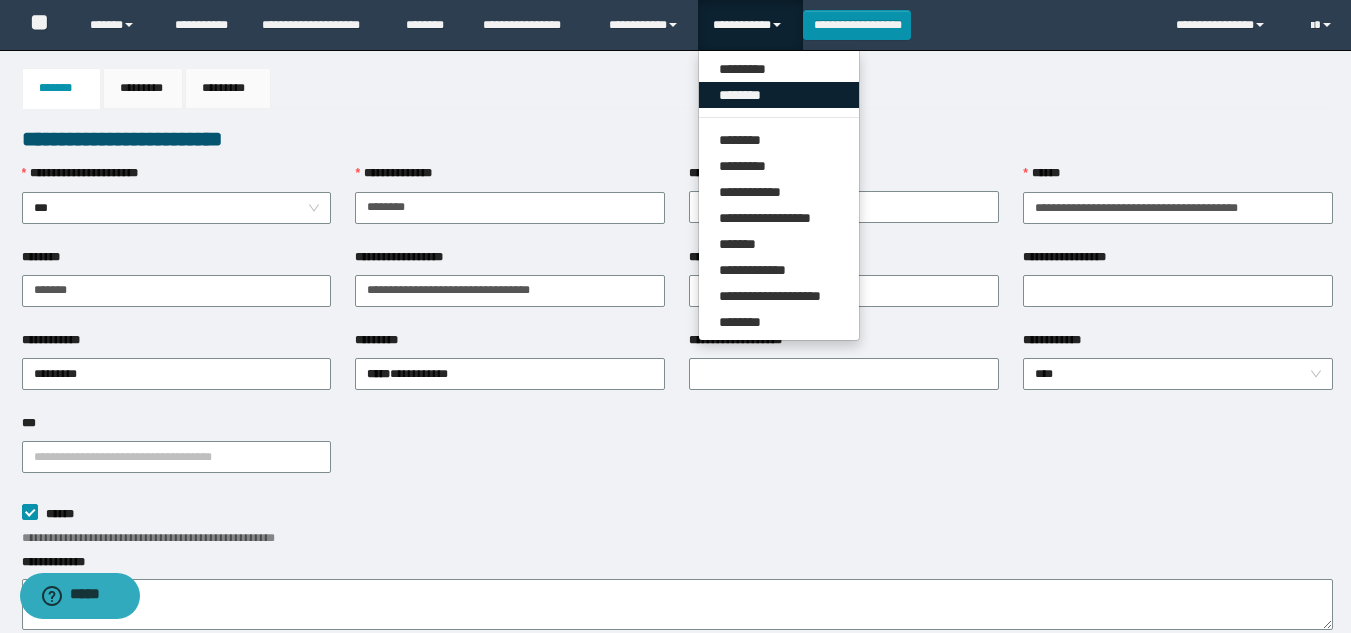 click on "********" at bounding box center (779, 95) 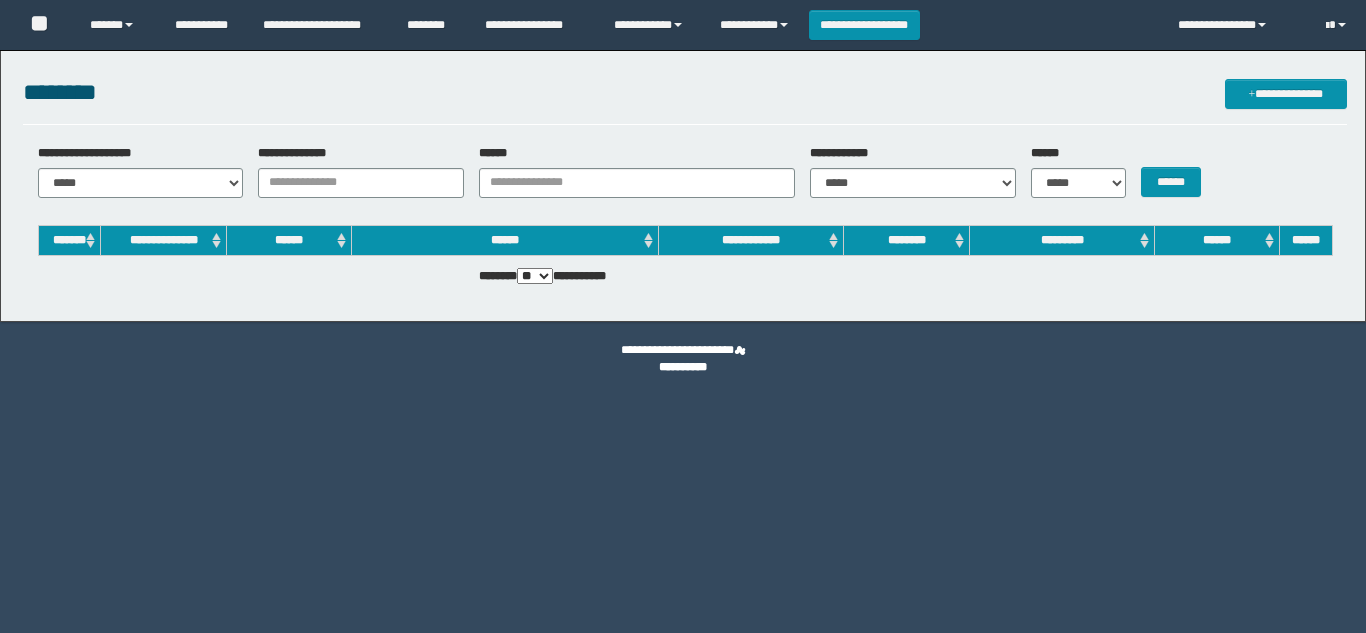 scroll, scrollTop: 0, scrollLeft: 0, axis: both 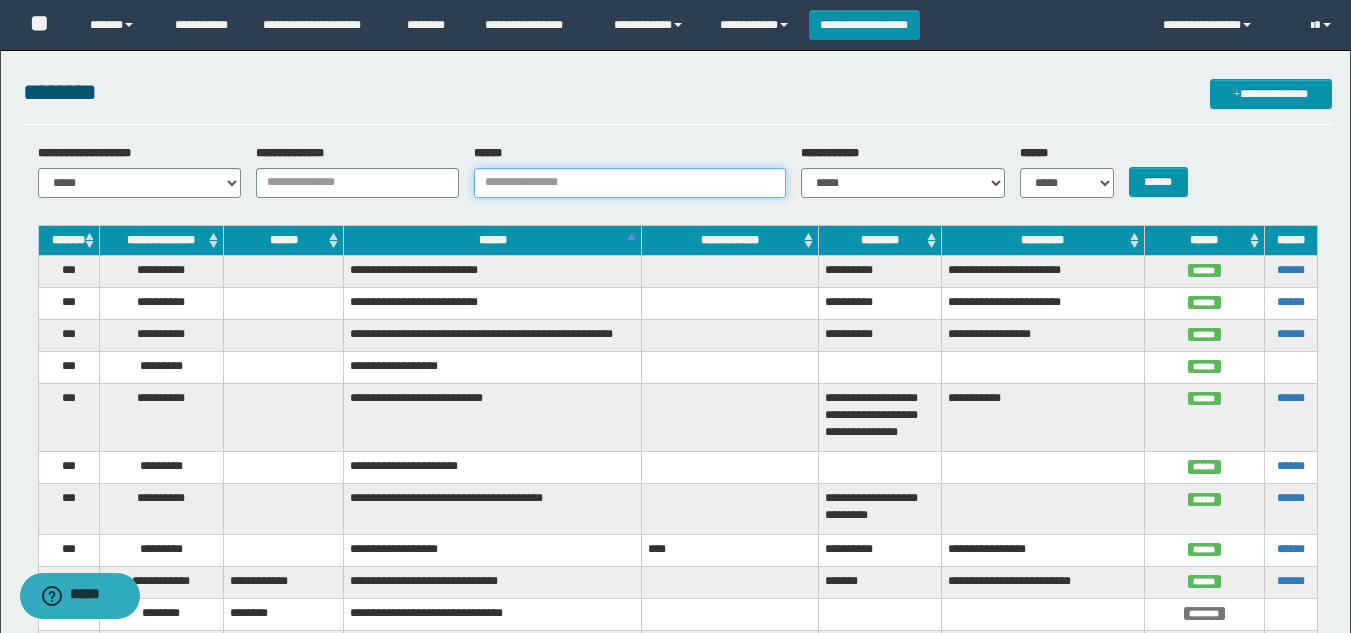 click on "******" at bounding box center [630, 183] 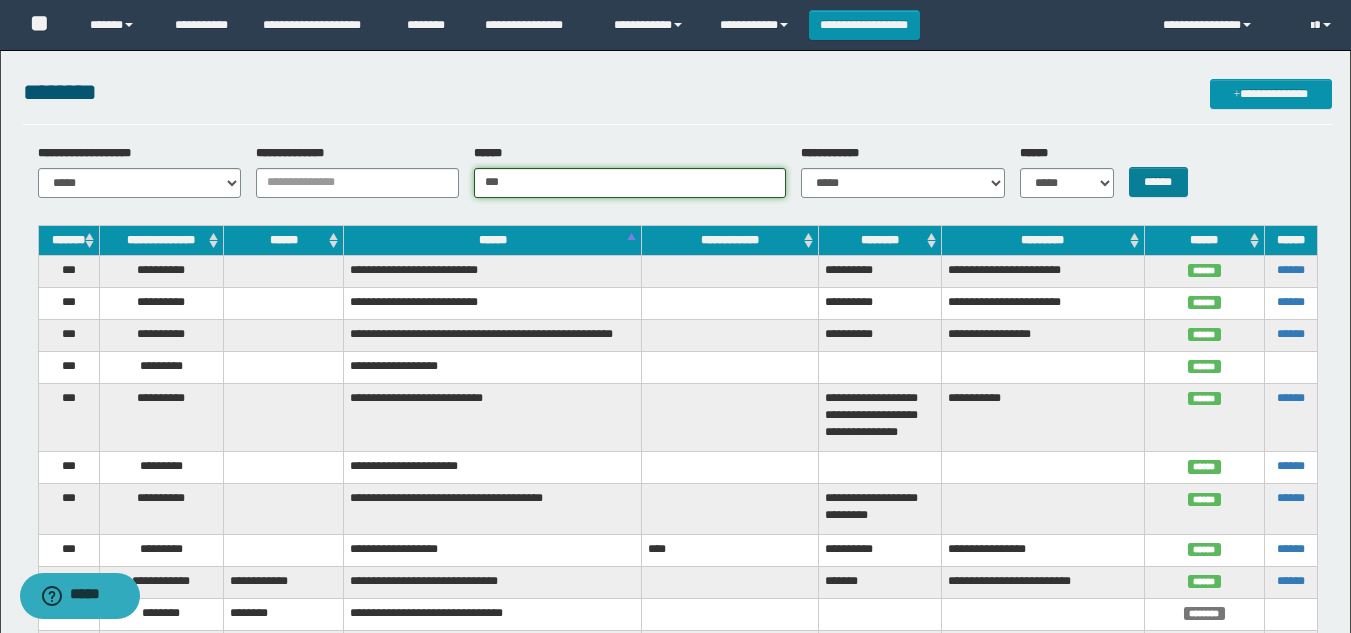 type on "***" 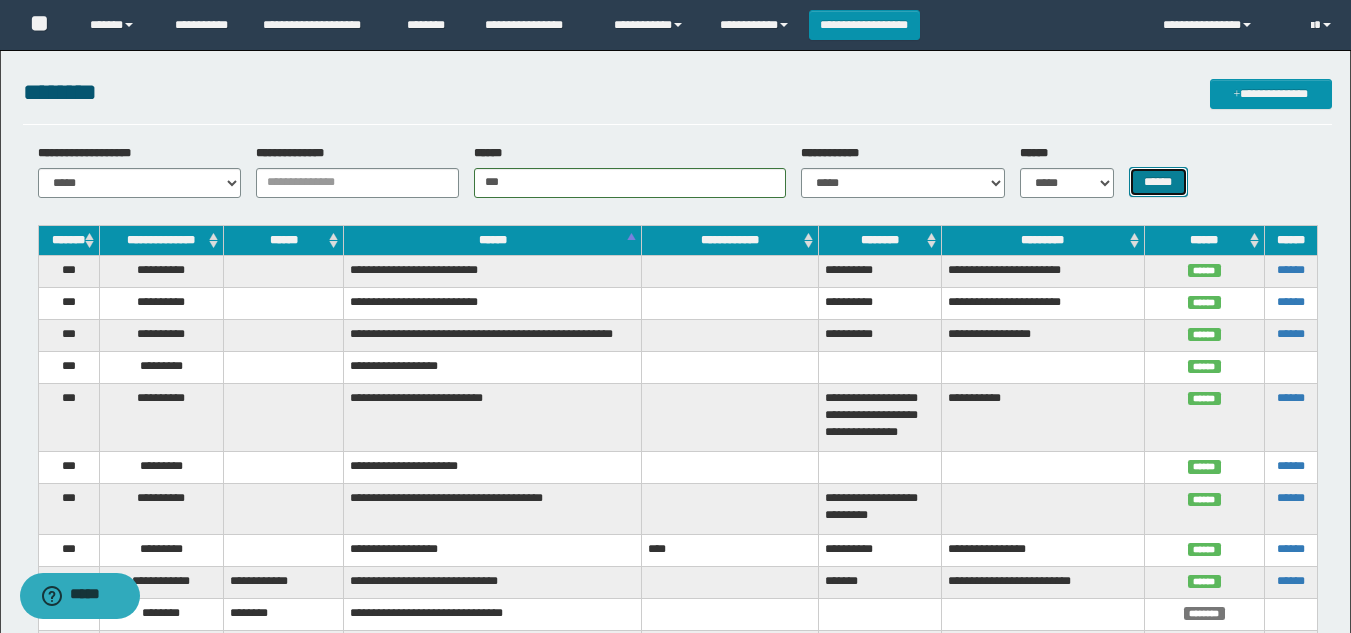 click on "******" at bounding box center (1158, 182) 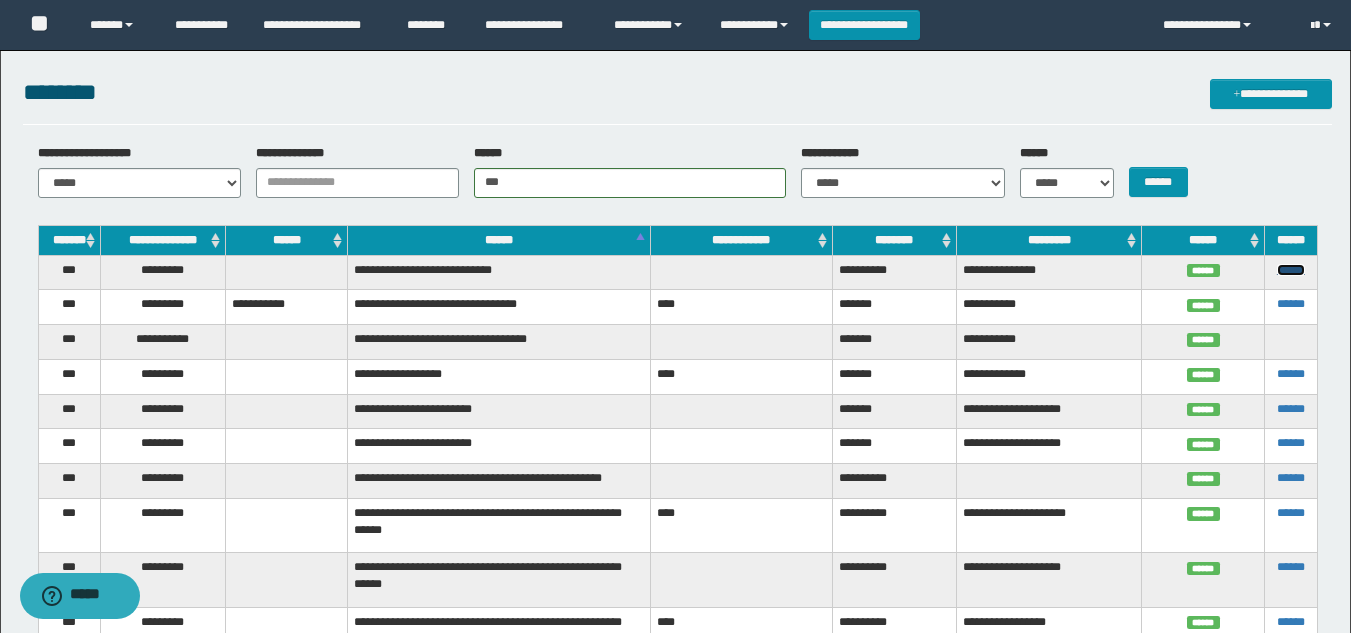 click on "******" at bounding box center (1291, 270) 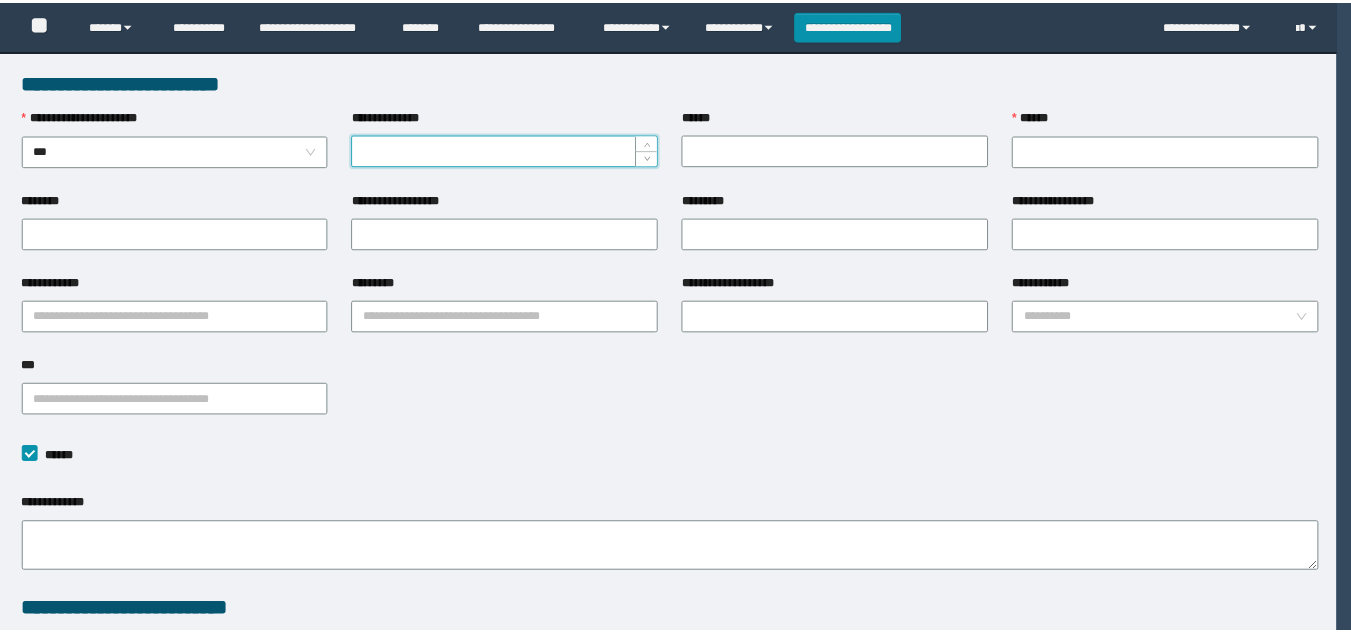 scroll, scrollTop: 0, scrollLeft: 0, axis: both 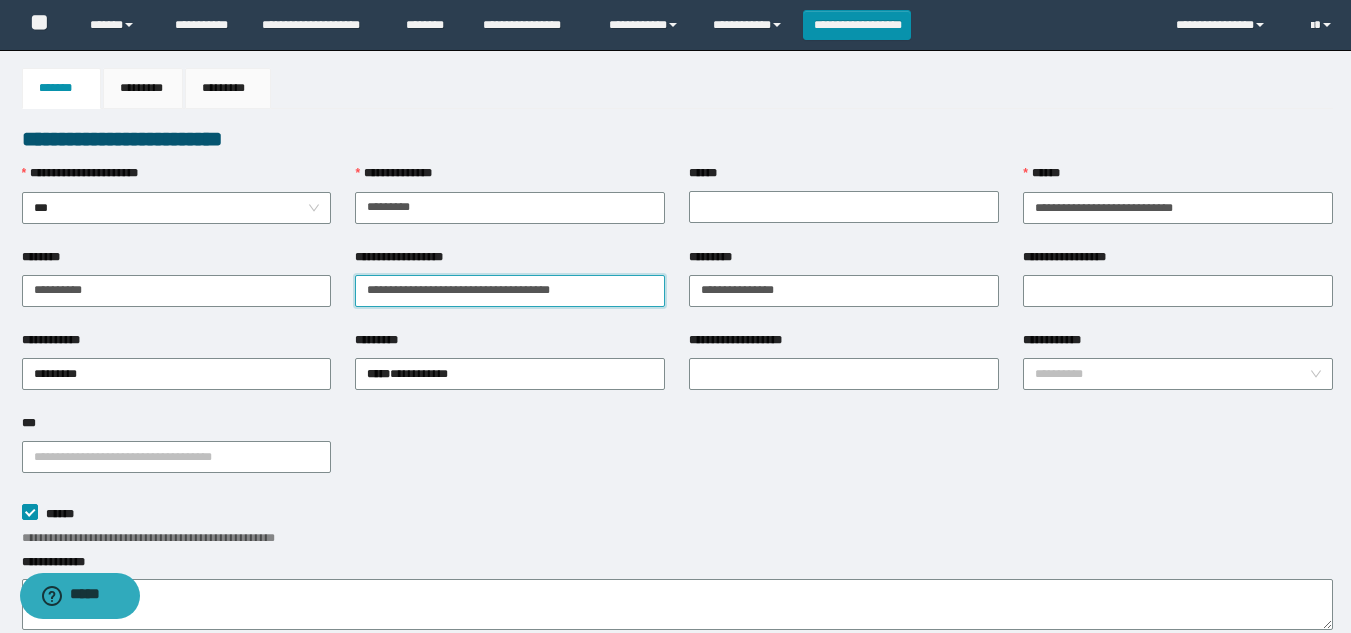 drag, startPoint x: 598, startPoint y: 298, endPoint x: 351, endPoint y: 290, distance: 247.12952 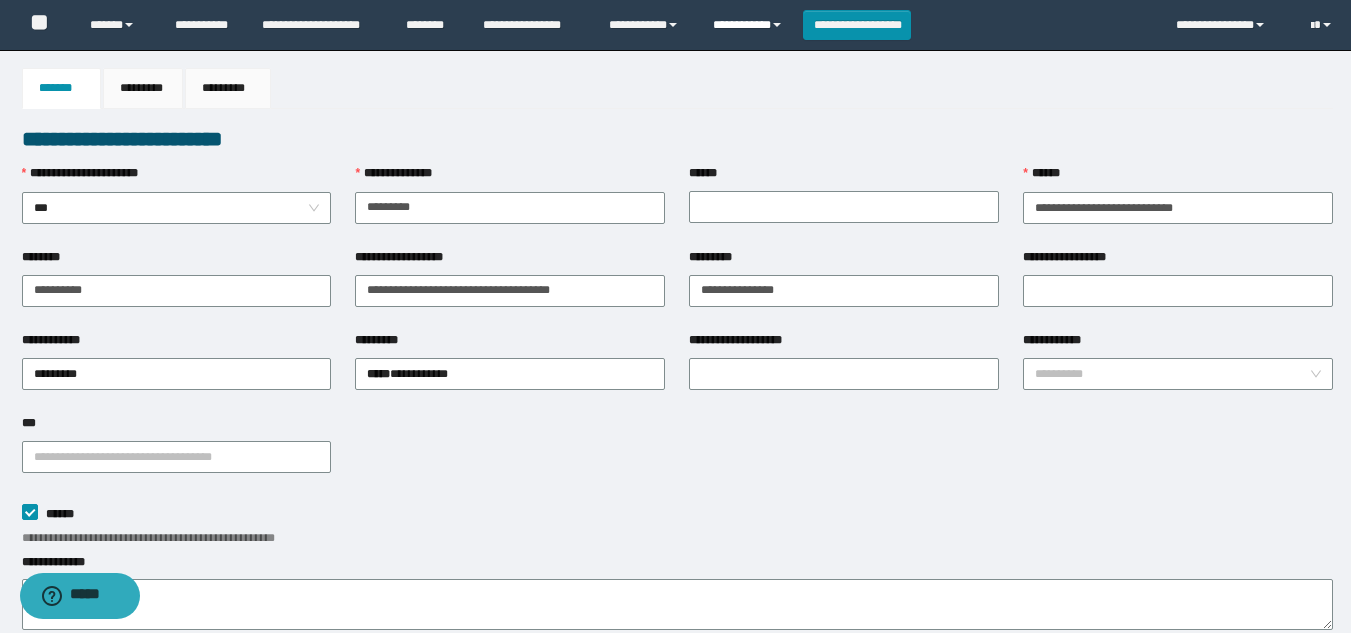 click at bounding box center (777, 25) 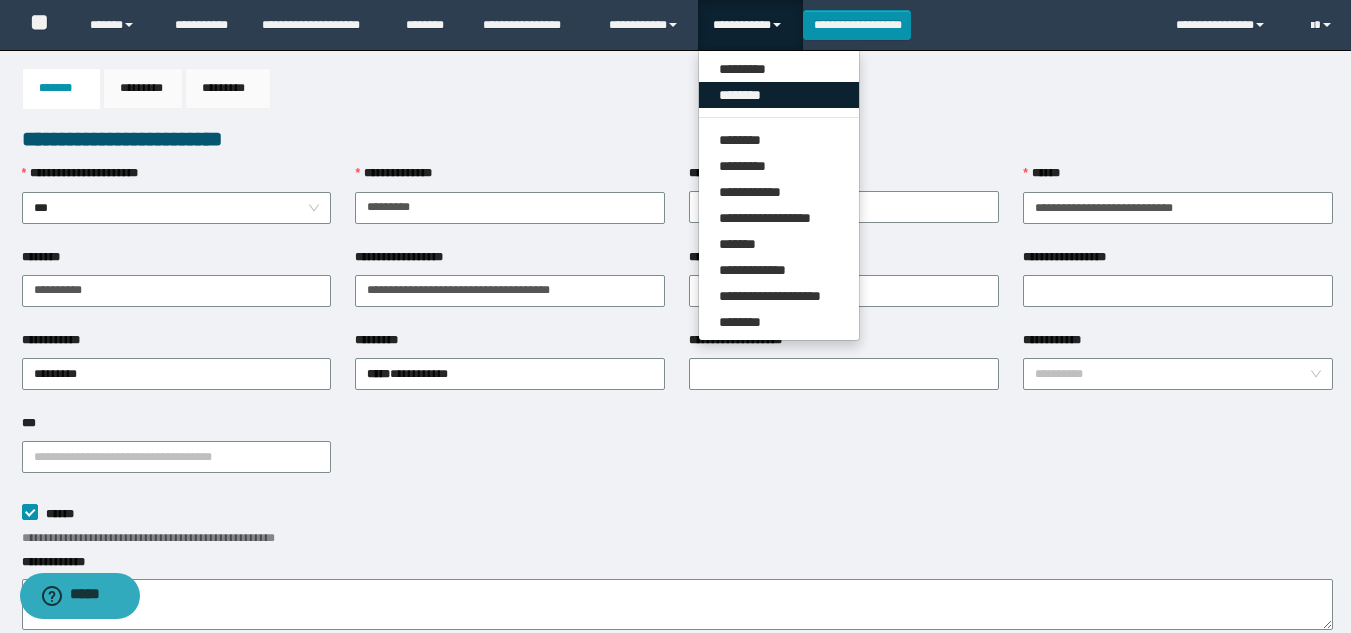 click on "********" at bounding box center (779, 95) 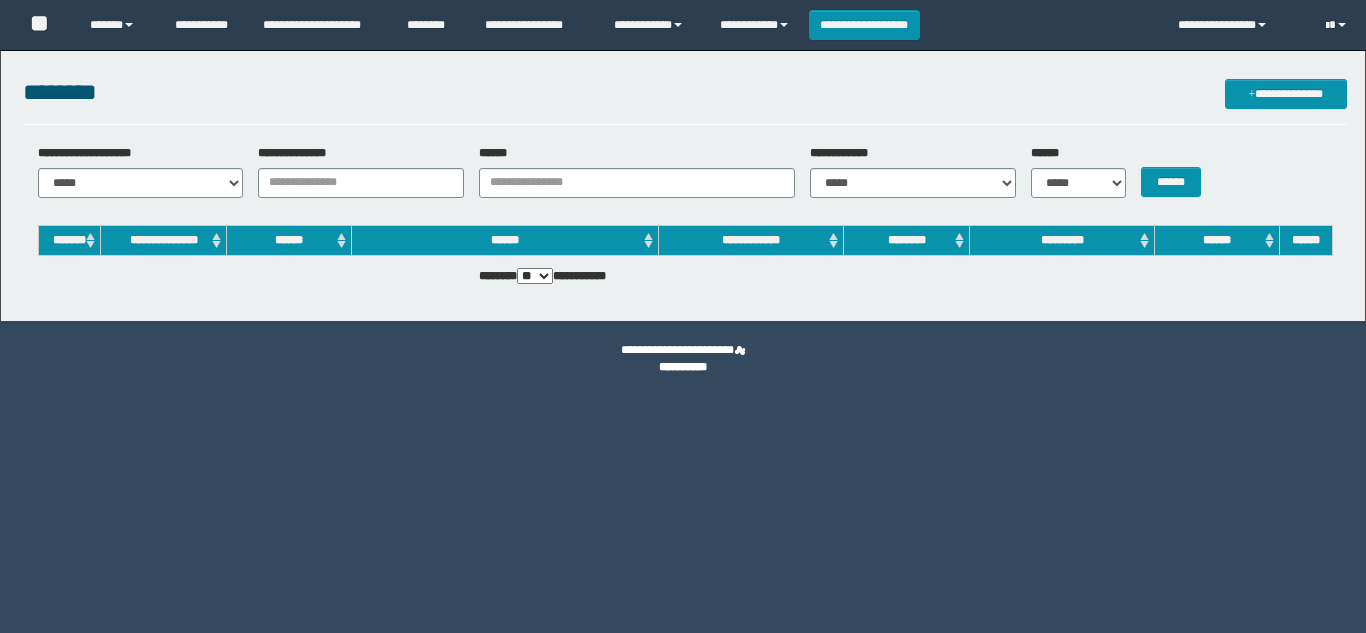 scroll, scrollTop: 0, scrollLeft: 0, axis: both 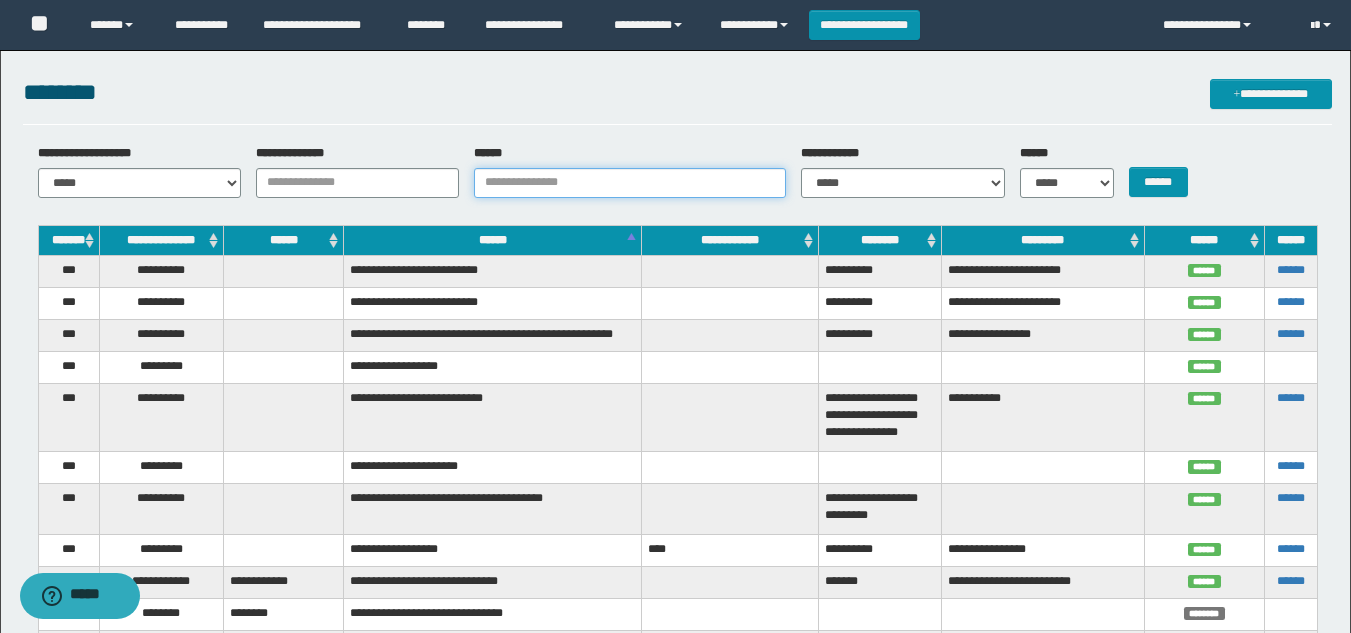click on "******" at bounding box center (630, 183) 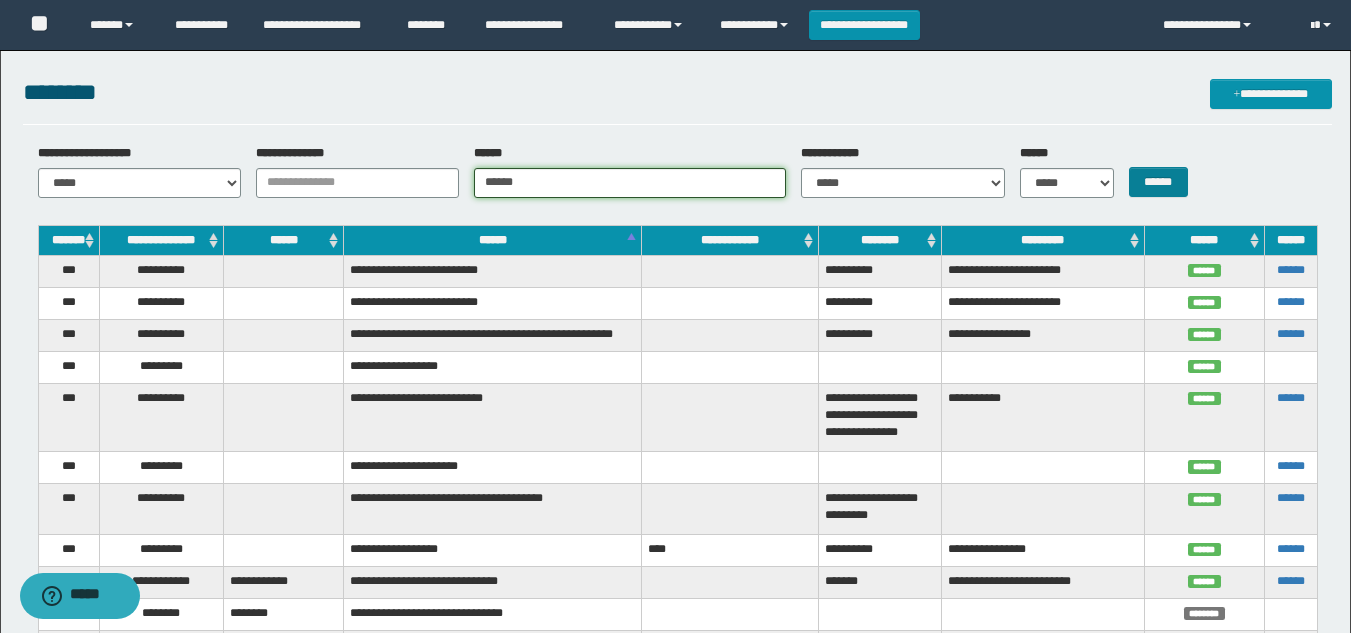 type on "******" 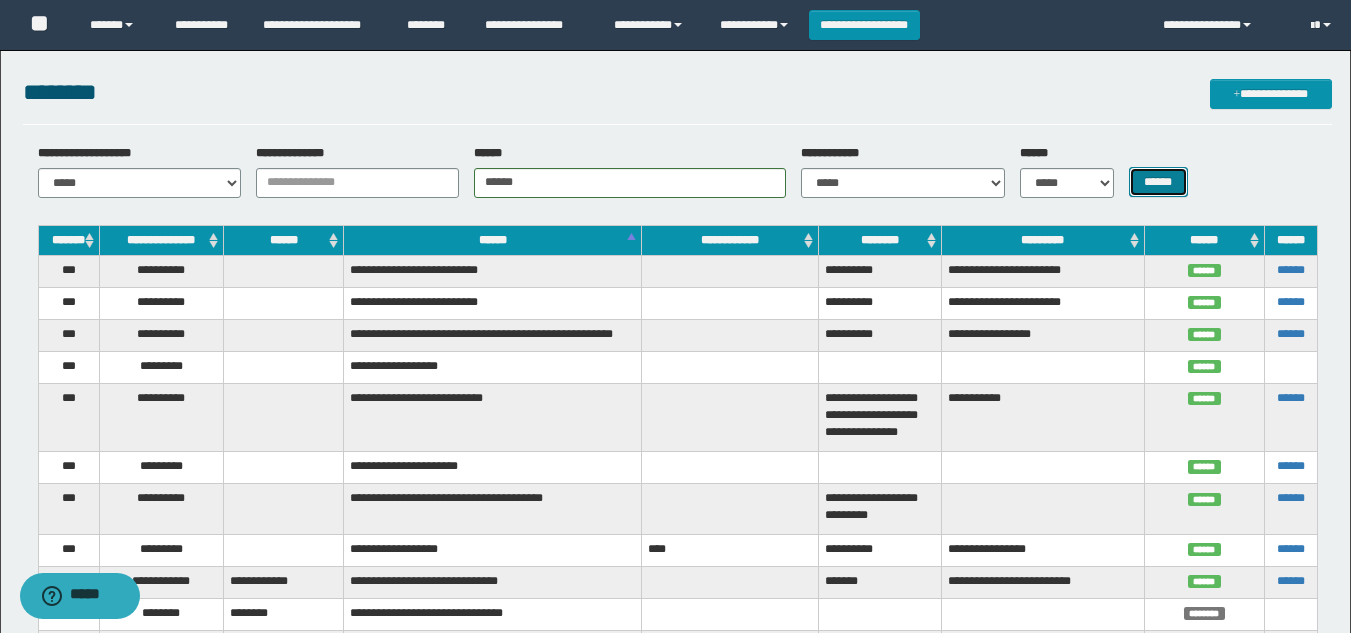 click on "******" at bounding box center [1158, 182] 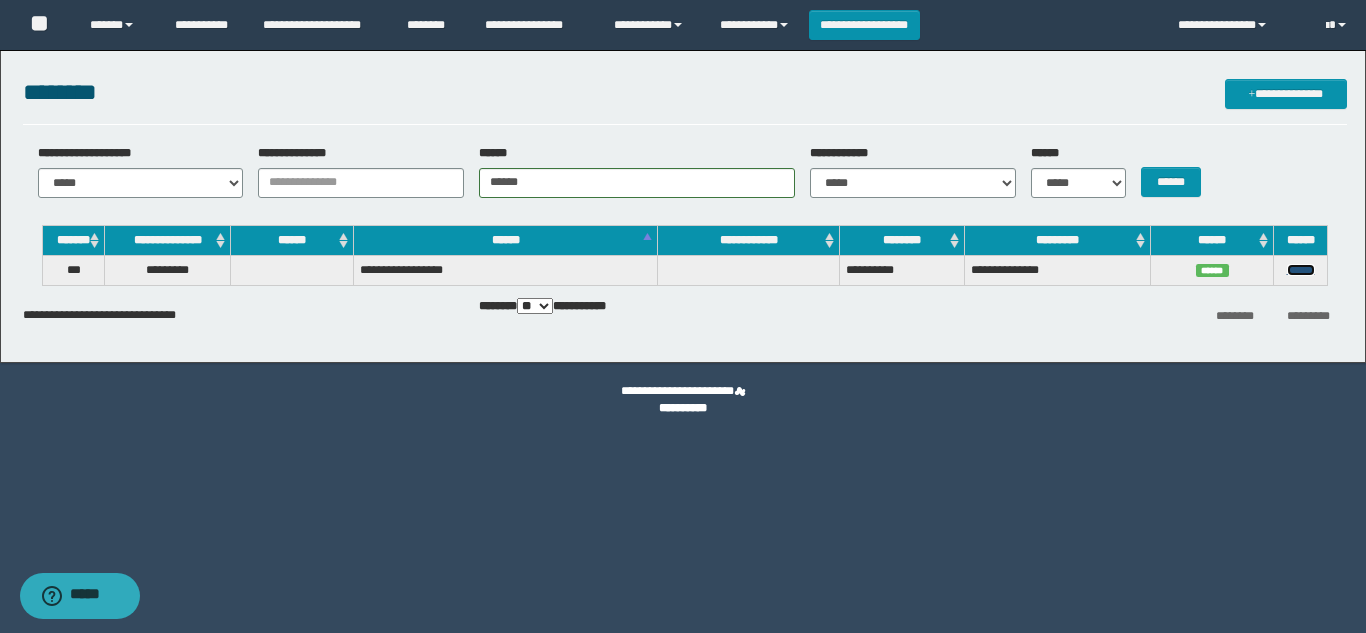 click on "******" at bounding box center (1301, 270) 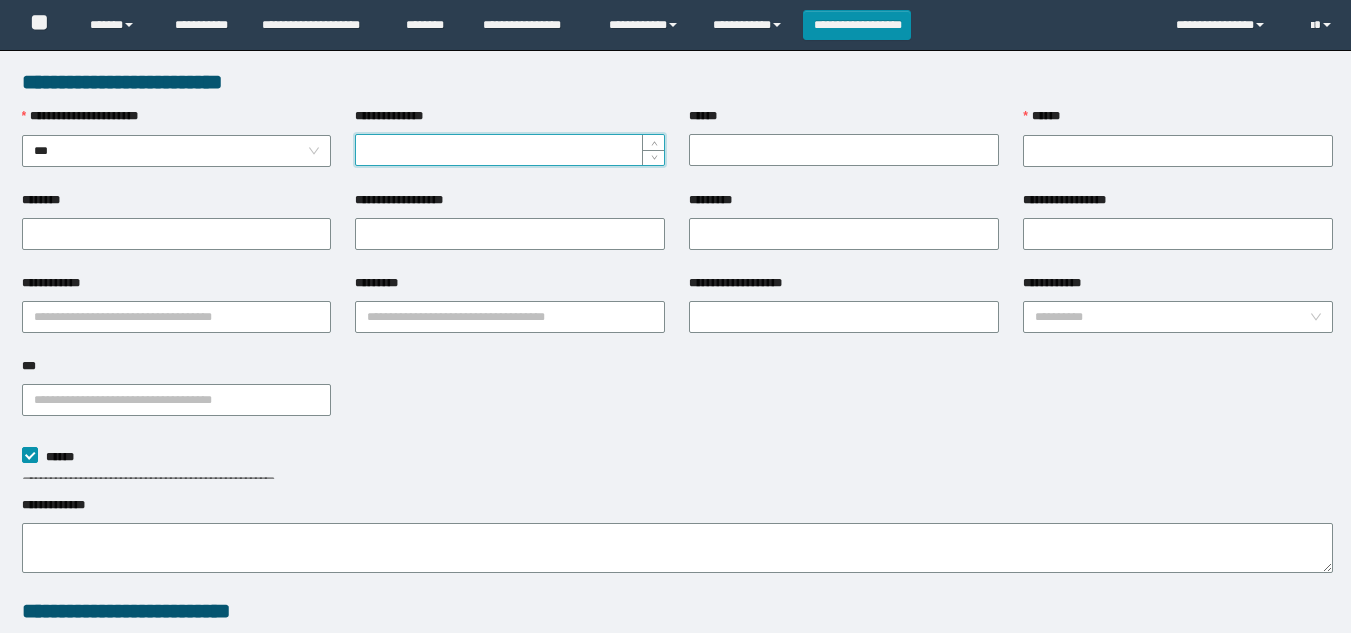 scroll, scrollTop: 0, scrollLeft: 0, axis: both 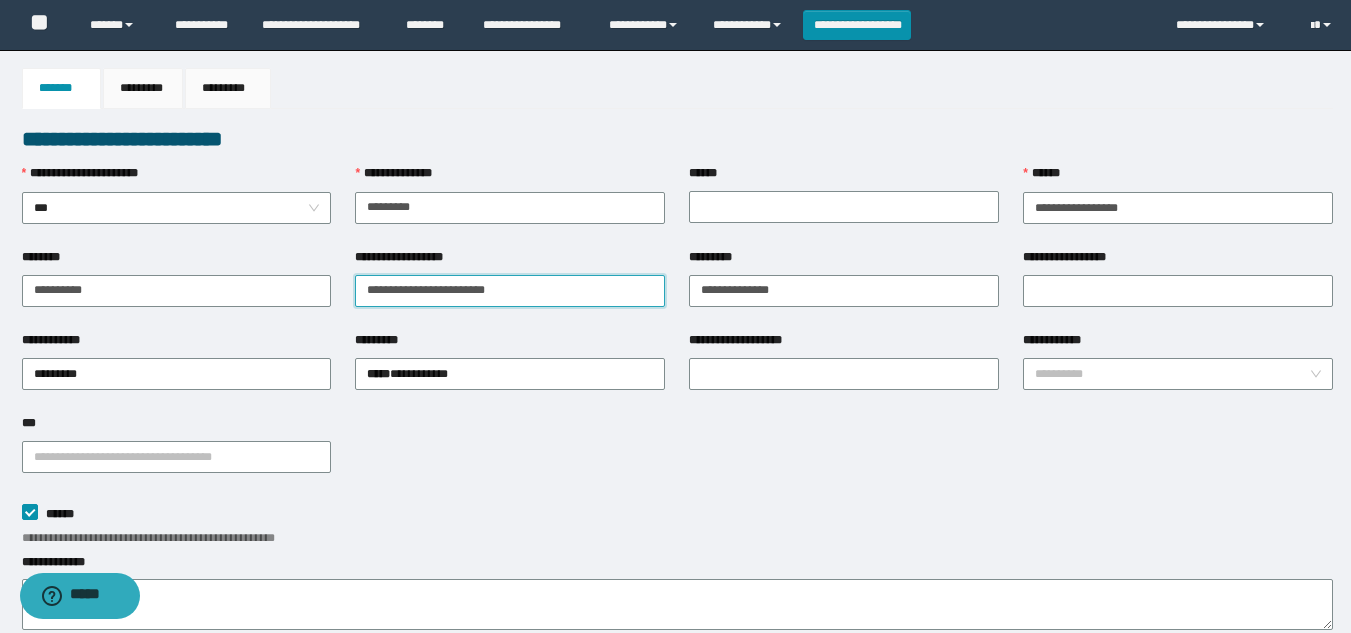 drag, startPoint x: 547, startPoint y: 298, endPoint x: 104, endPoint y: 250, distance: 445.59286 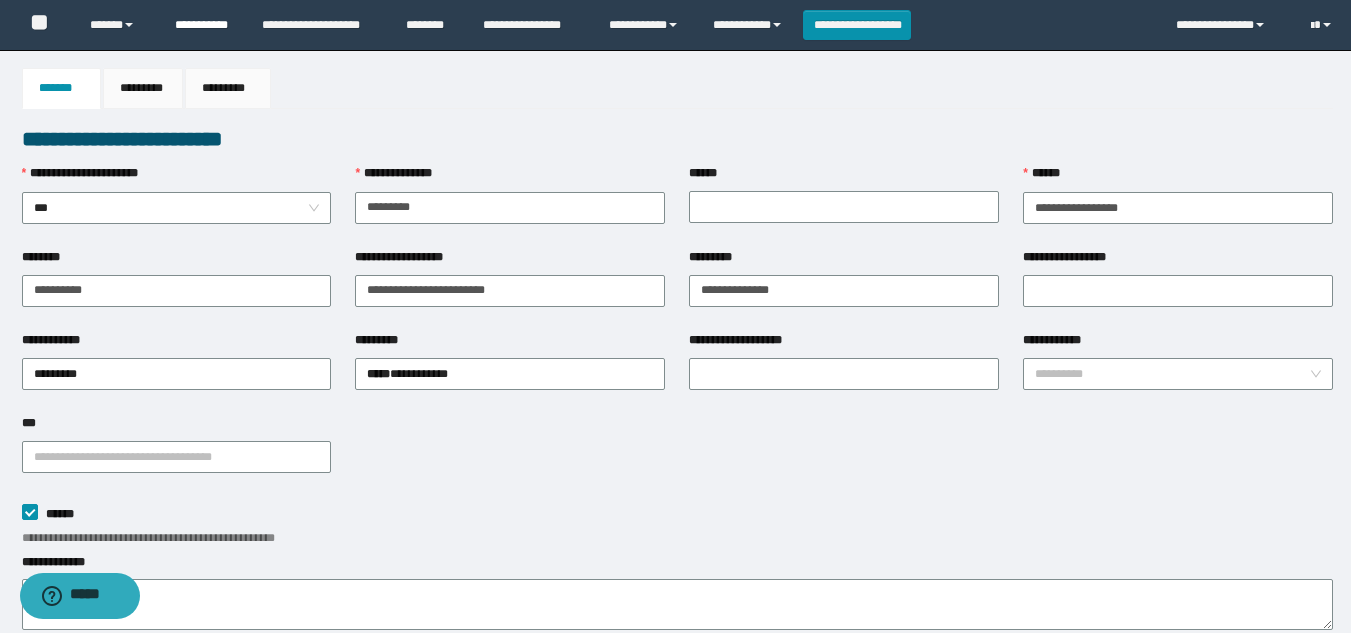 click on "**********" at bounding box center [203, 25] 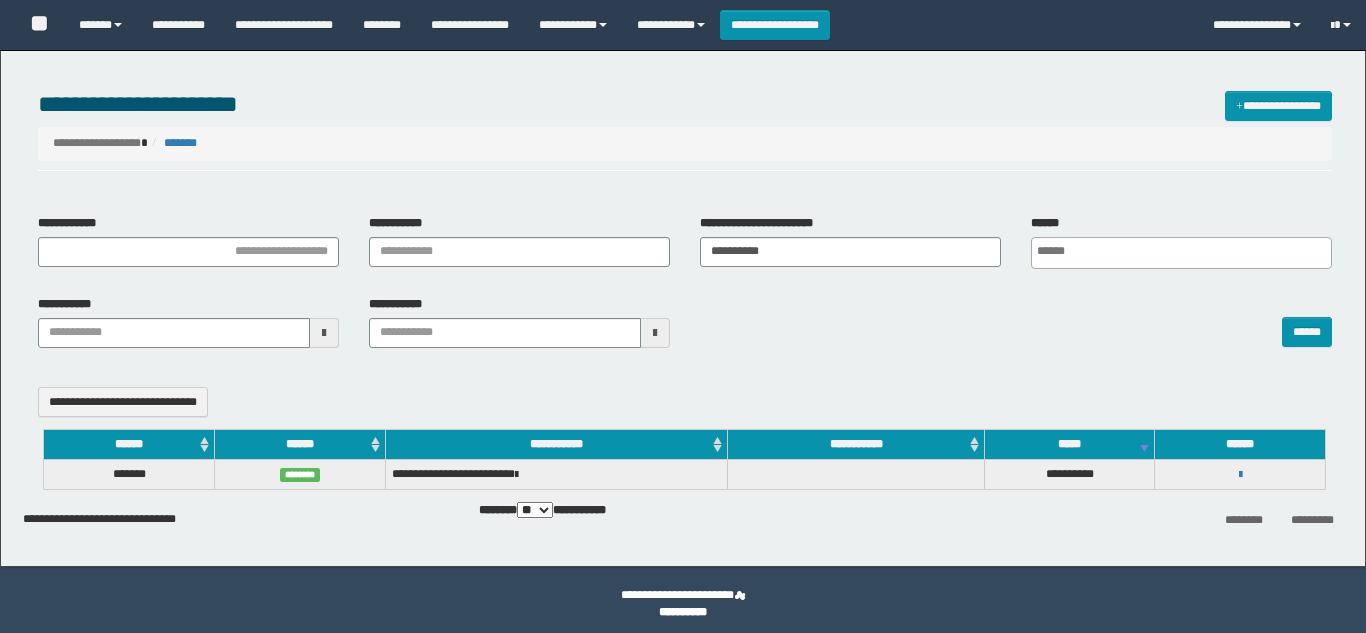 select 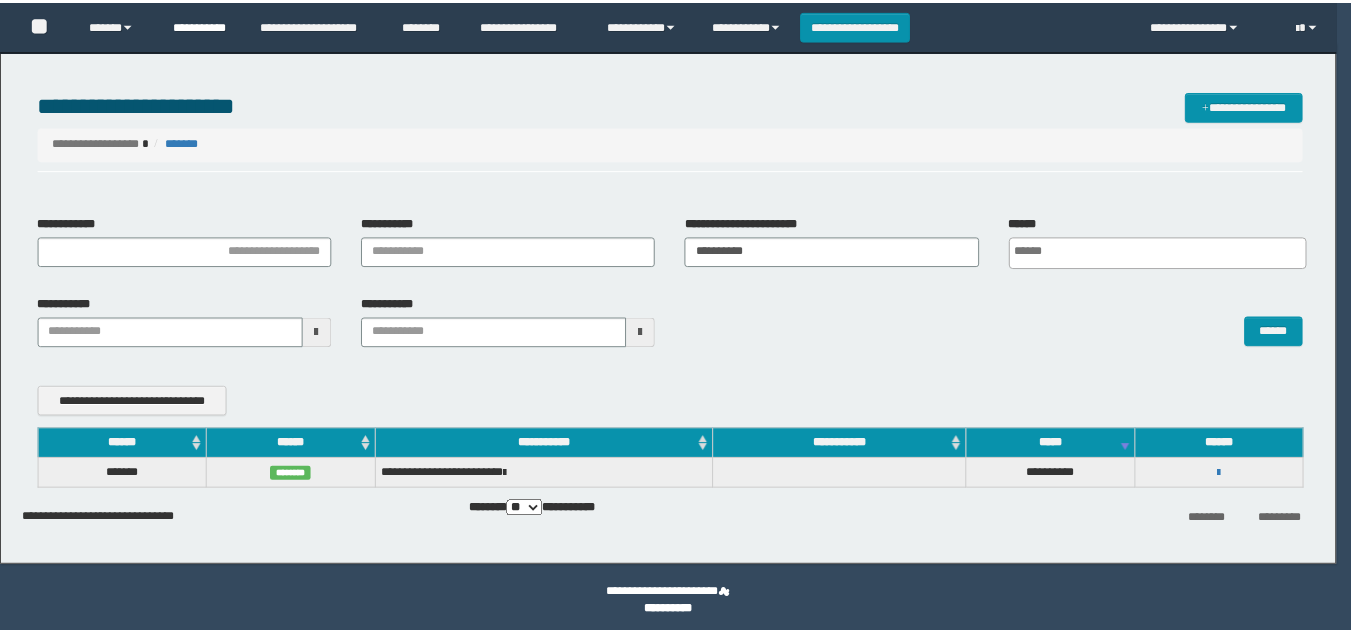 scroll, scrollTop: 0, scrollLeft: 0, axis: both 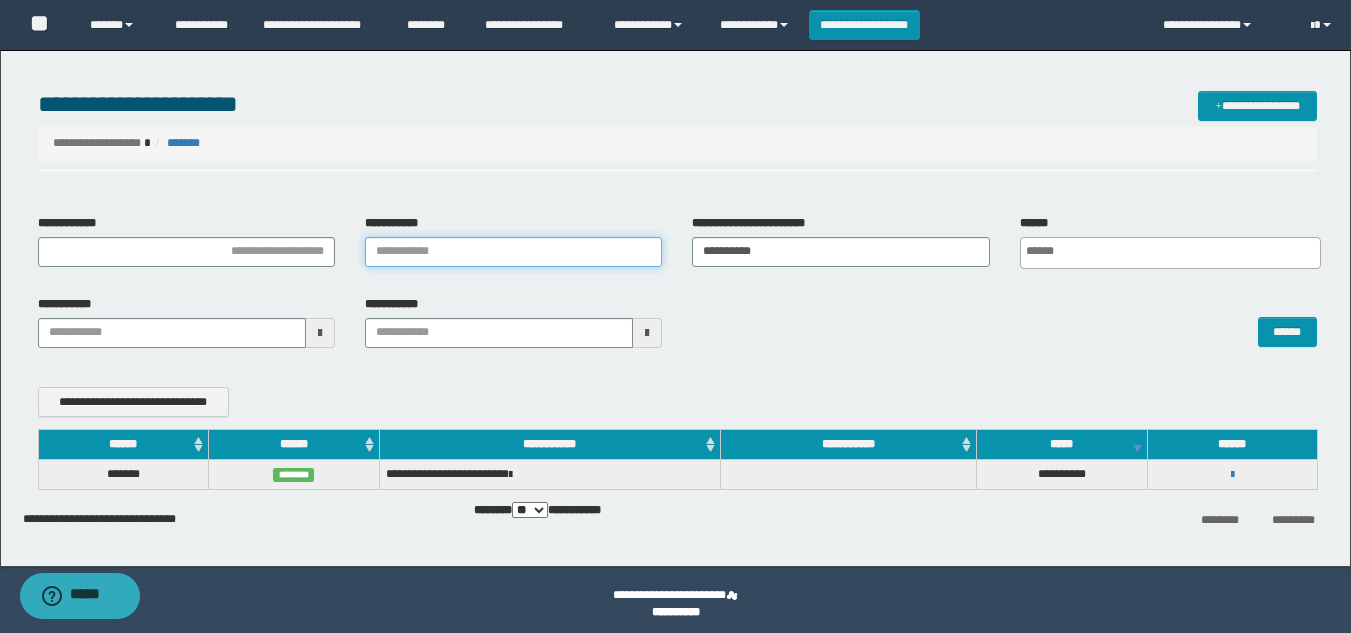 click on "**********" at bounding box center [513, 252] 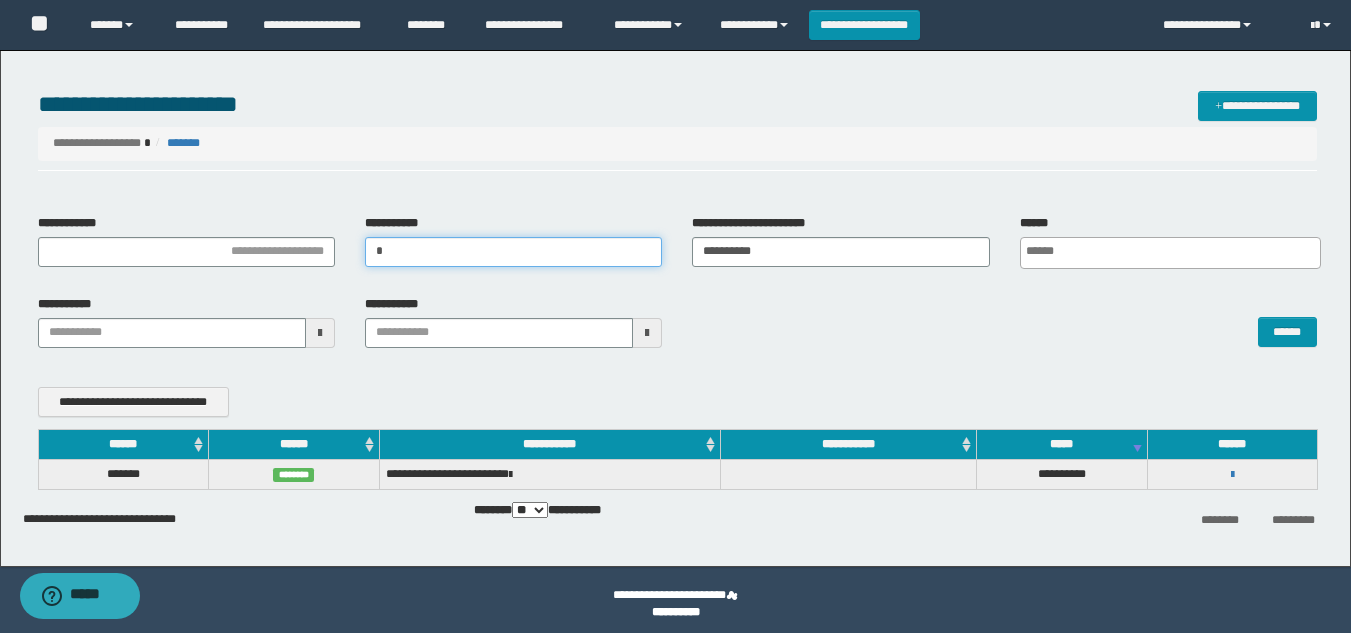 type 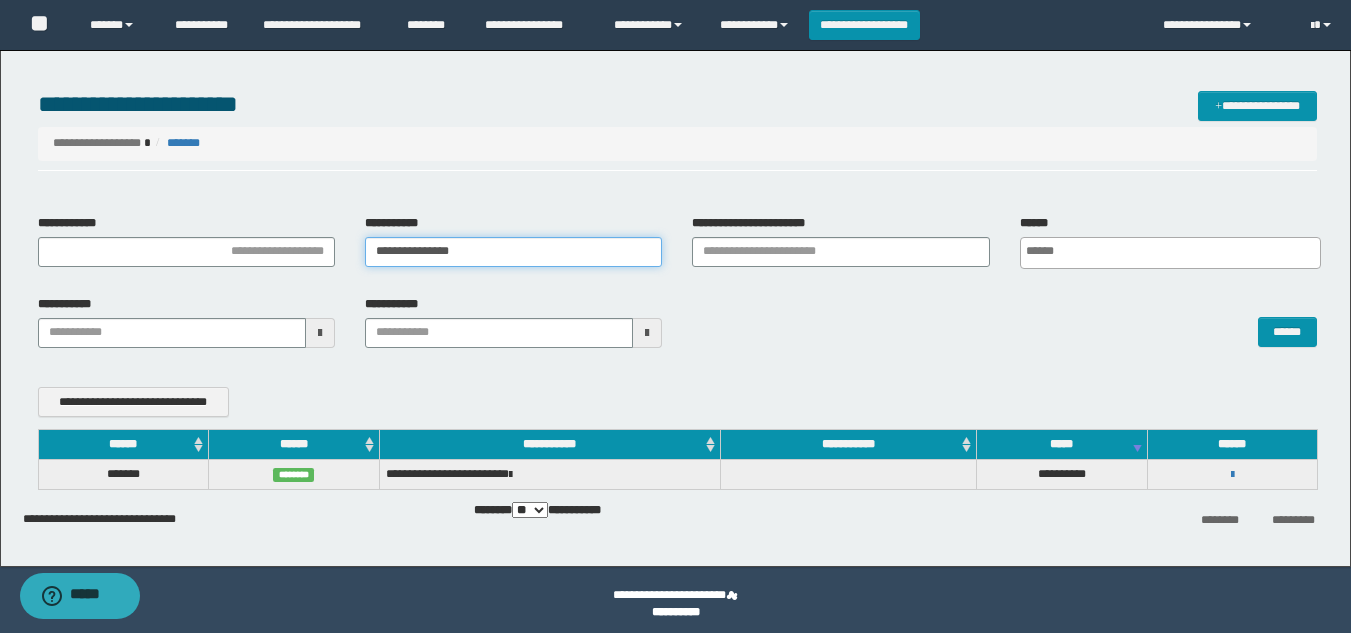type on "**********" 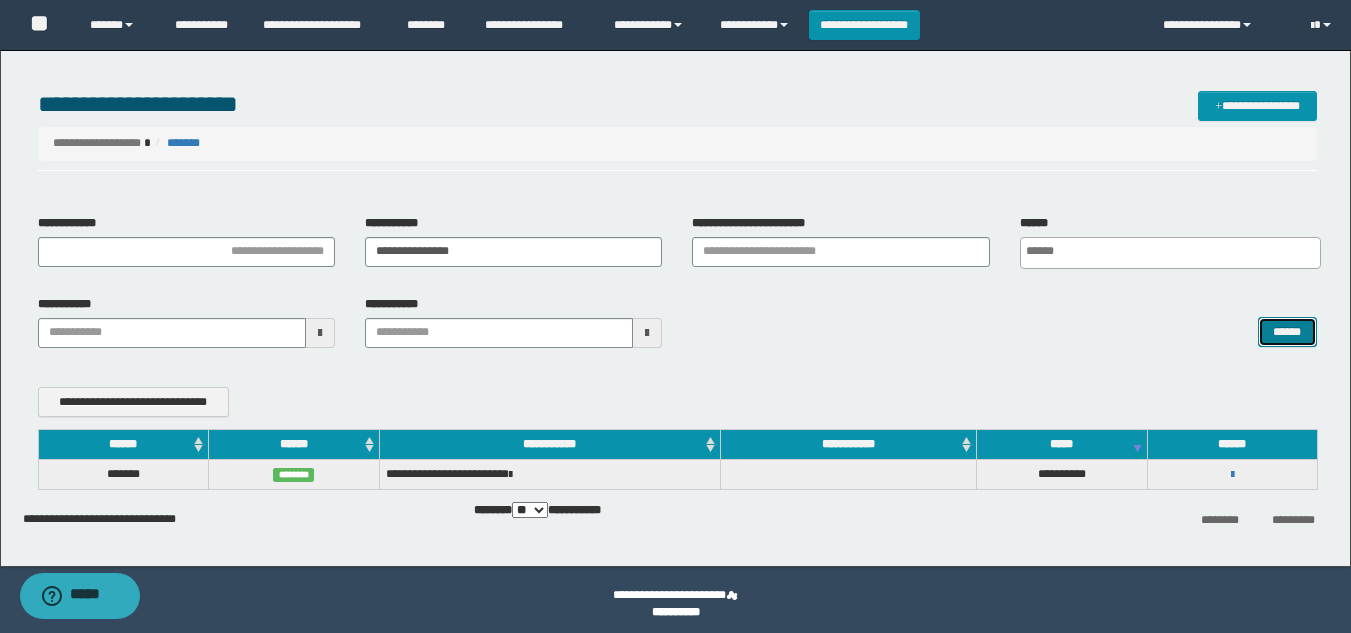 click on "******" at bounding box center (1287, 332) 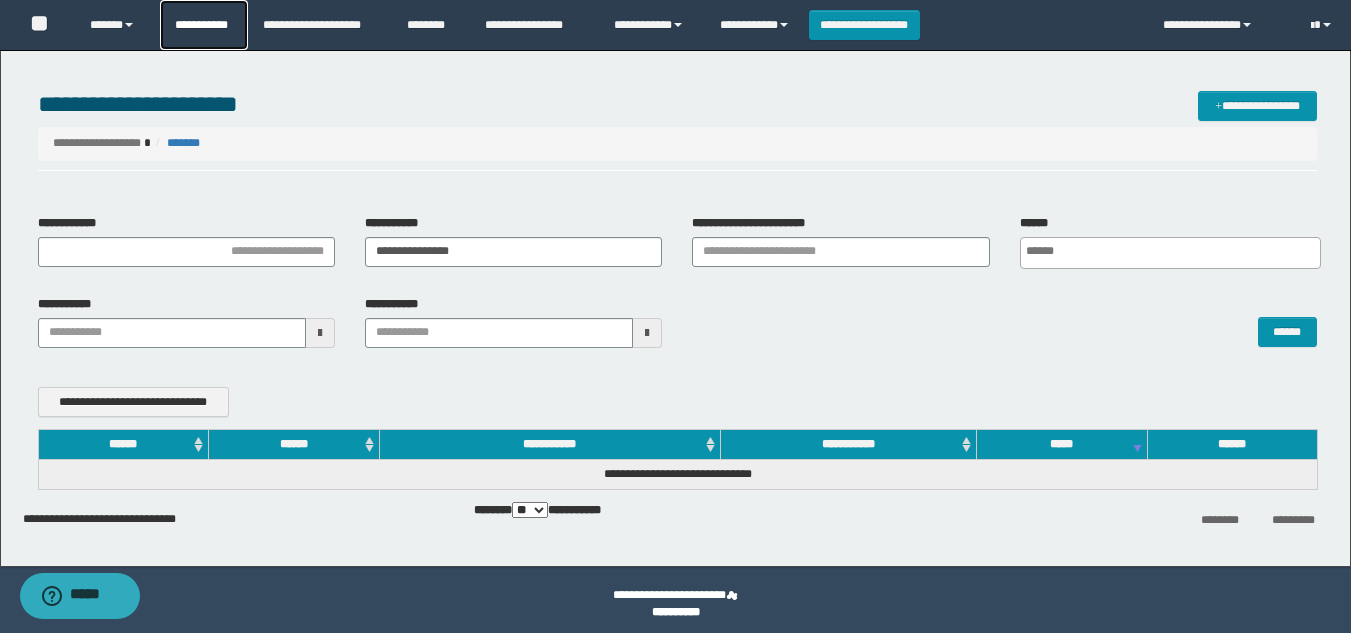 click on "**********" at bounding box center (204, 25) 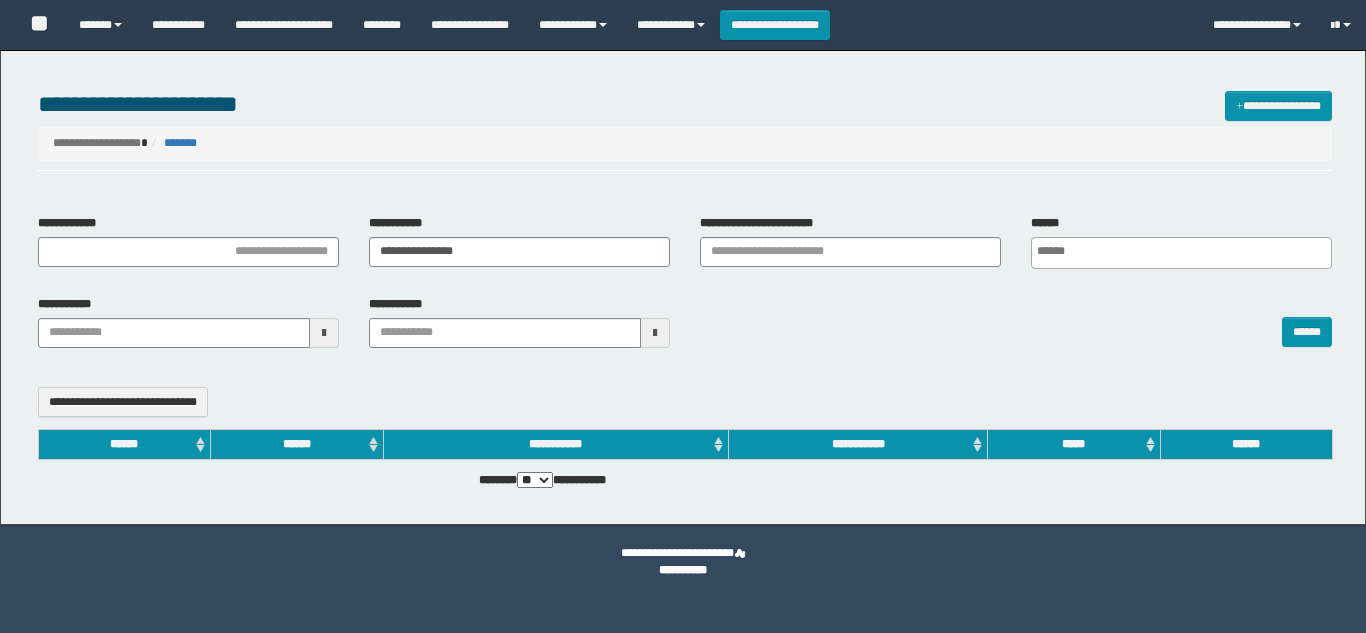select 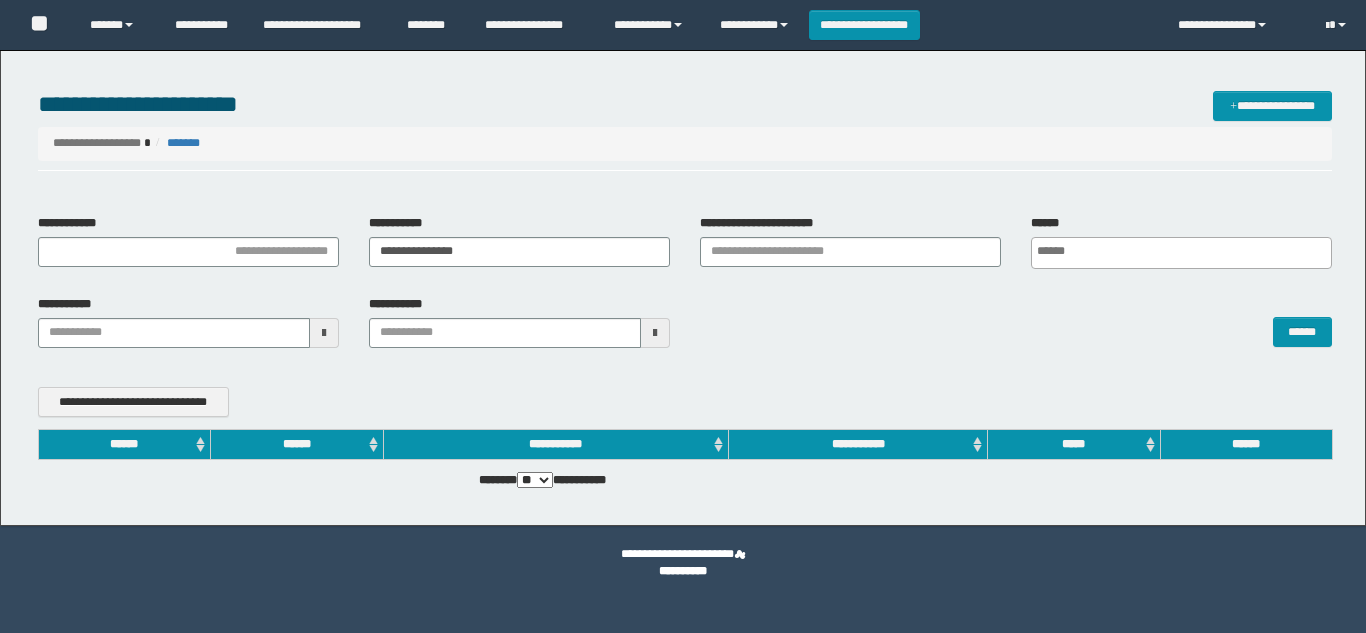 scroll, scrollTop: 0, scrollLeft: 0, axis: both 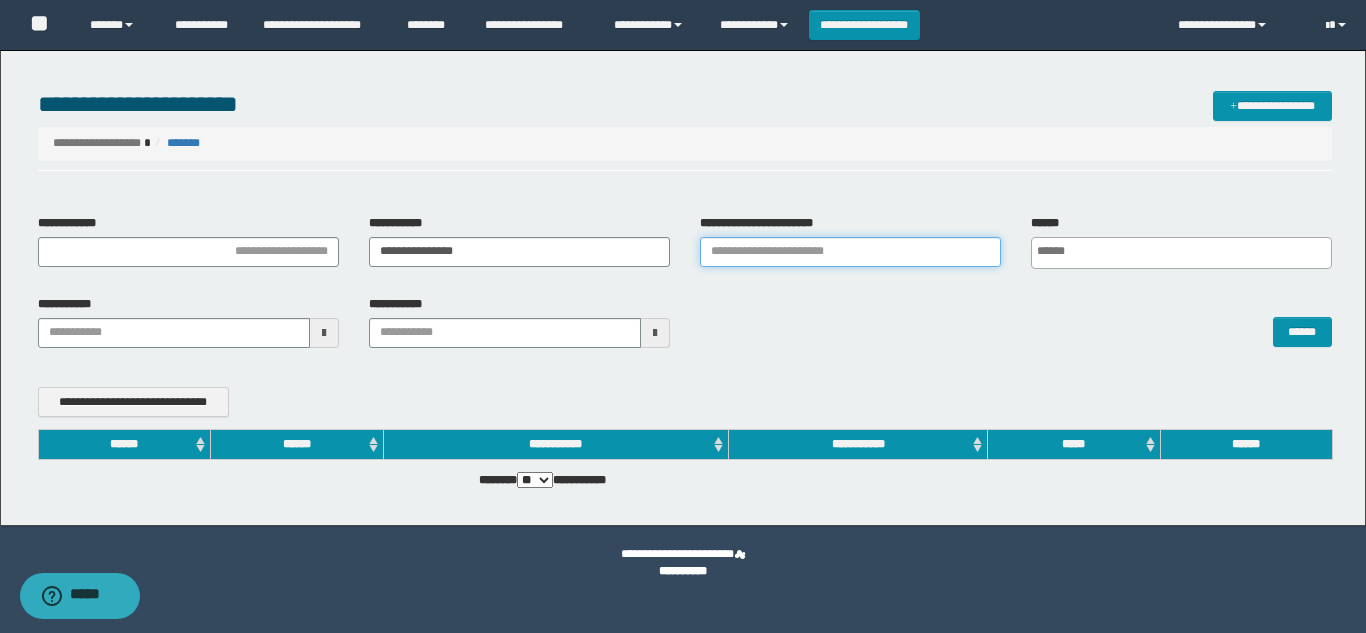 click on "**********" at bounding box center [850, 252] 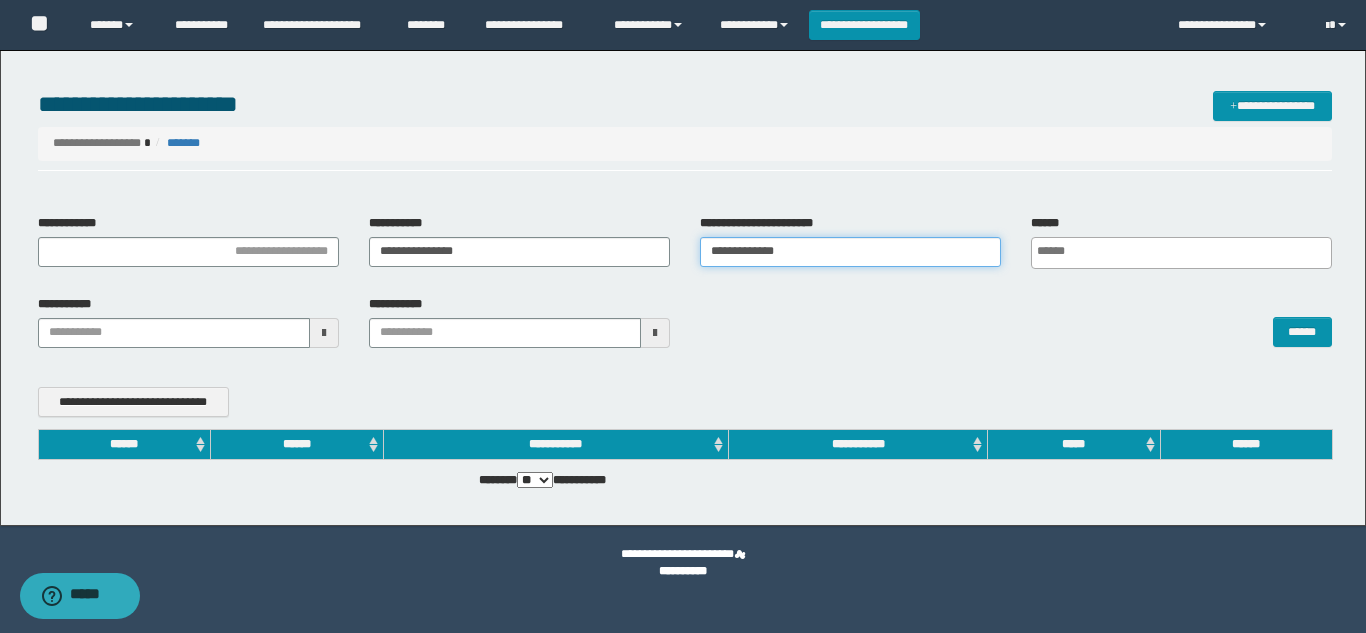 type 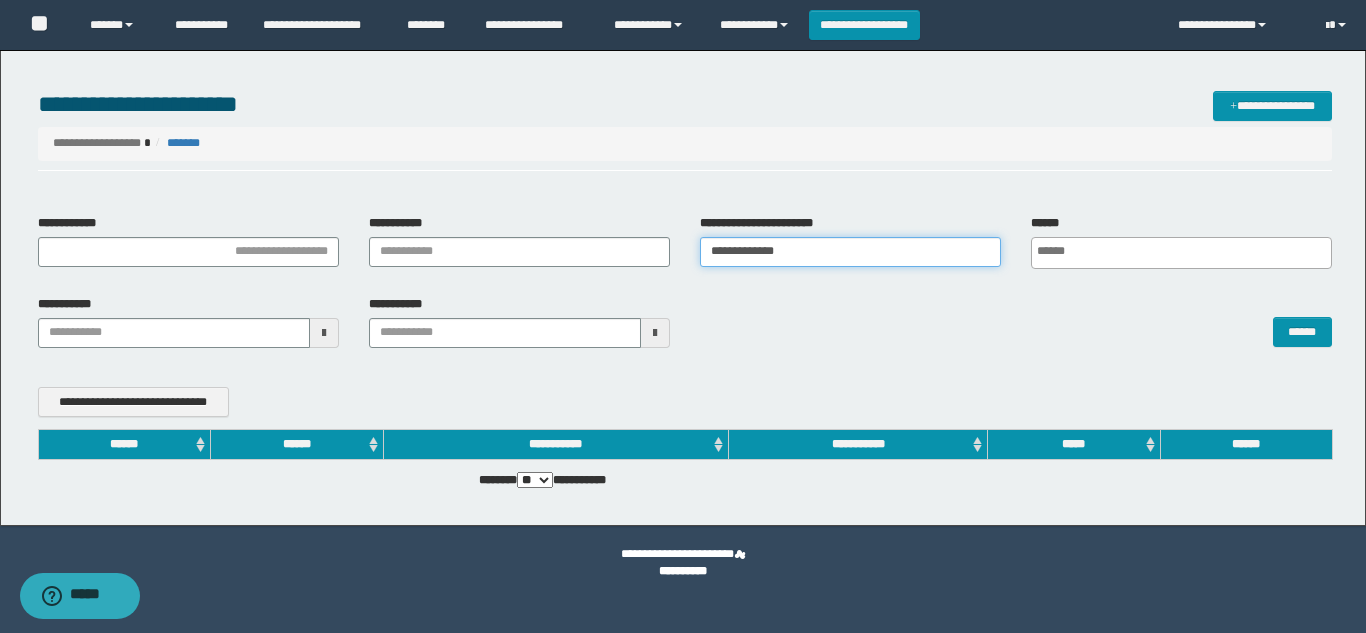 click on "**********" at bounding box center (850, 252) 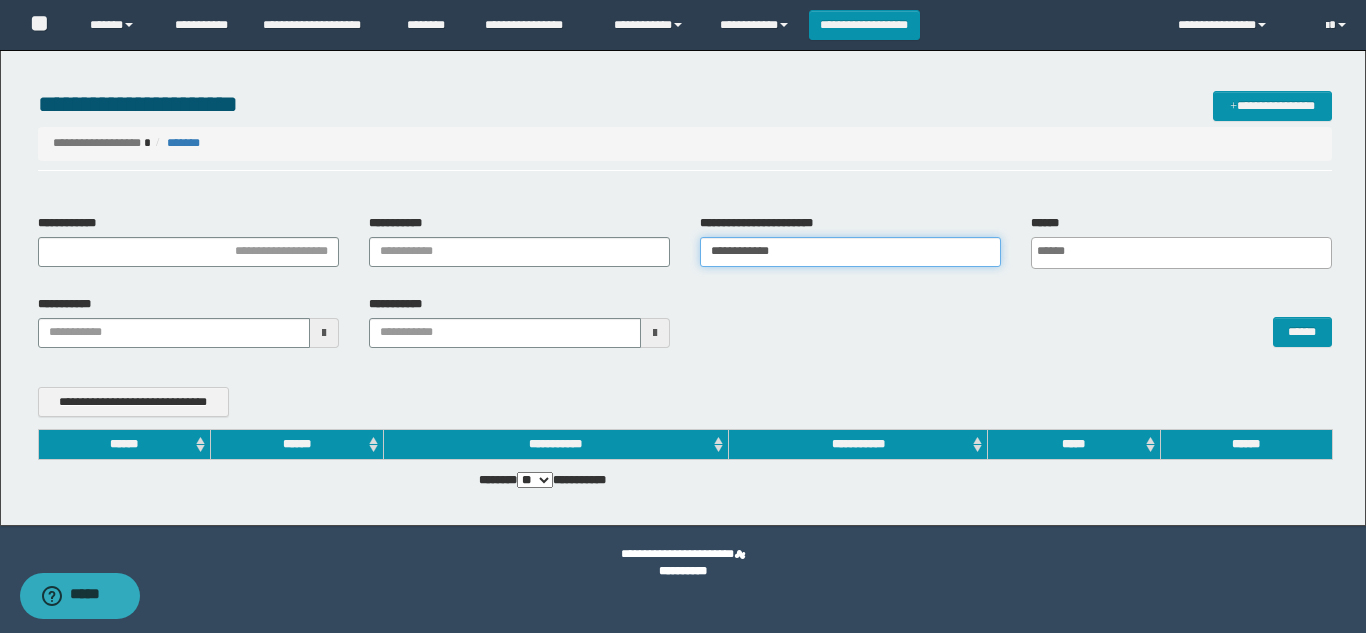 click on "**********" at bounding box center (850, 252) 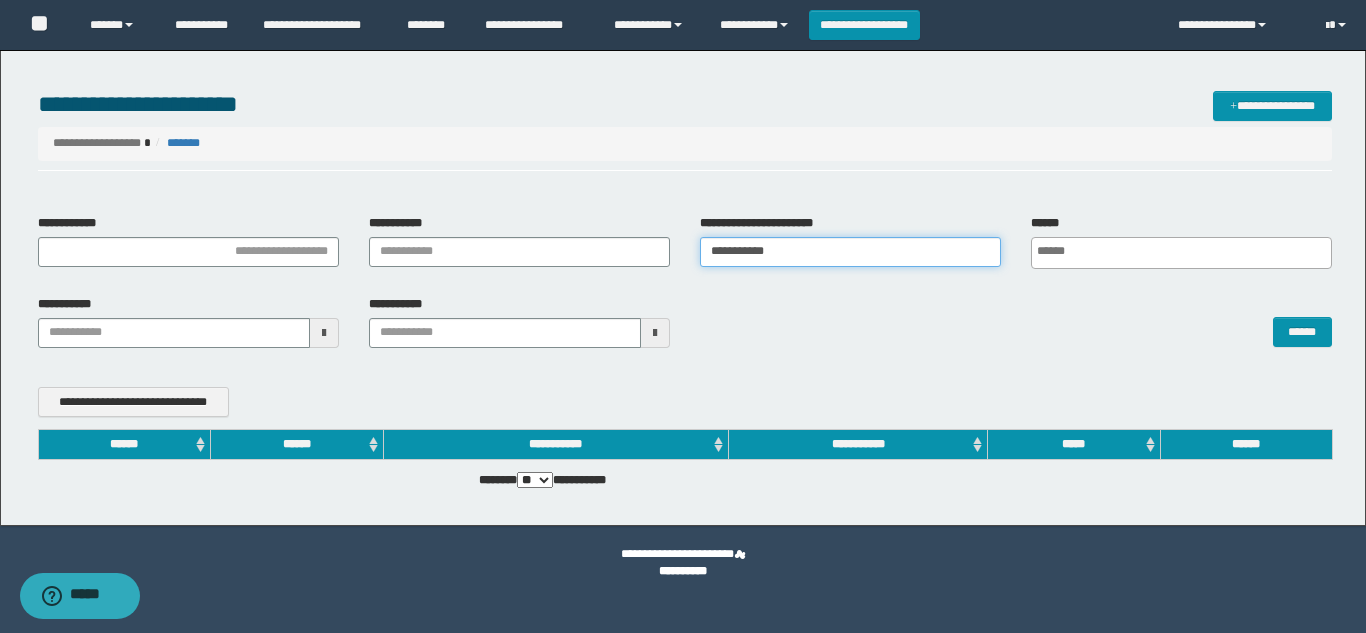 click on "**********" at bounding box center [850, 252] 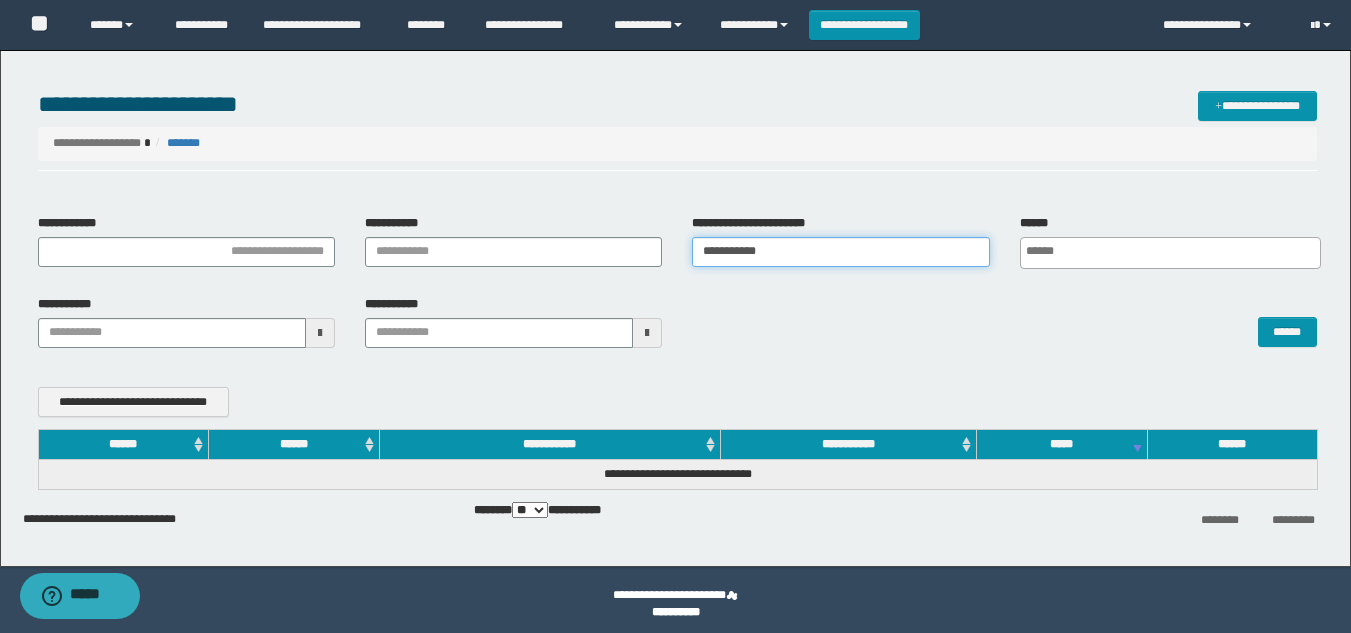 click on "**********" at bounding box center [840, 252] 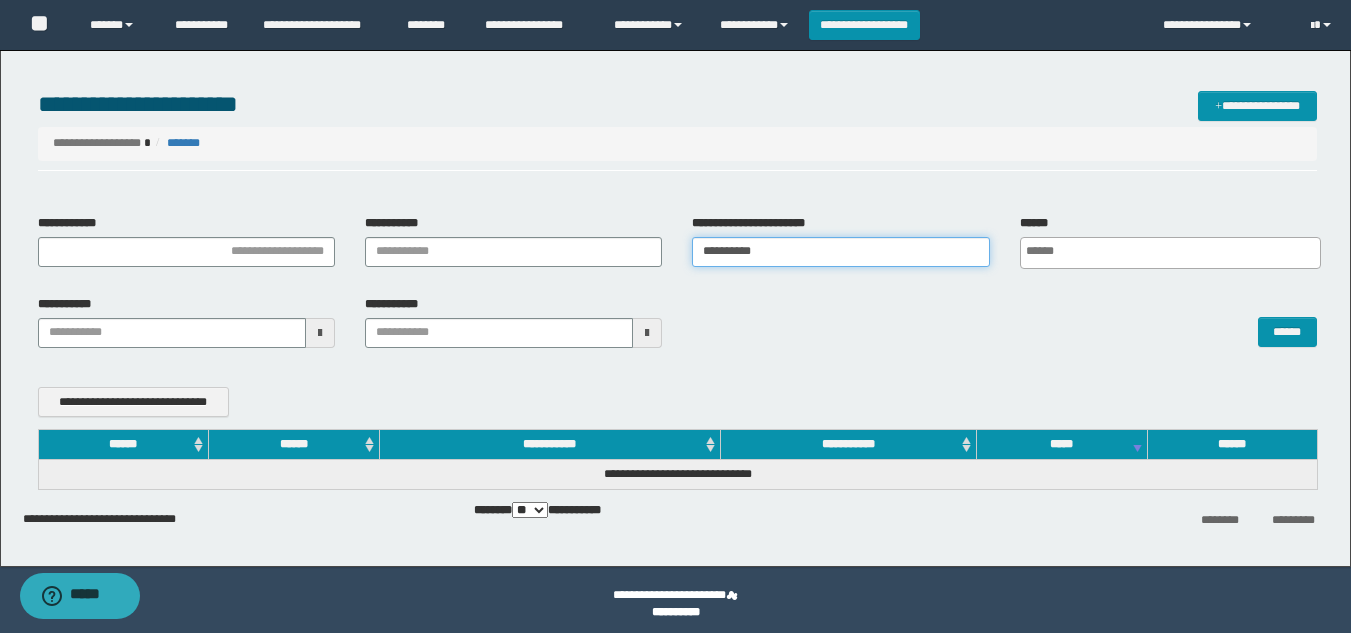 click on "**********" at bounding box center (840, 252) 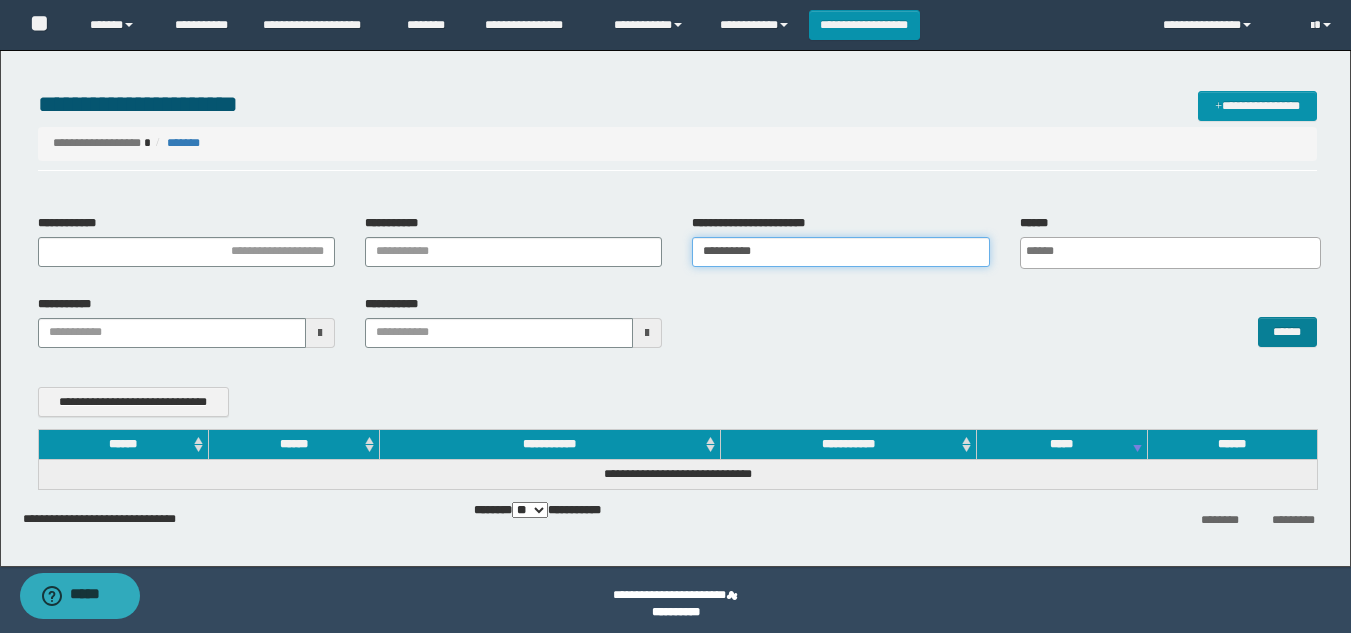 type on "**********" 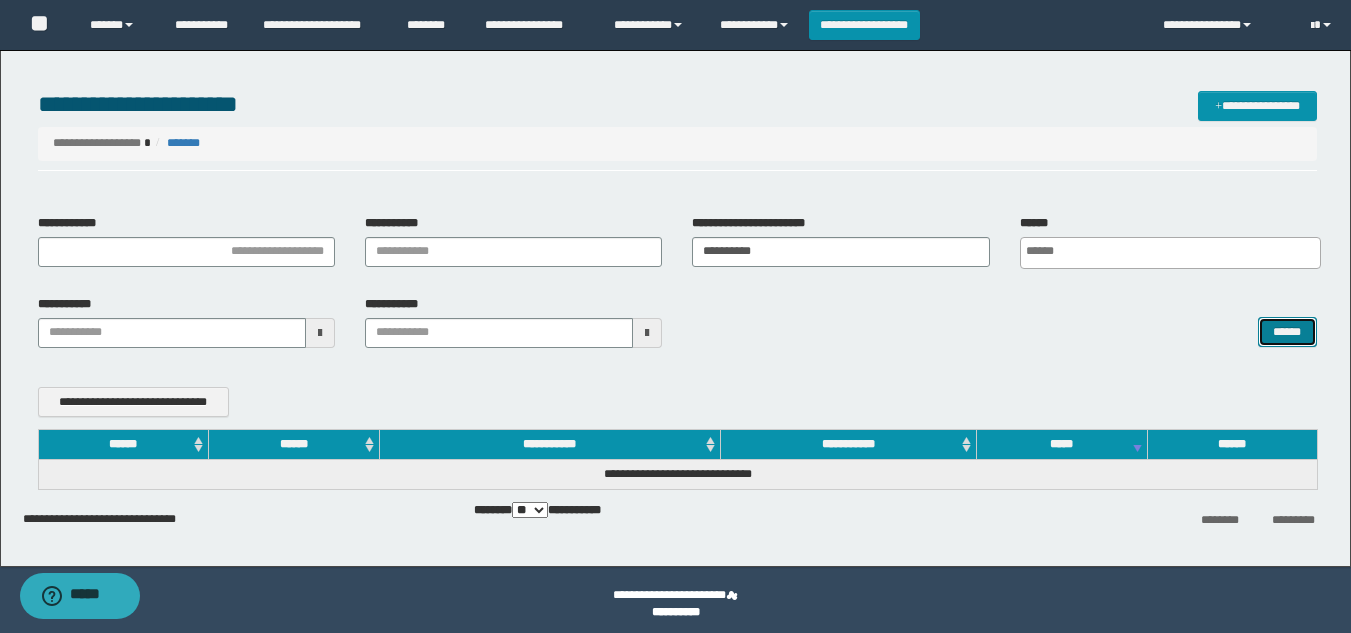 click on "******" at bounding box center [1287, 332] 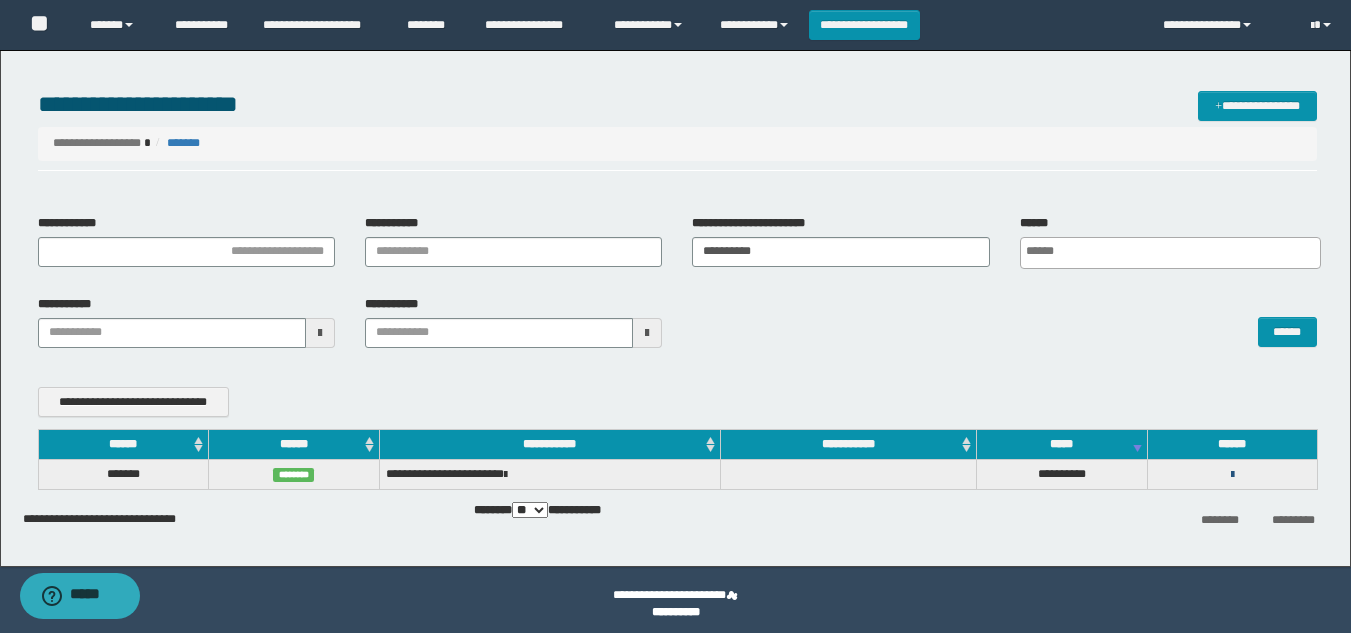 click at bounding box center (1232, 475) 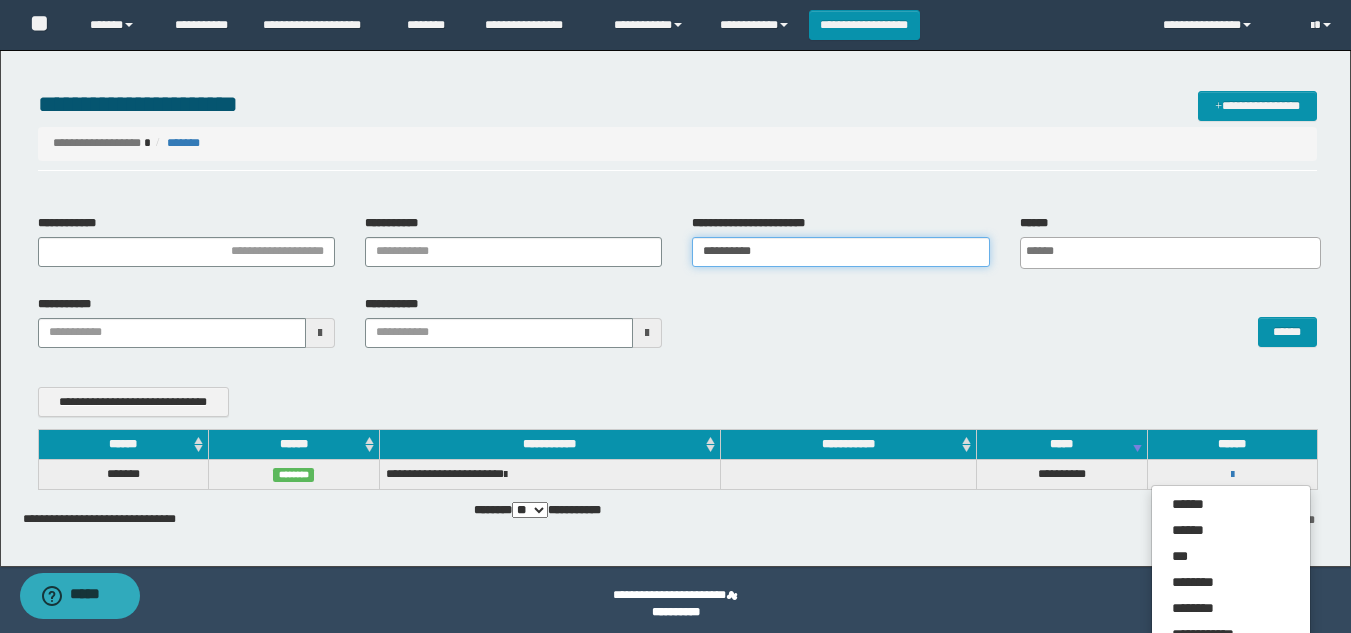 drag, startPoint x: 784, startPoint y: 258, endPoint x: 350, endPoint y: 198, distance: 438.12784 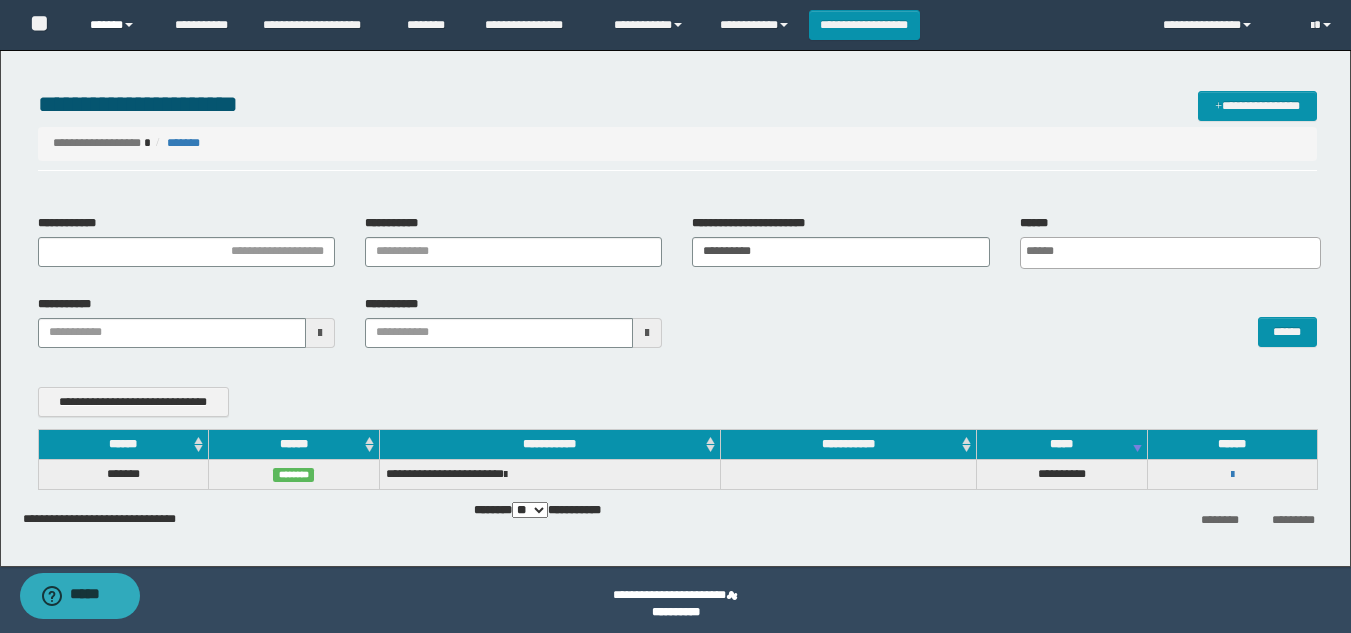 click on "******" at bounding box center (117, 25) 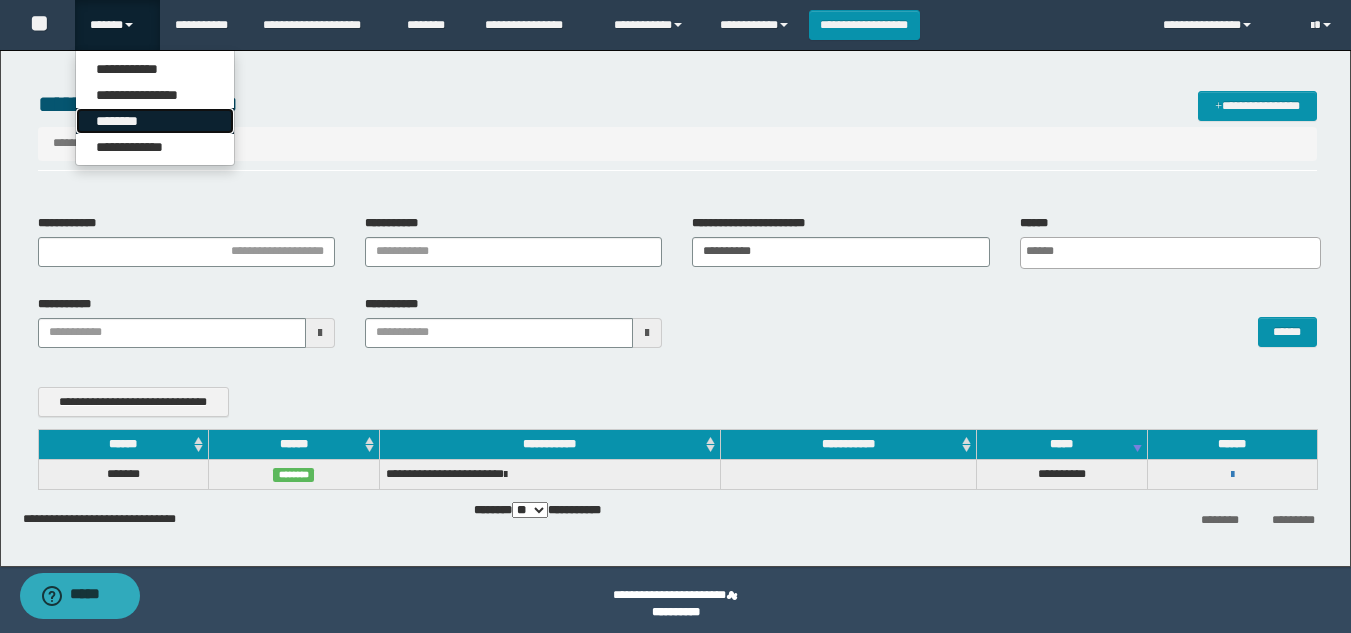 click on "********" at bounding box center [155, 121] 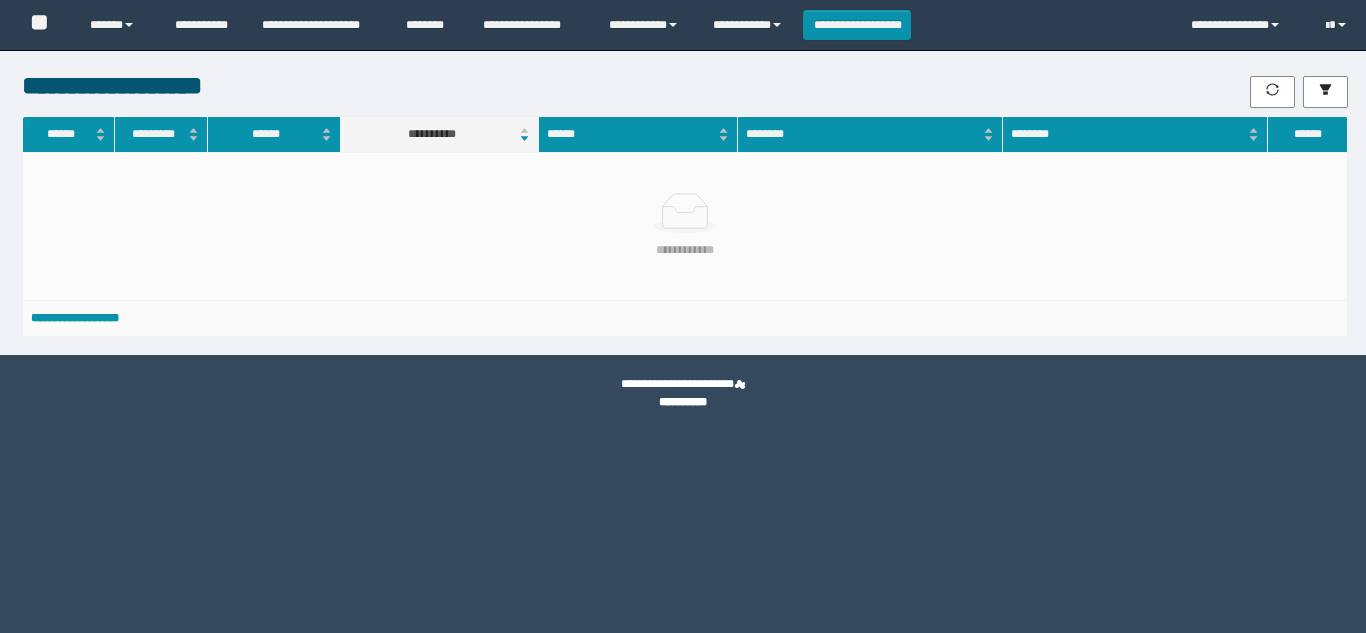 scroll, scrollTop: 0, scrollLeft: 0, axis: both 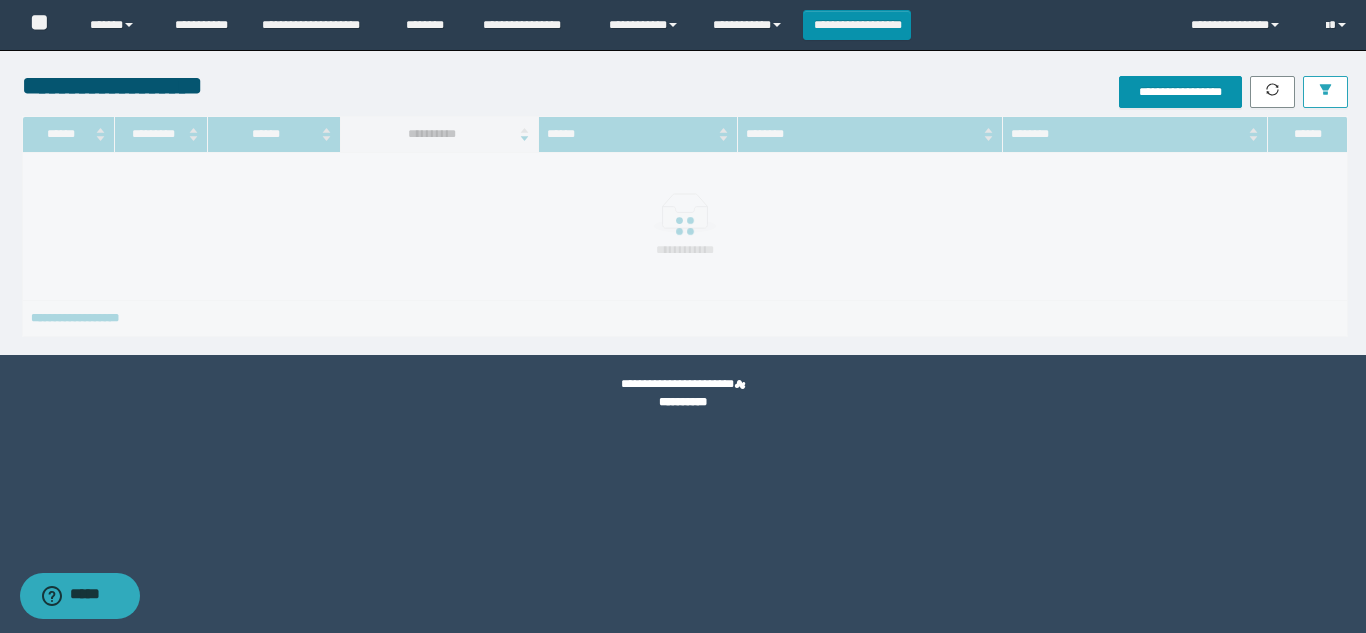 click at bounding box center (1325, 92) 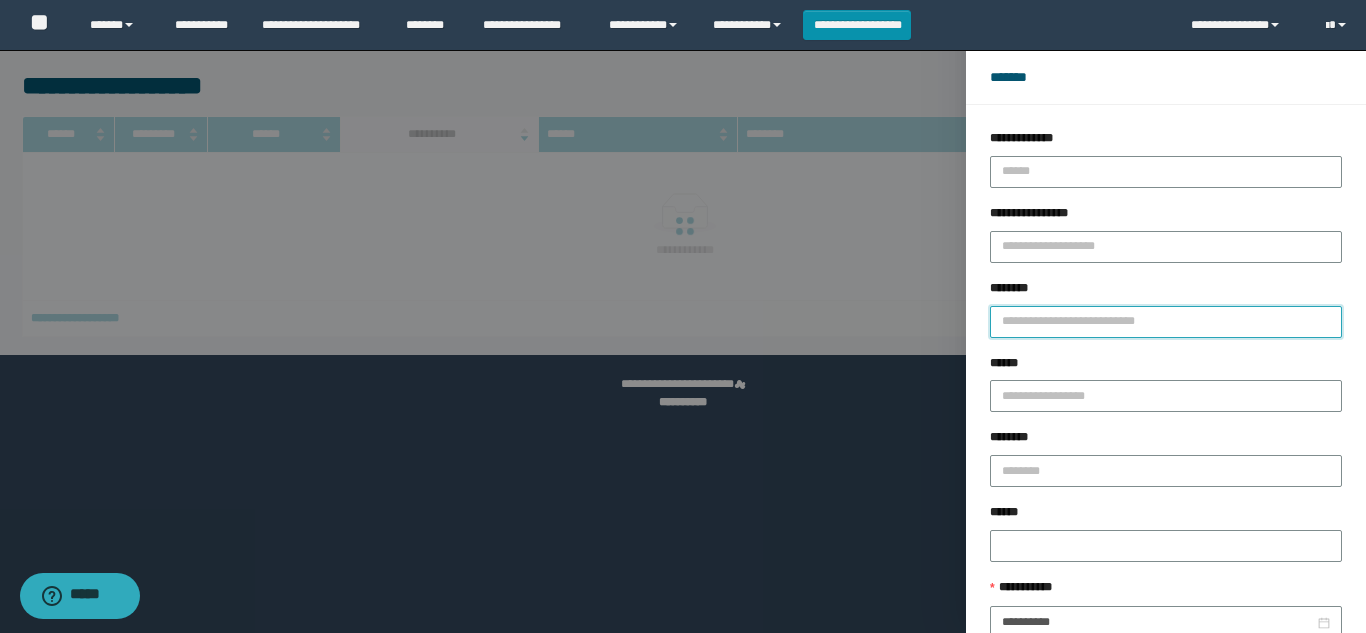 click on "********" at bounding box center [1166, 322] 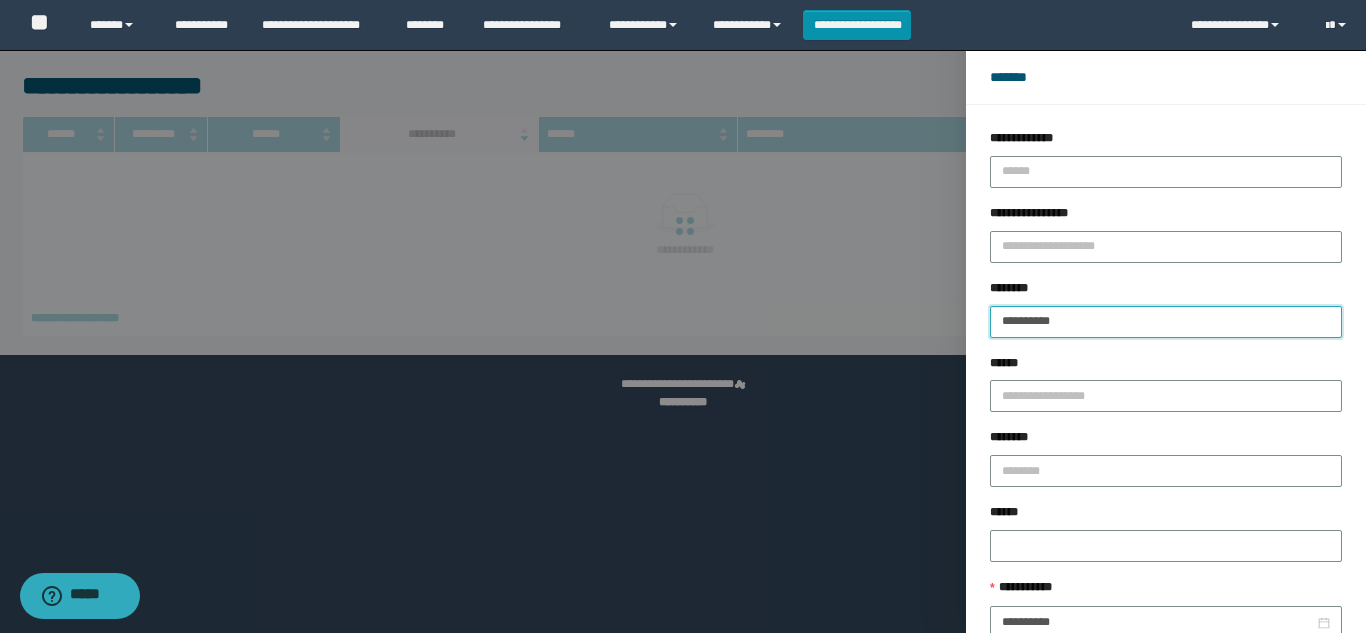 type on "**********" 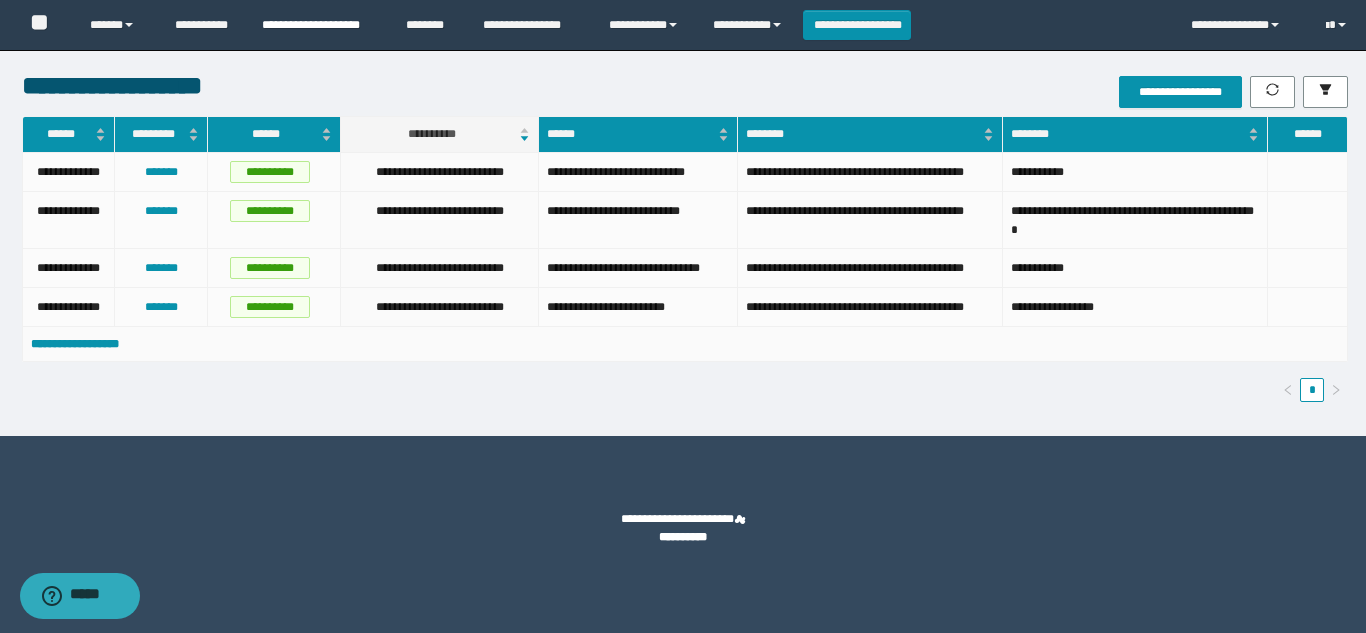 click on "**********" at bounding box center [319, 25] 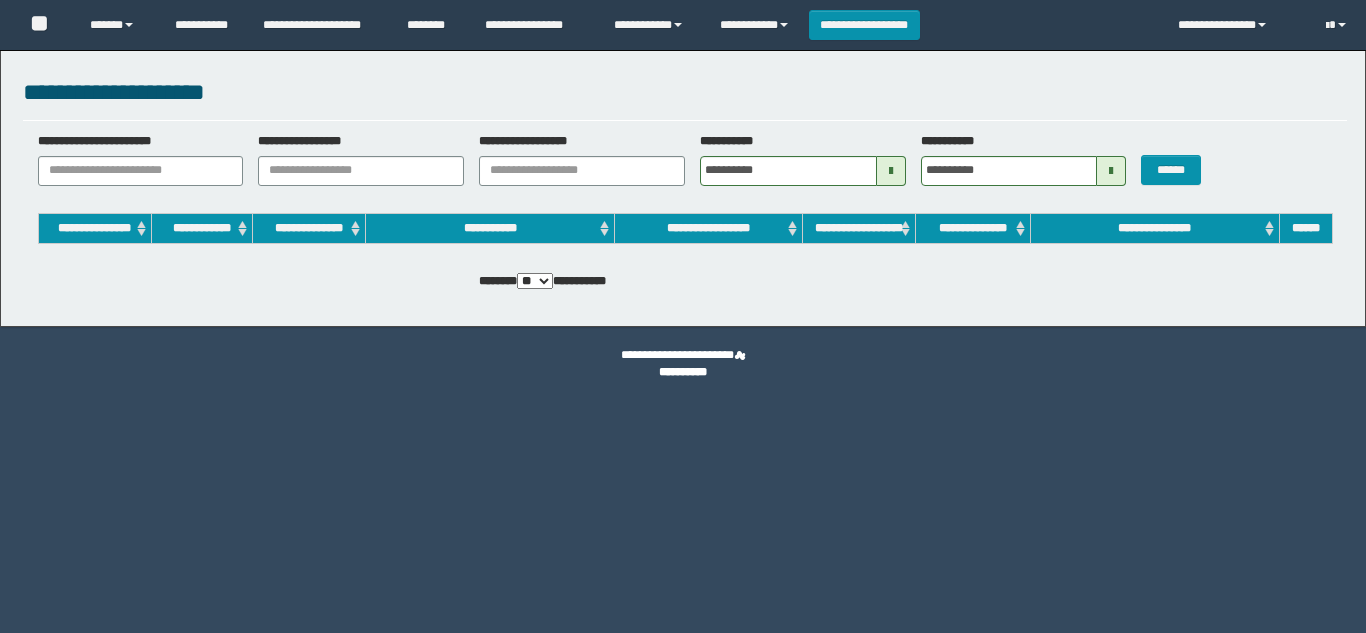 scroll, scrollTop: 0, scrollLeft: 0, axis: both 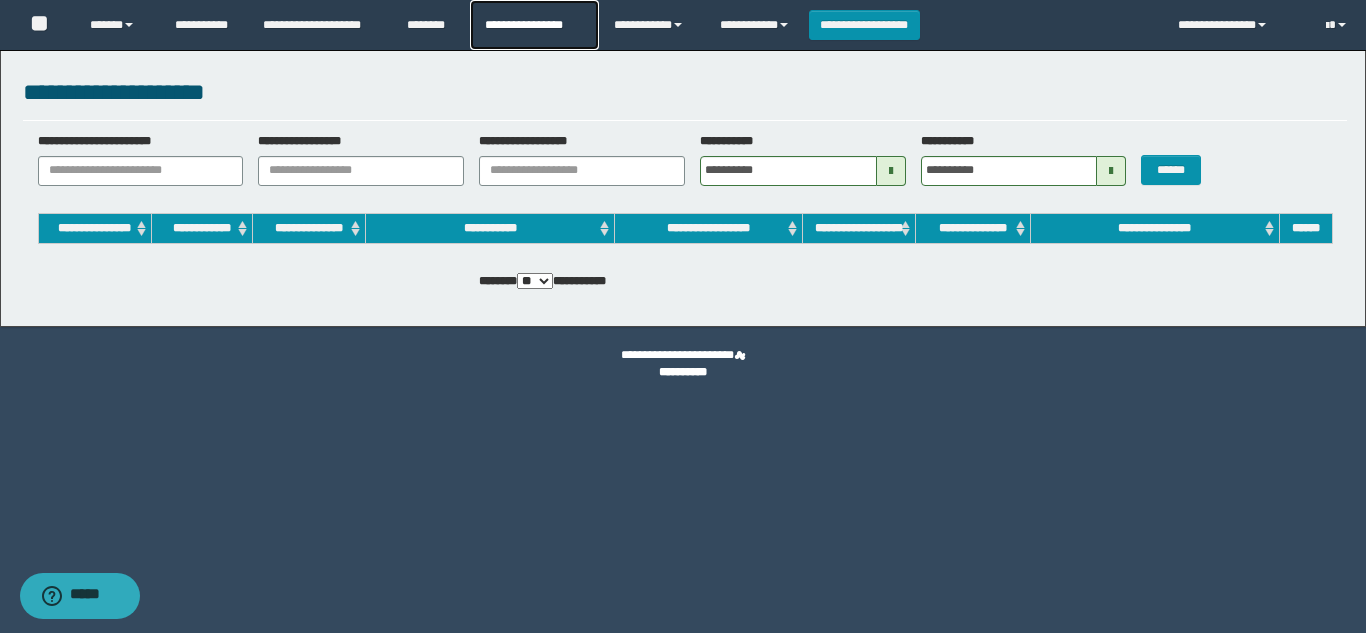 click on "**********" at bounding box center [534, 25] 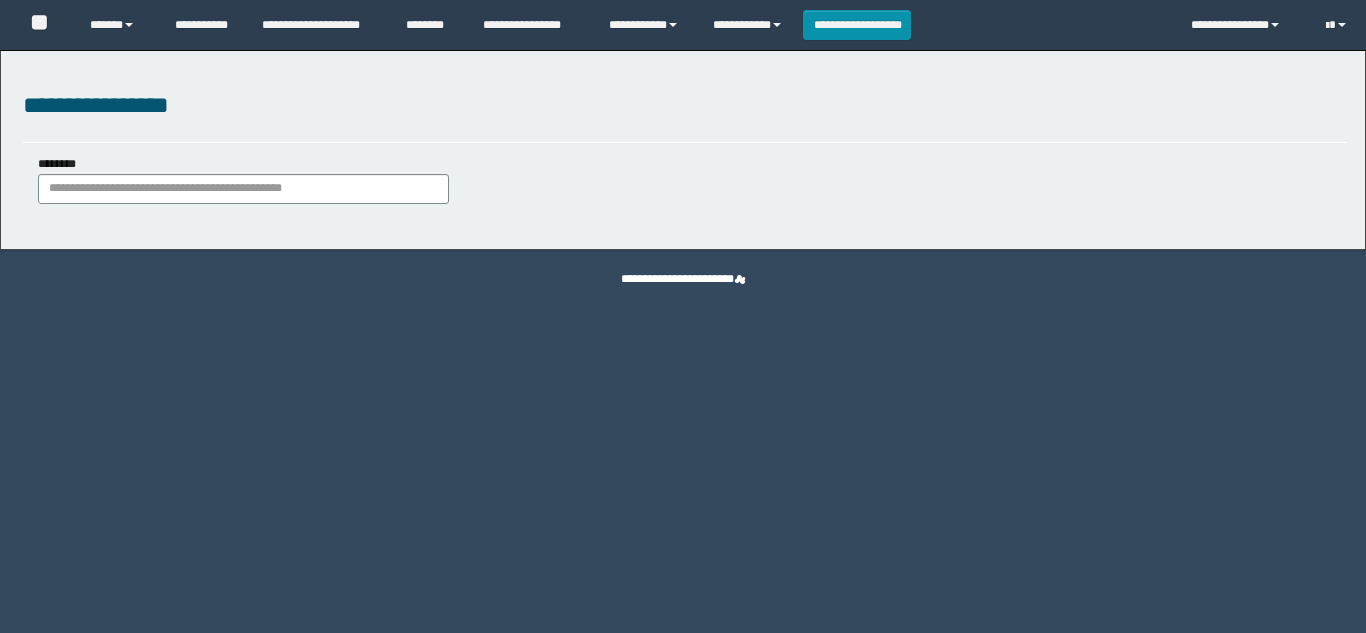 click on "**********" at bounding box center (531, 25) 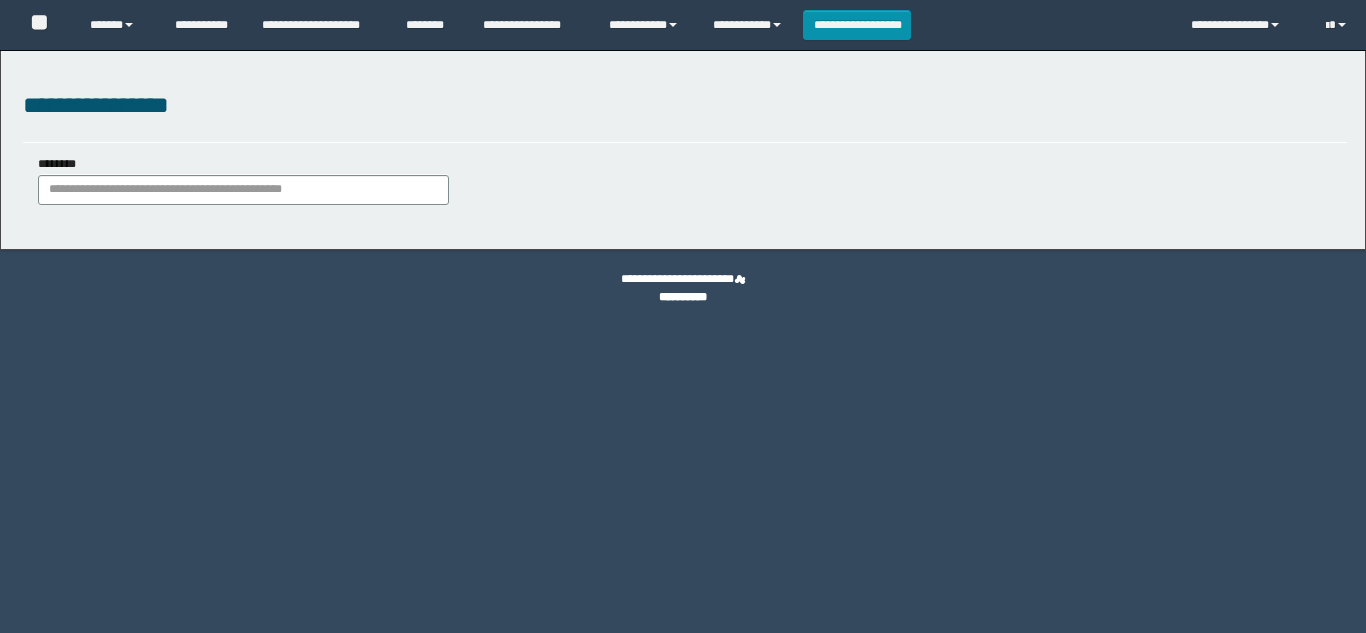 scroll, scrollTop: 0, scrollLeft: 0, axis: both 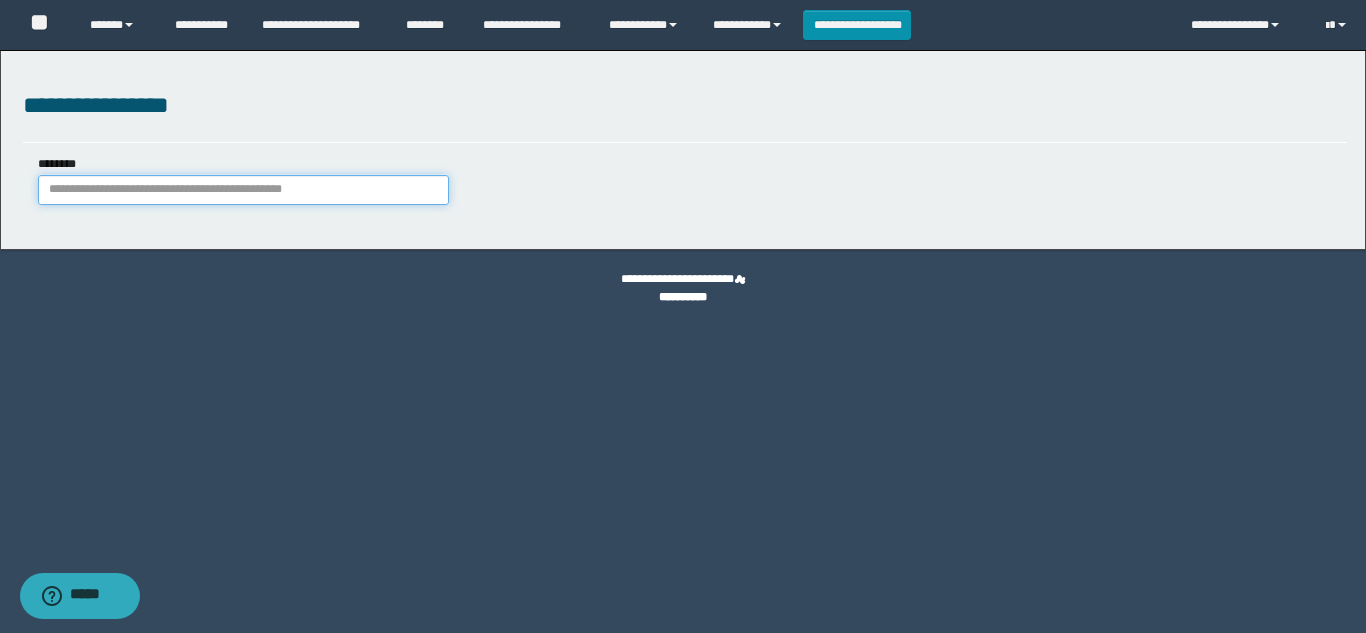 click on "********" at bounding box center (243, 190) 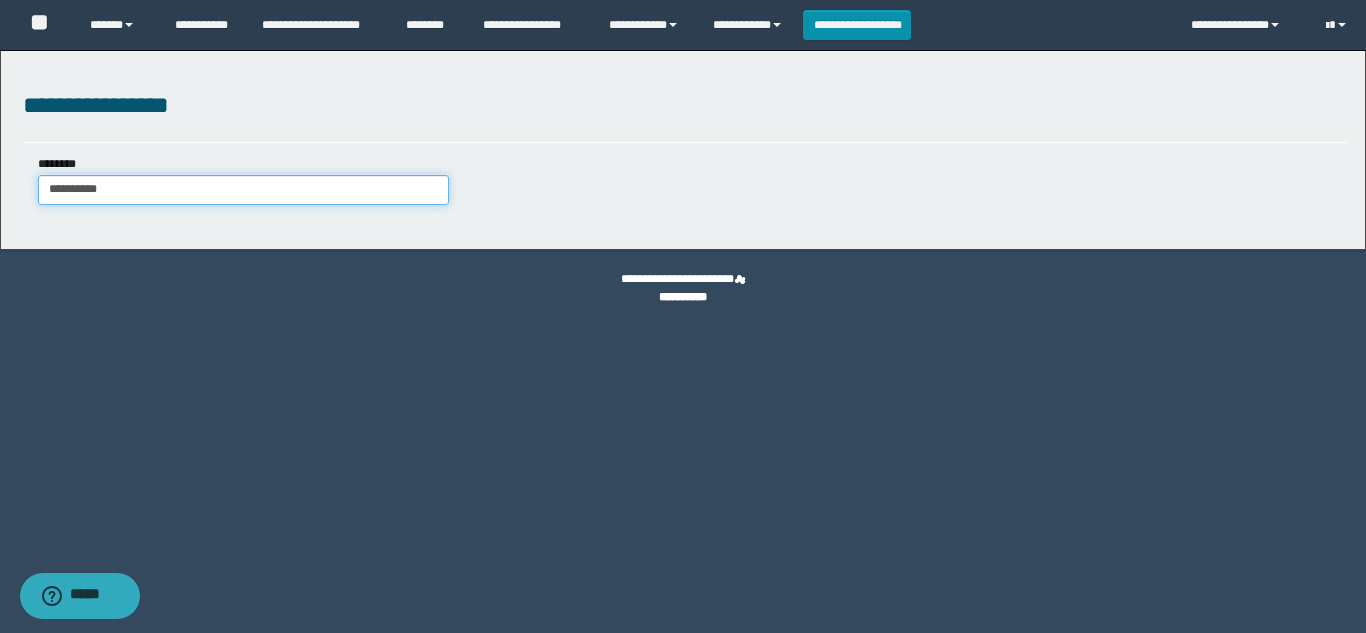type on "**********" 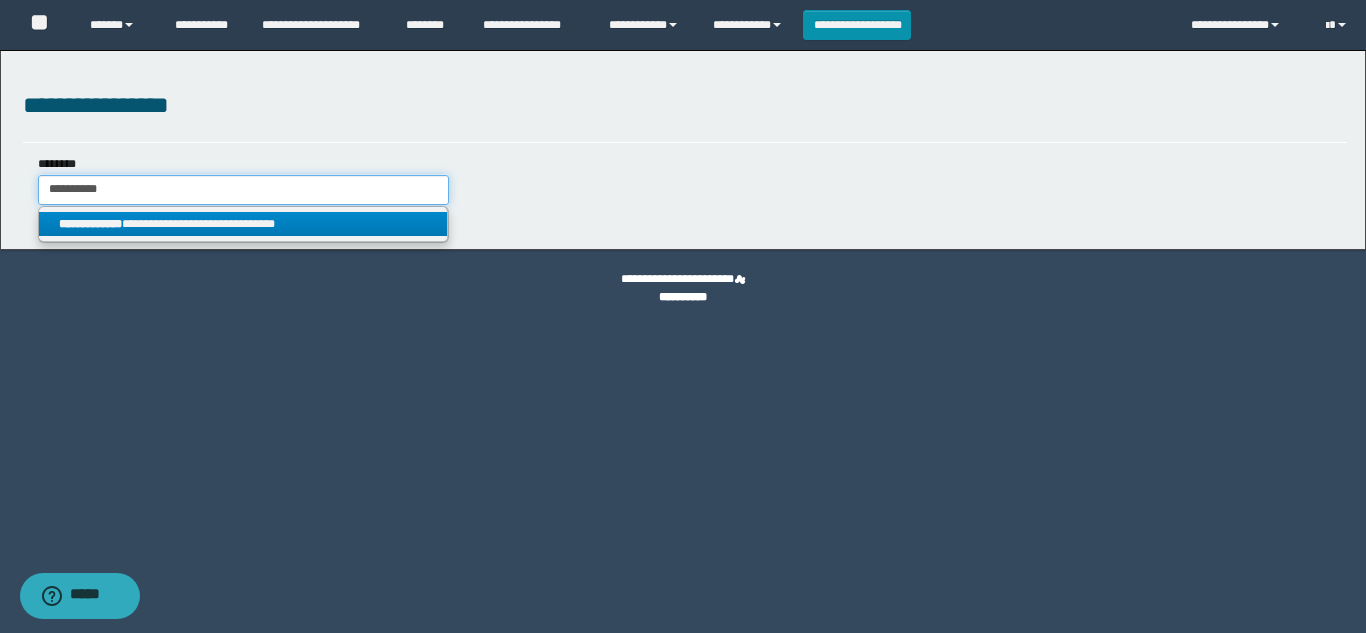 type on "**********" 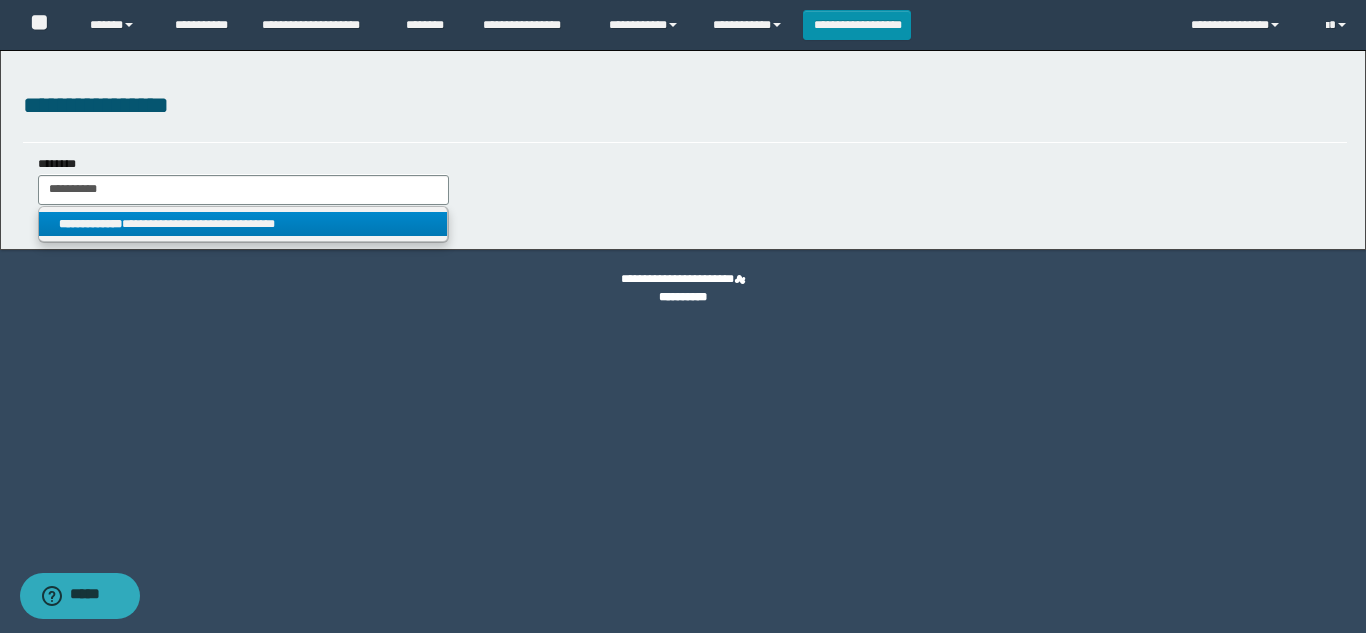 click on "**********" at bounding box center (243, 224) 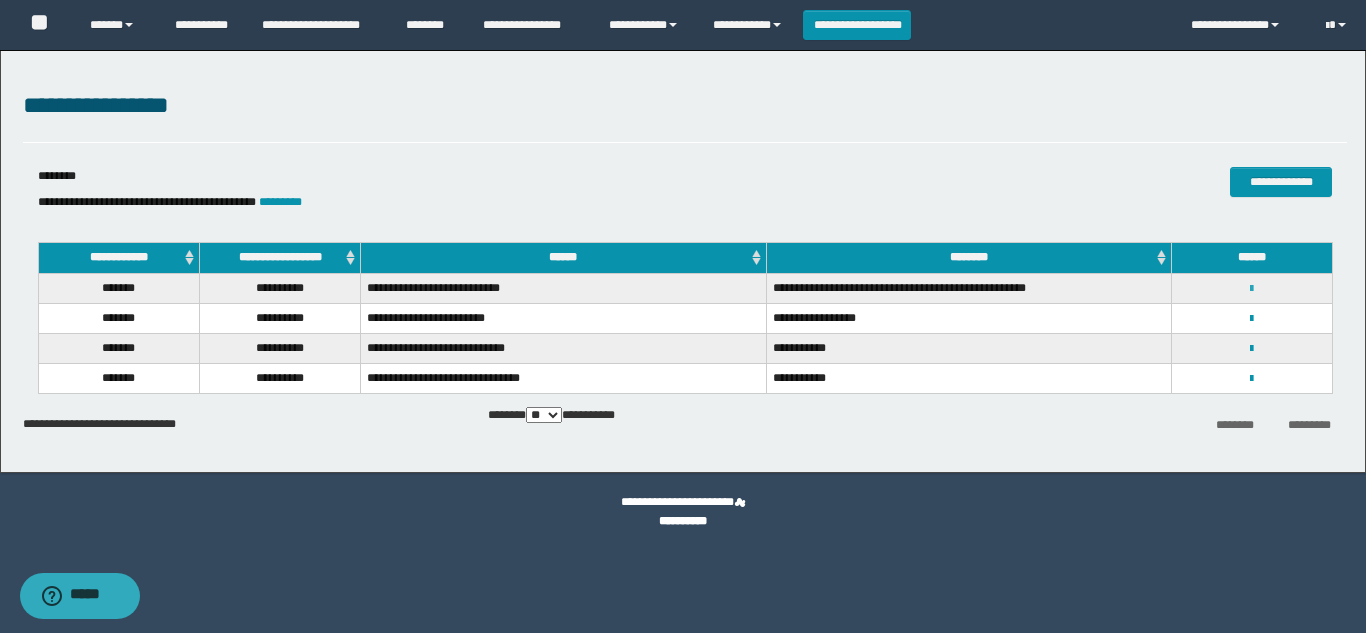 click at bounding box center (1251, 289) 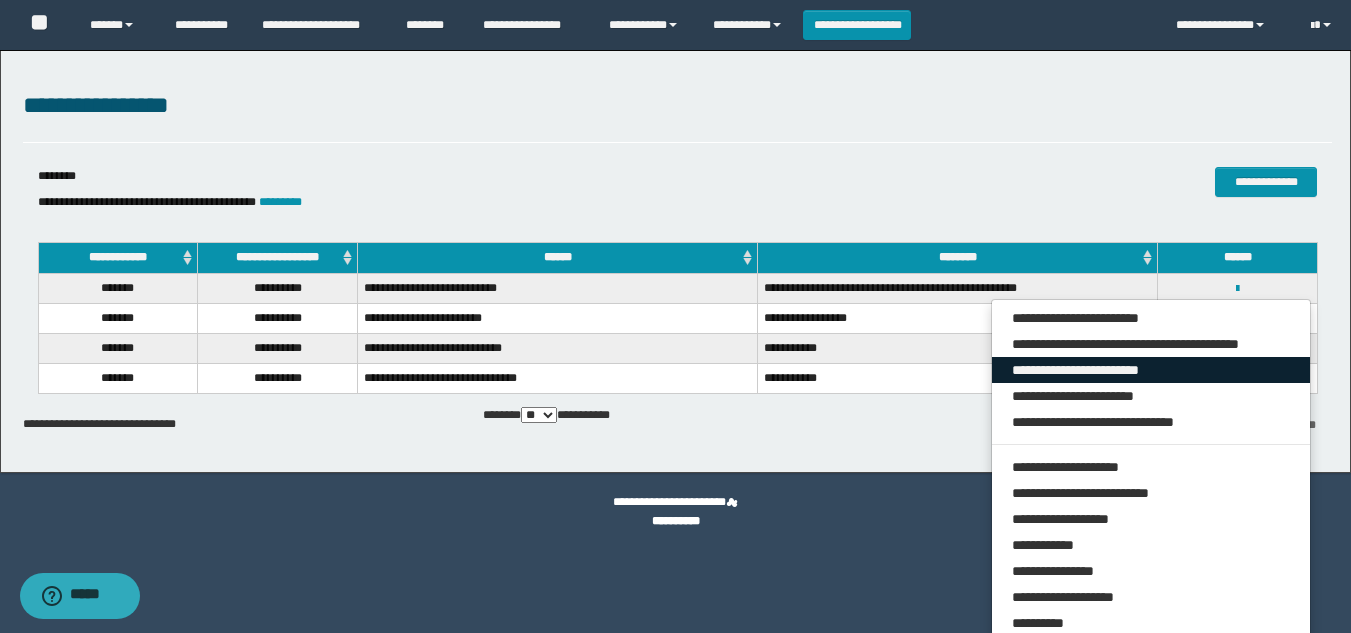 click on "**********" at bounding box center (1151, 370) 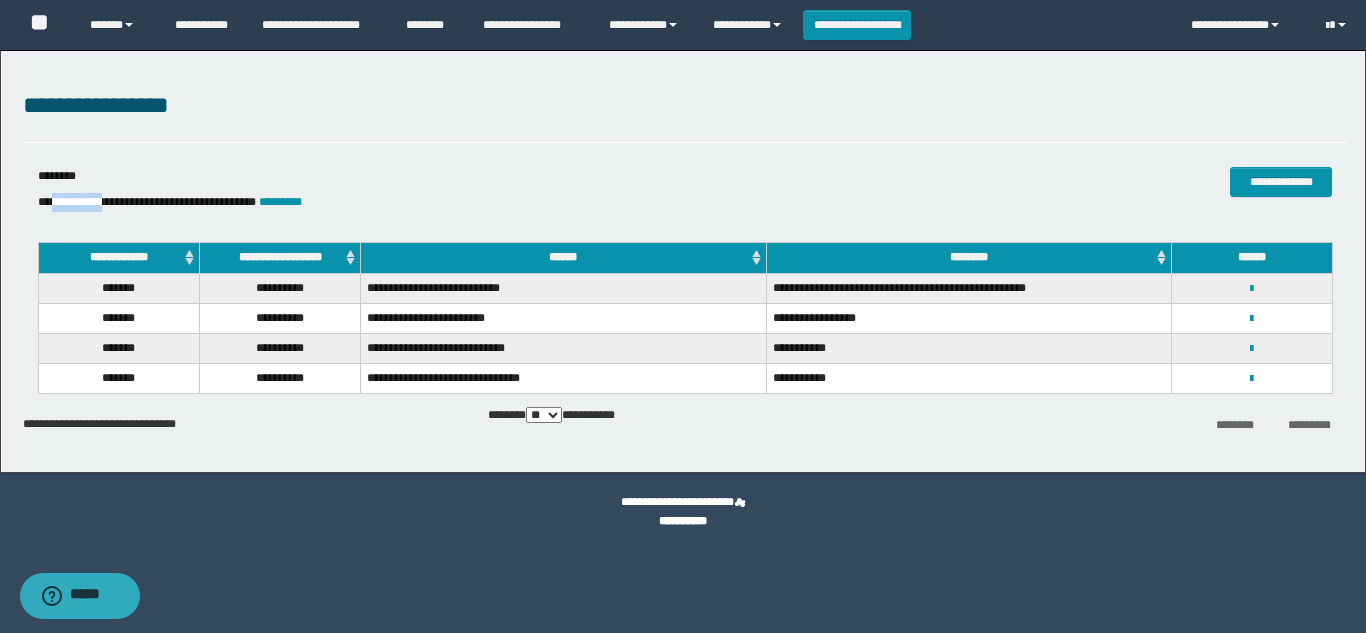 drag, startPoint x: 120, startPoint y: 201, endPoint x: 56, endPoint y: 213, distance: 65.11528 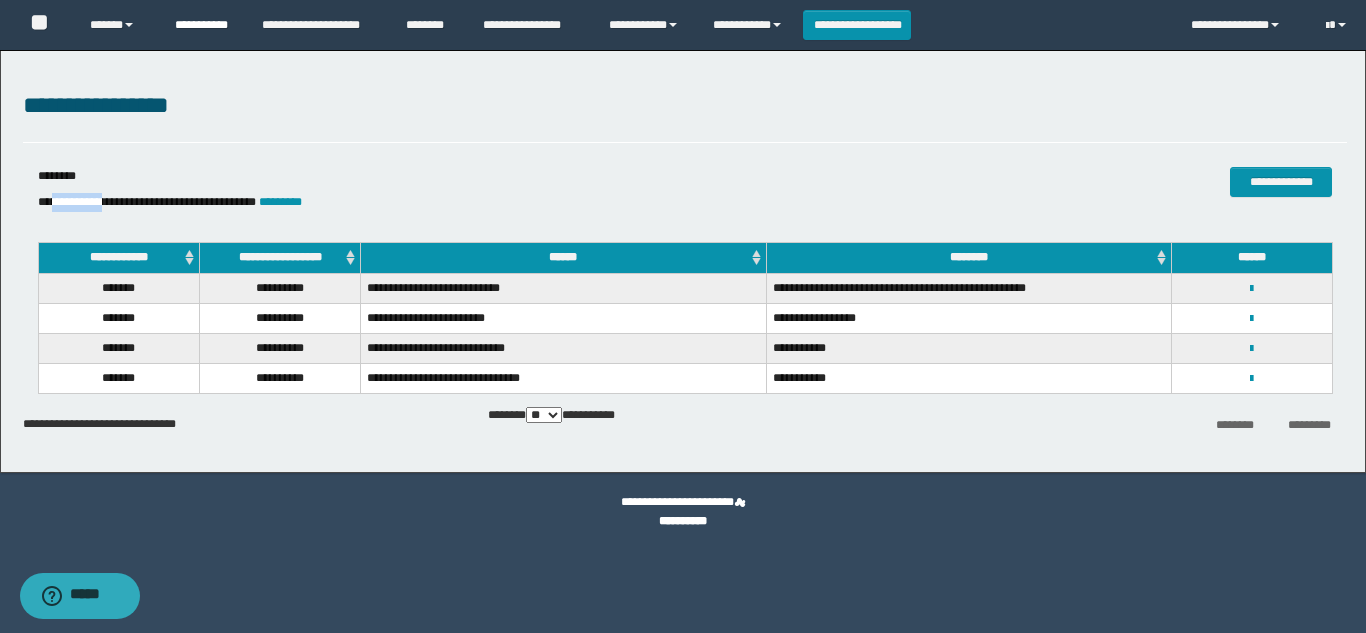 click on "**********" at bounding box center (203, 25) 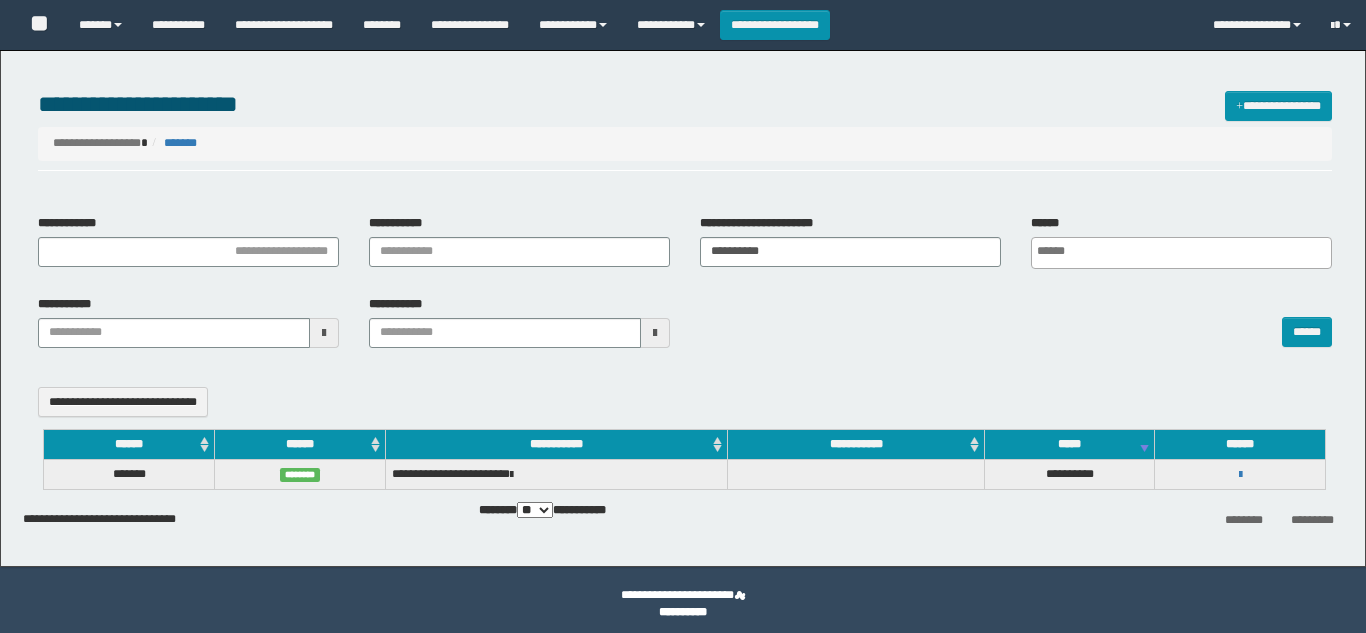 select 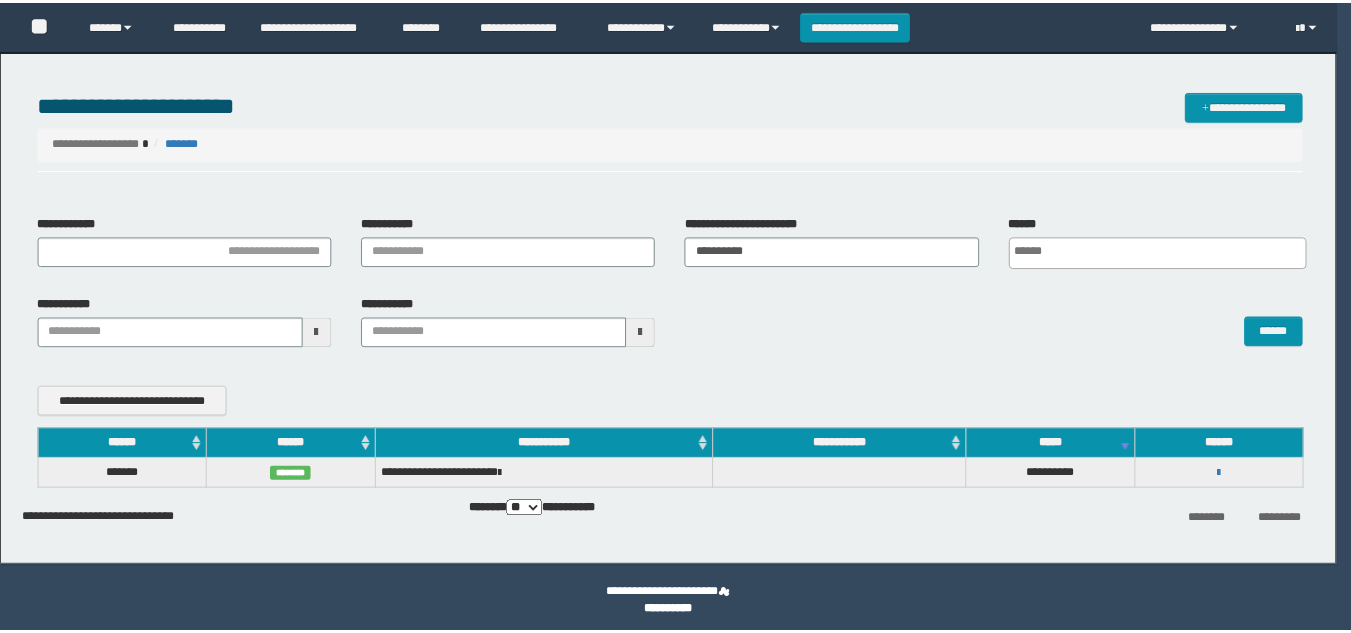 scroll, scrollTop: 0, scrollLeft: 0, axis: both 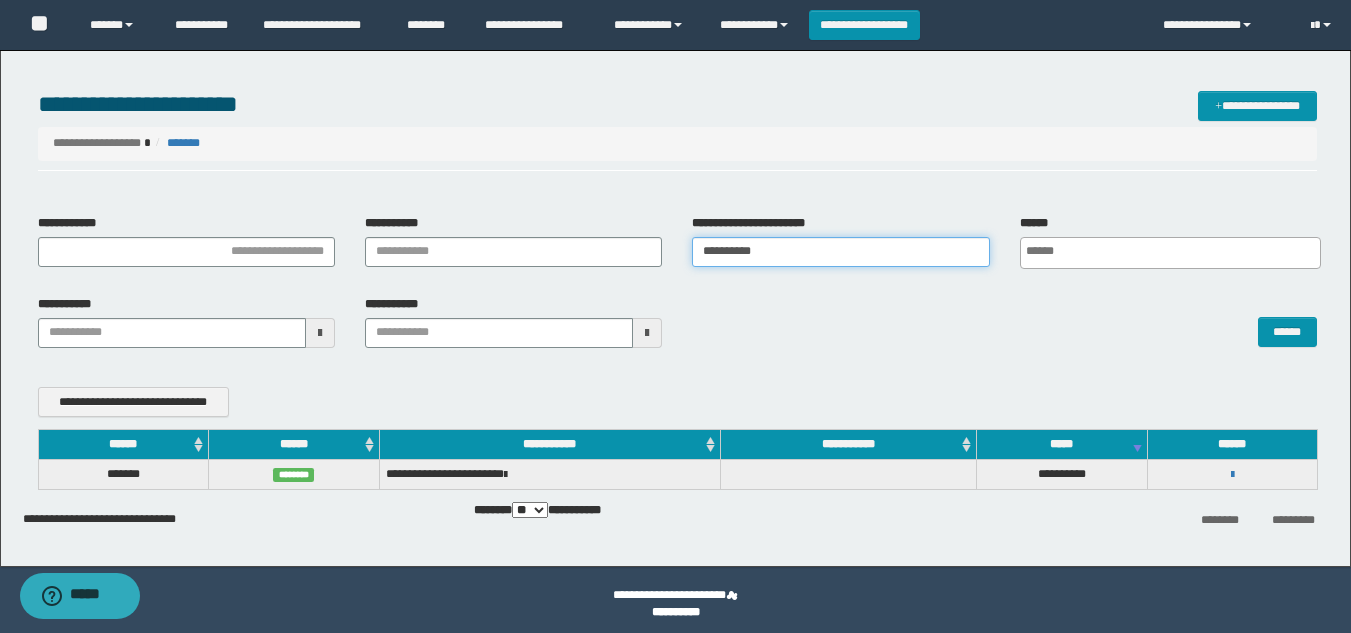 click on "**********" at bounding box center (840, 252) 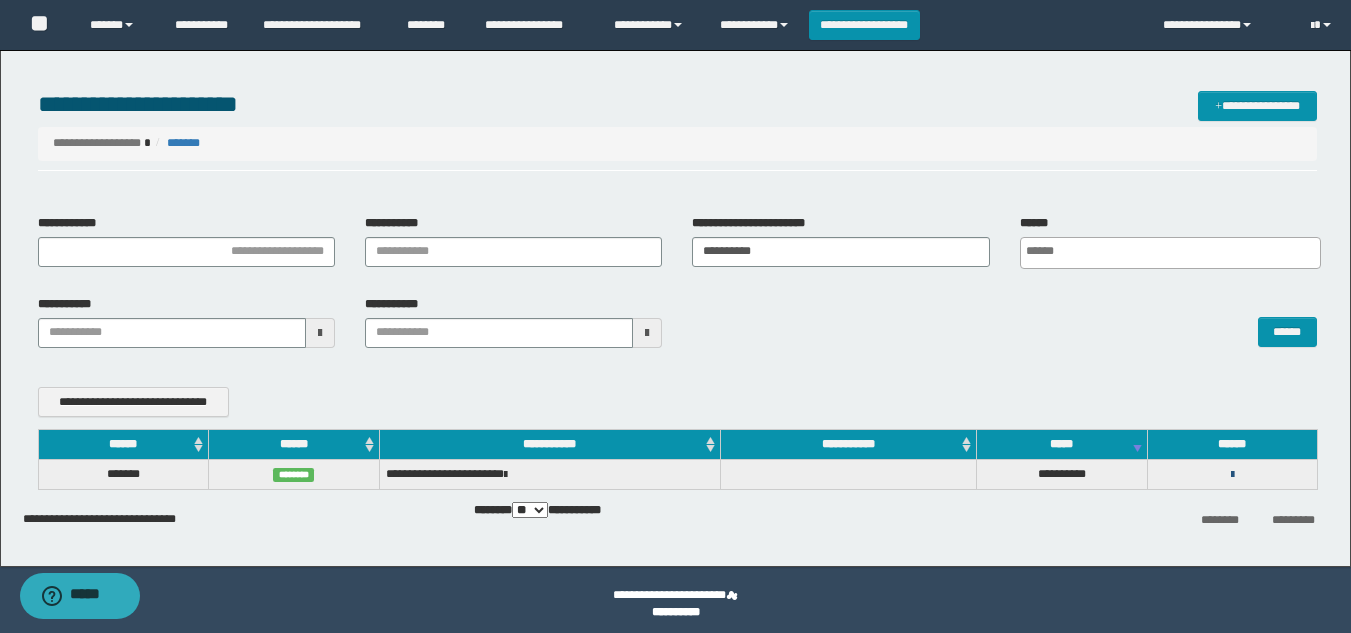 click at bounding box center [1232, 475] 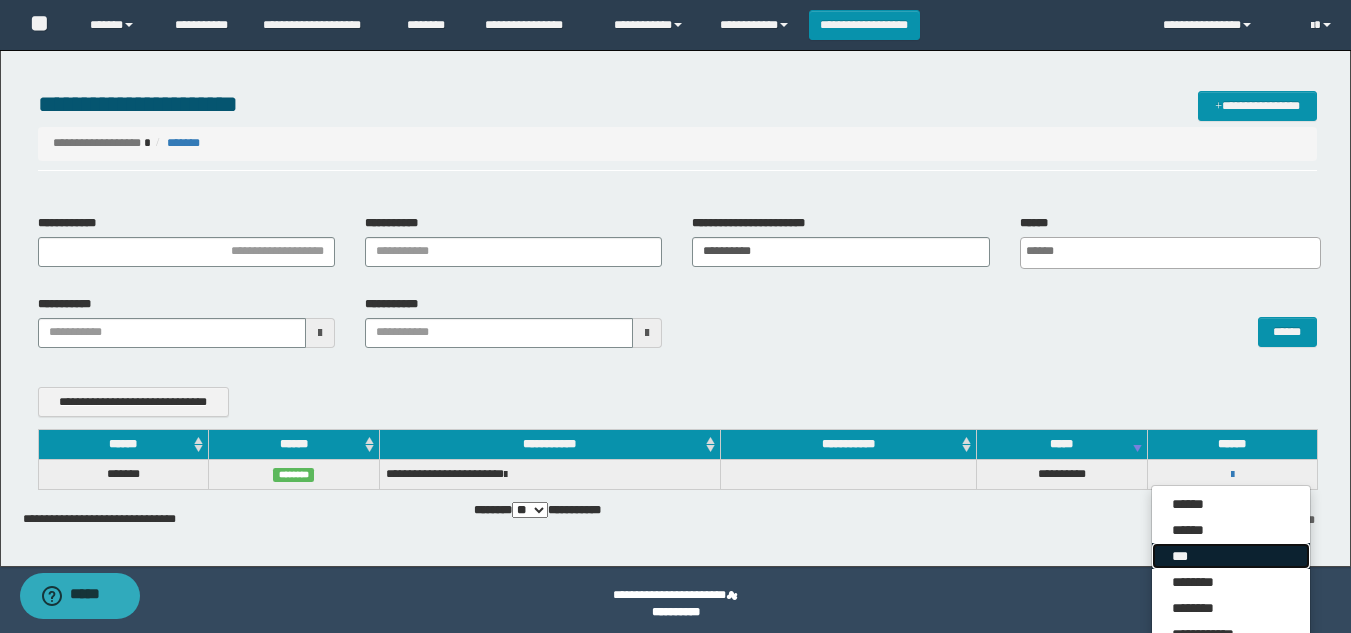 click on "***" at bounding box center [1231, 556] 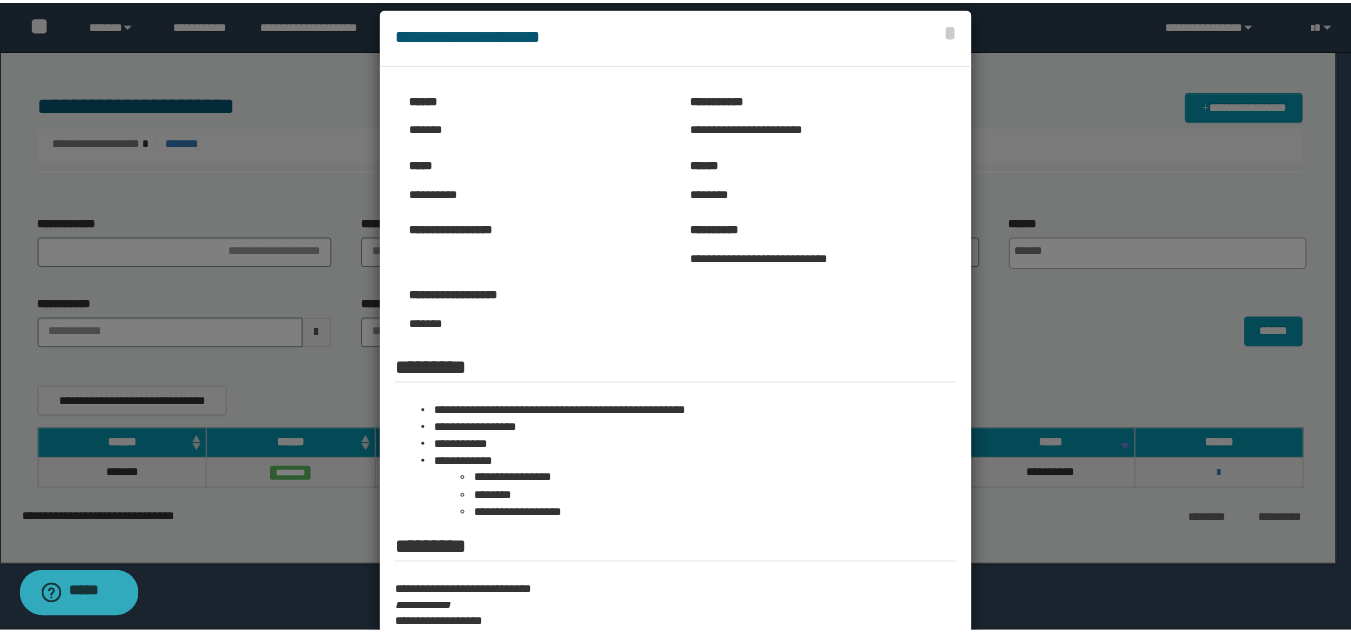 scroll, scrollTop: 0, scrollLeft: 0, axis: both 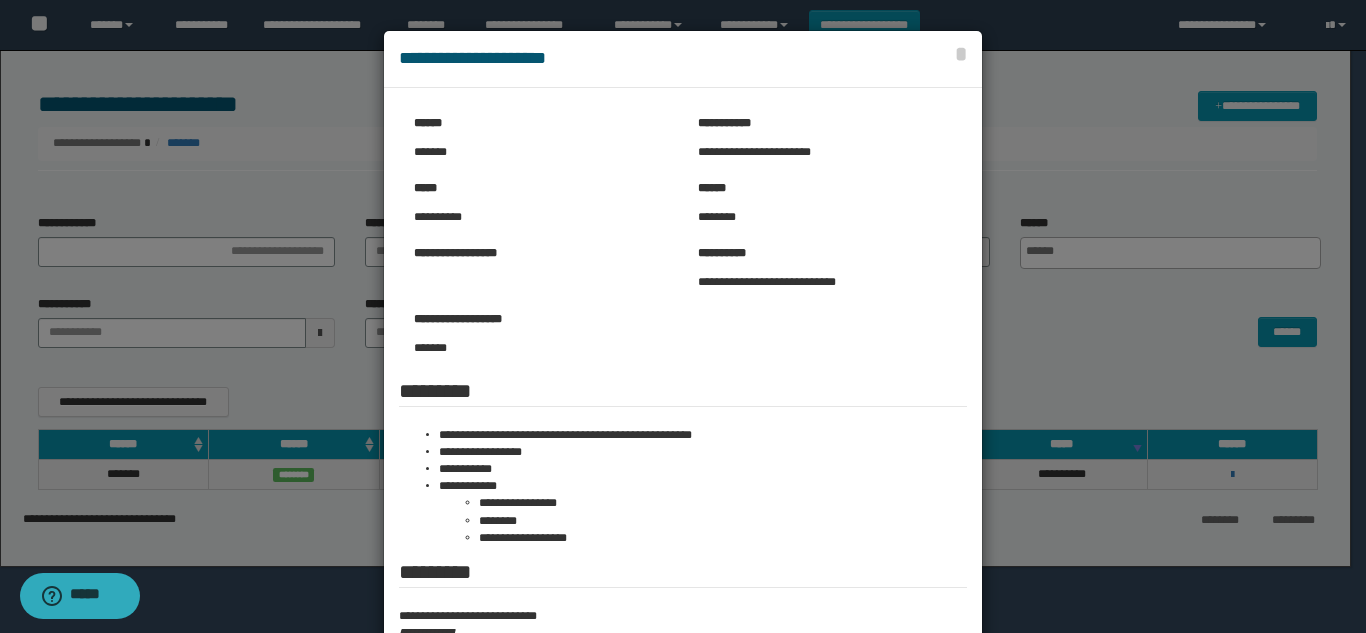 click at bounding box center (683, 401) 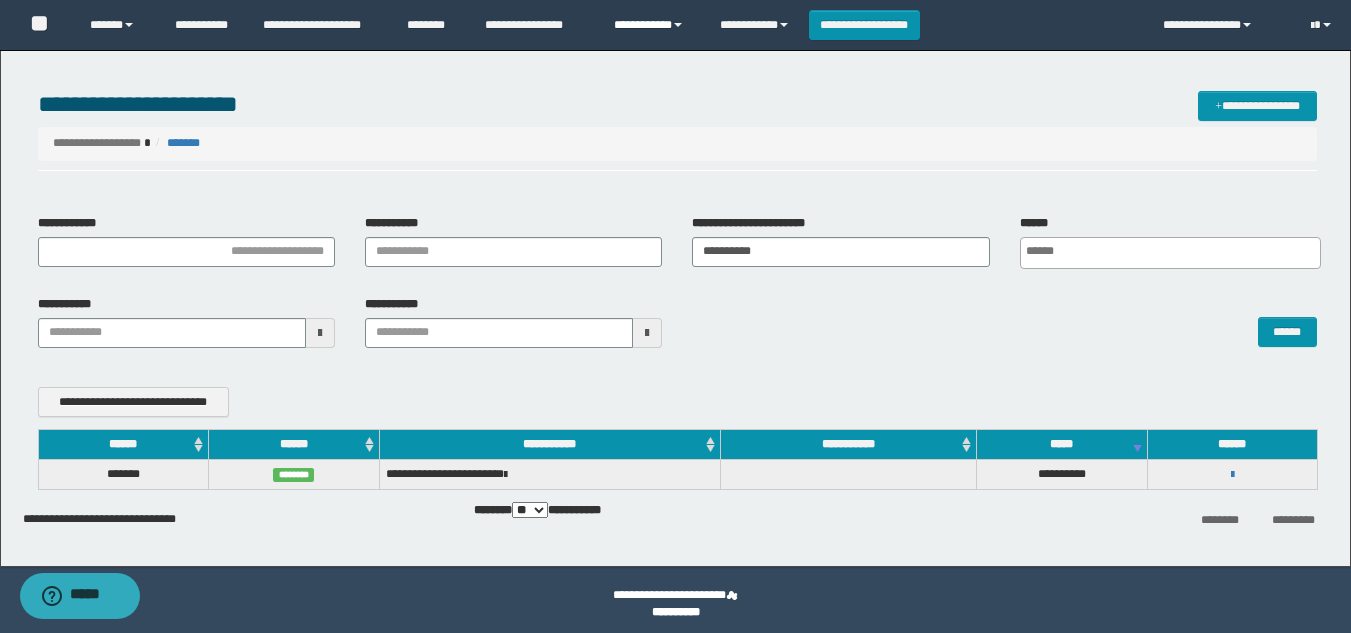 click on "**********" at bounding box center (652, 25) 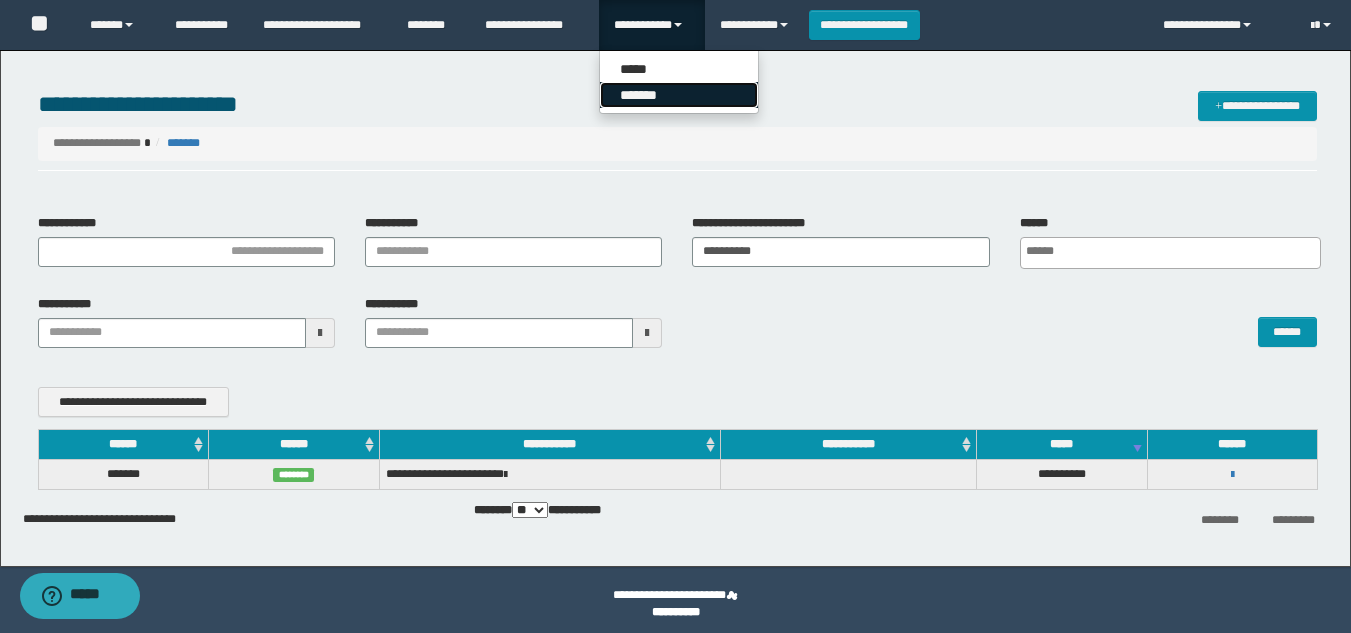 click on "*******" at bounding box center (679, 95) 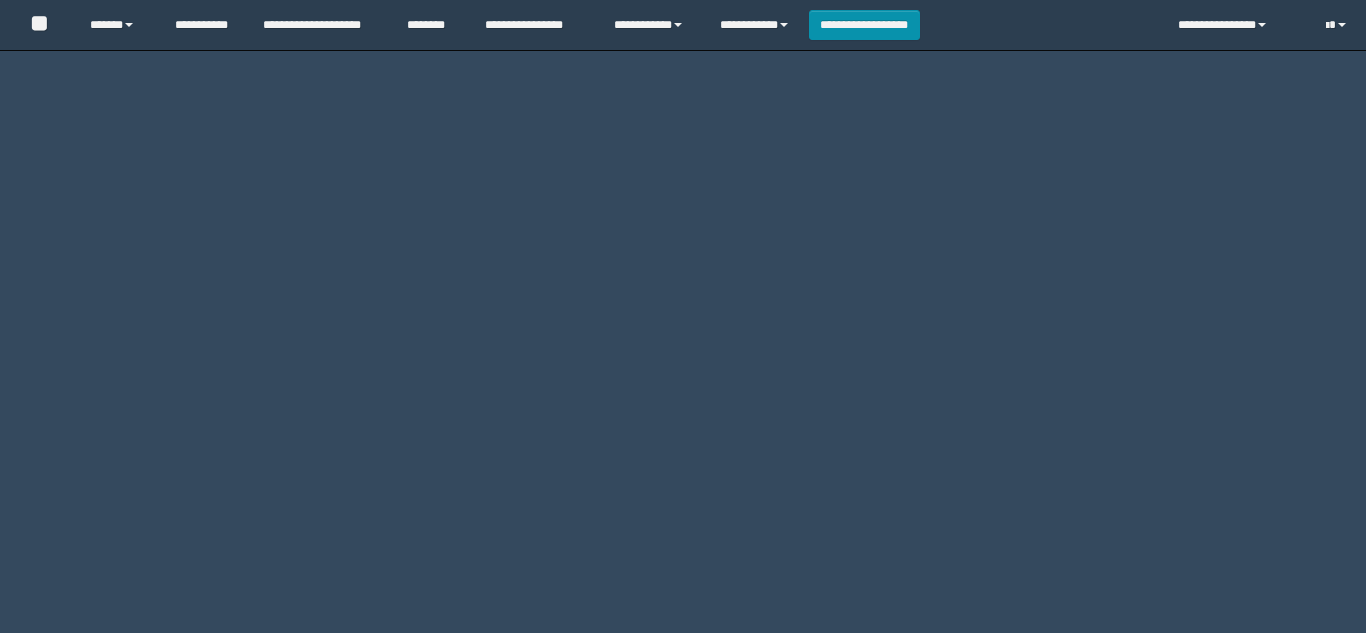 scroll, scrollTop: 0, scrollLeft: 0, axis: both 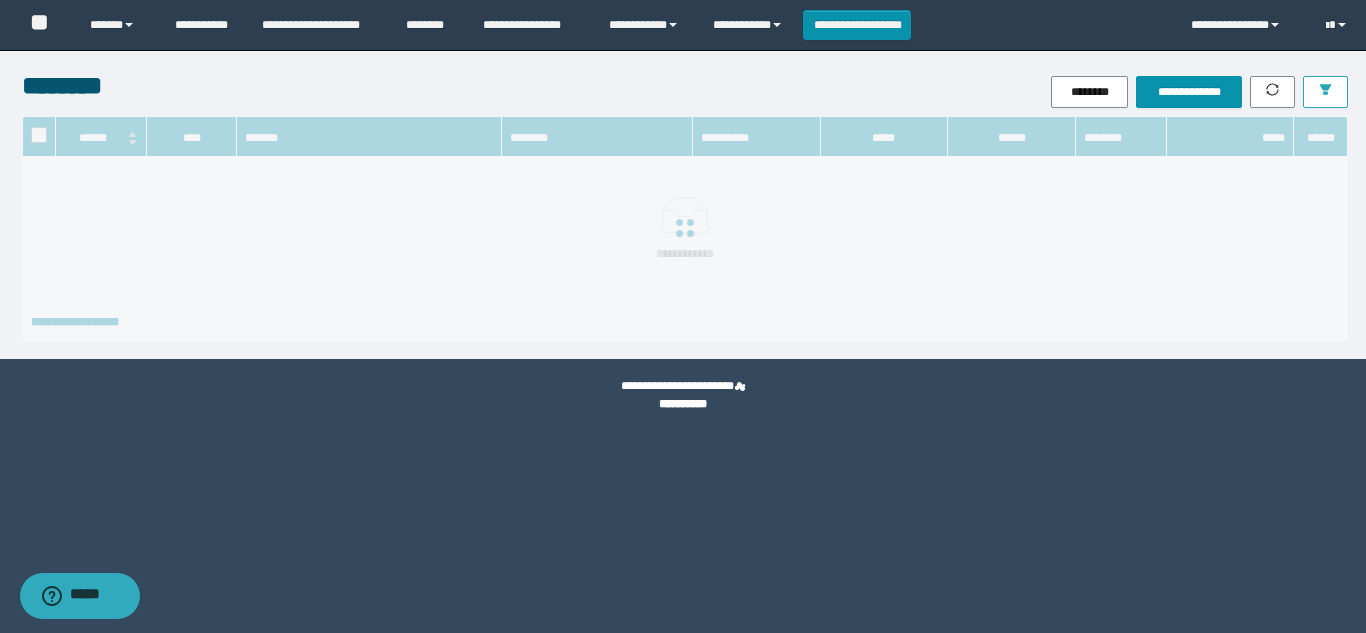 click at bounding box center [1325, 92] 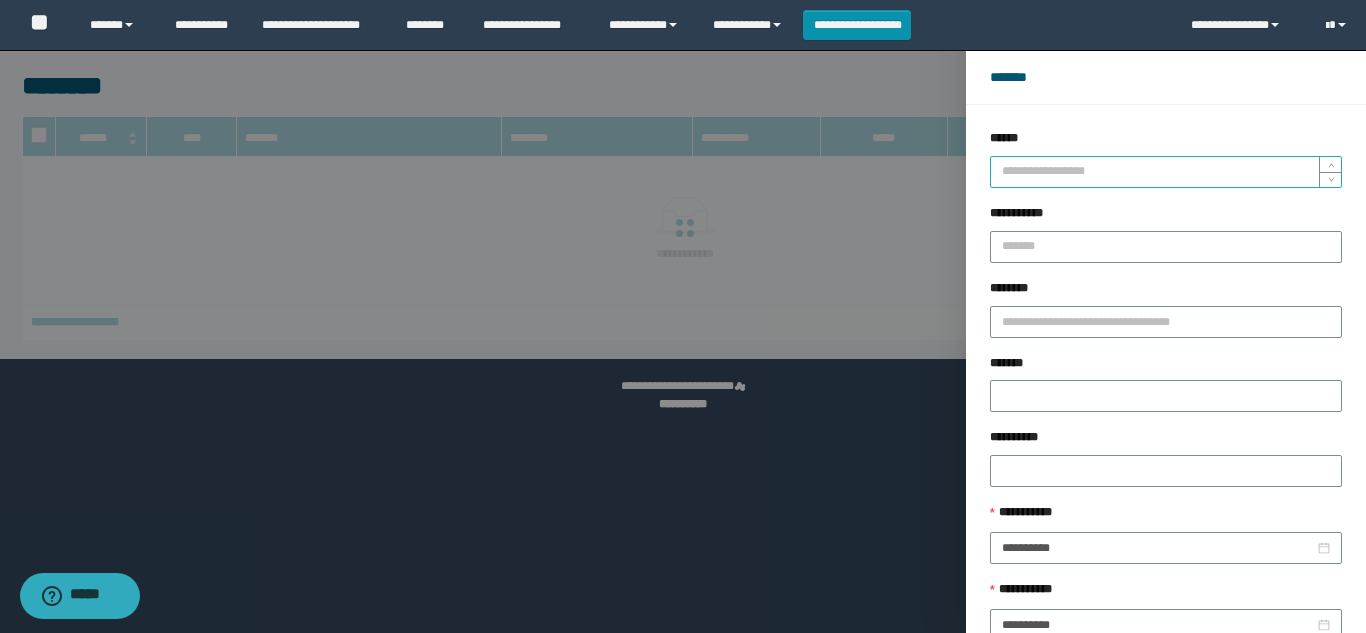click on "******" at bounding box center (1166, 172) 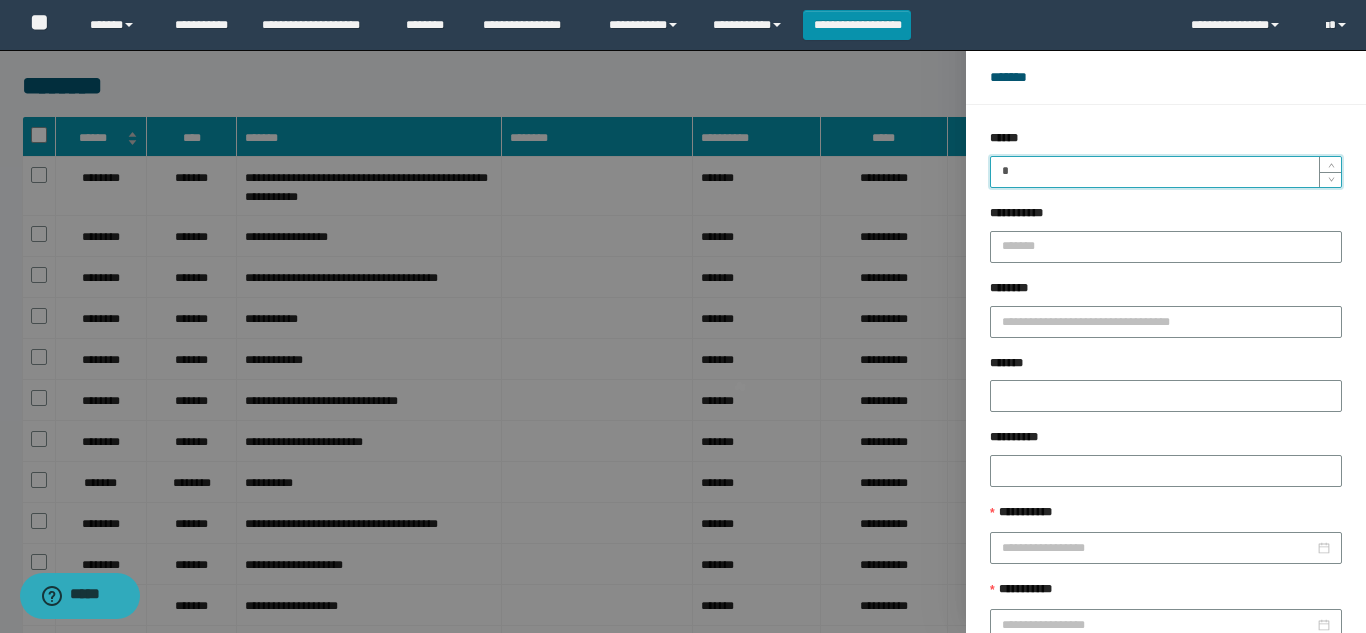 type on "*" 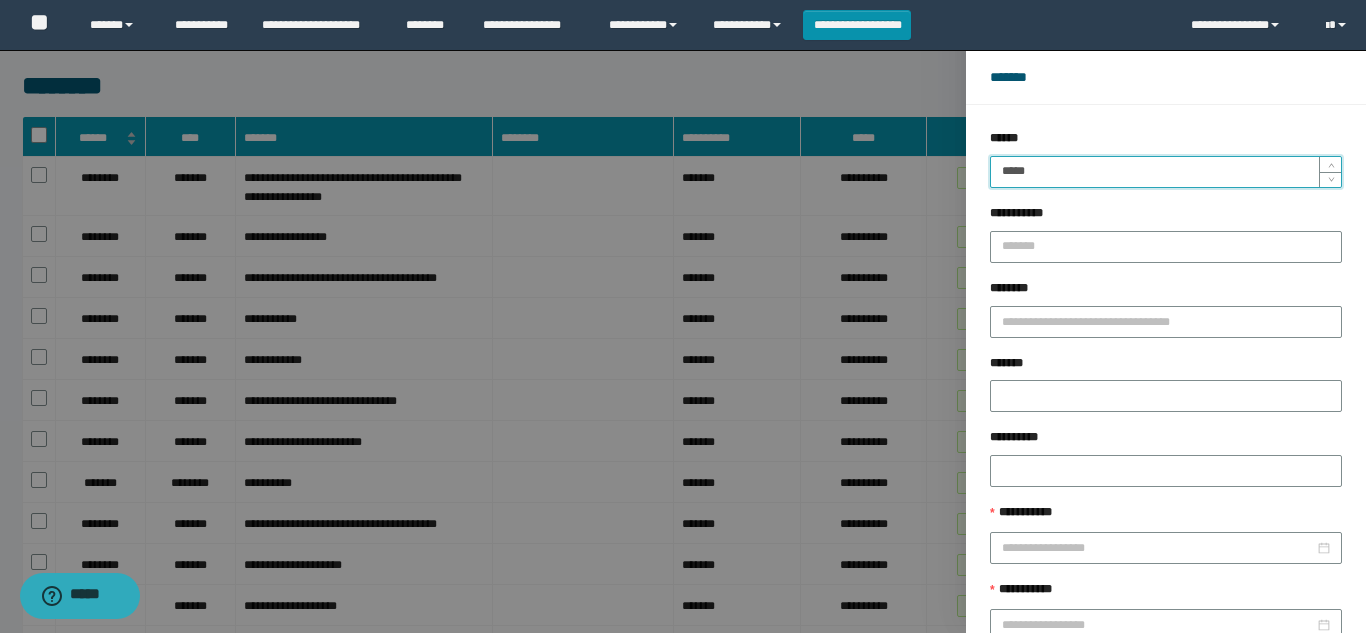 type on "*****" 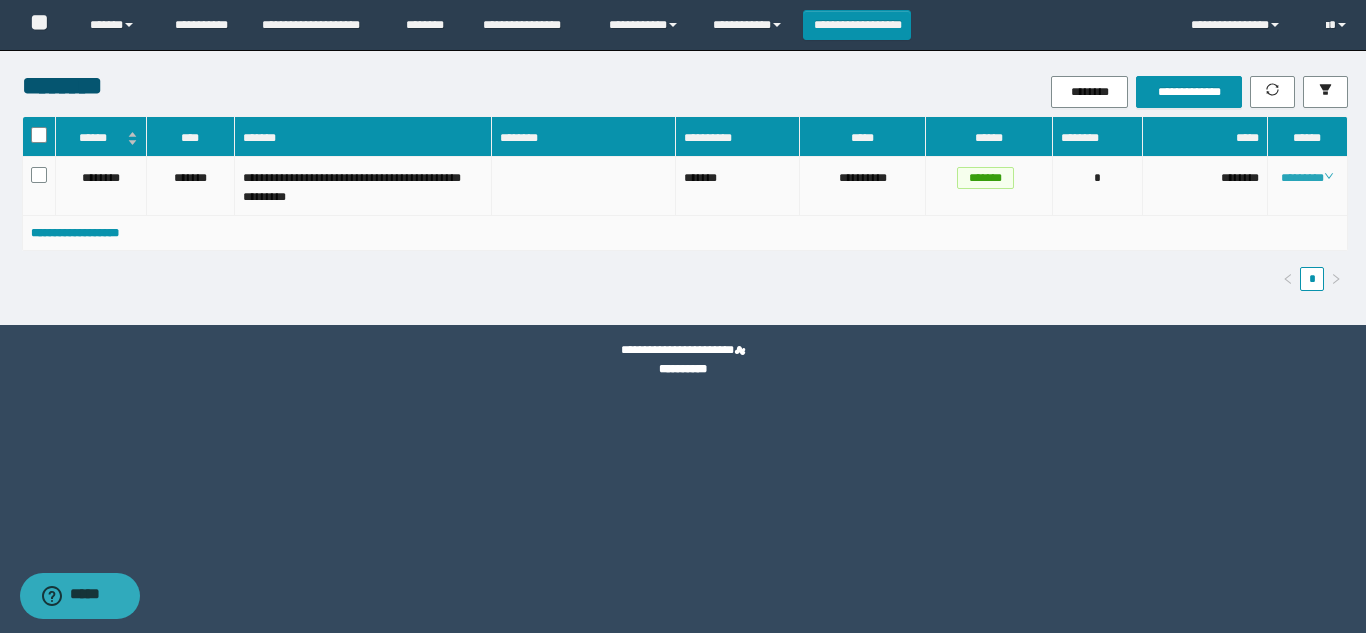 click on "********" at bounding box center (1307, 178) 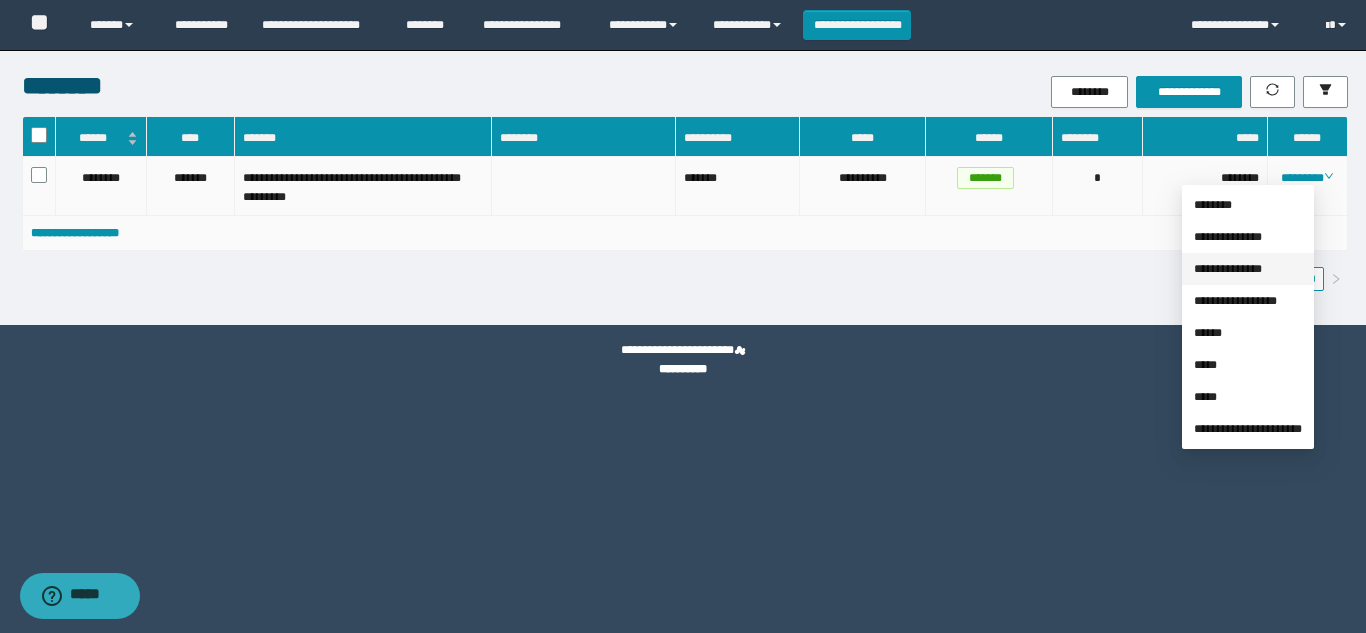 click on "**********" at bounding box center (1228, 269) 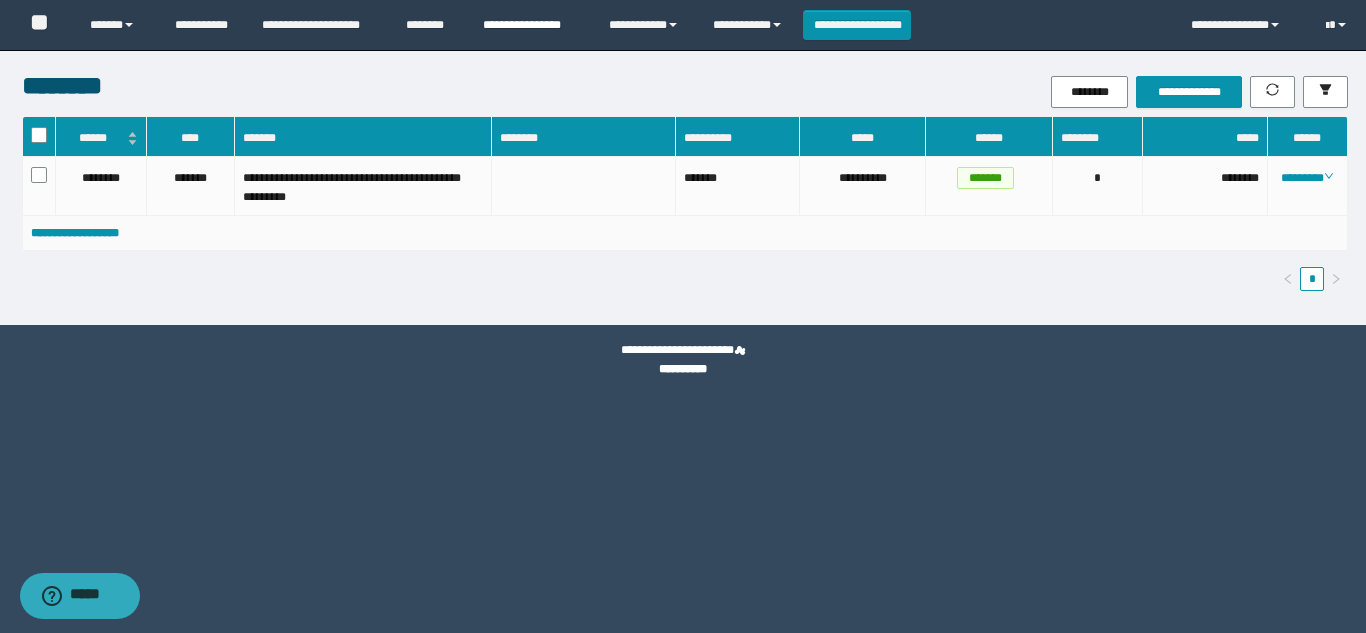 click on "**********" at bounding box center [531, 25] 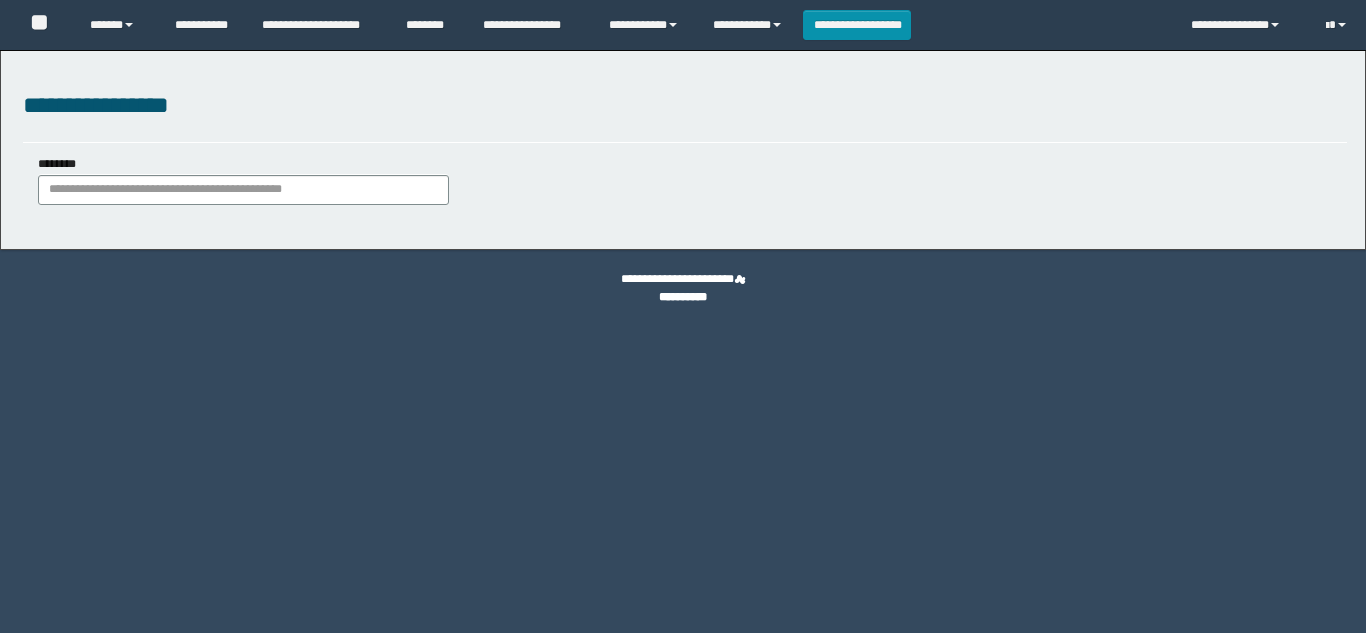 scroll, scrollTop: 0, scrollLeft: 0, axis: both 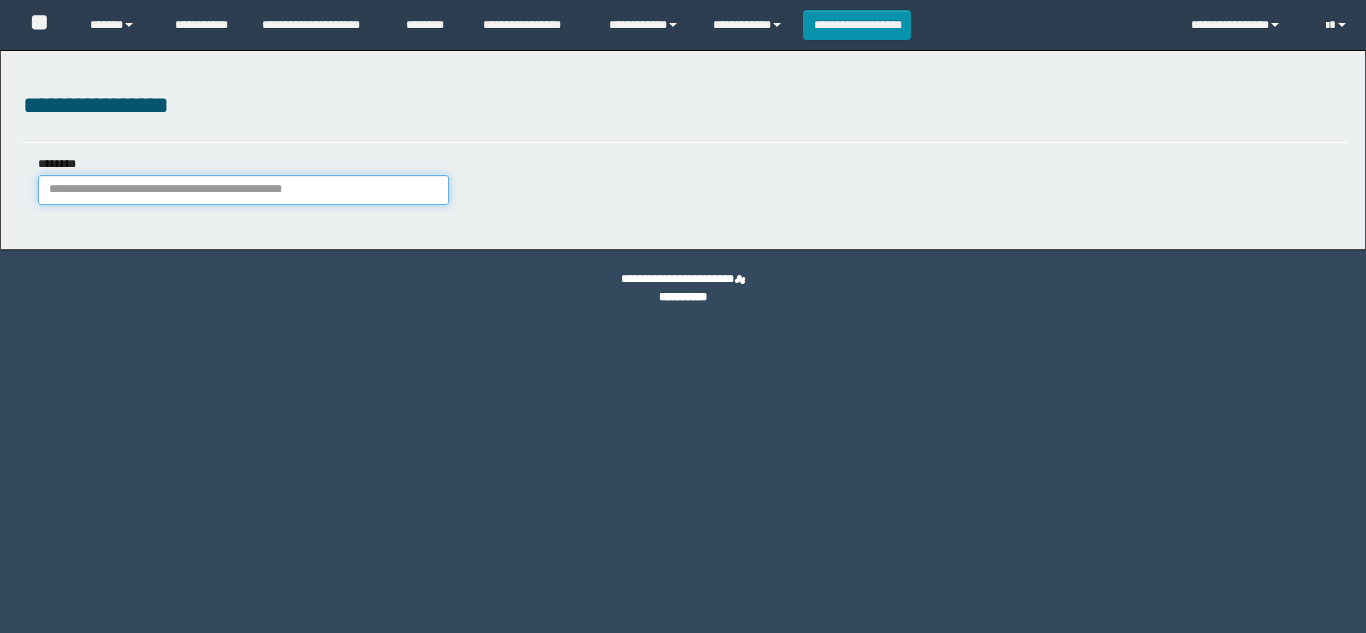 click on "********" at bounding box center (243, 190) 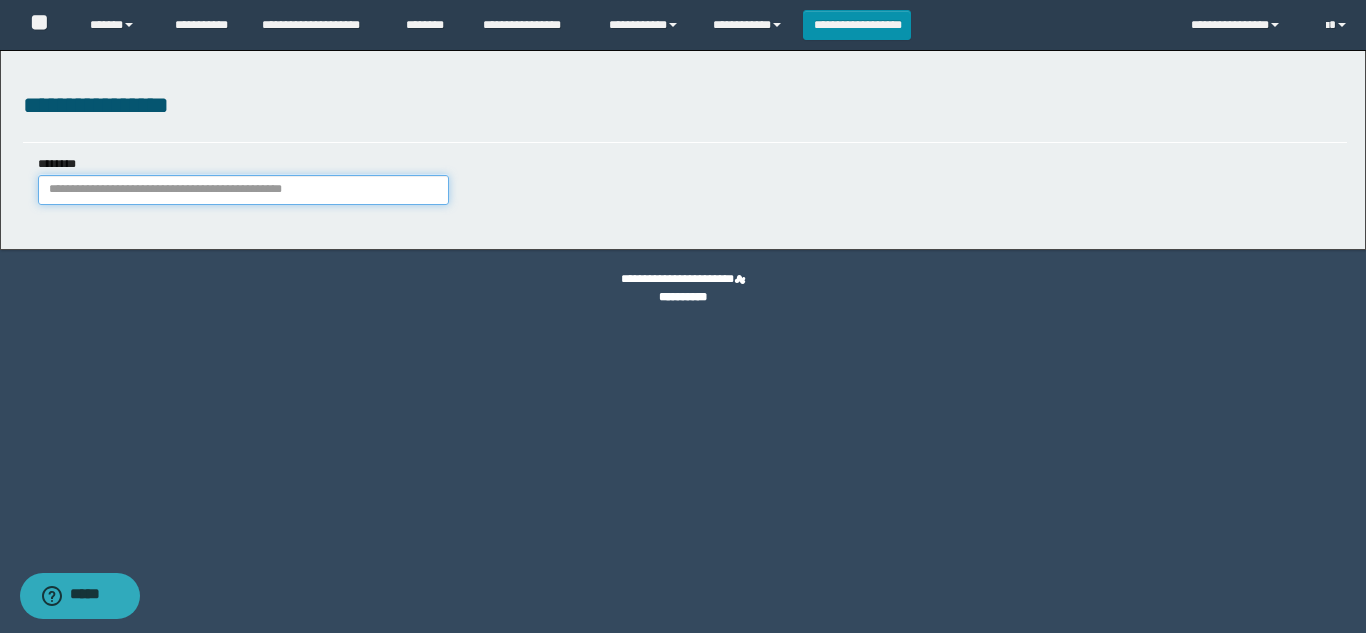paste on "*******" 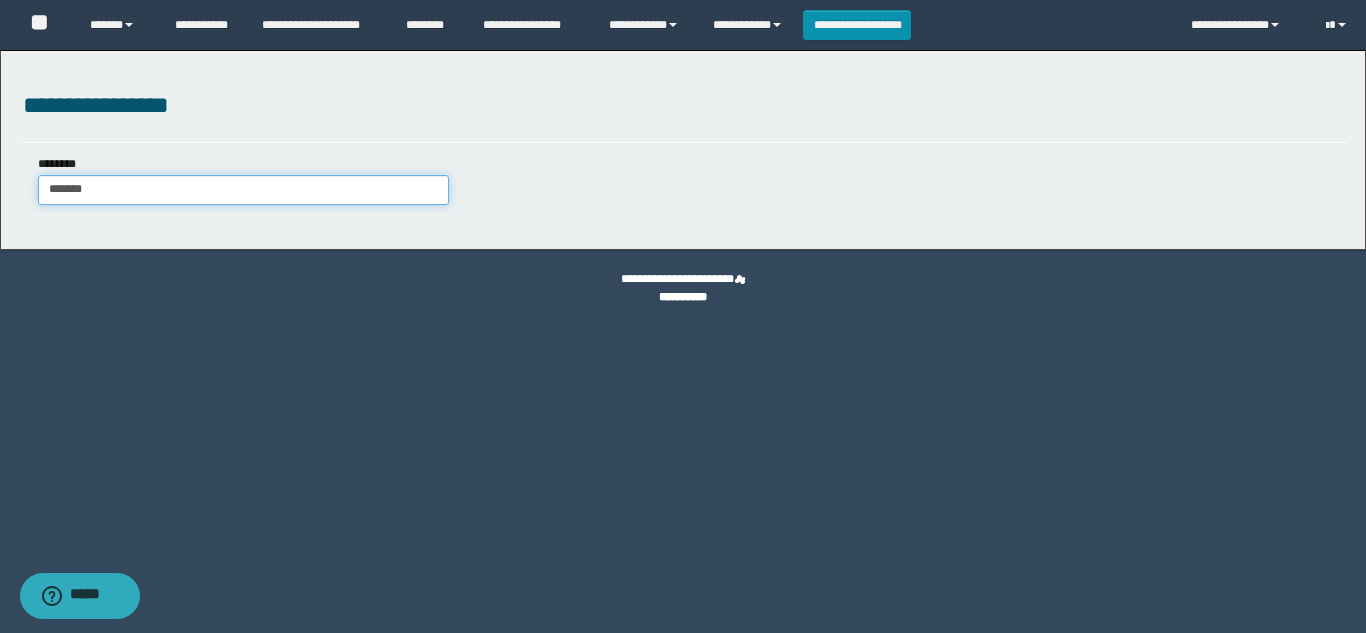 type on "******" 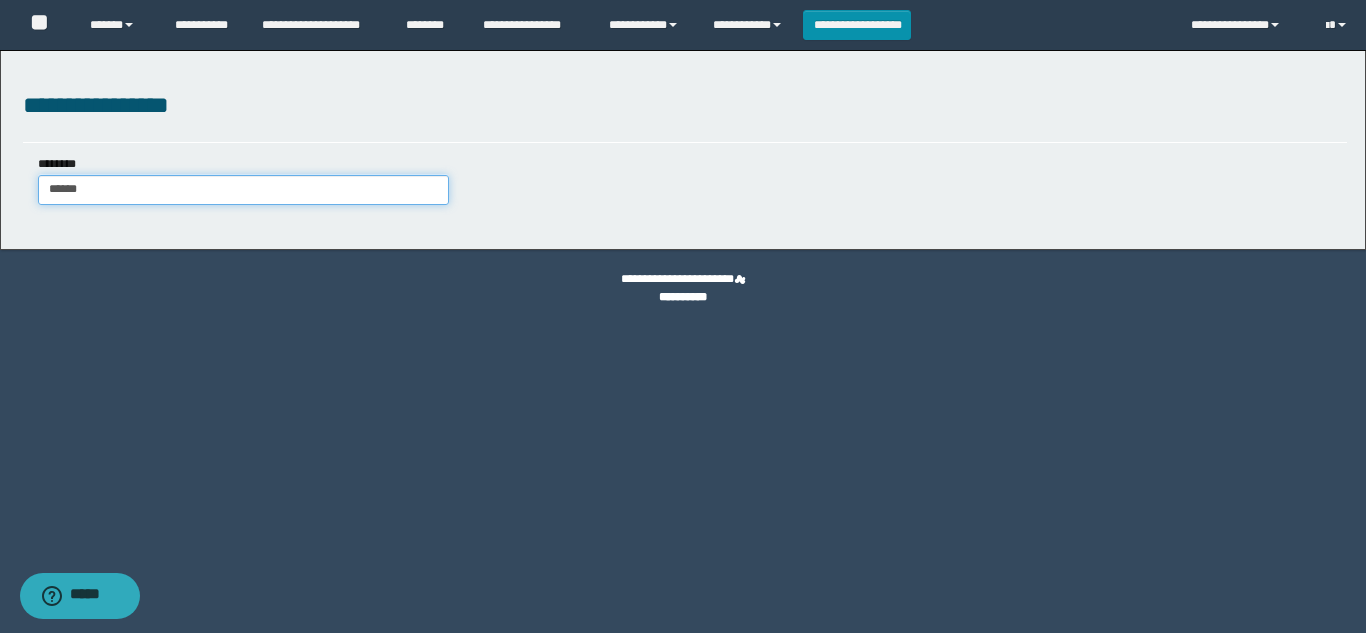 type on "******" 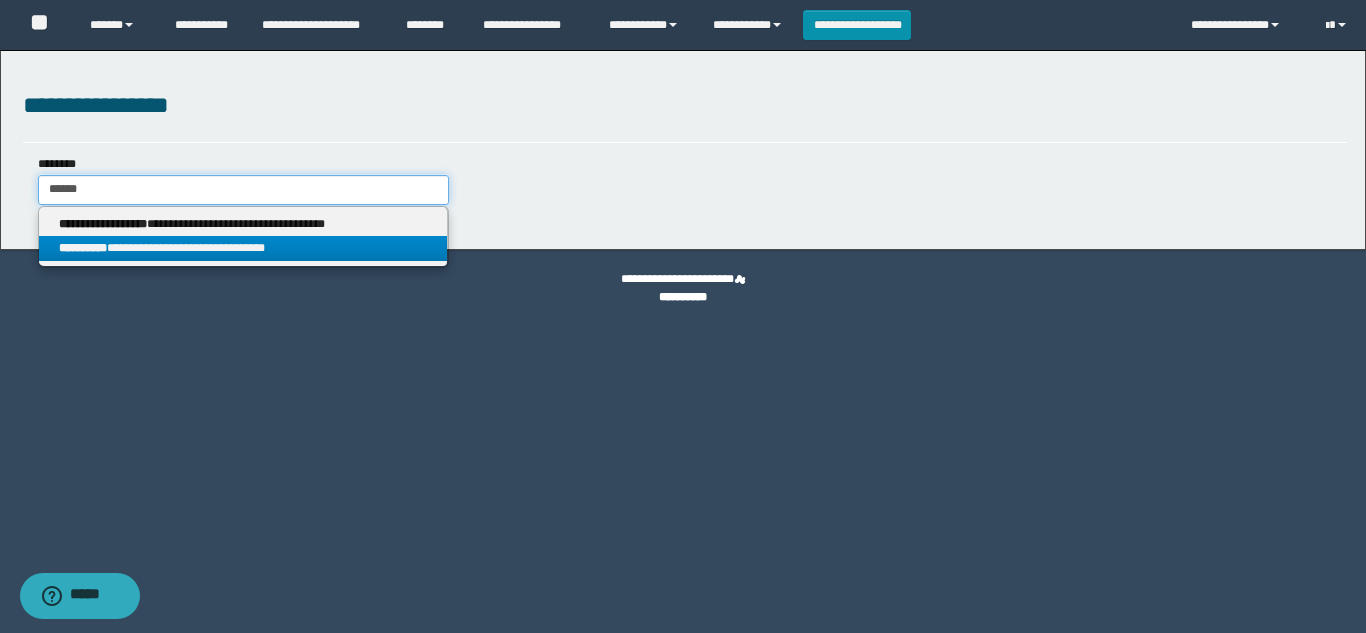 type on "******" 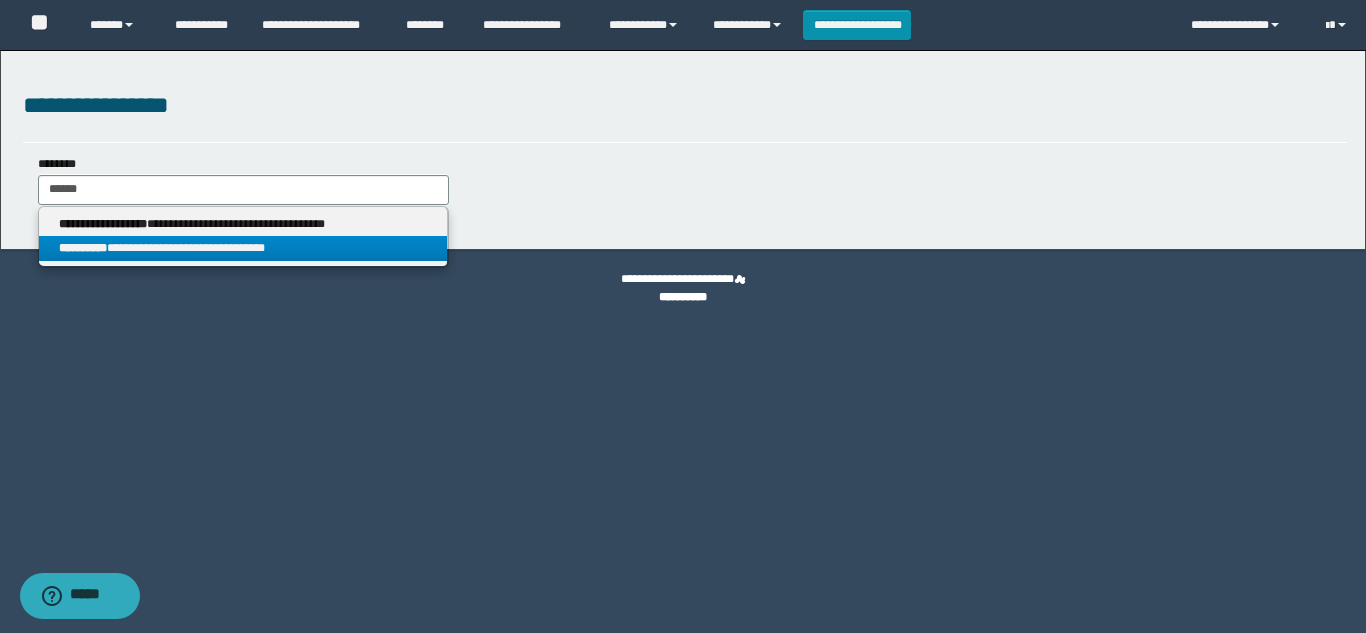 click on "**********" at bounding box center (243, 248) 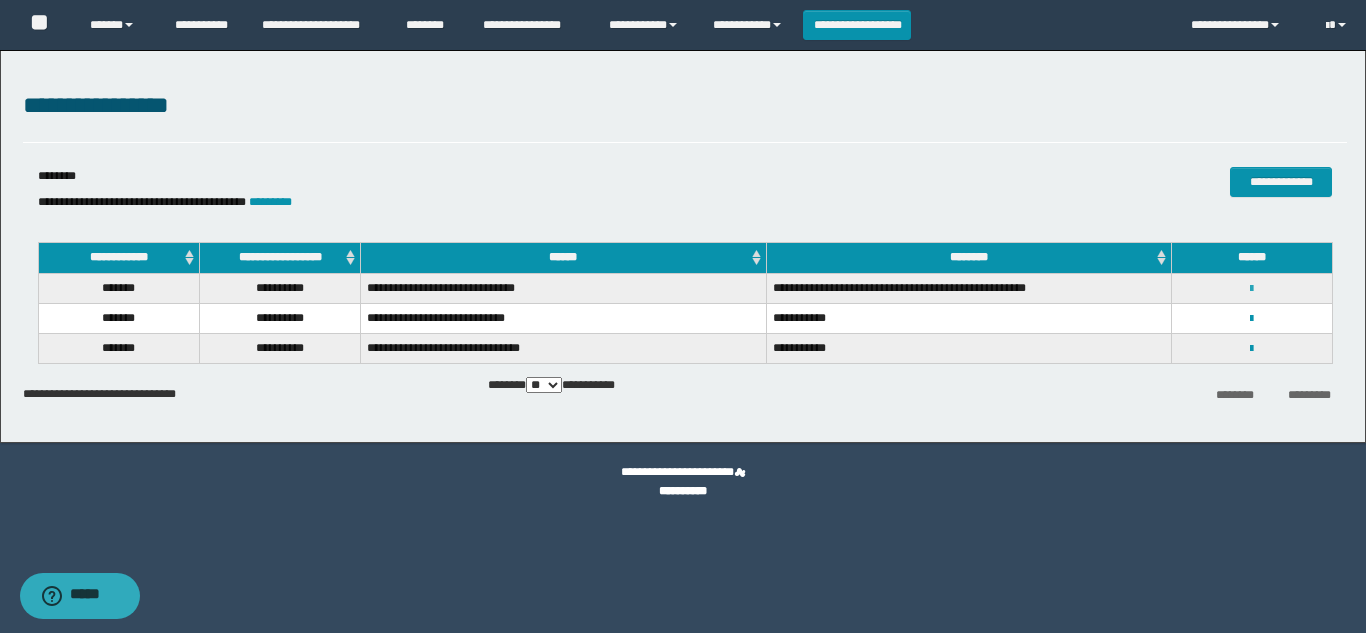 click at bounding box center (1251, 289) 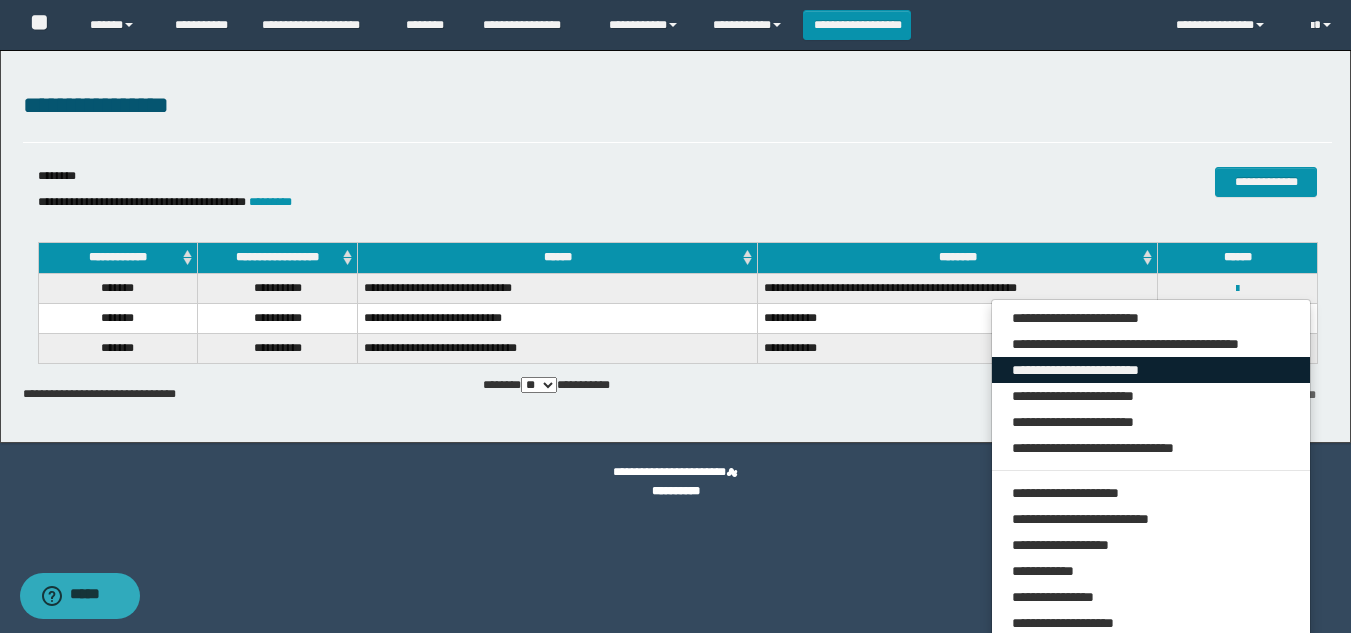 click on "**********" at bounding box center (1151, 370) 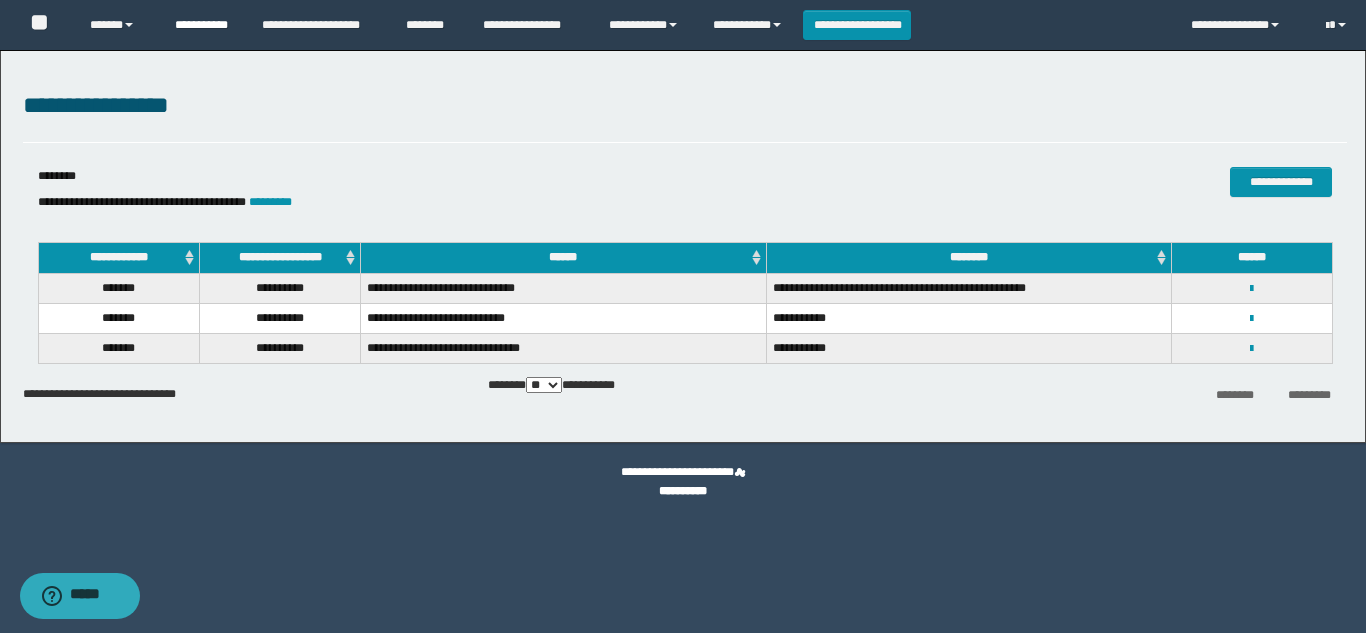 click on "**********" at bounding box center [203, 25] 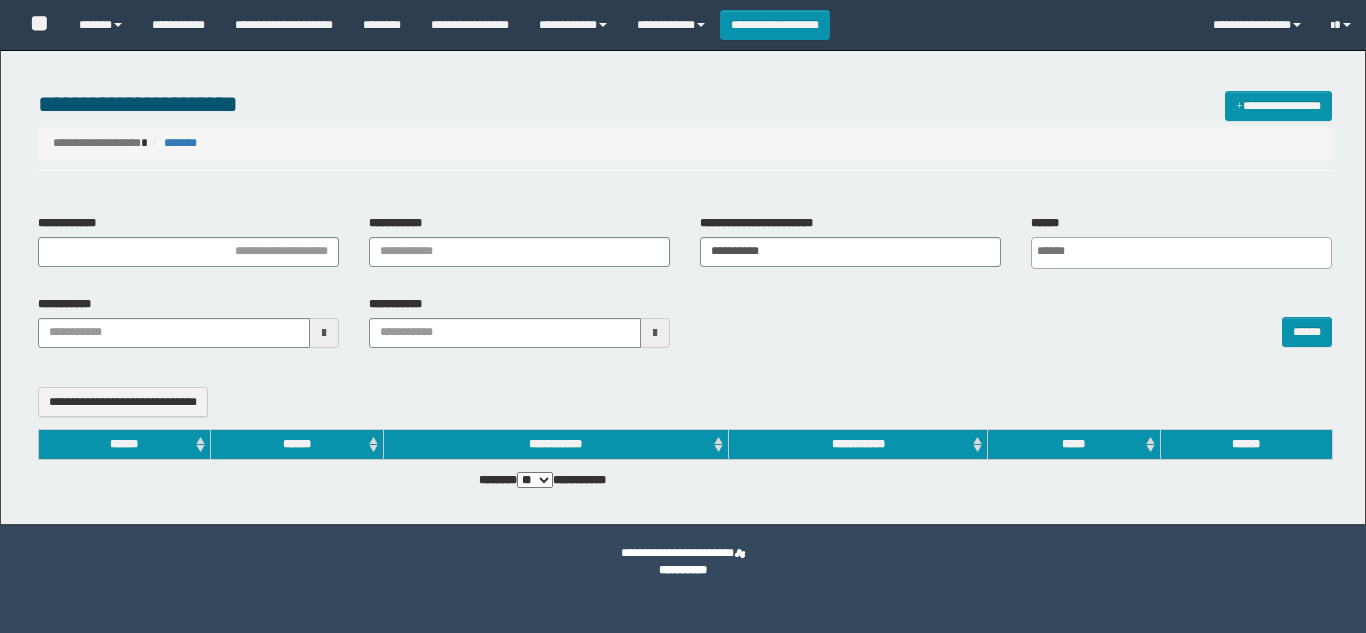 select 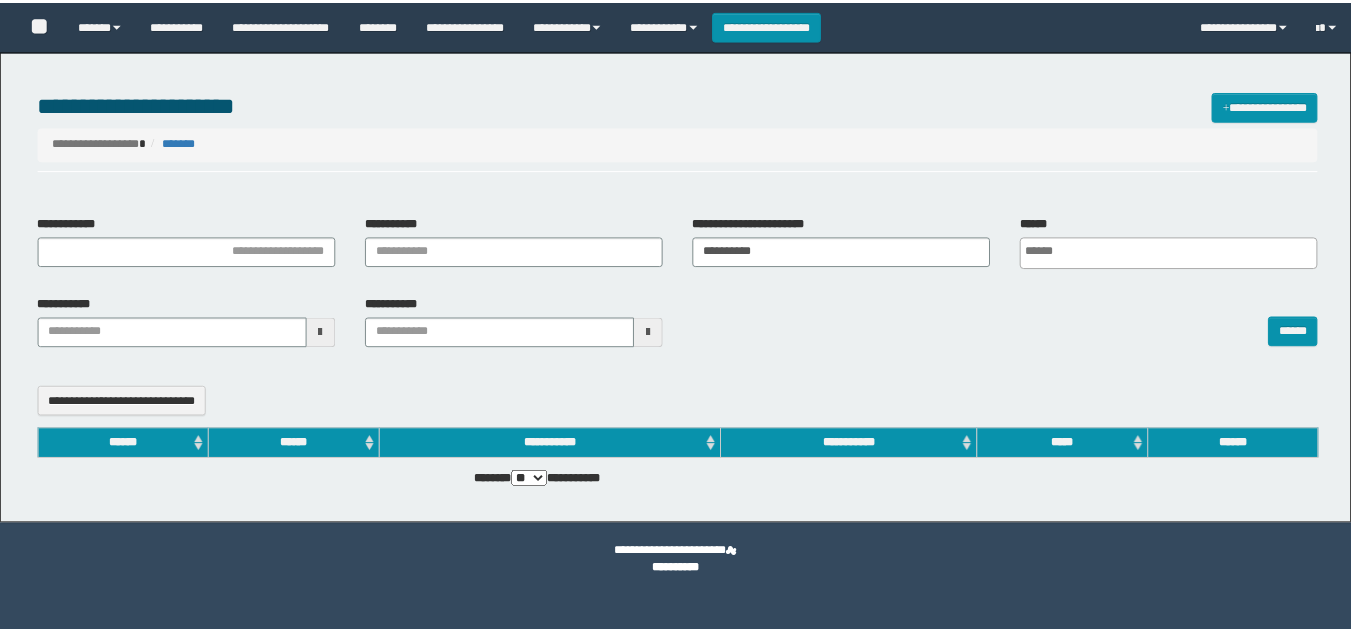 scroll, scrollTop: 0, scrollLeft: 0, axis: both 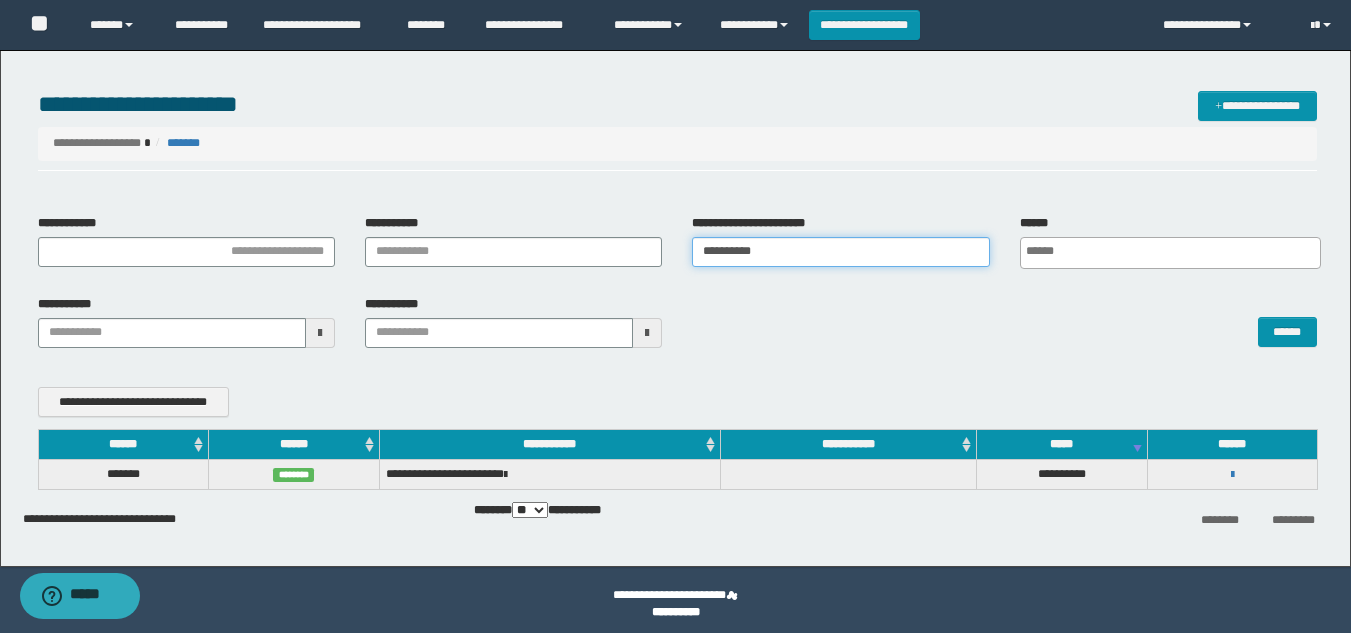 drag, startPoint x: 790, startPoint y: 246, endPoint x: 416, endPoint y: 250, distance: 374.0214 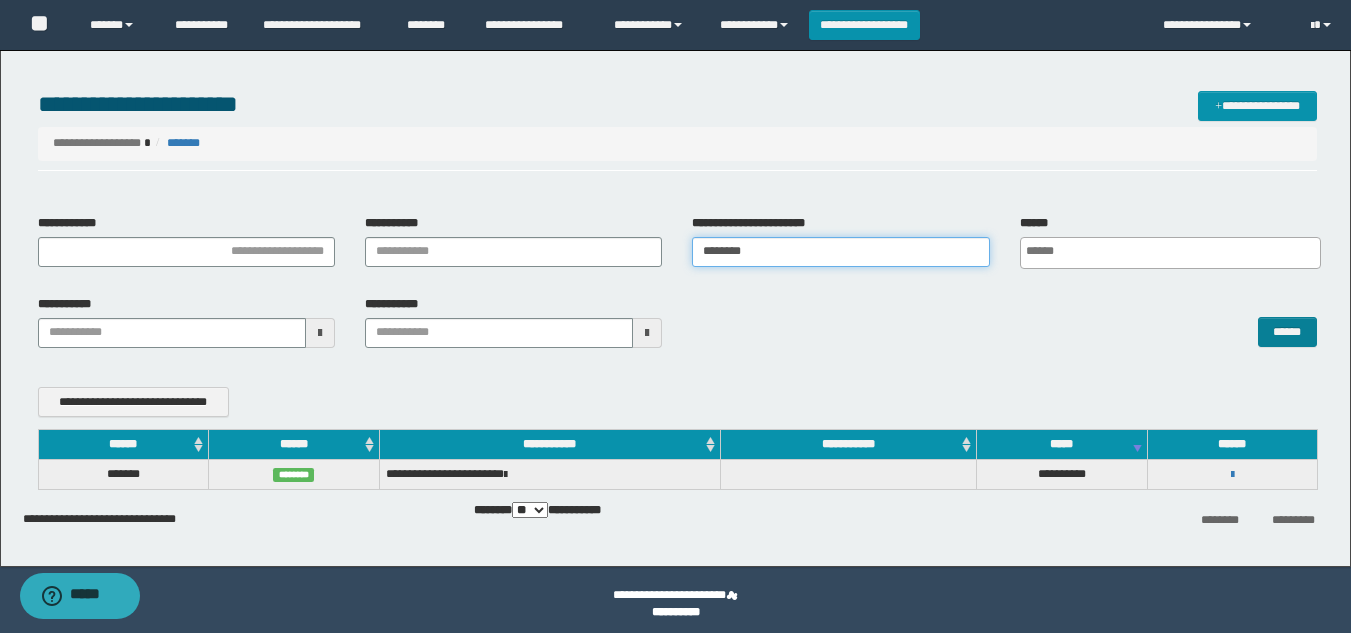 type on "********" 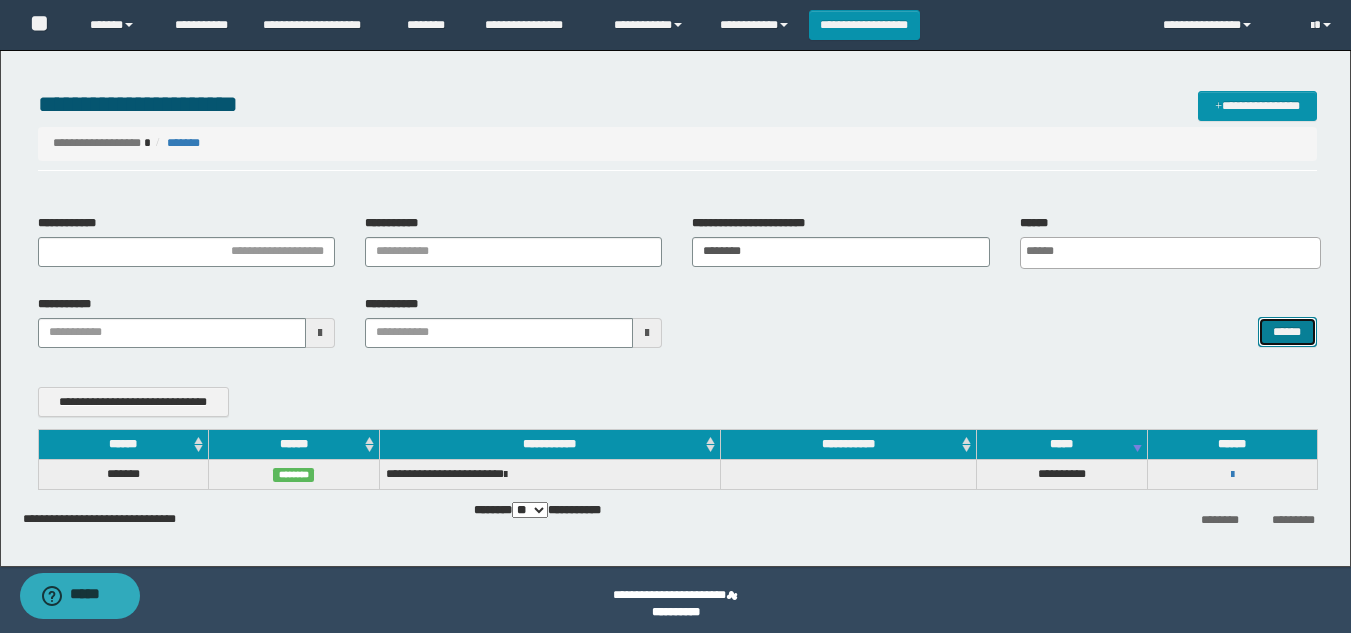 click on "******" at bounding box center (1287, 332) 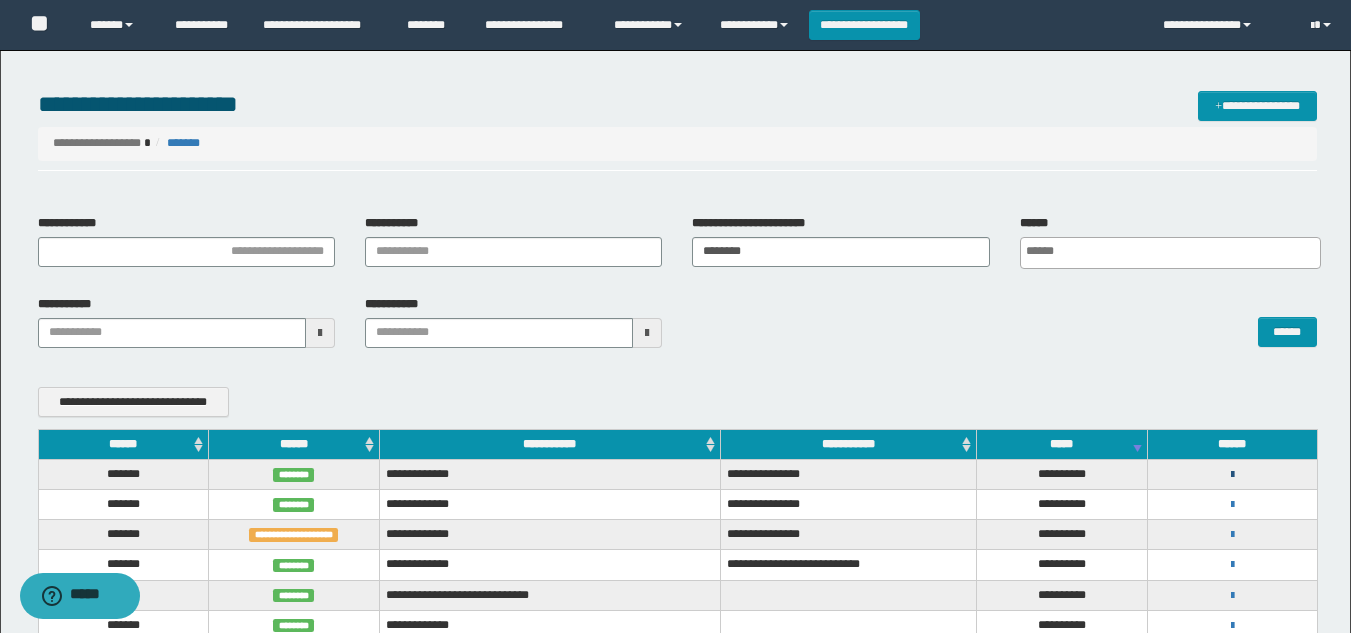 click at bounding box center (1232, 475) 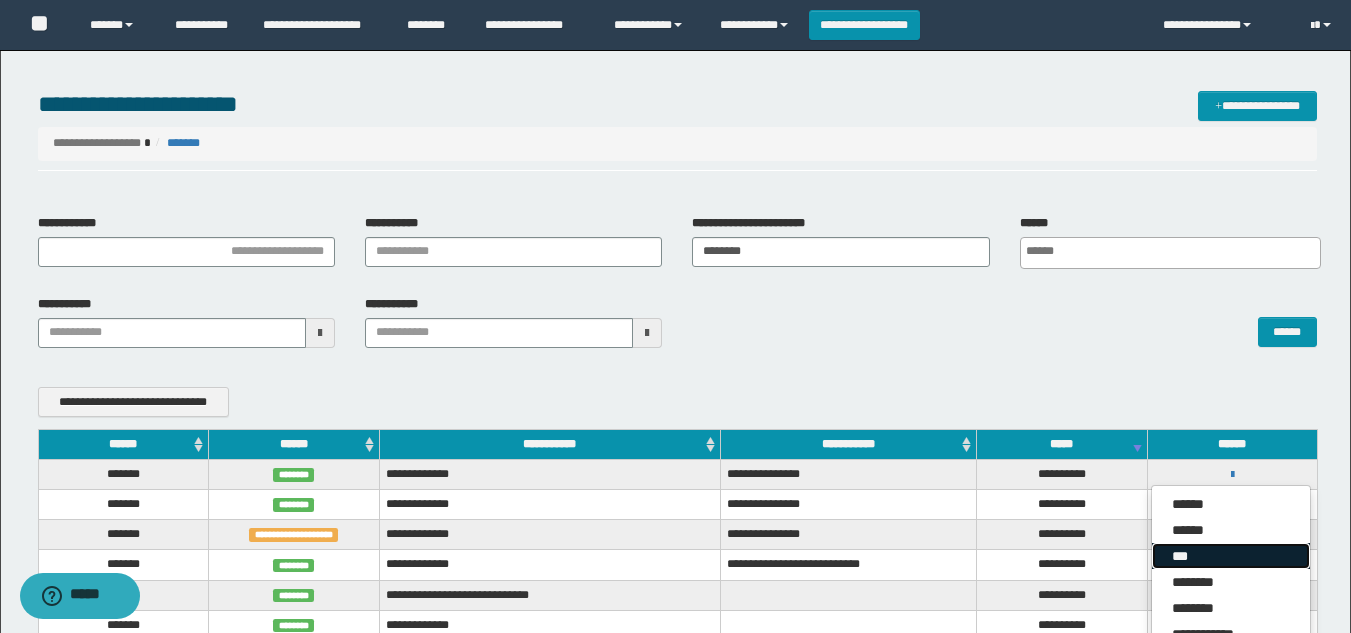 click on "***" at bounding box center (1231, 556) 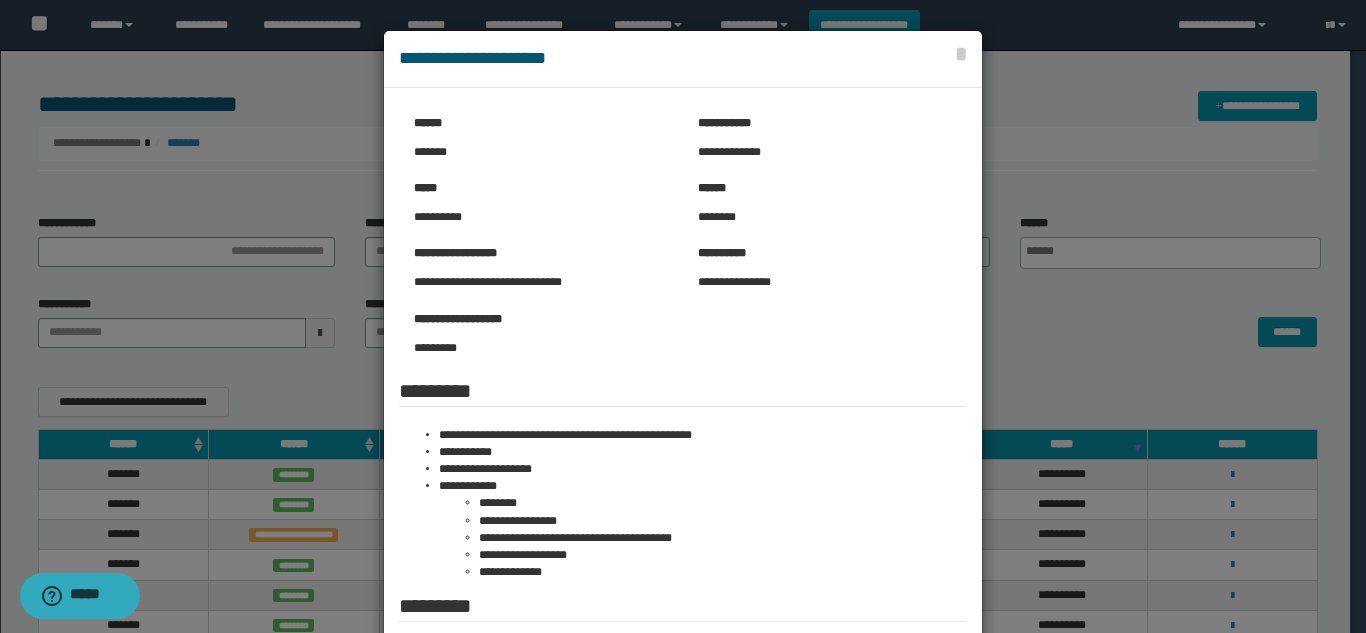 click at bounding box center (683, 418) 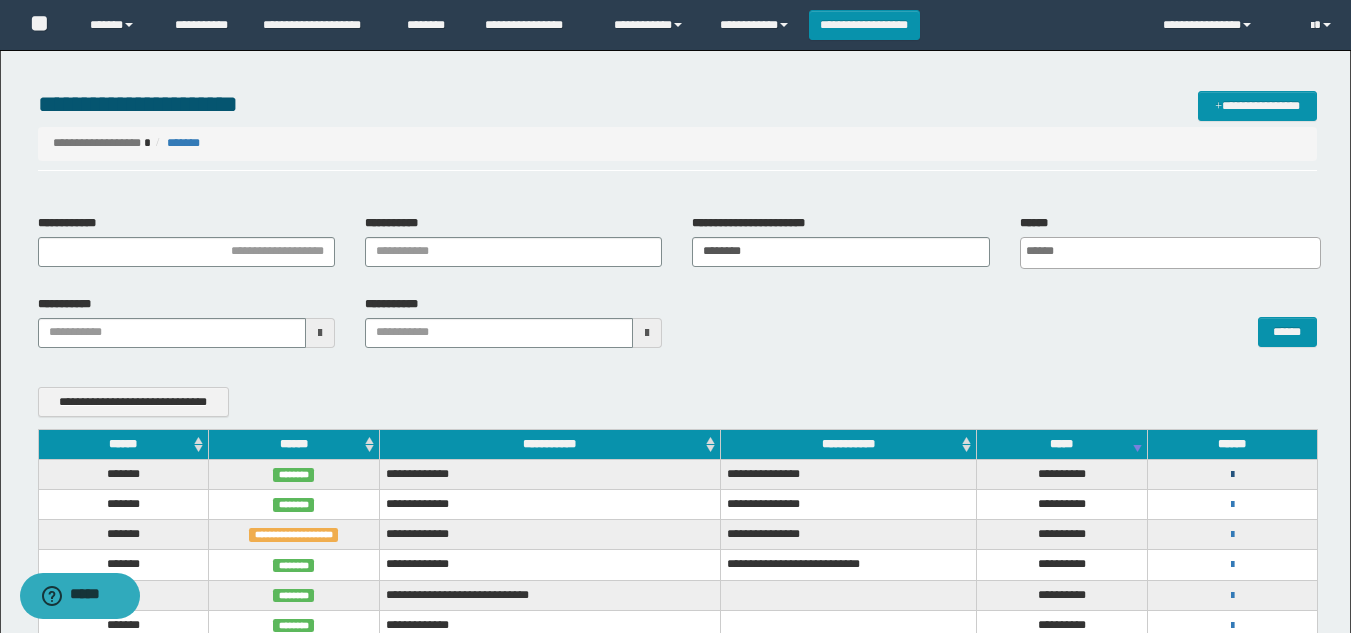 click at bounding box center (1232, 475) 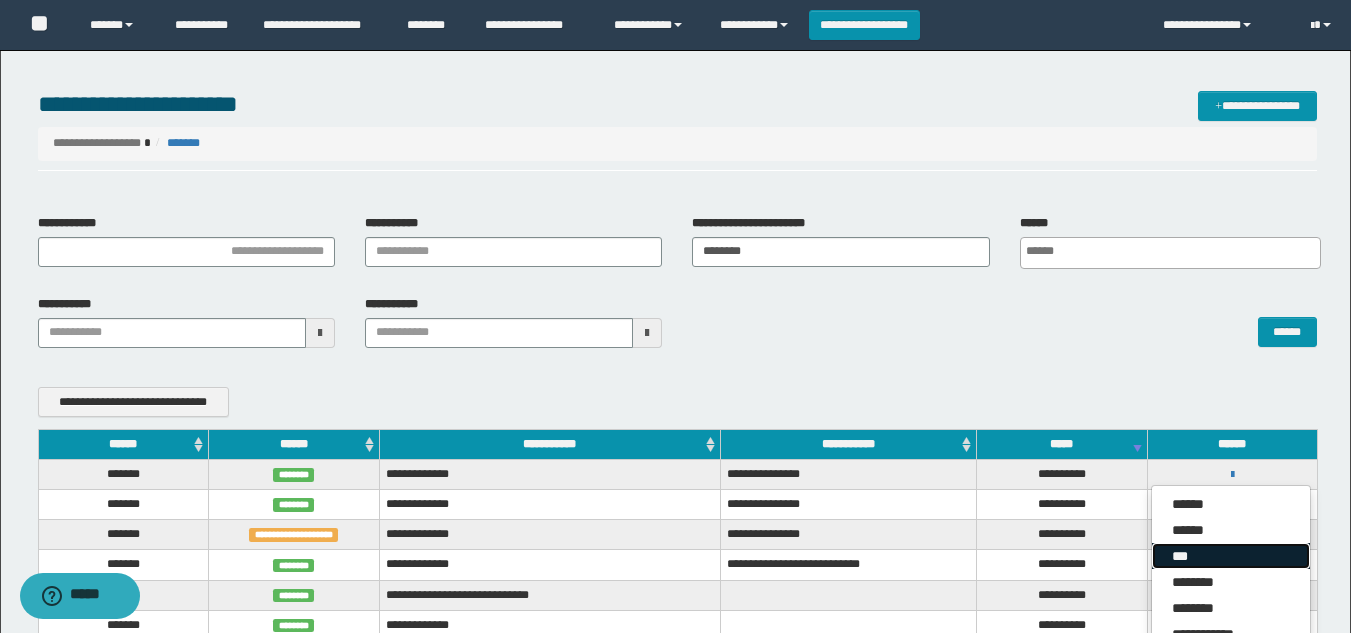 click on "***" at bounding box center (1231, 556) 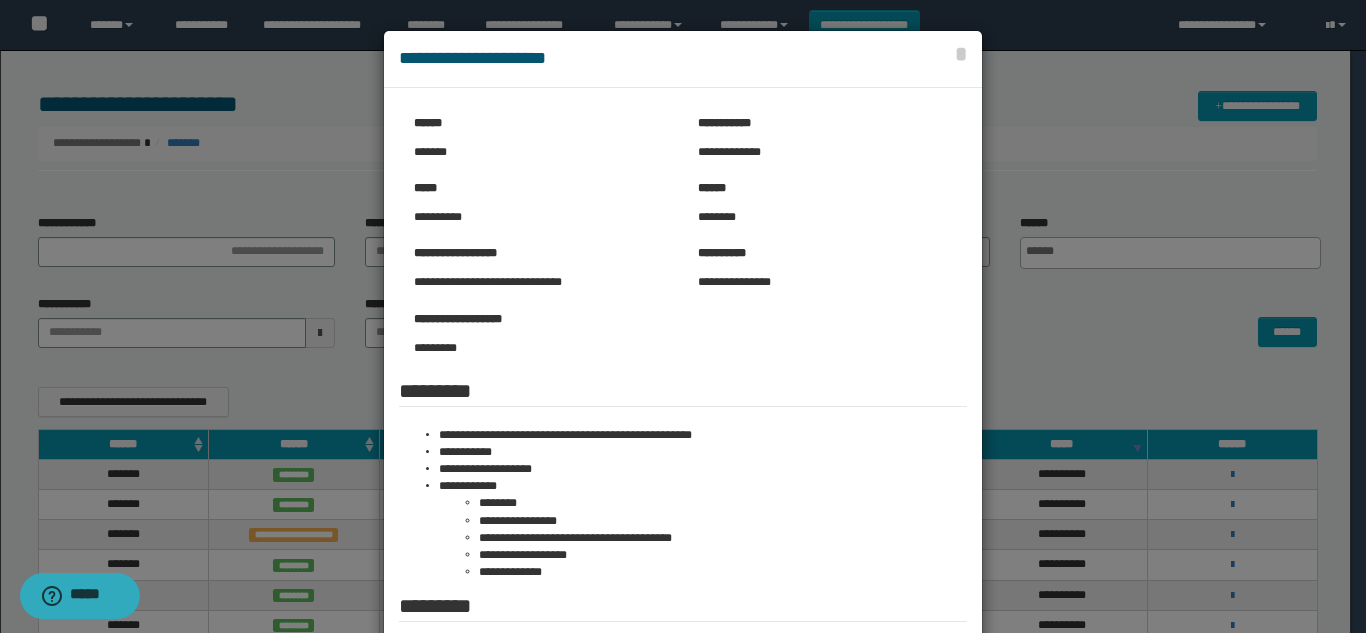 click at bounding box center (683, 418) 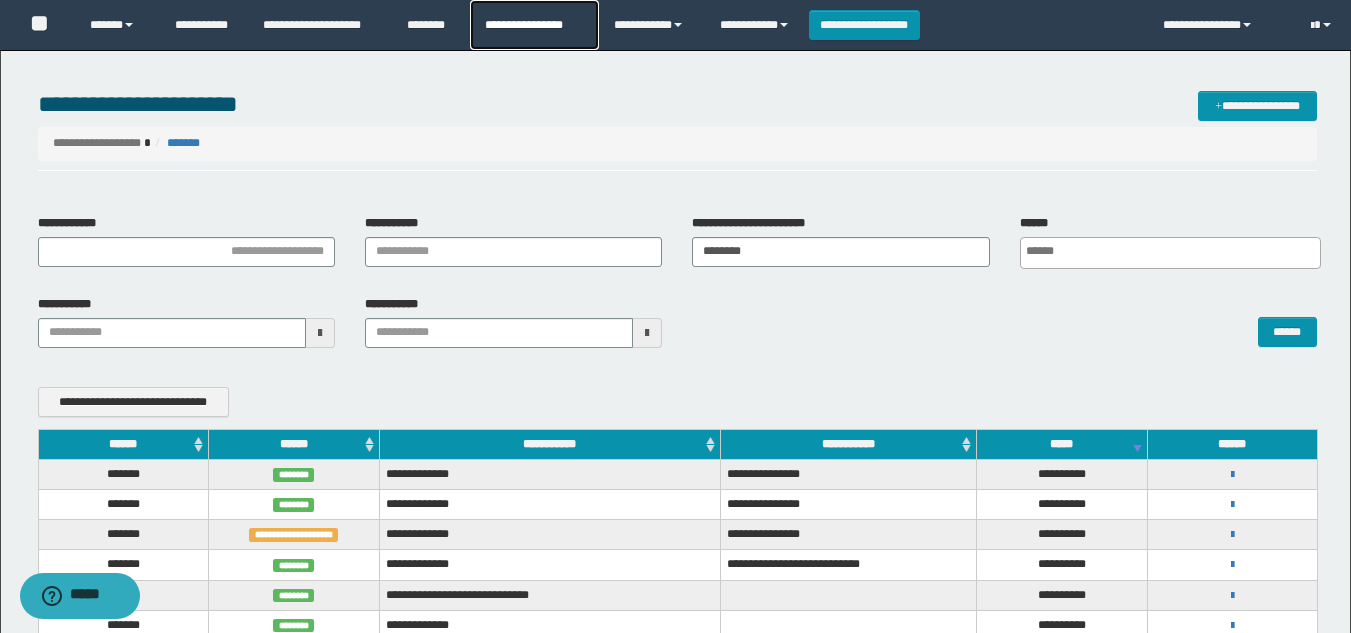 click on "**********" at bounding box center [534, 25] 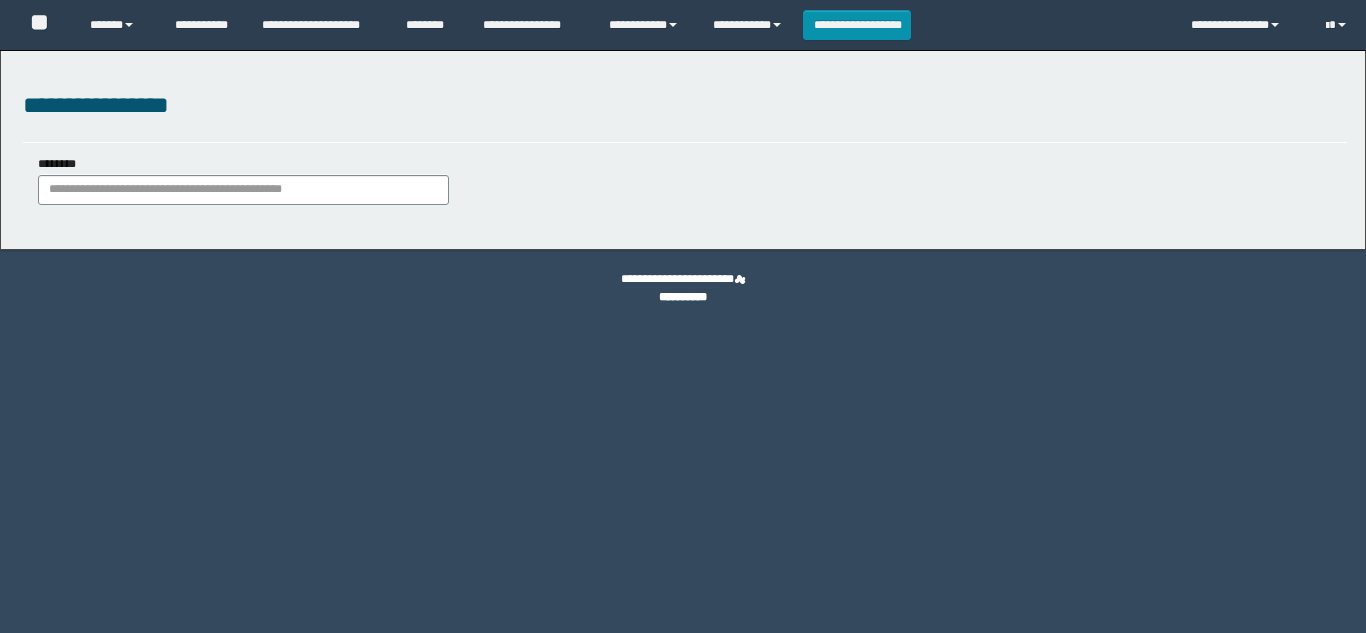 scroll, scrollTop: 0, scrollLeft: 0, axis: both 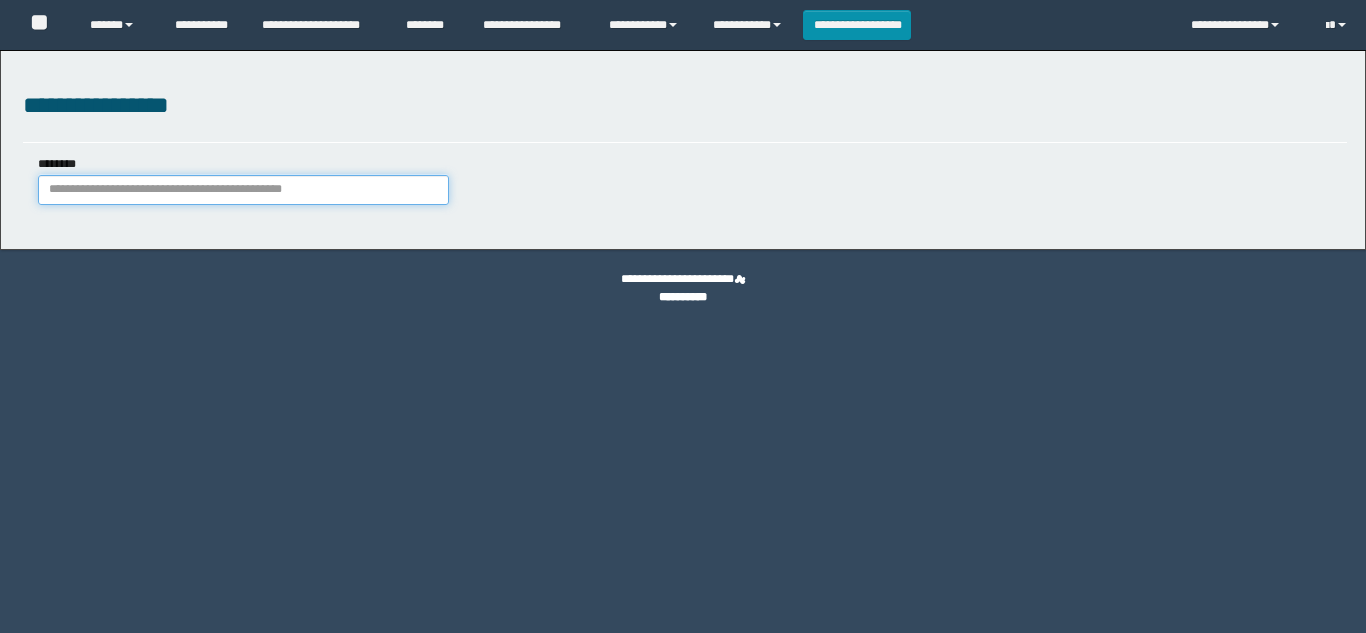 click on "********" at bounding box center (243, 190) 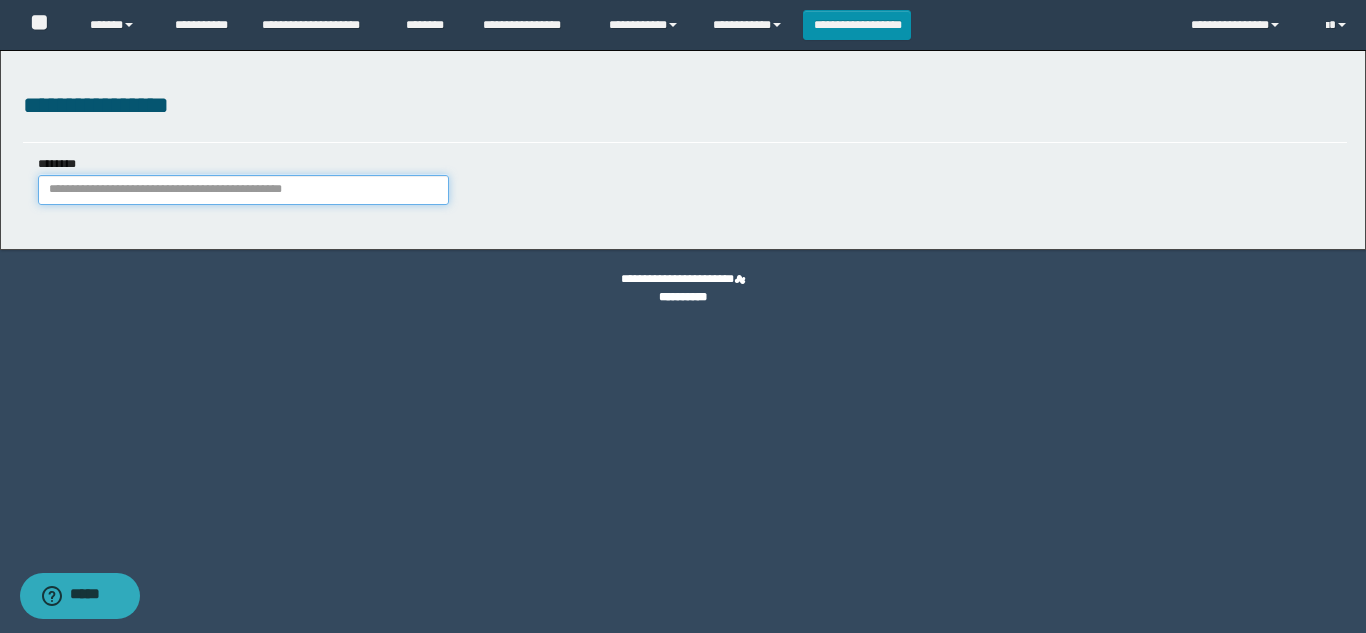 paste on "********" 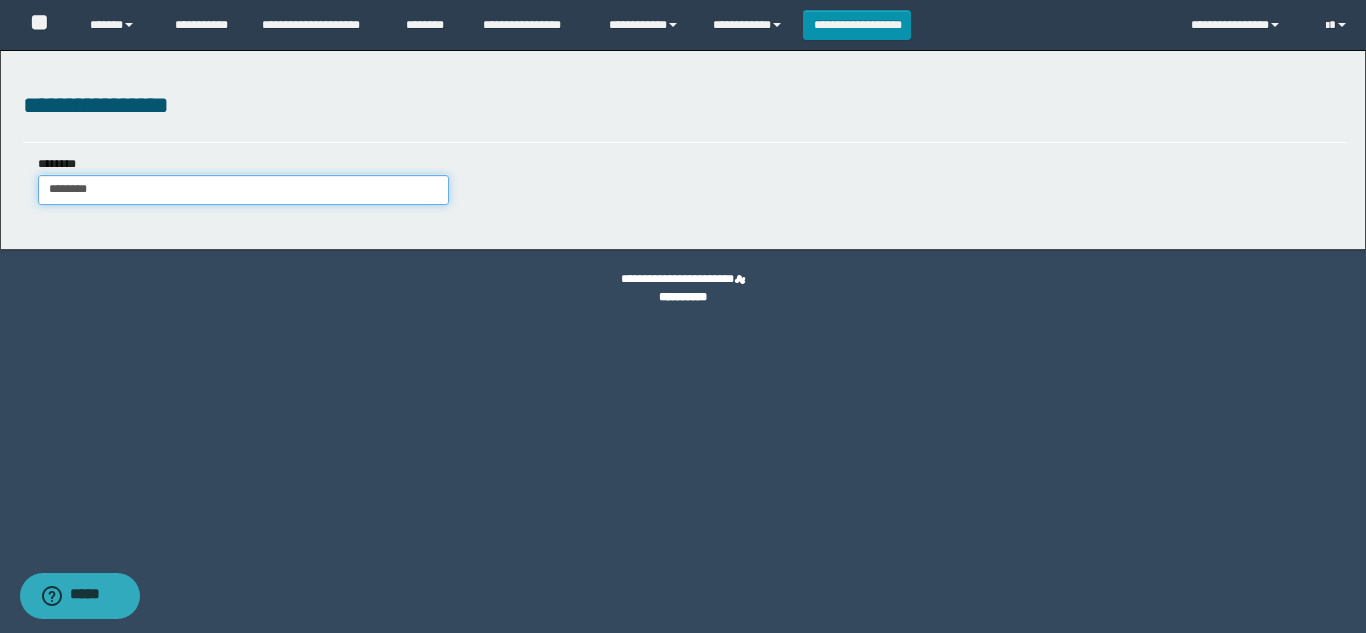 type on "********" 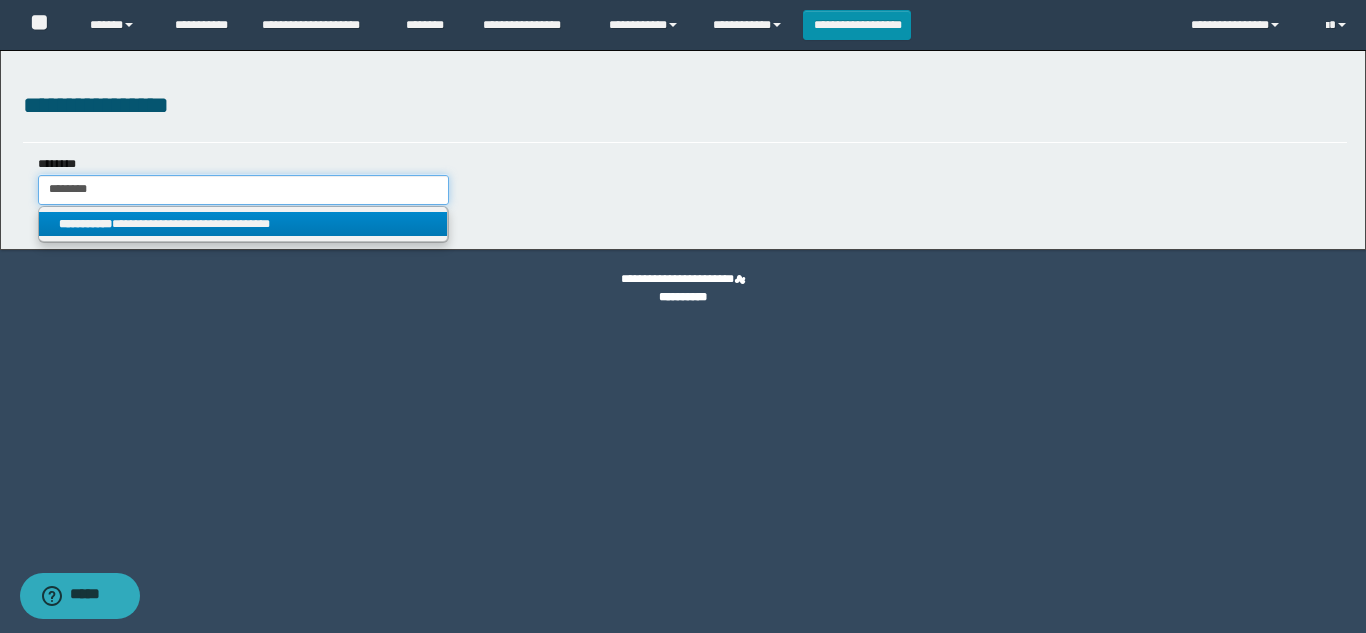 type on "********" 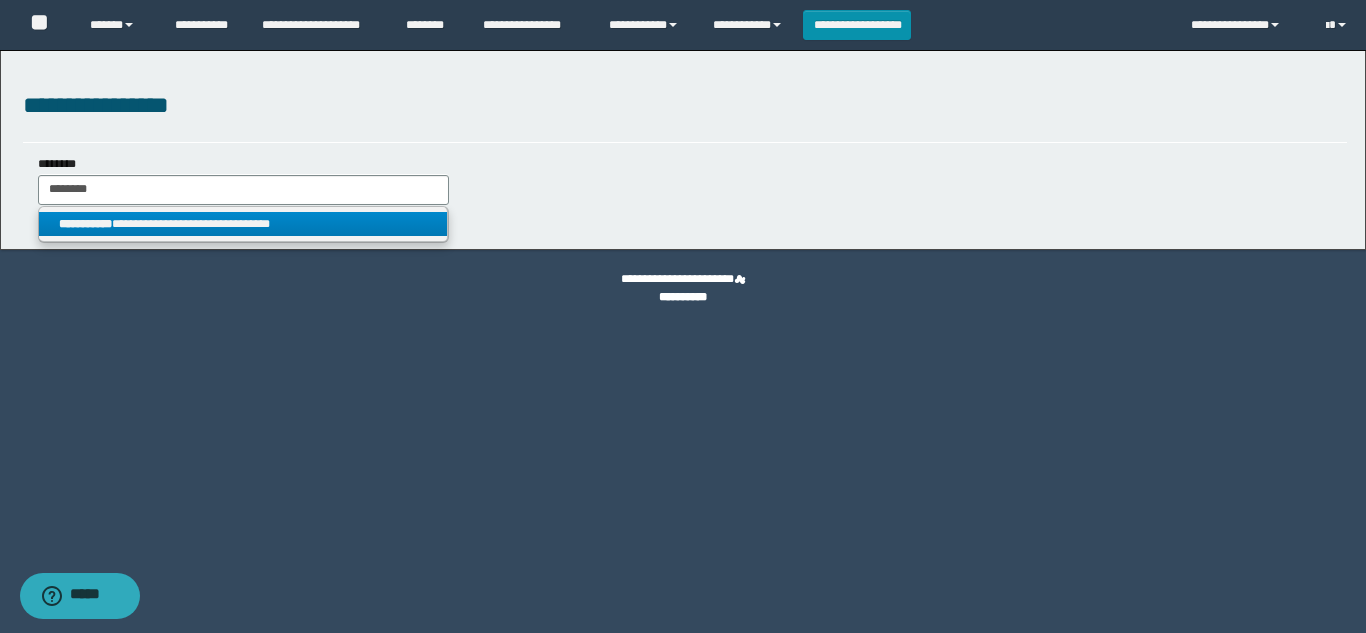 click on "**********" at bounding box center [243, 224] 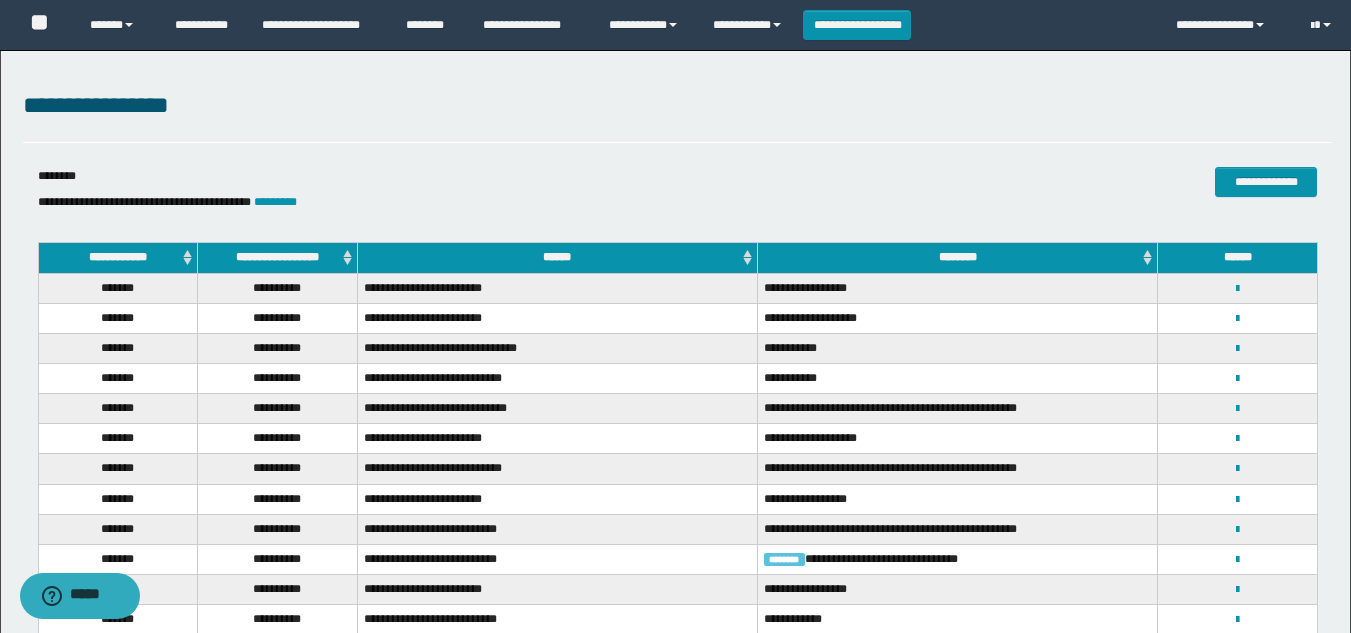 click on "**********" at bounding box center [278, 258] 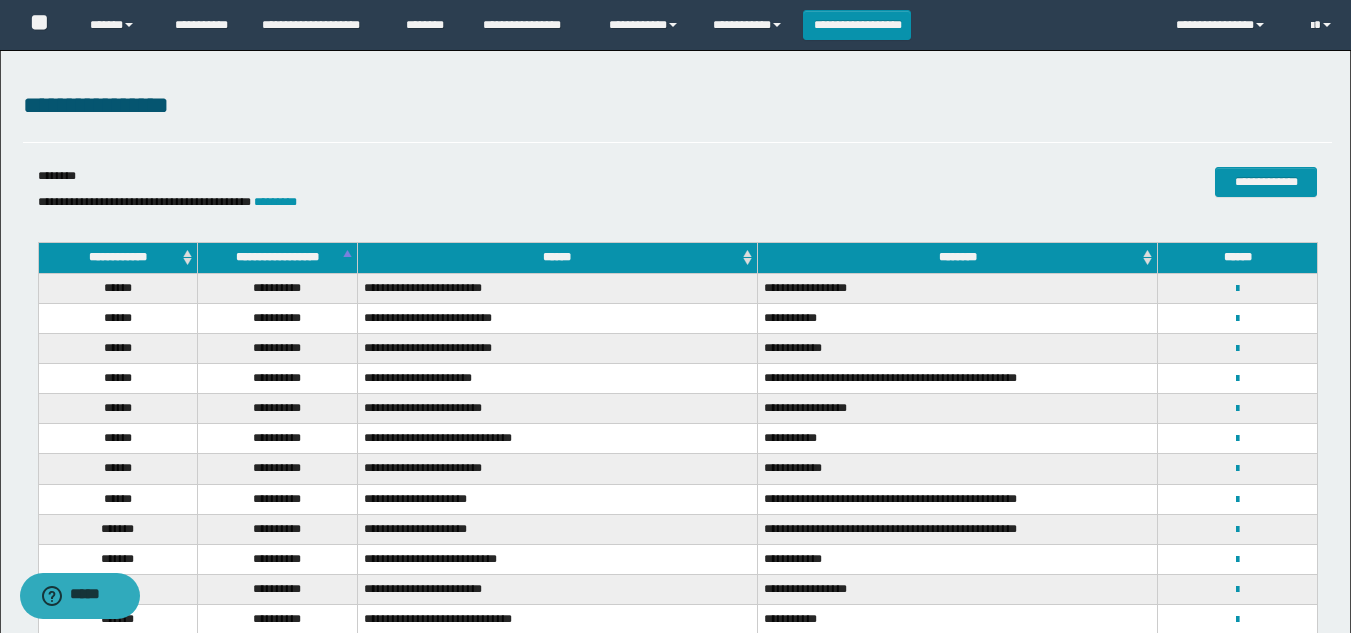 click on "**********" at bounding box center [278, 258] 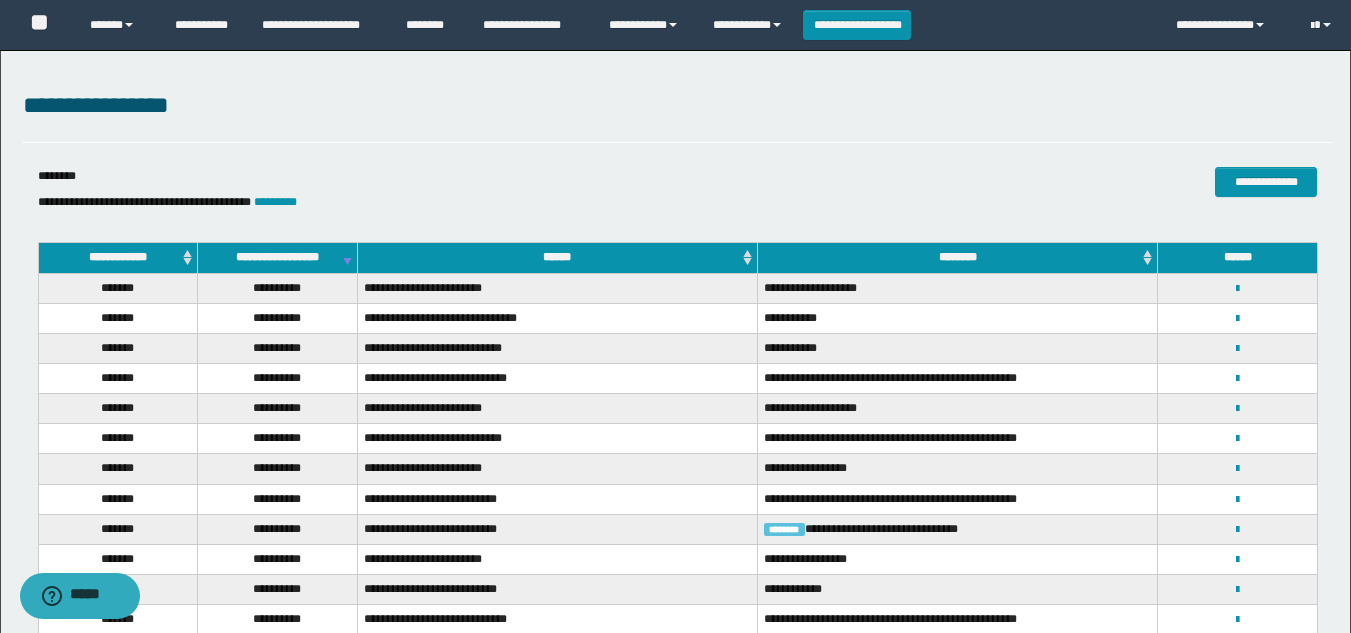 click on "**********" at bounding box center (459, 202) 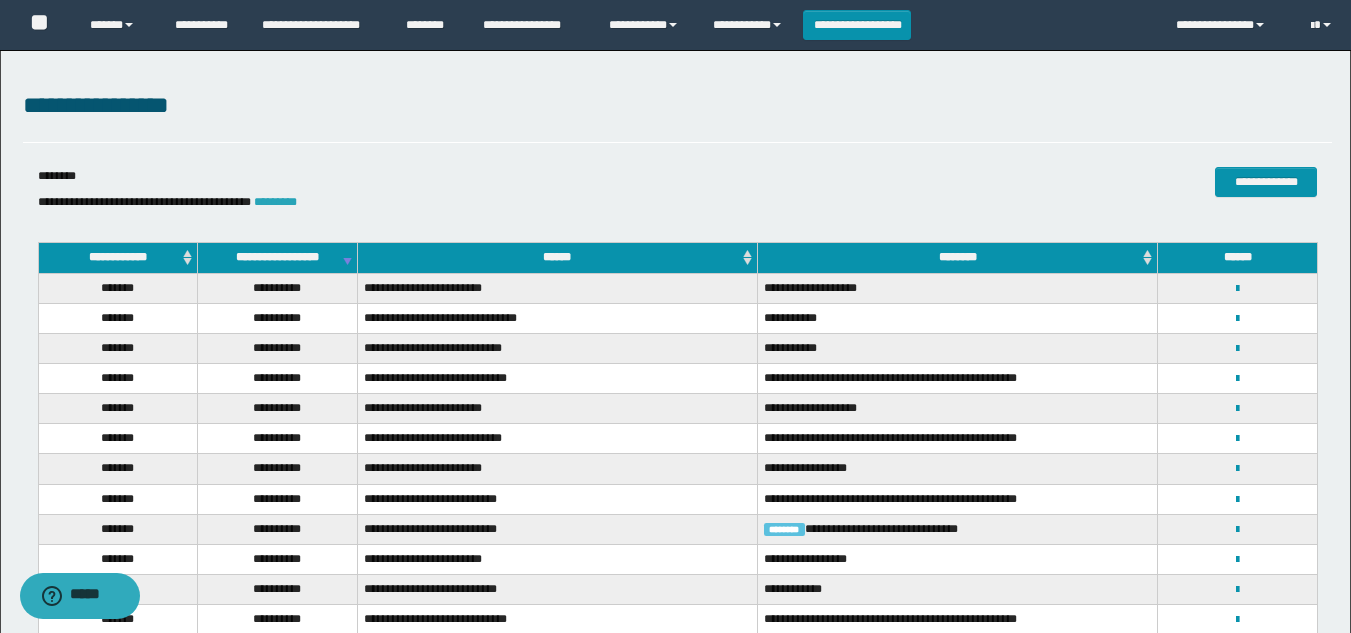 click on "*********" at bounding box center [275, 202] 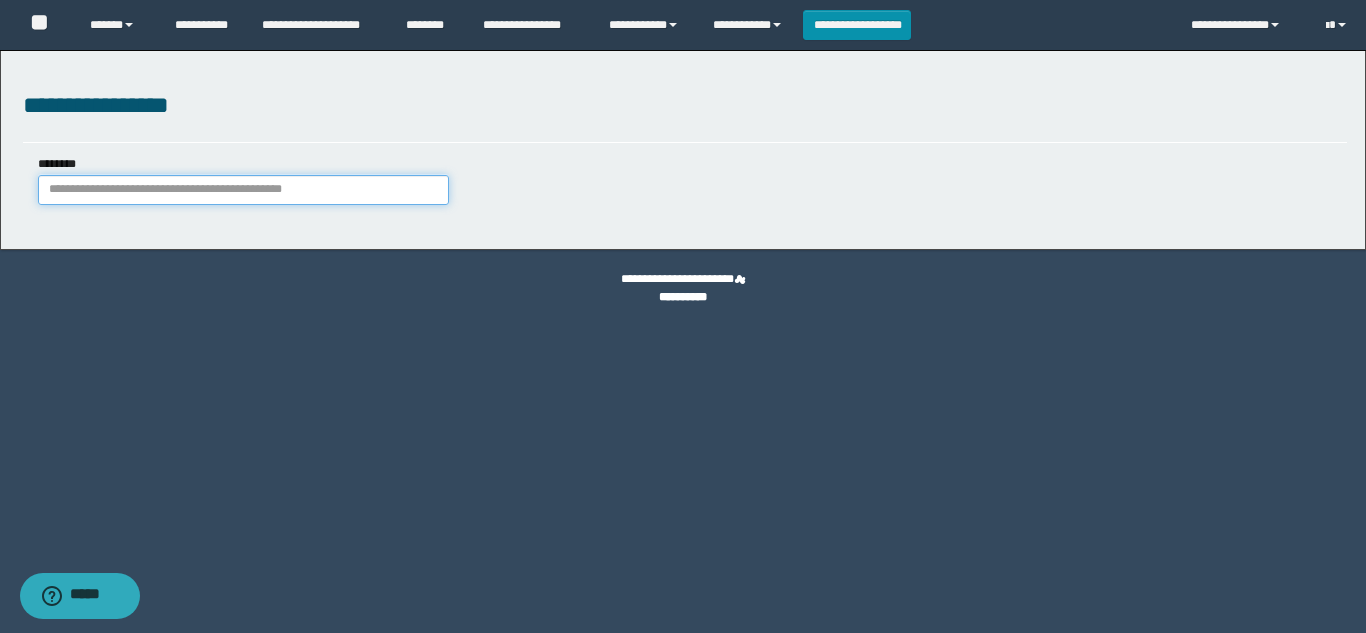 click on "********" at bounding box center (243, 190) 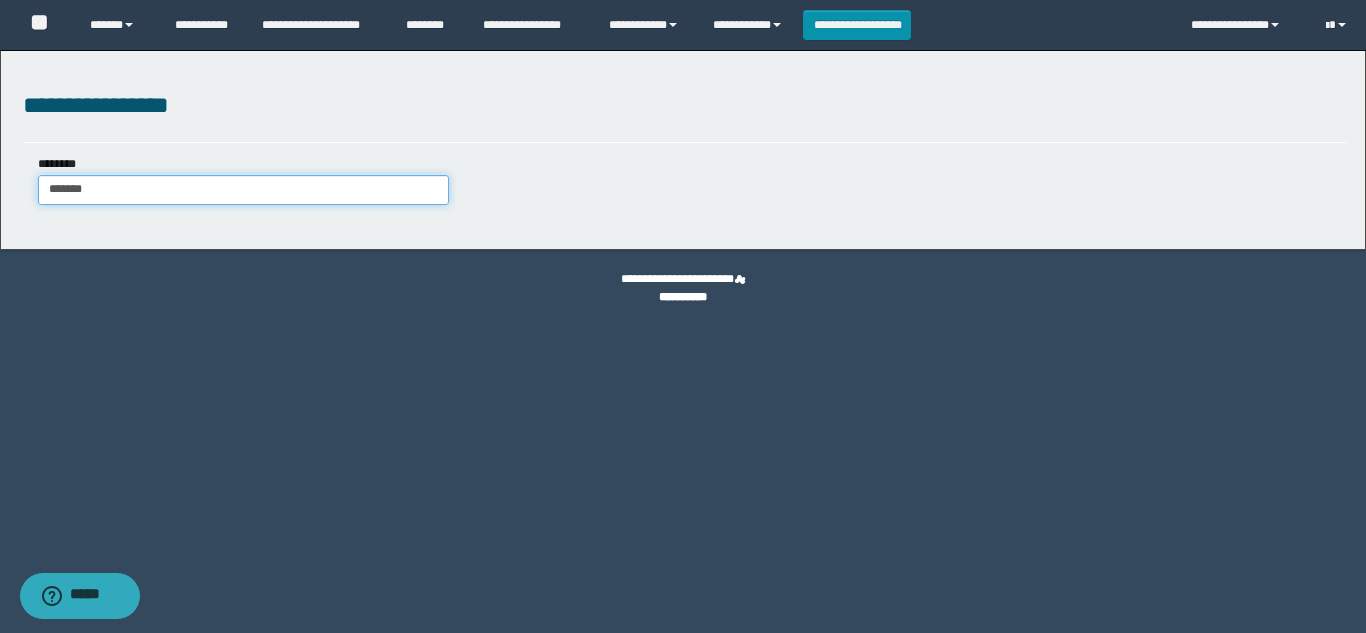 type on "*******" 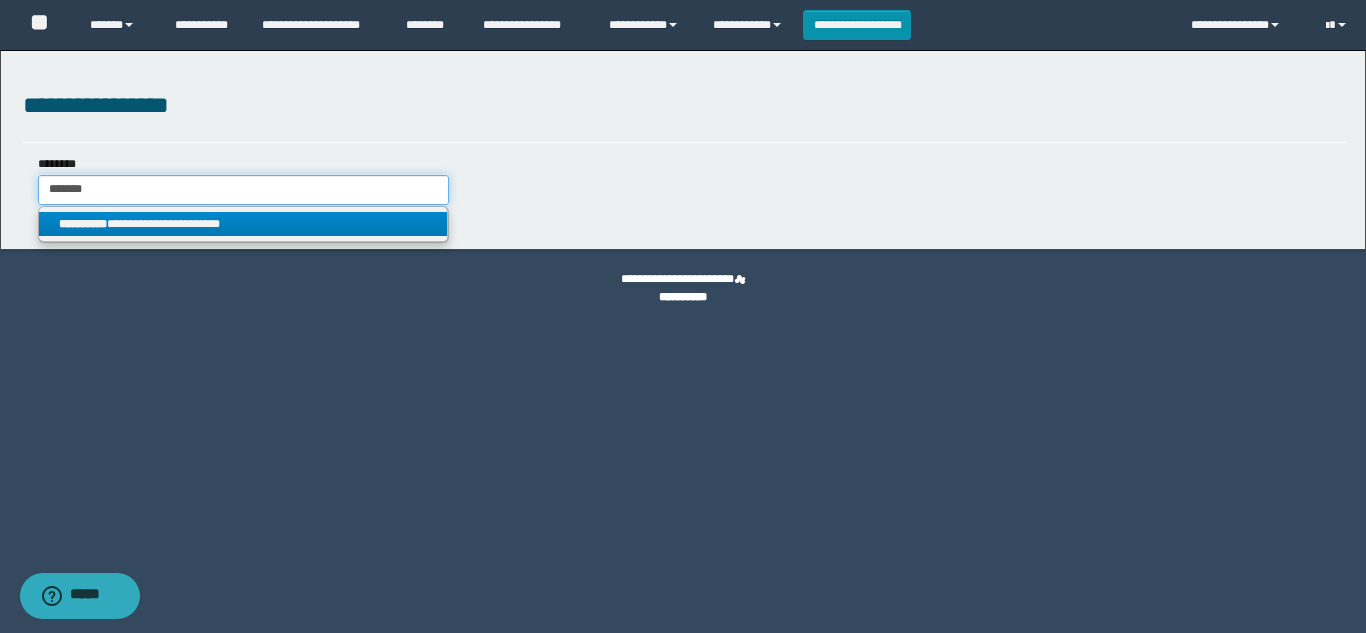 type on "*******" 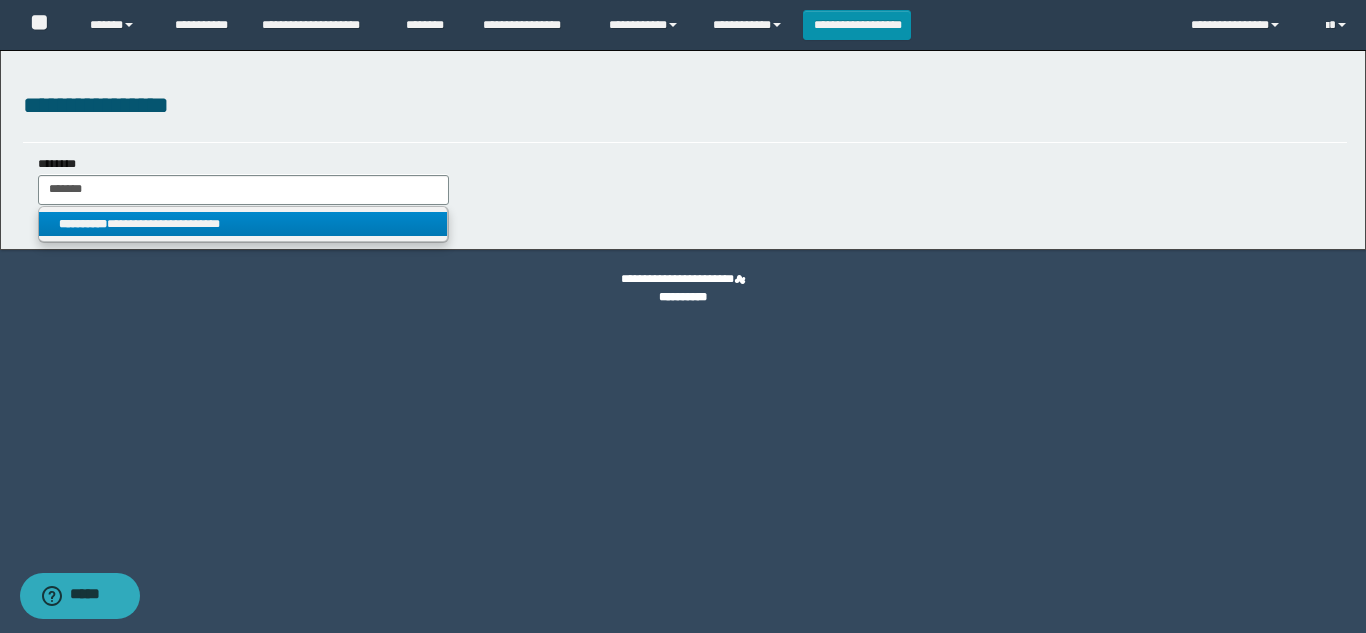click on "**********" at bounding box center (243, 224) 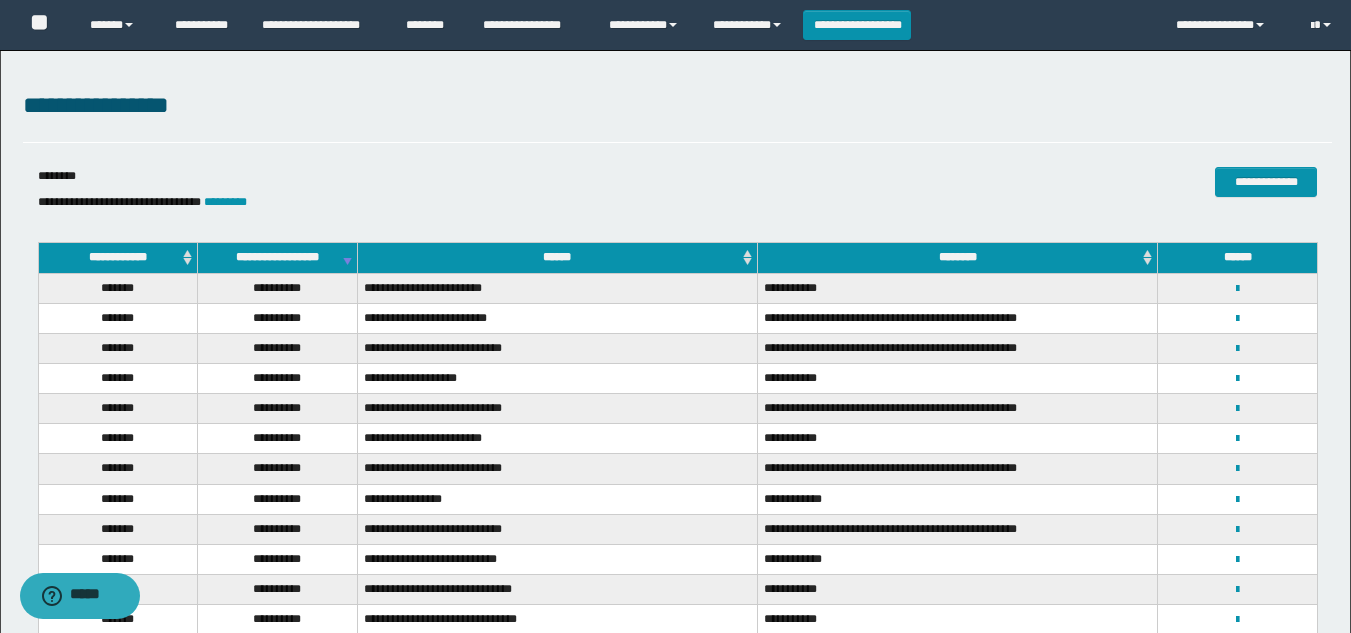 click on "**********" at bounding box center (278, 258) 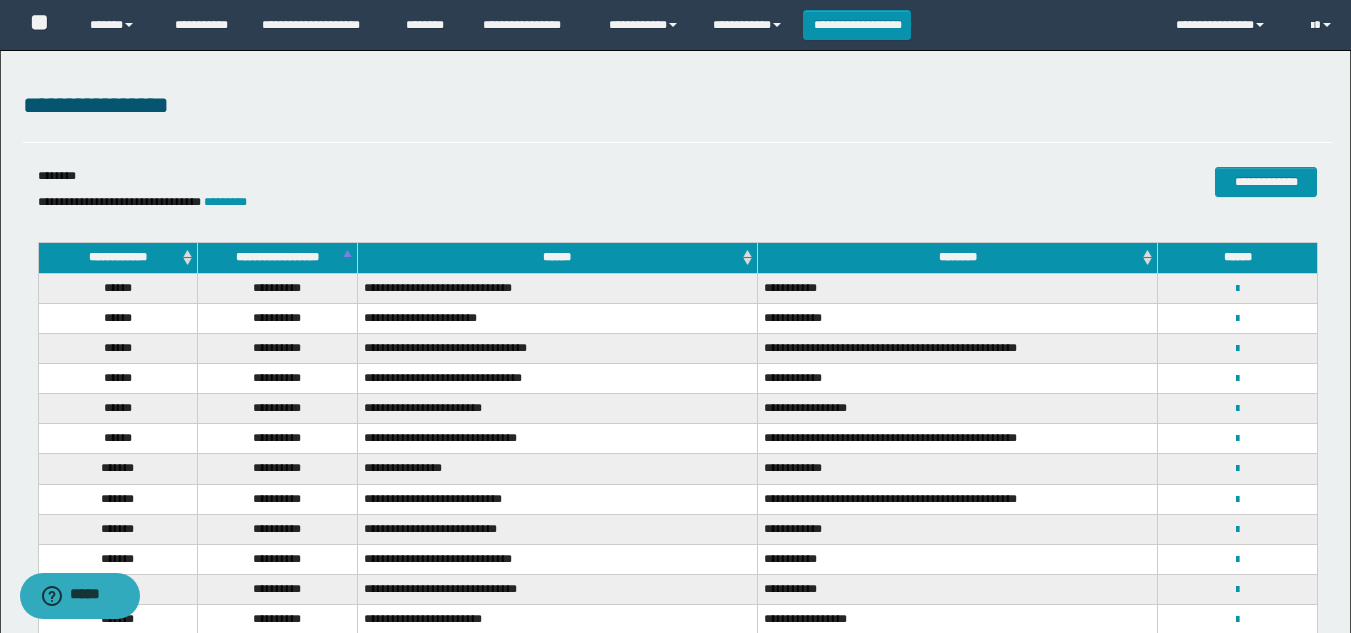 click on "**********" at bounding box center (278, 258) 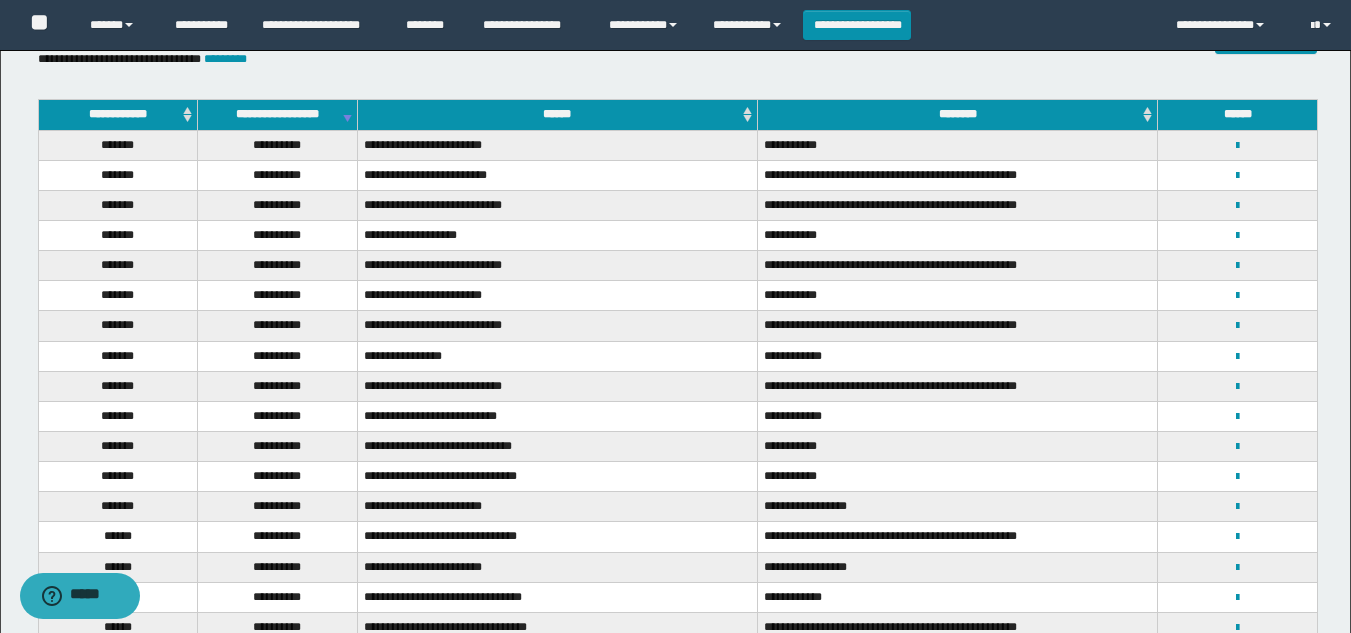 scroll, scrollTop: 0, scrollLeft: 0, axis: both 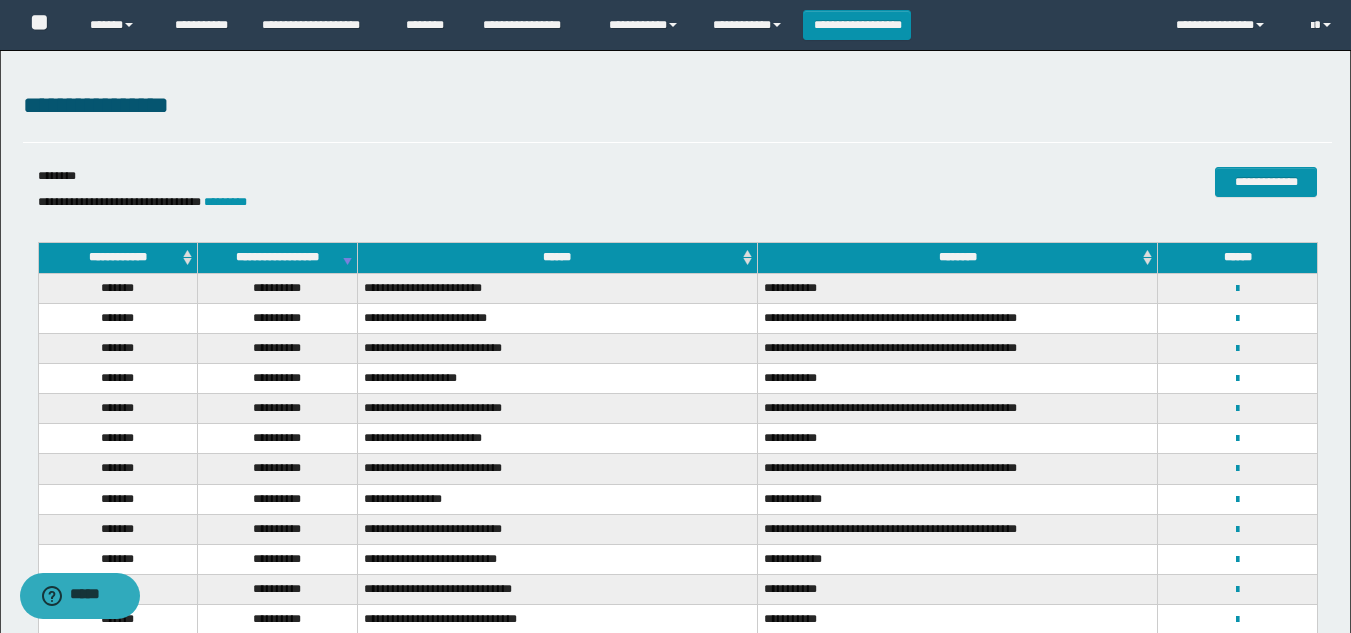 click on "**********" at bounding box center [278, 258] 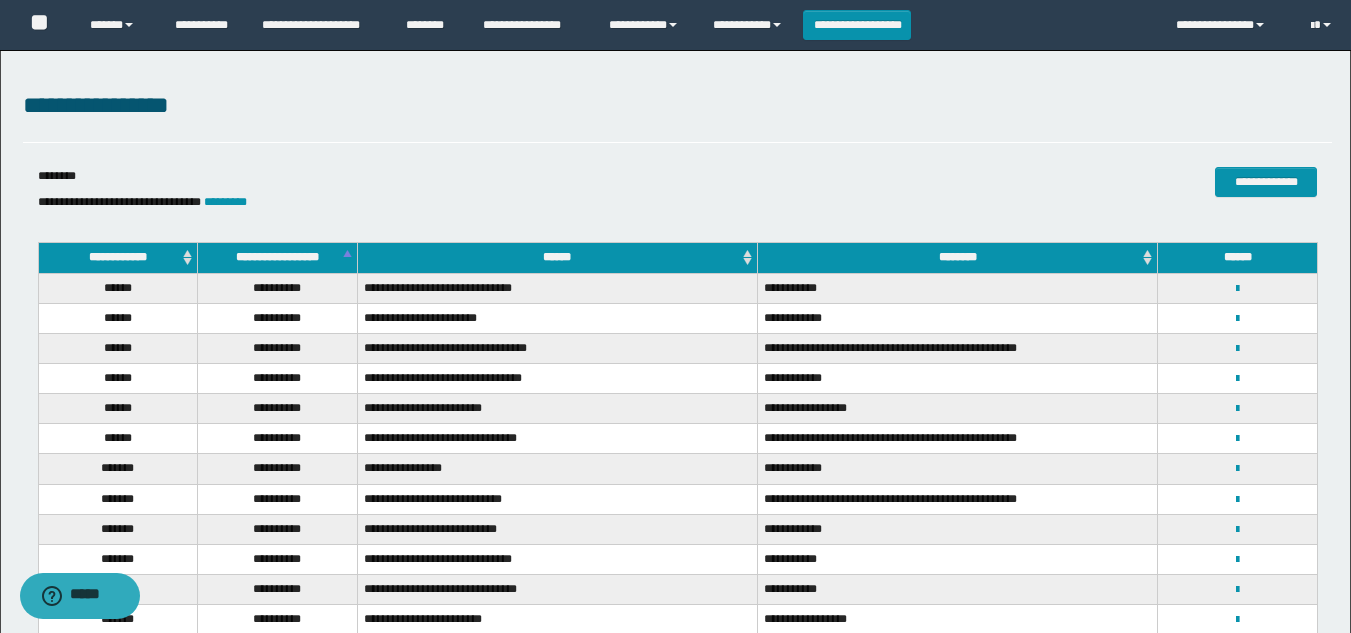 click on "**********" at bounding box center [278, 258] 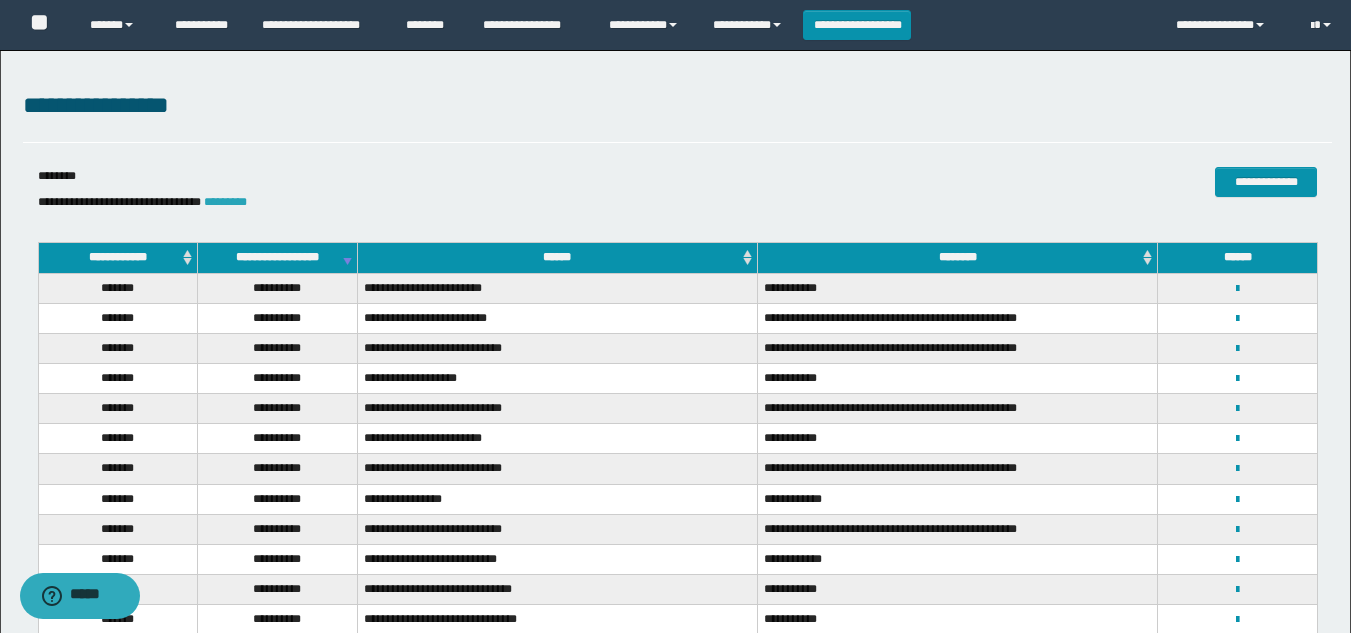 click on "*********" at bounding box center [225, 202] 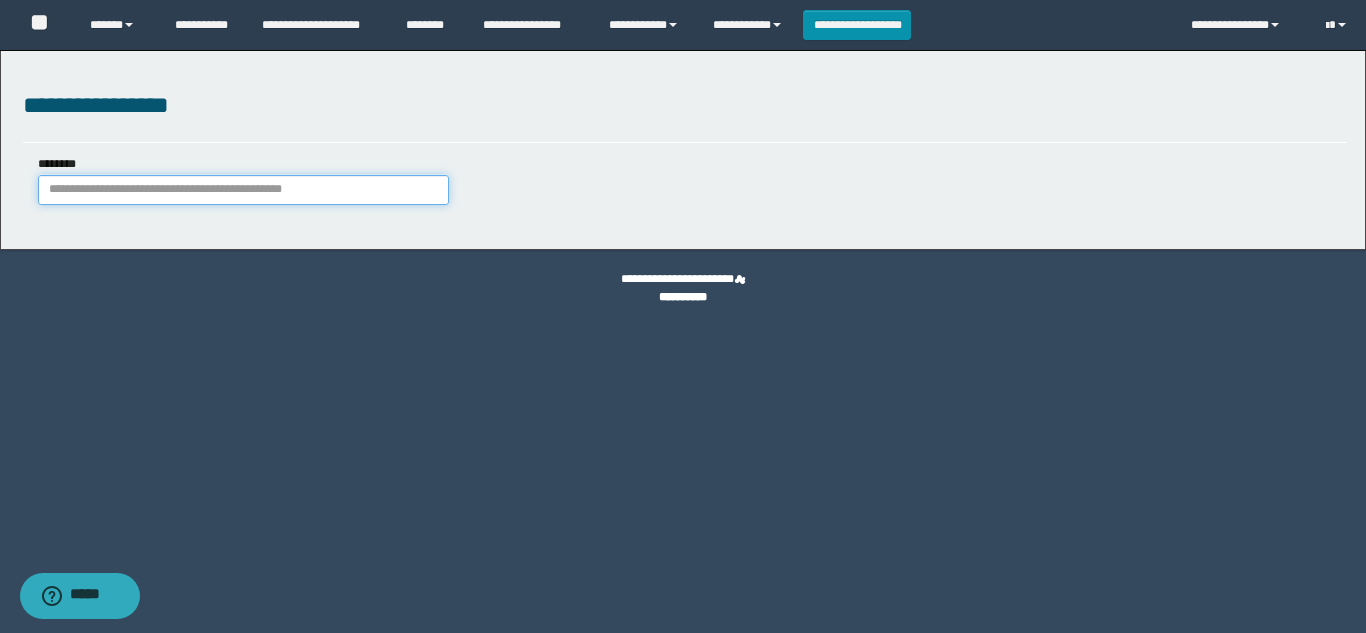 click on "********" at bounding box center [243, 190] 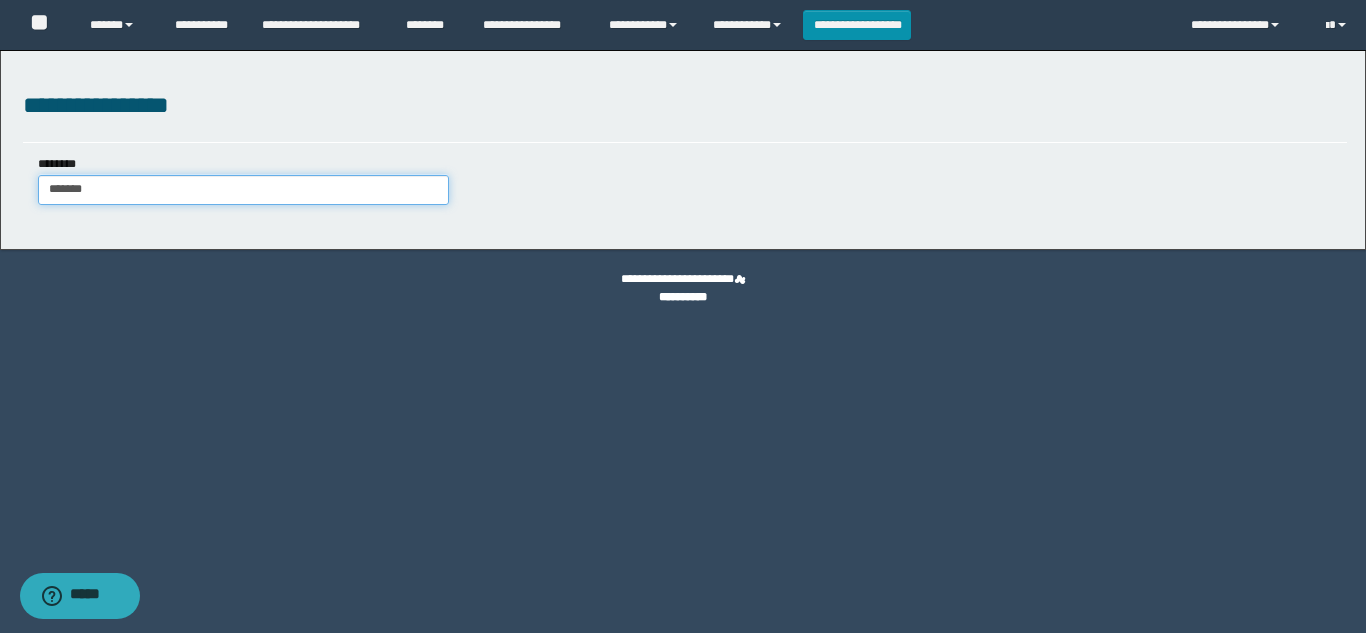 type on "*******" 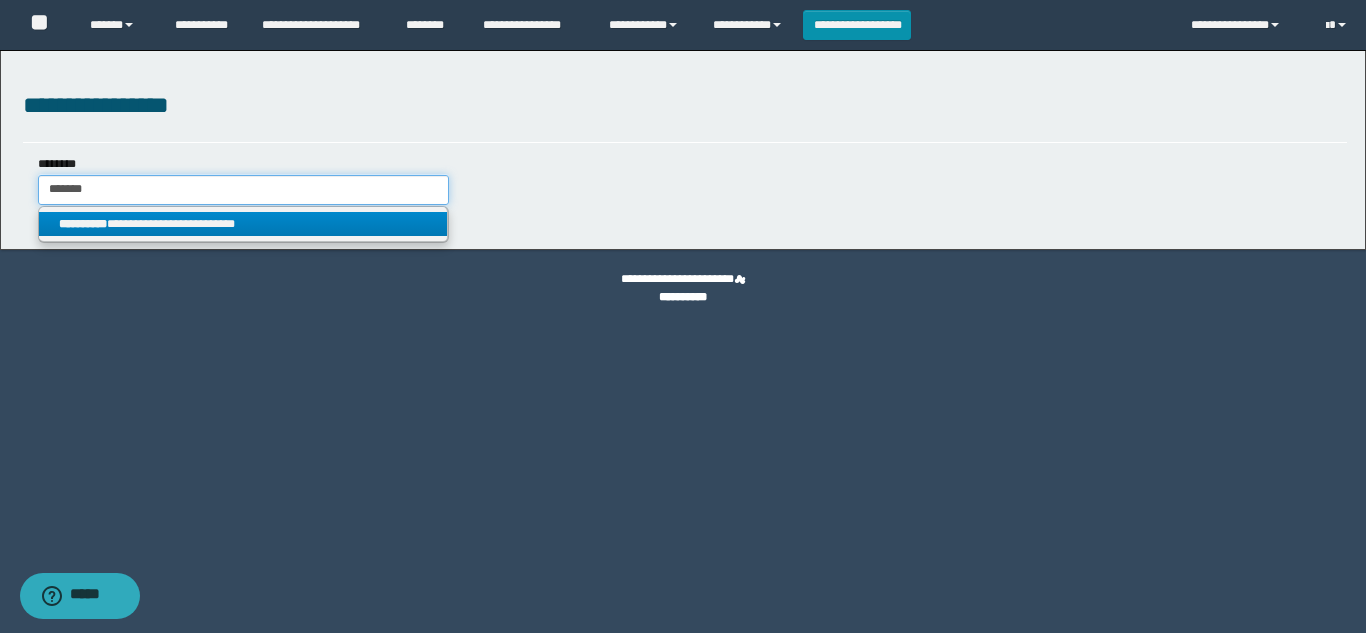 type on "*******" 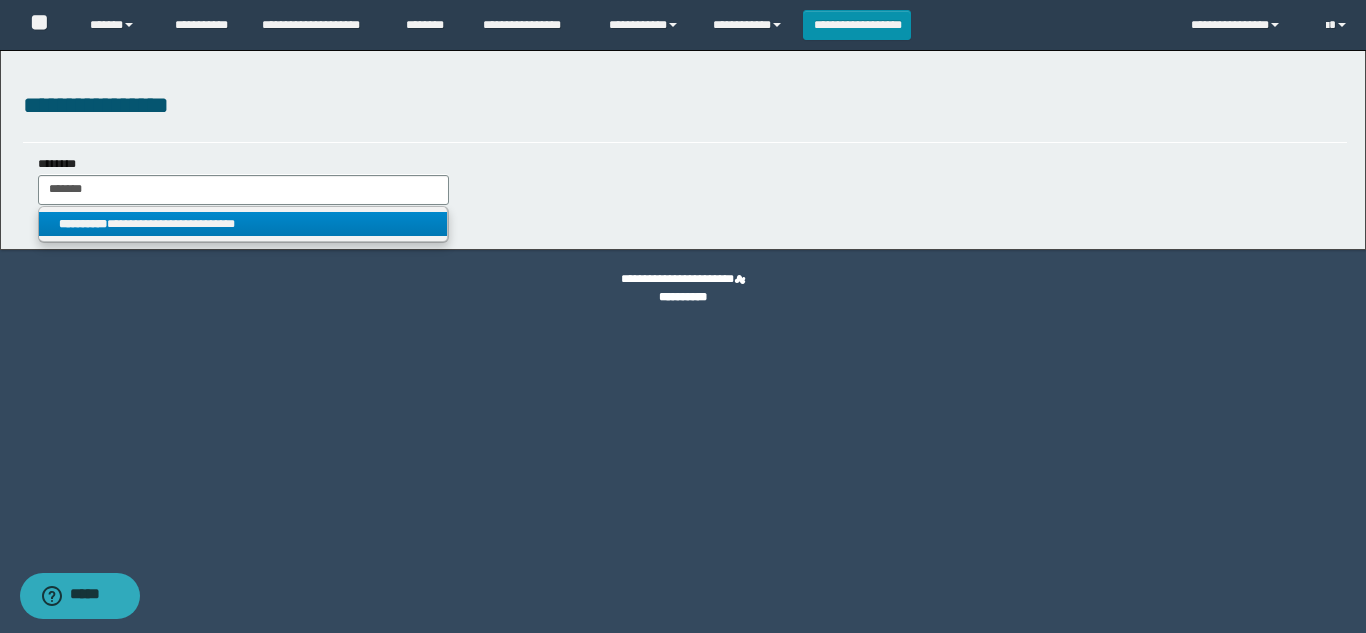 click on "**********" at bounding box center (243, 224) 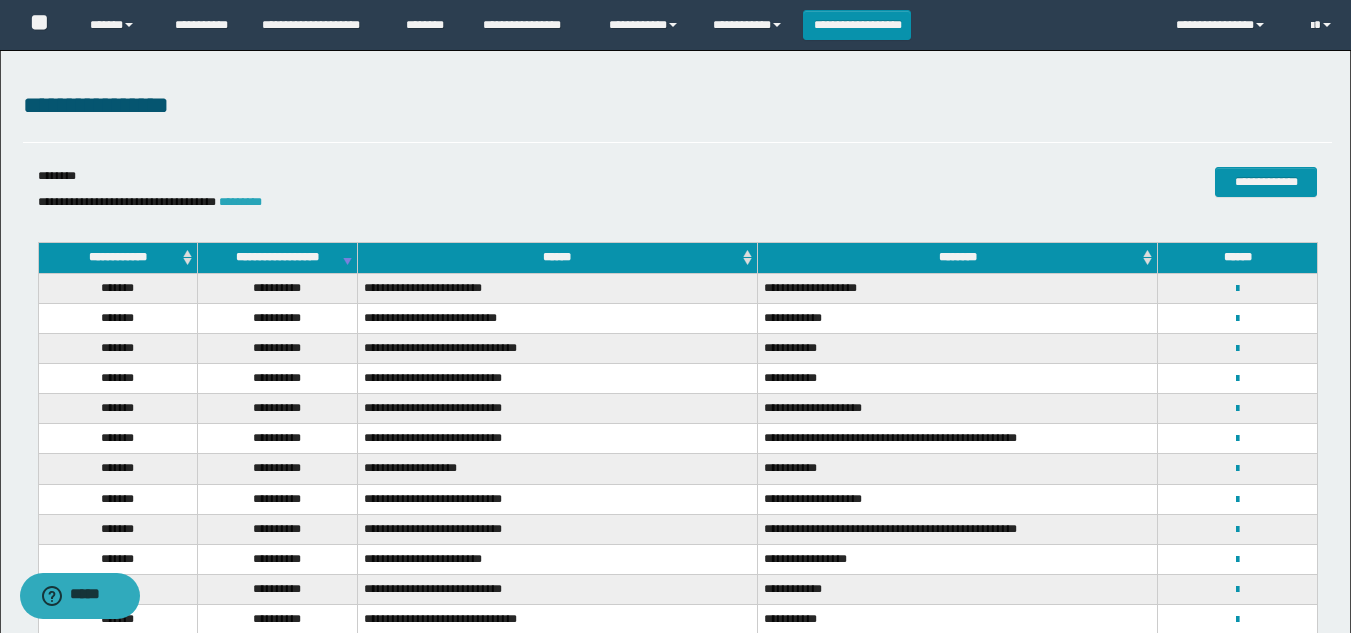 click on "*********" at bounding box center [240, 202] 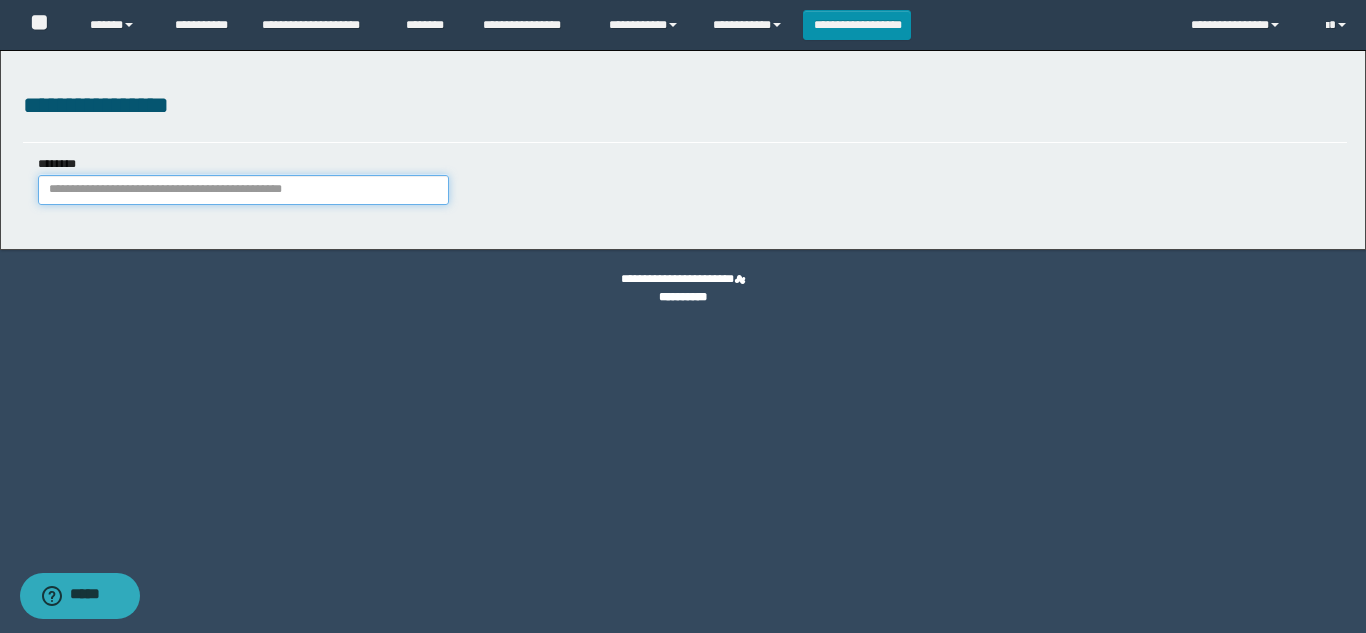 click on "********" at bounding box center (243, 190) 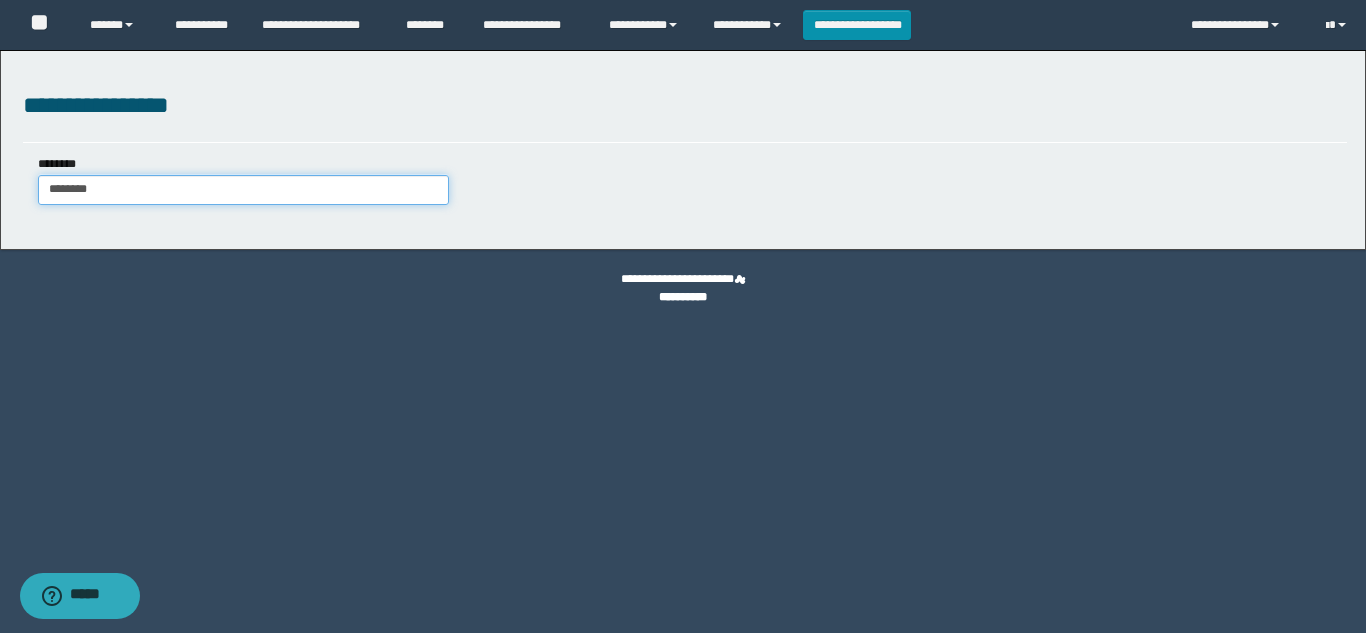 type on "********" 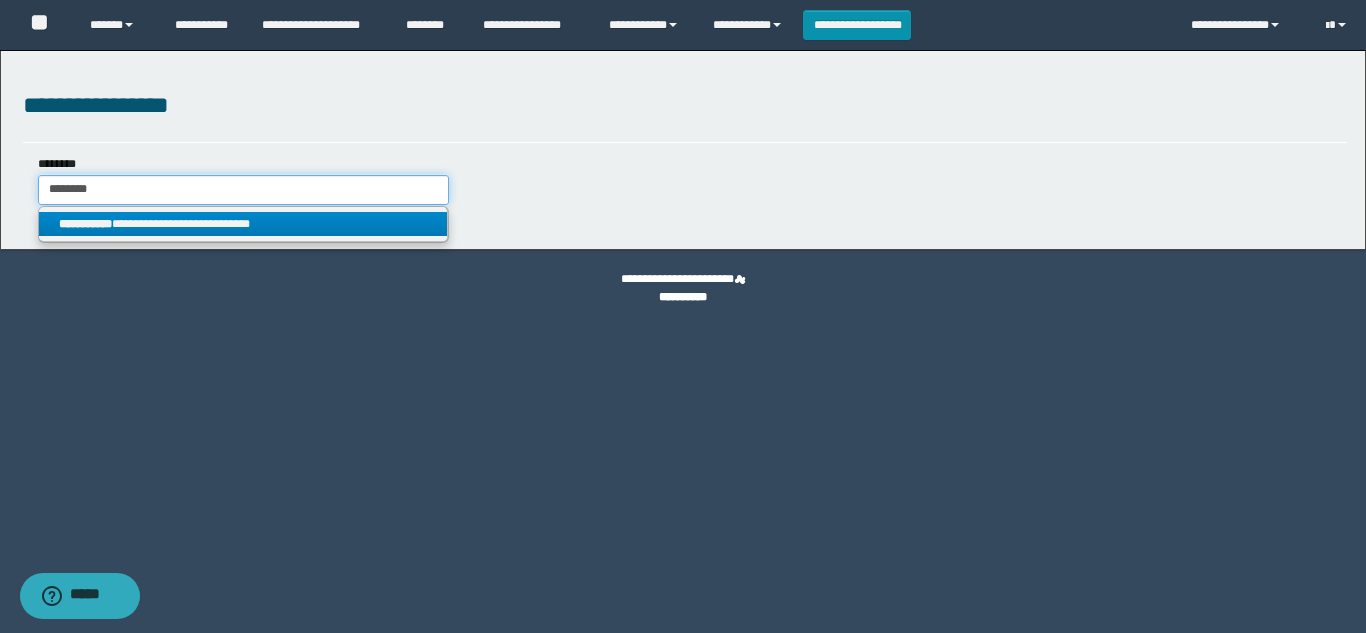 type on "********" 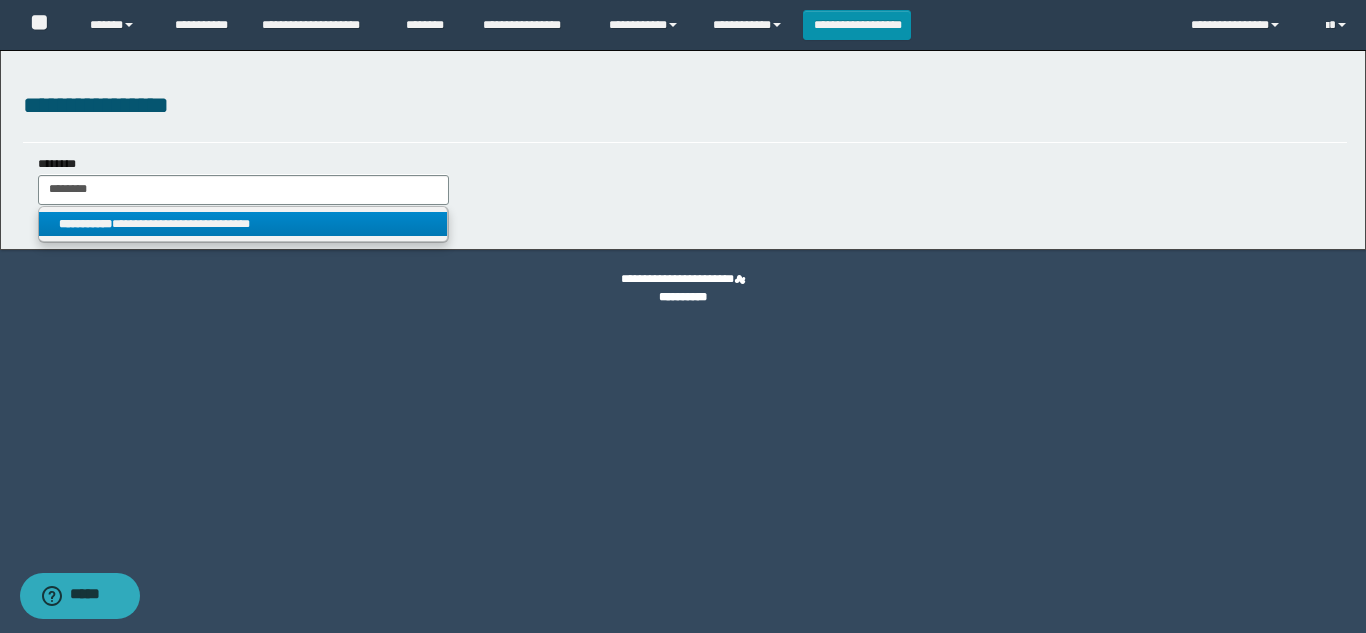 click on "**********" at bounding box center [243, 224] 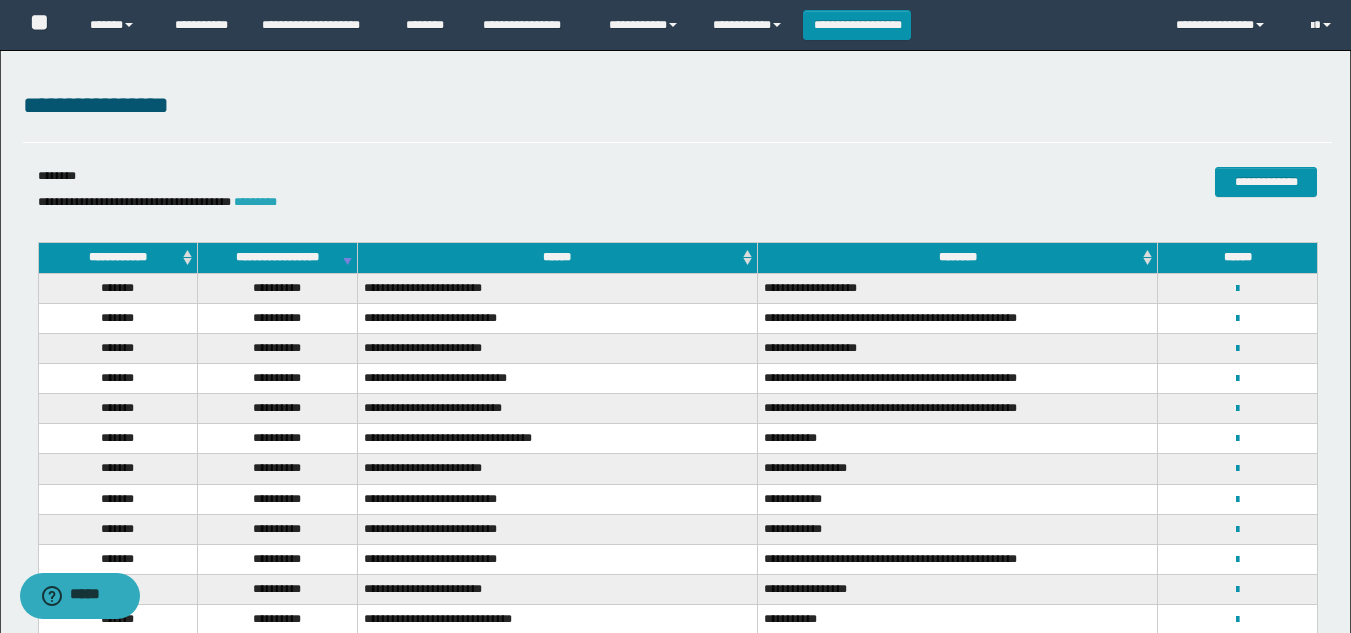 click on "*********" at bounding box center [255, 202] 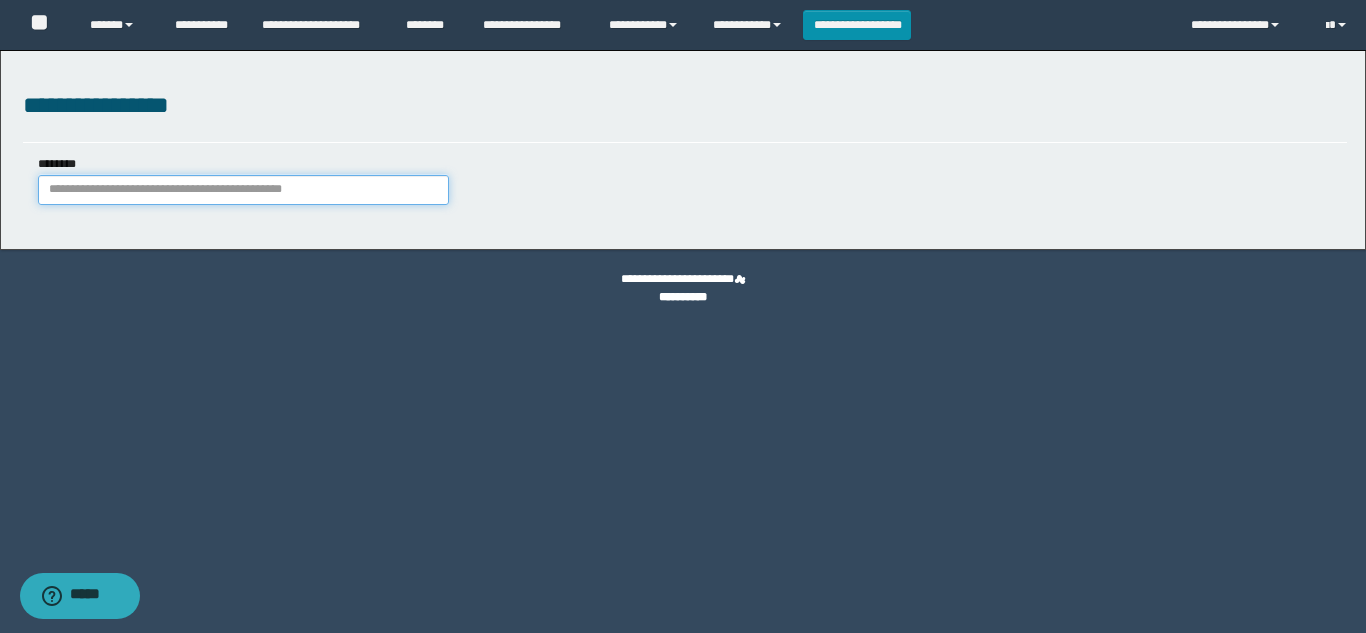 click on "********" at bounding box center [243, 190] 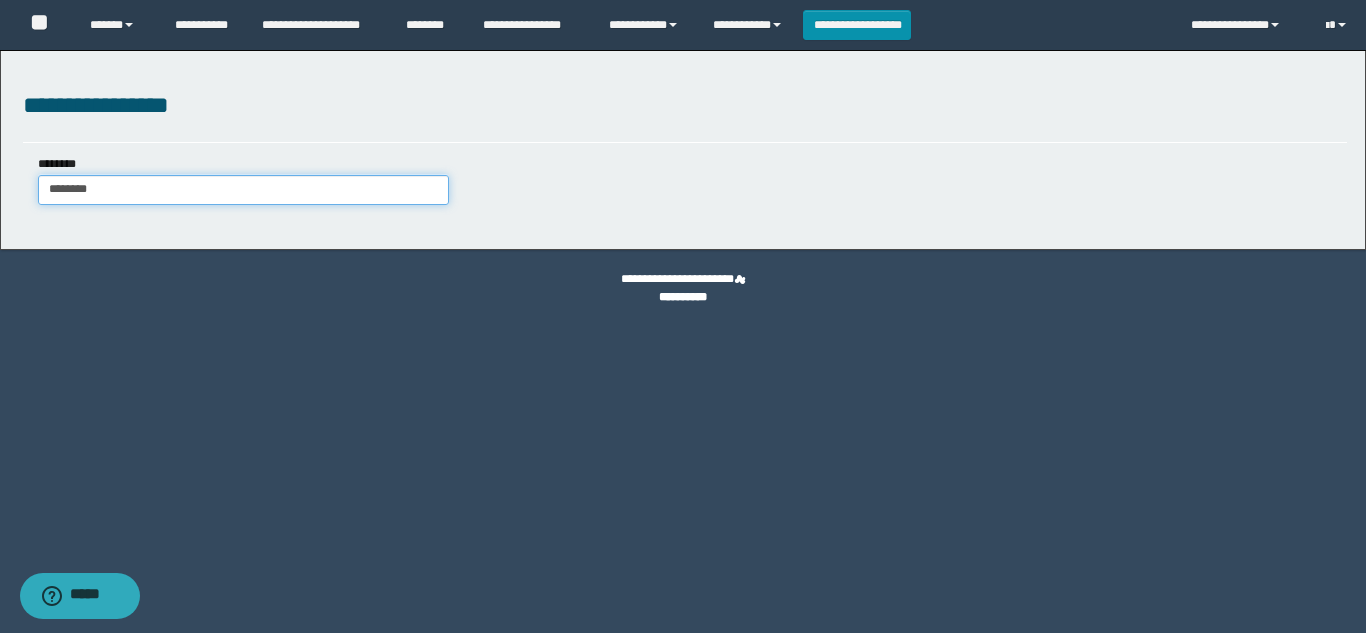 type on "********" 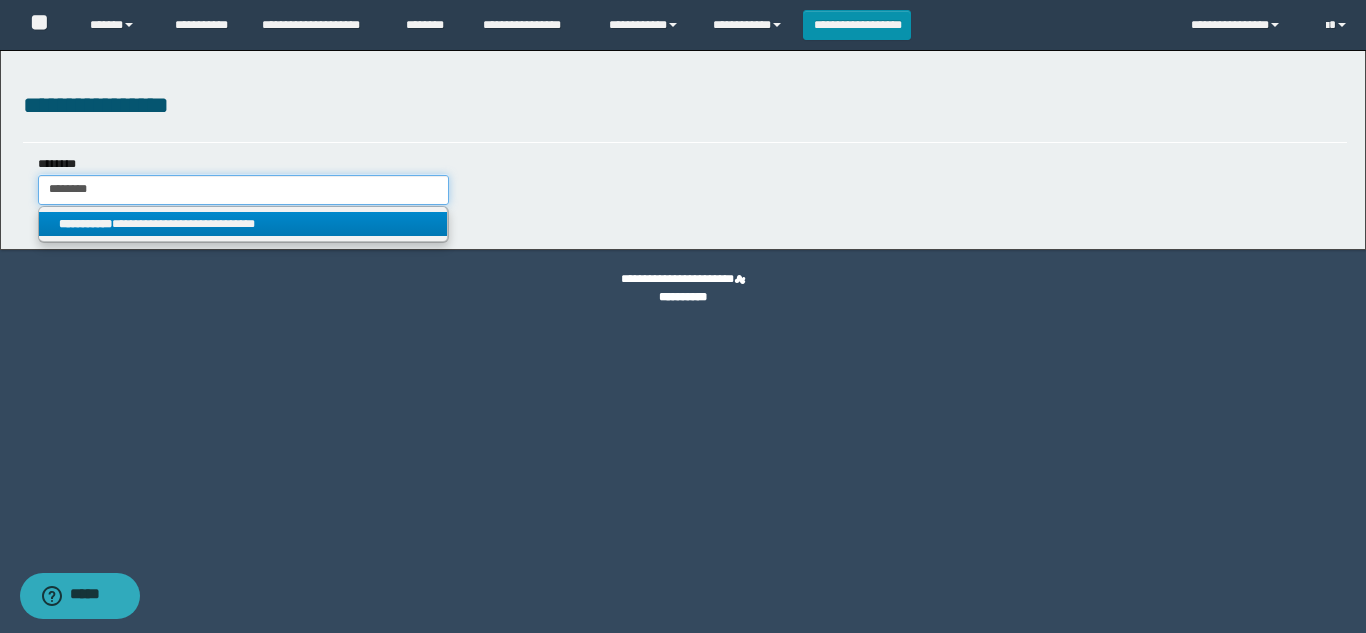 type on "********" 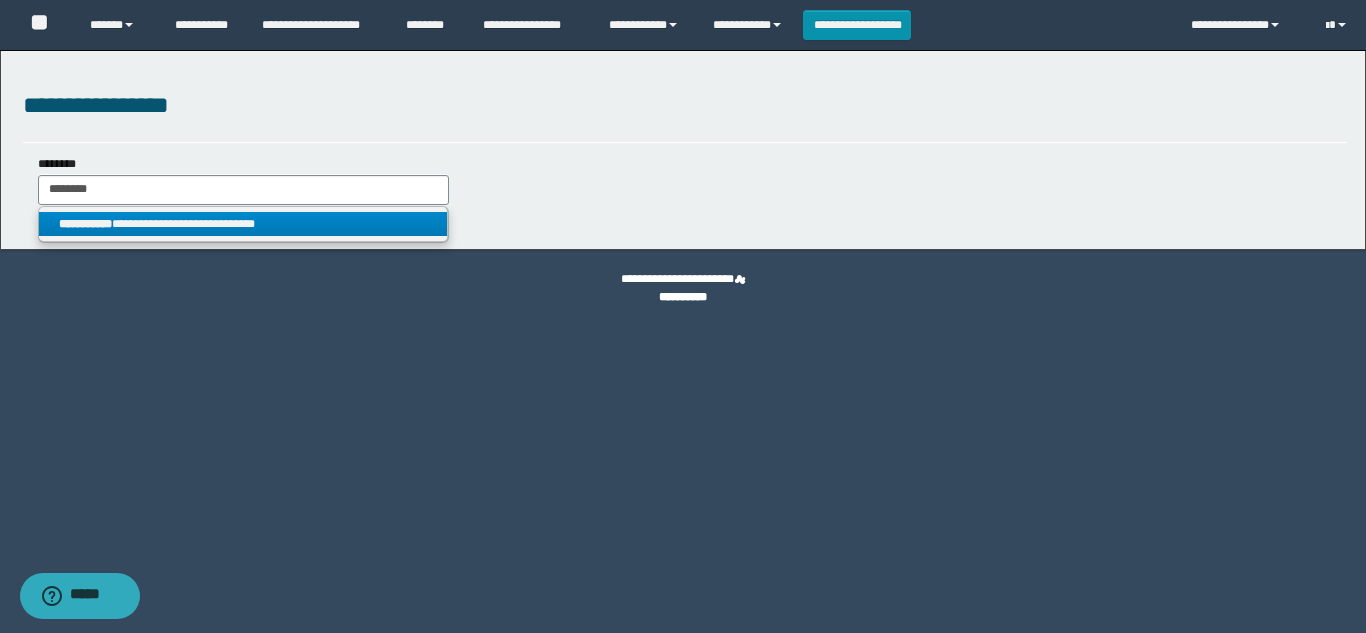 click on "**********" at bounding box center [243, 224] 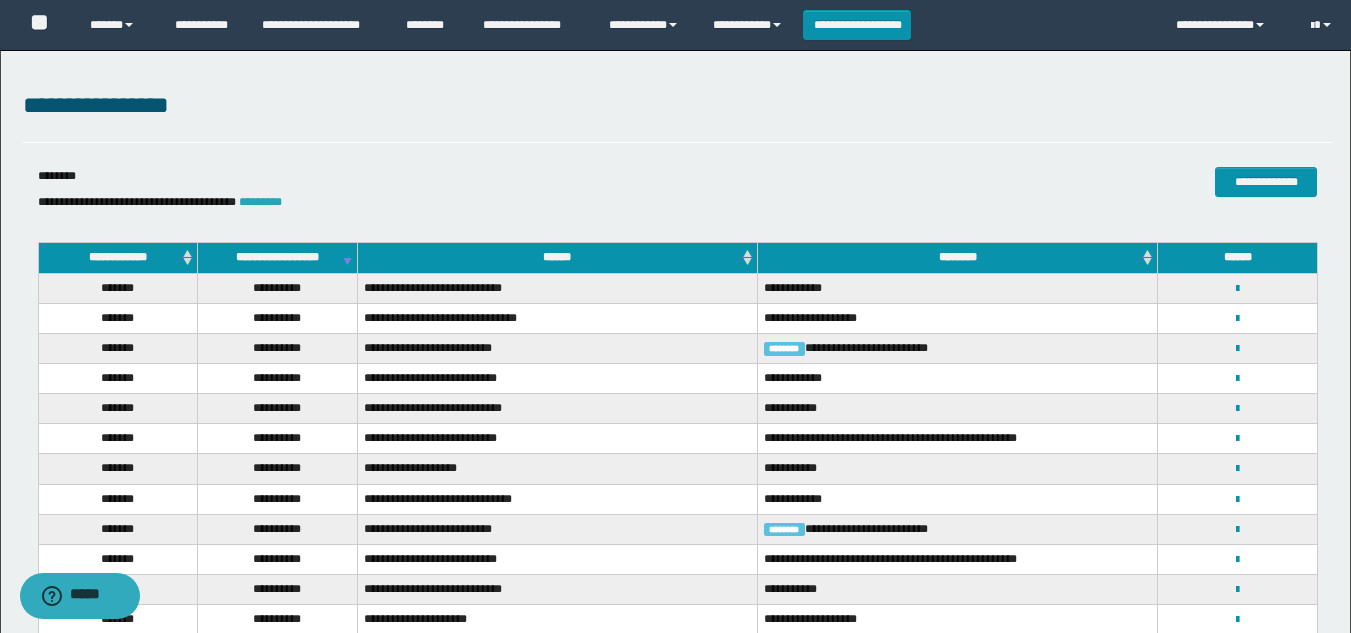 click on "*********" at bounding box center (260, 202) 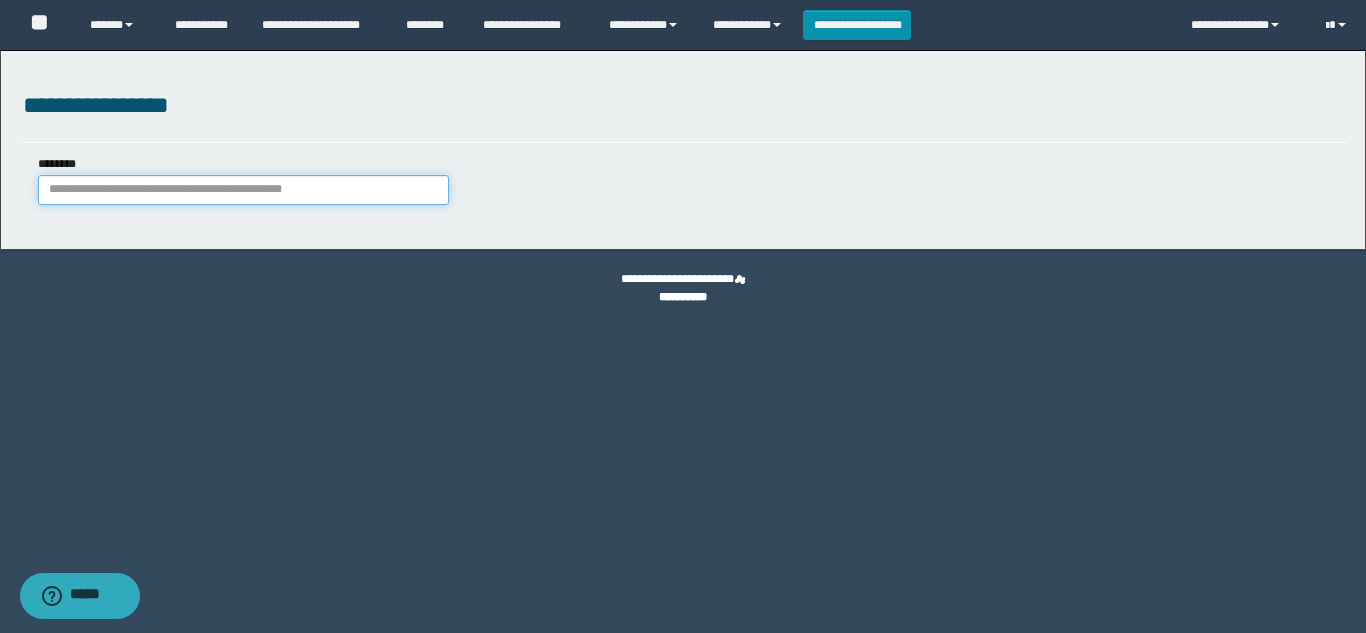 click on "********" at bounding box center [243, 190] 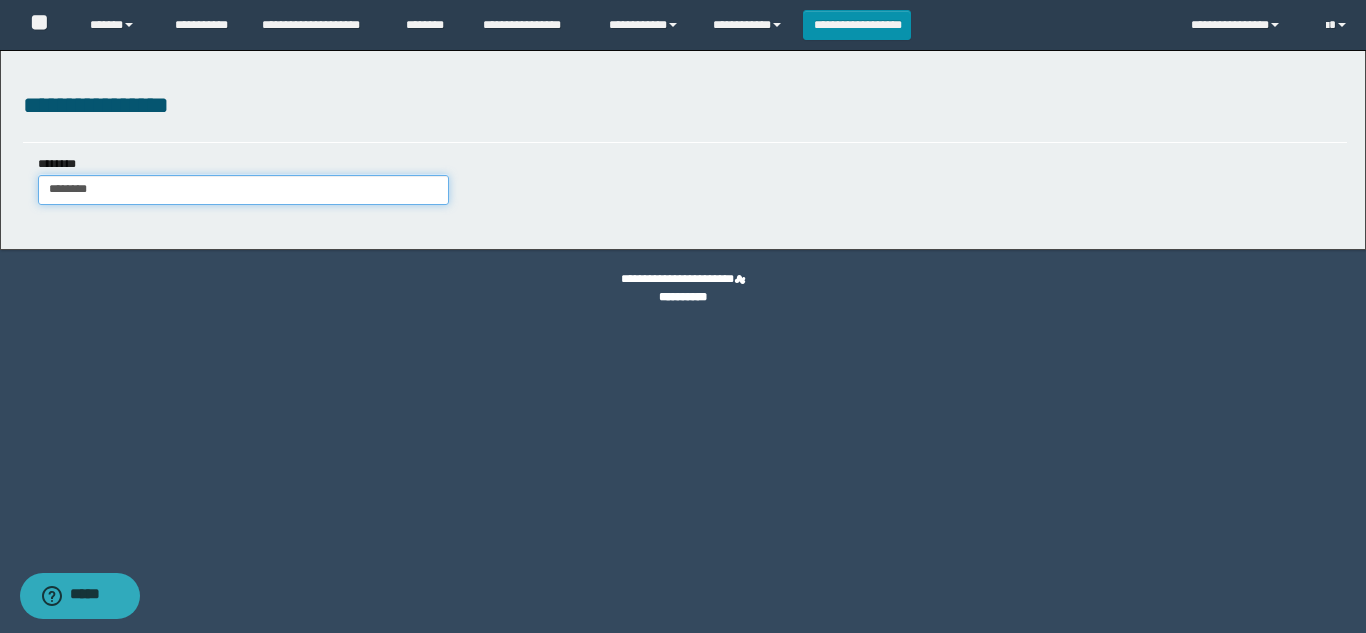 type on "********" 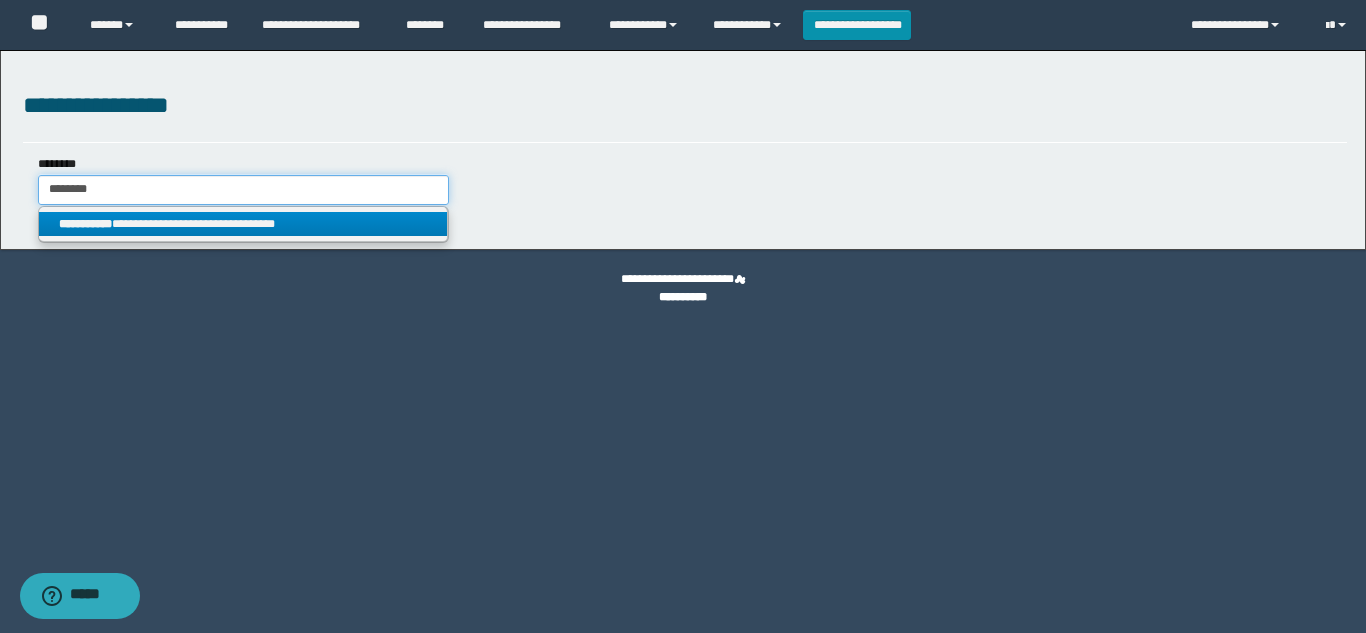 type on "********" 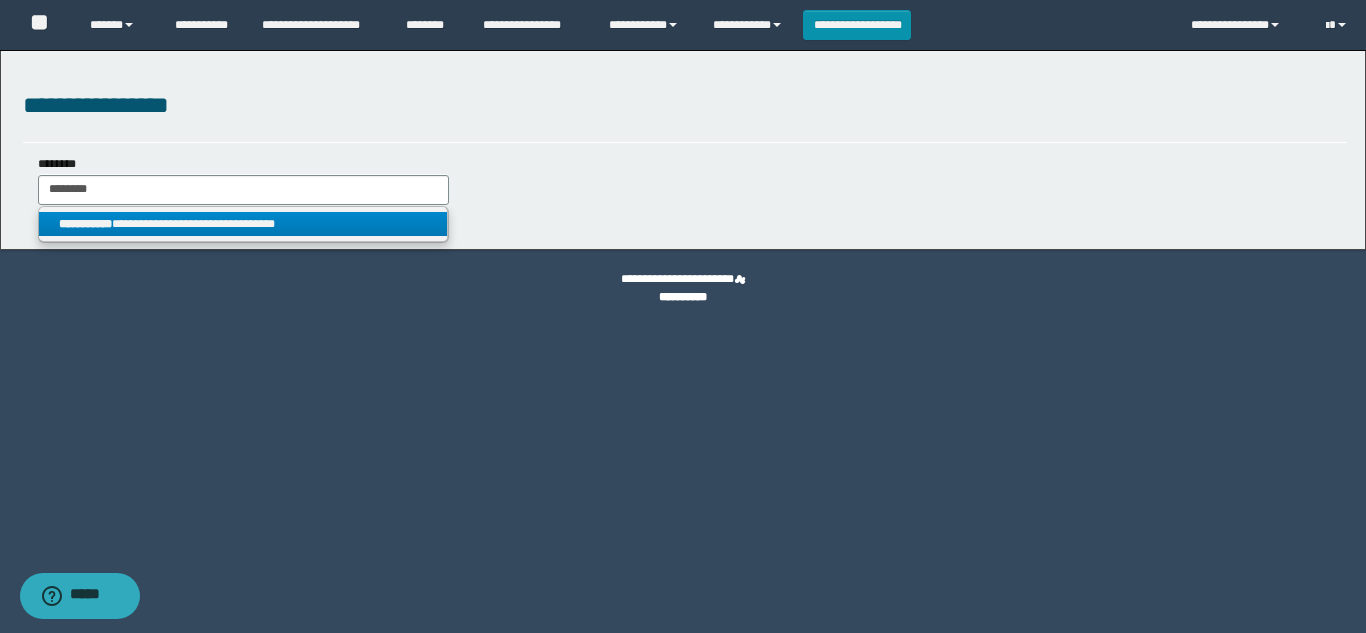 click on "**********" at bounding box center (243, 224) 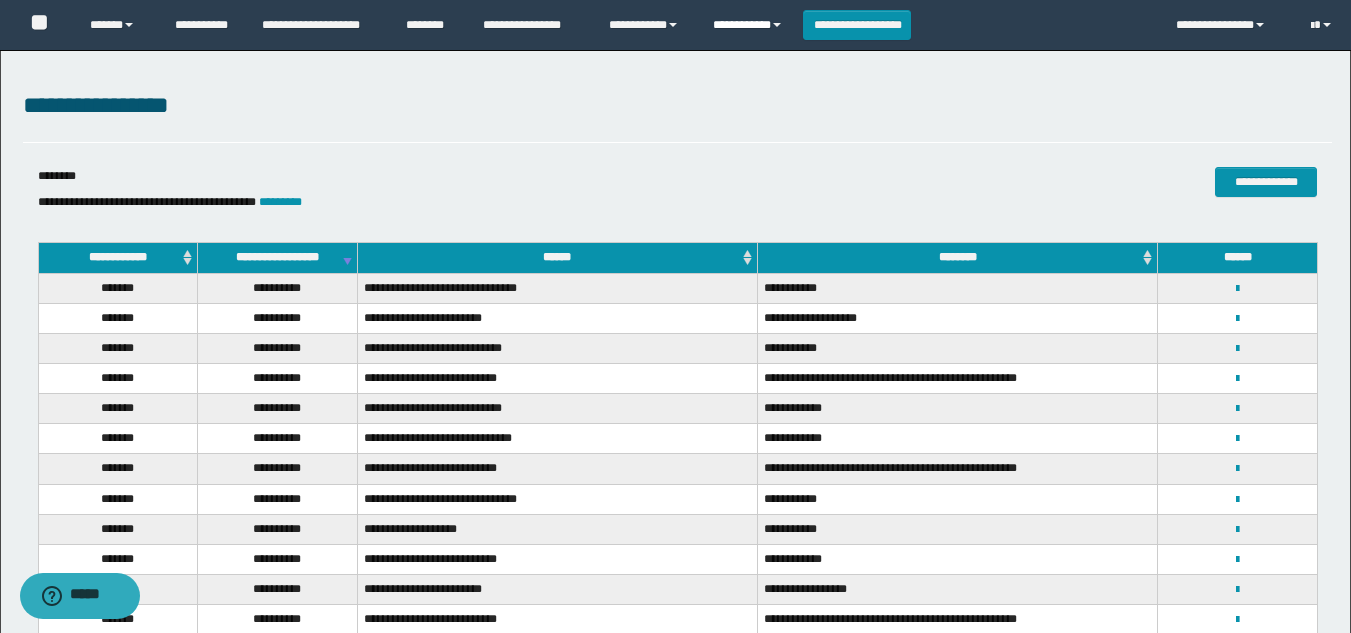 click on "**********" at bounding box center [750, 25] 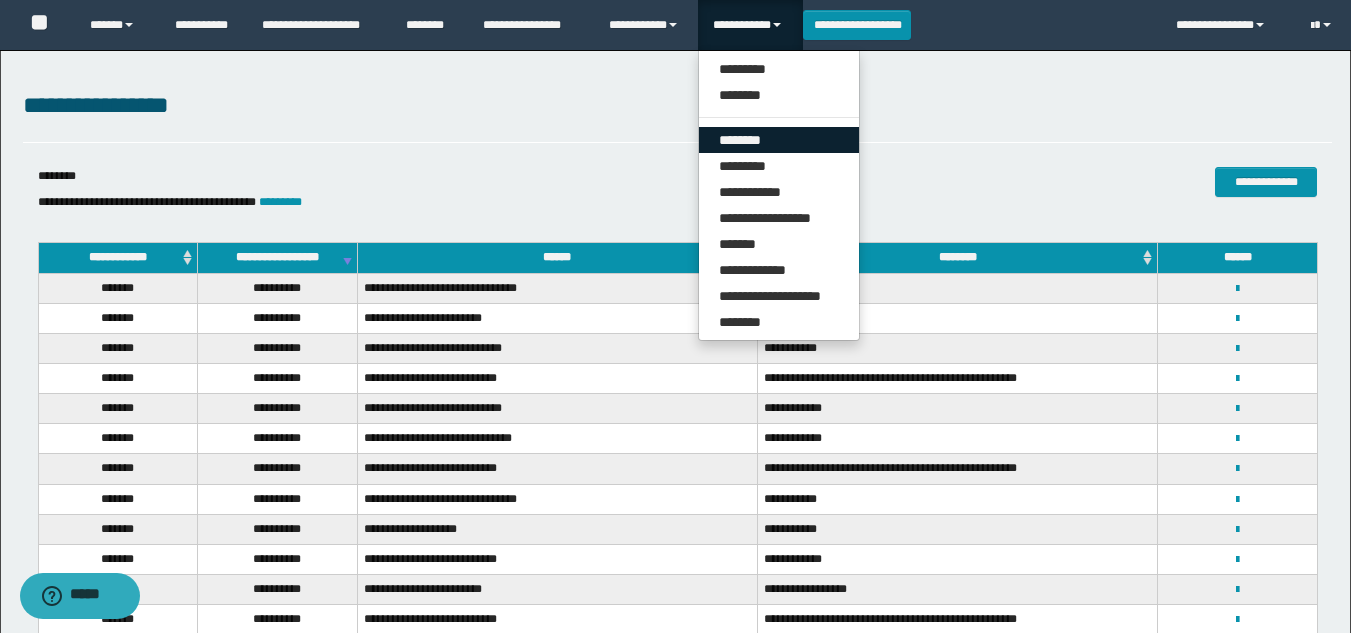 click on "********" at bounding box center (779, 140) 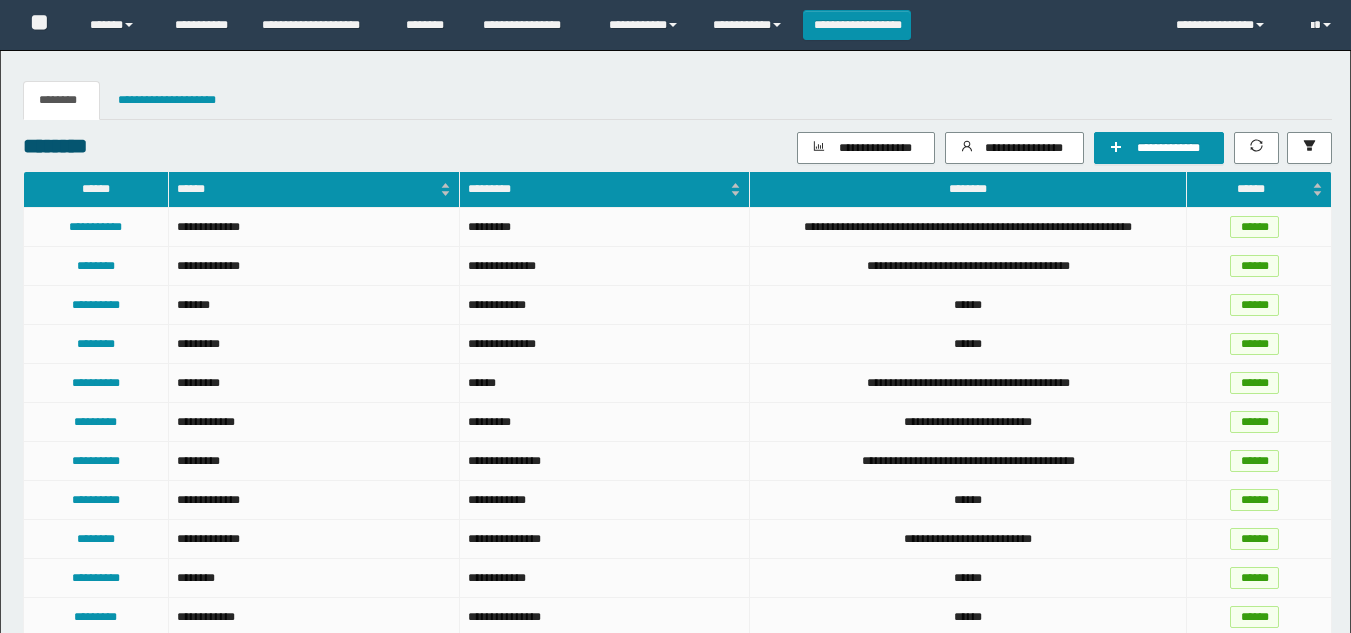 scroll, scrollTop: 0, scrollLeft: 0, axis: both 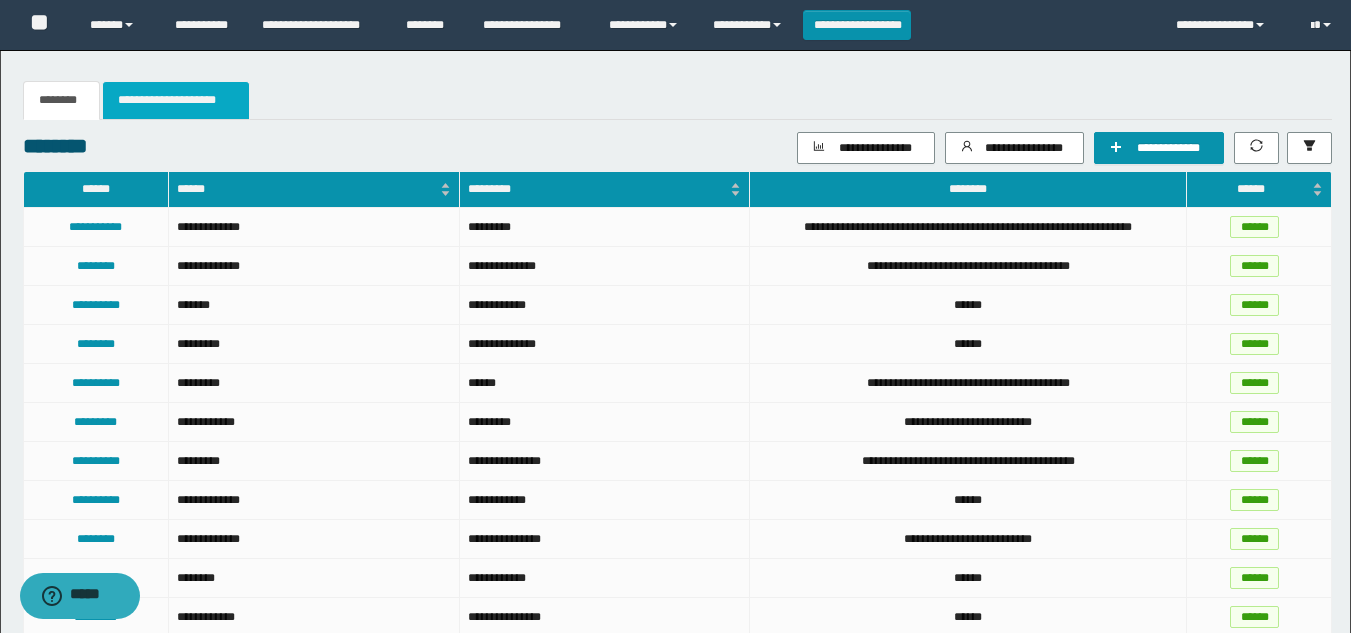 click on "**********" at bounding box center (176, 100) 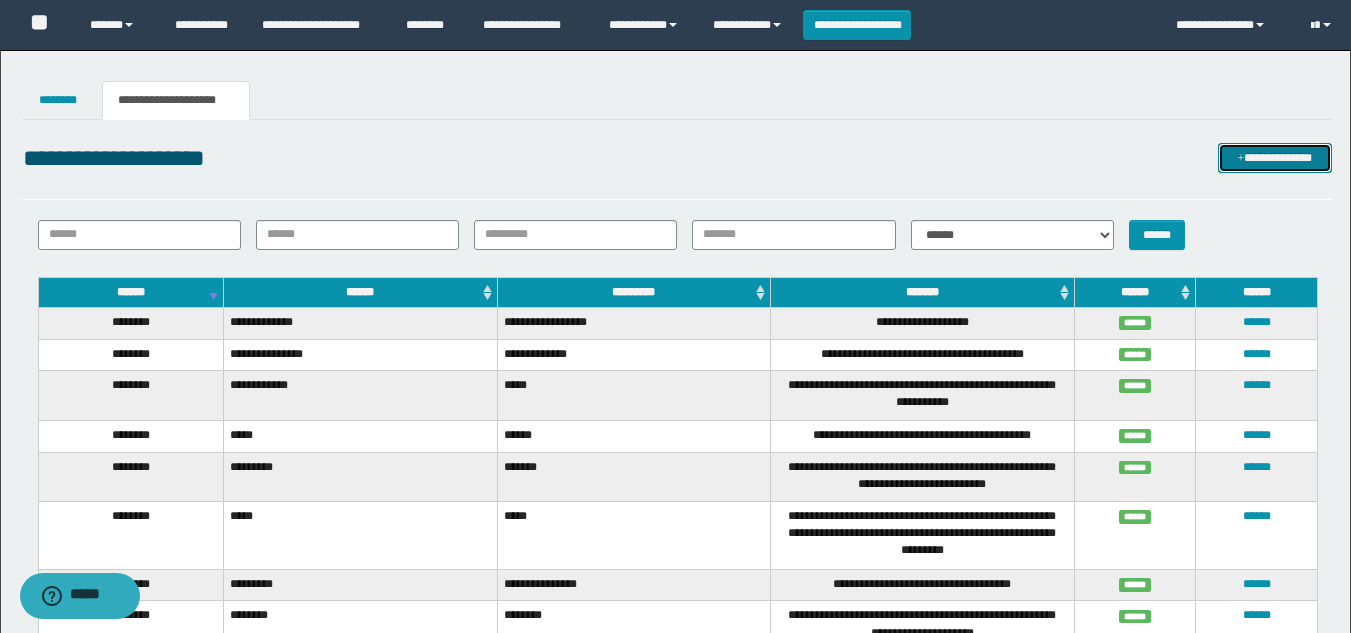 click on "**********" at bounding box center (1275, 158) 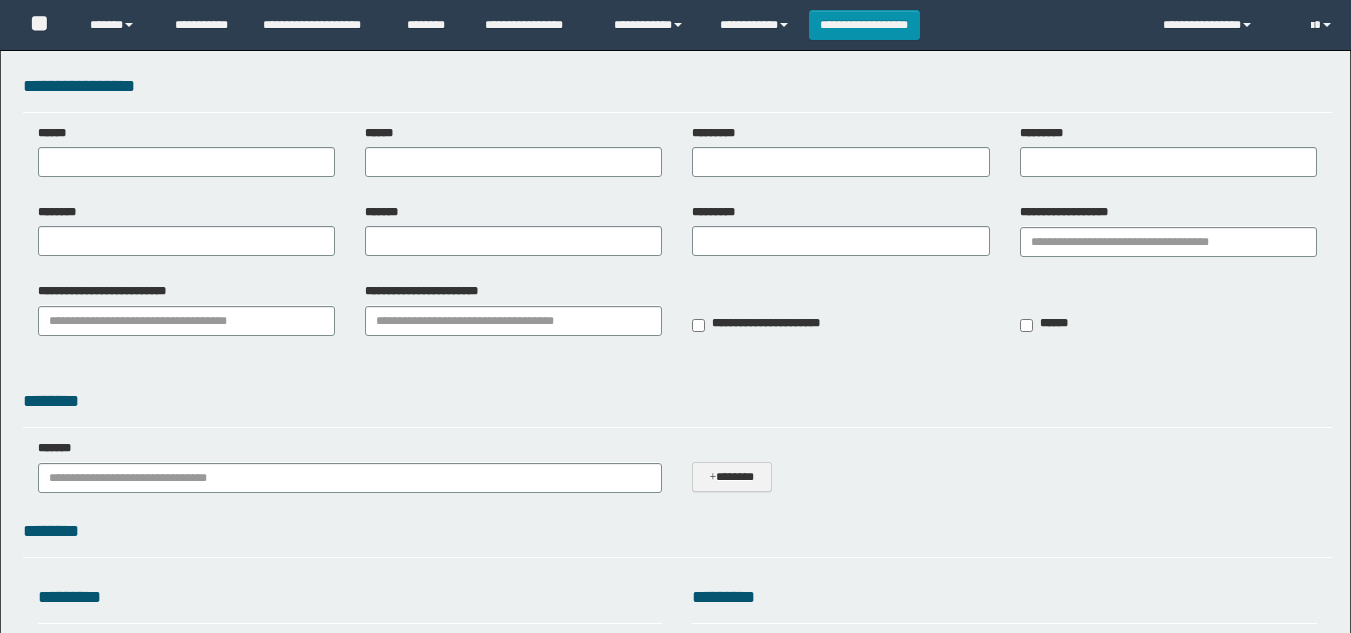 scroll, scrollTop: 0, scrollLeft: 0, axis: both 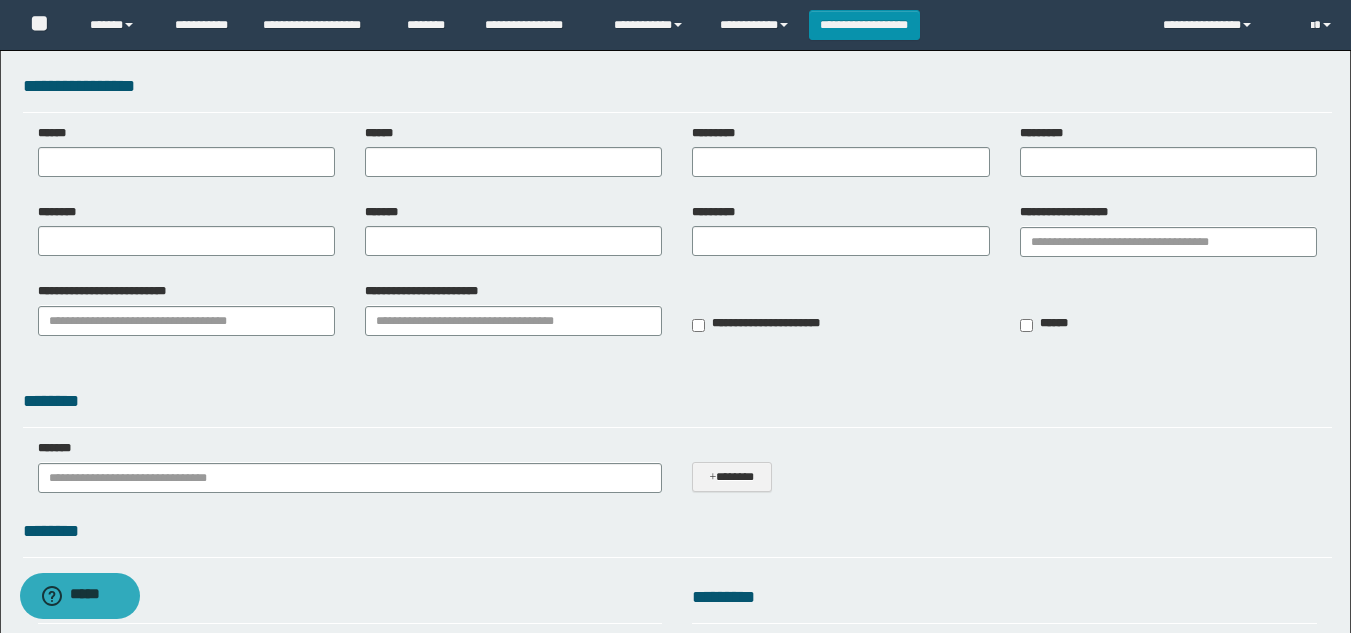 type on "**********" 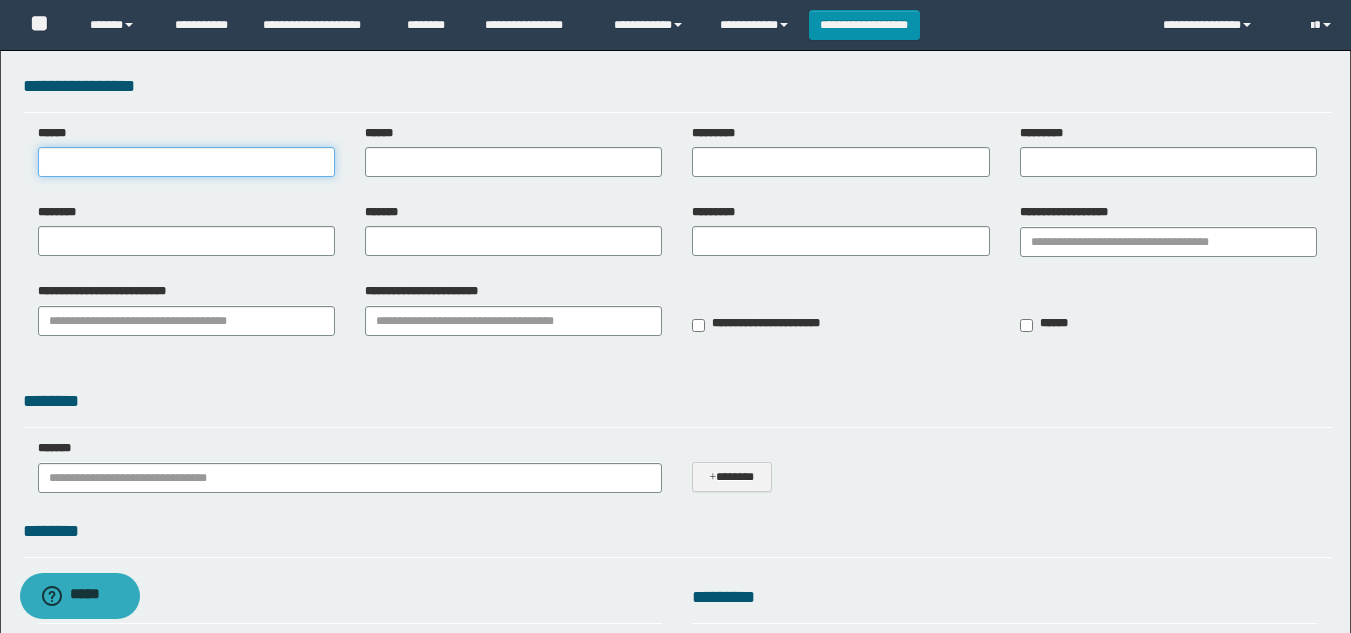 click on "******" at bounding box center [186, 162] 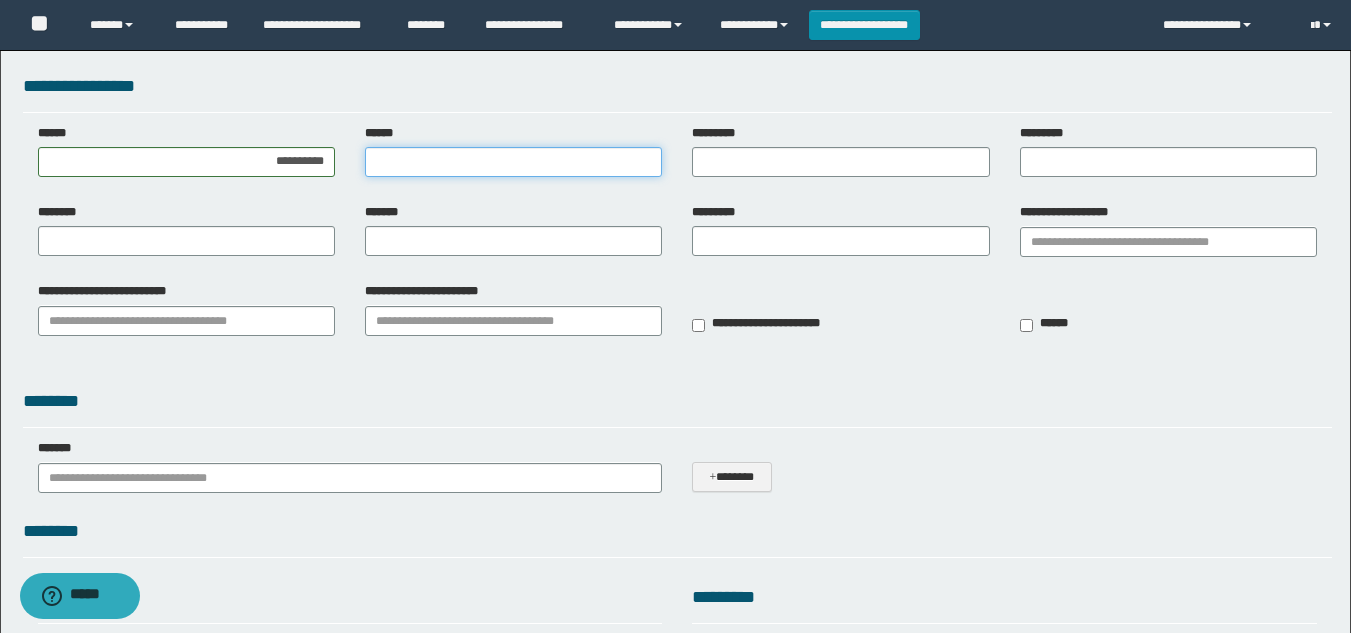 click on "******" at bounding box center (513, 162) 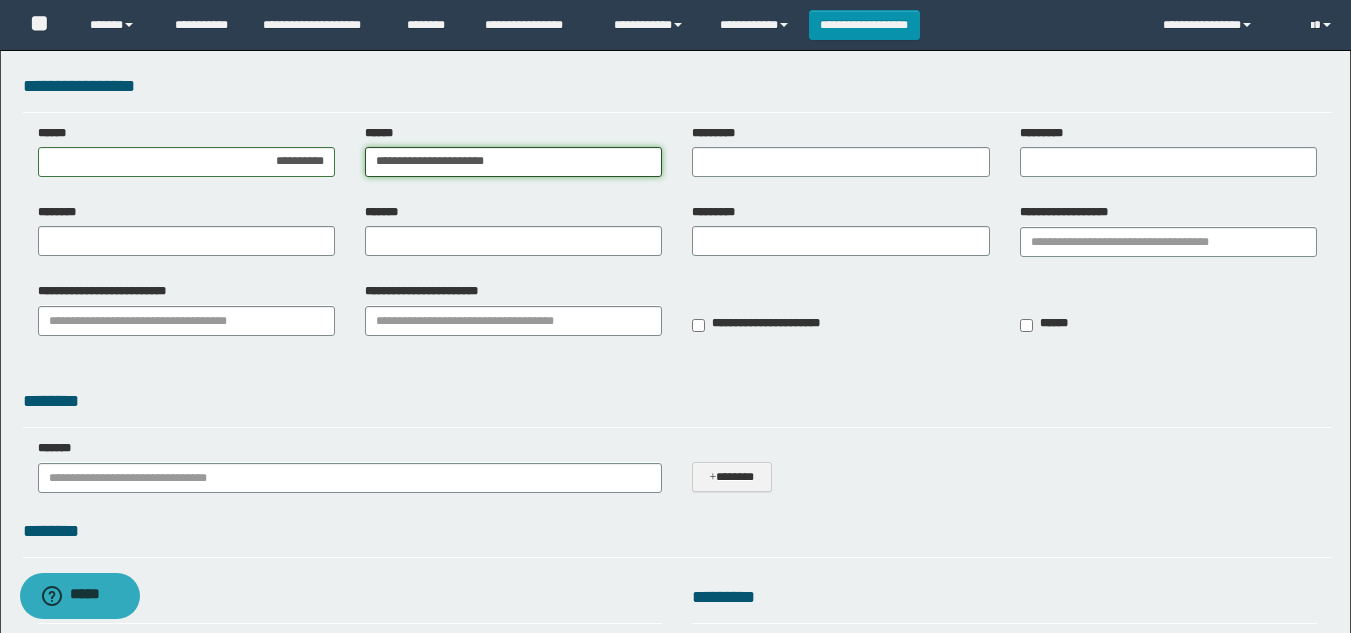 drag, startPoint x: 589, startPoint y: 164, endPoint x: 478, endPoint y: 160, distance: 111.07205 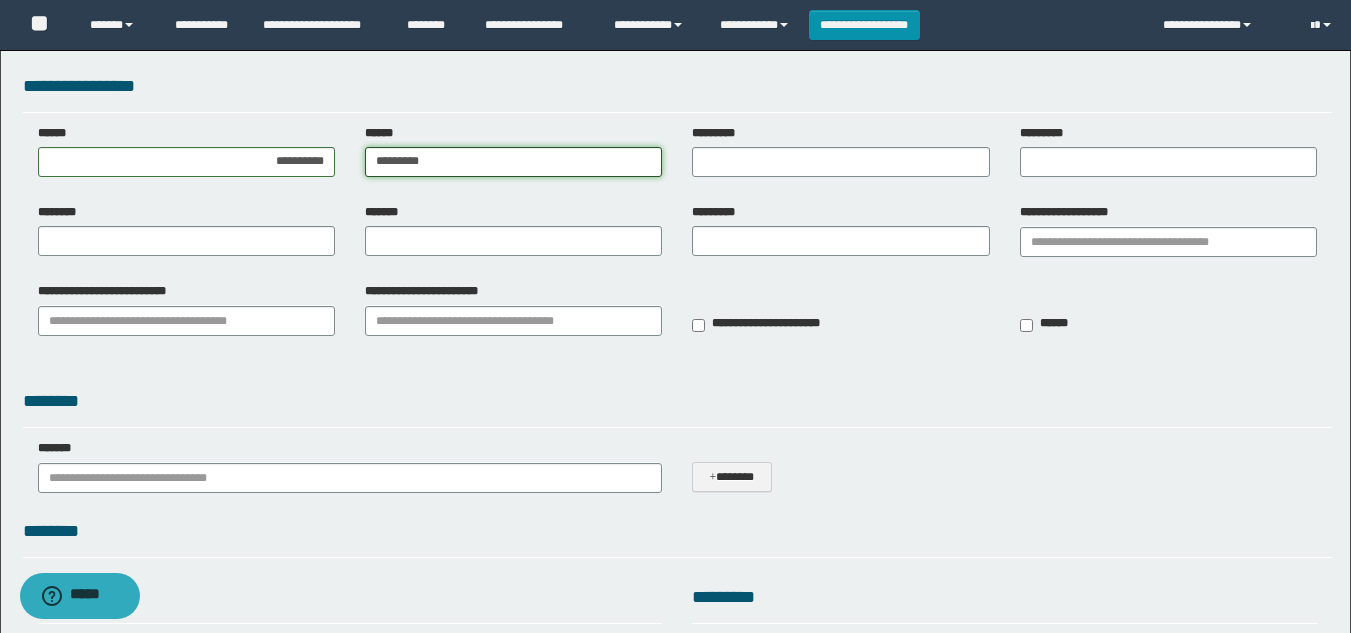 type on "********" 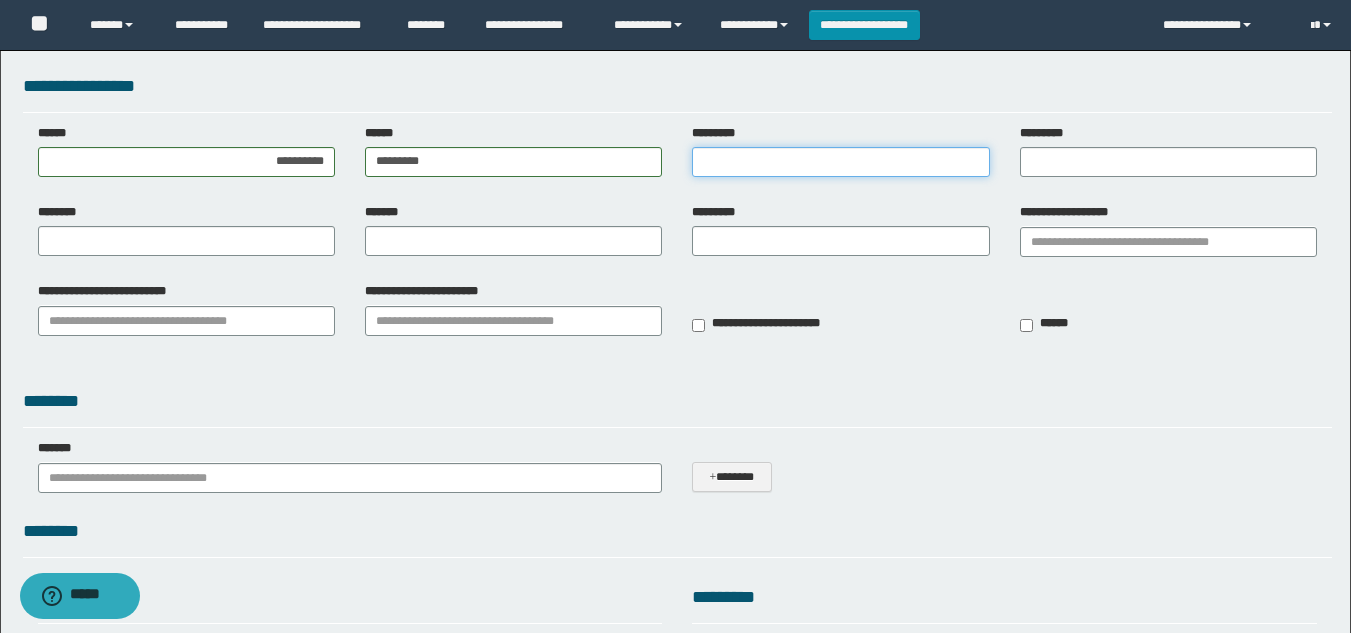 click on "*********" at bounding box center (840, 162) 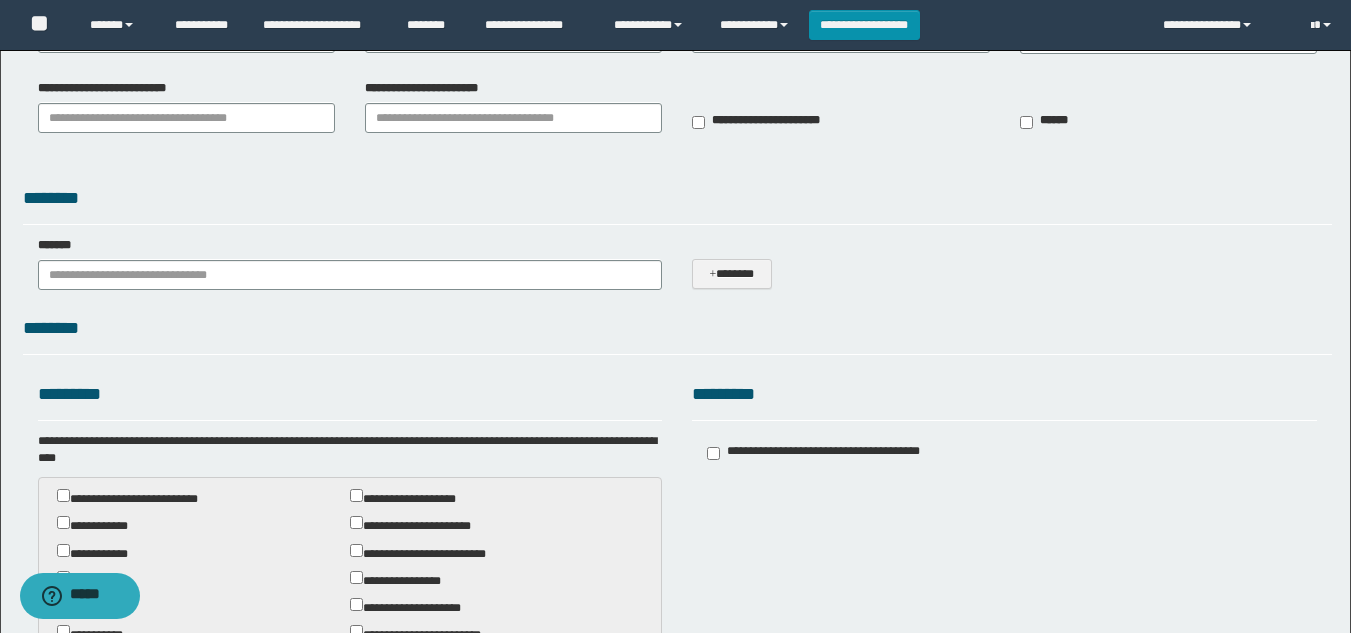 scroll, scrollTop: 300, scrollLeft: 0, axis: vertical 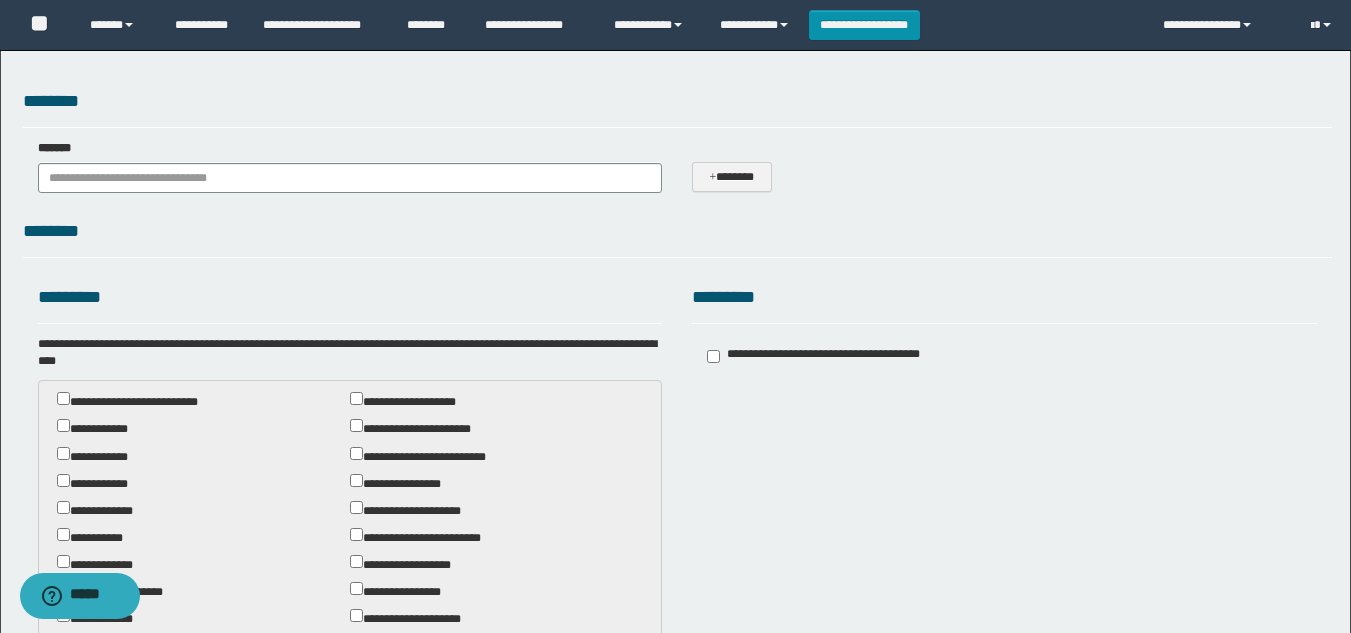 type on "**********" 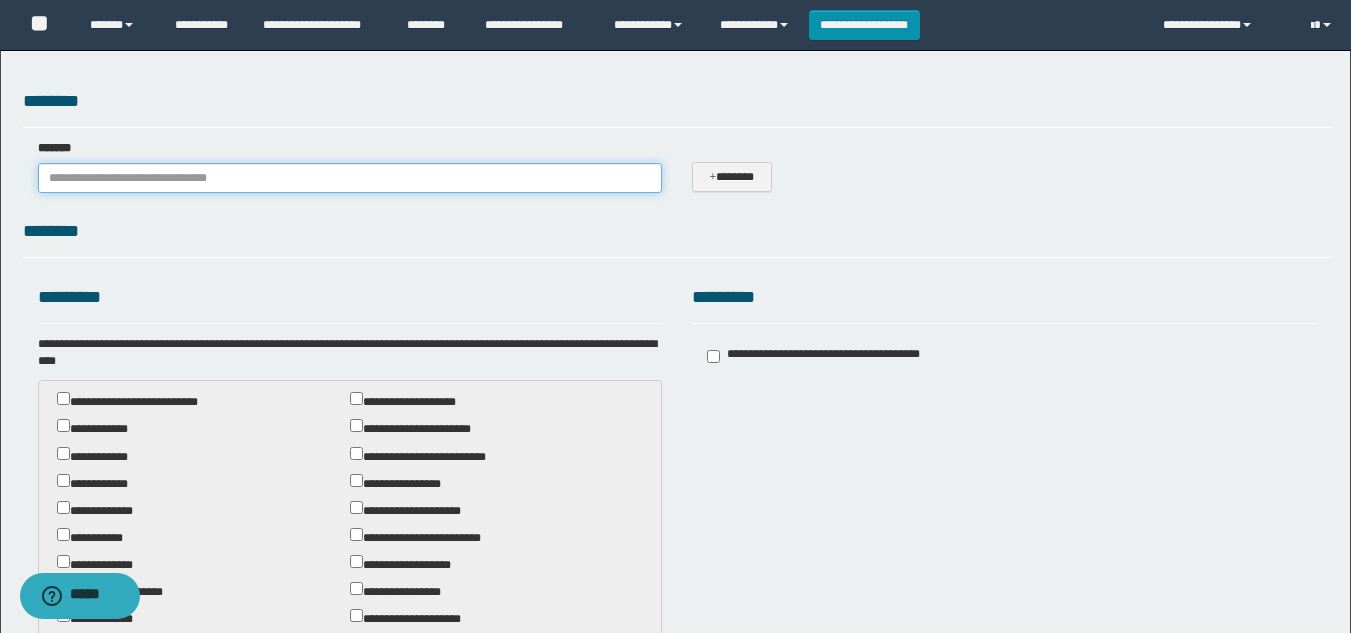 click on "*******" at bounding box center (350, 178) 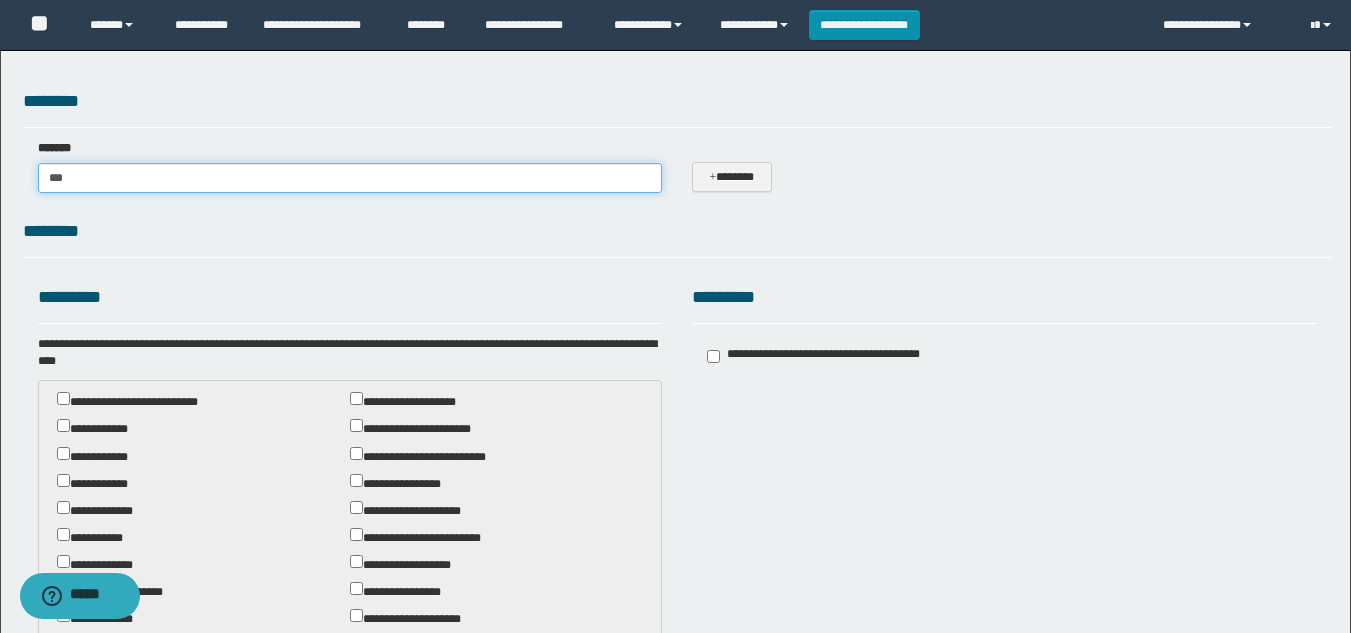 type on "**" 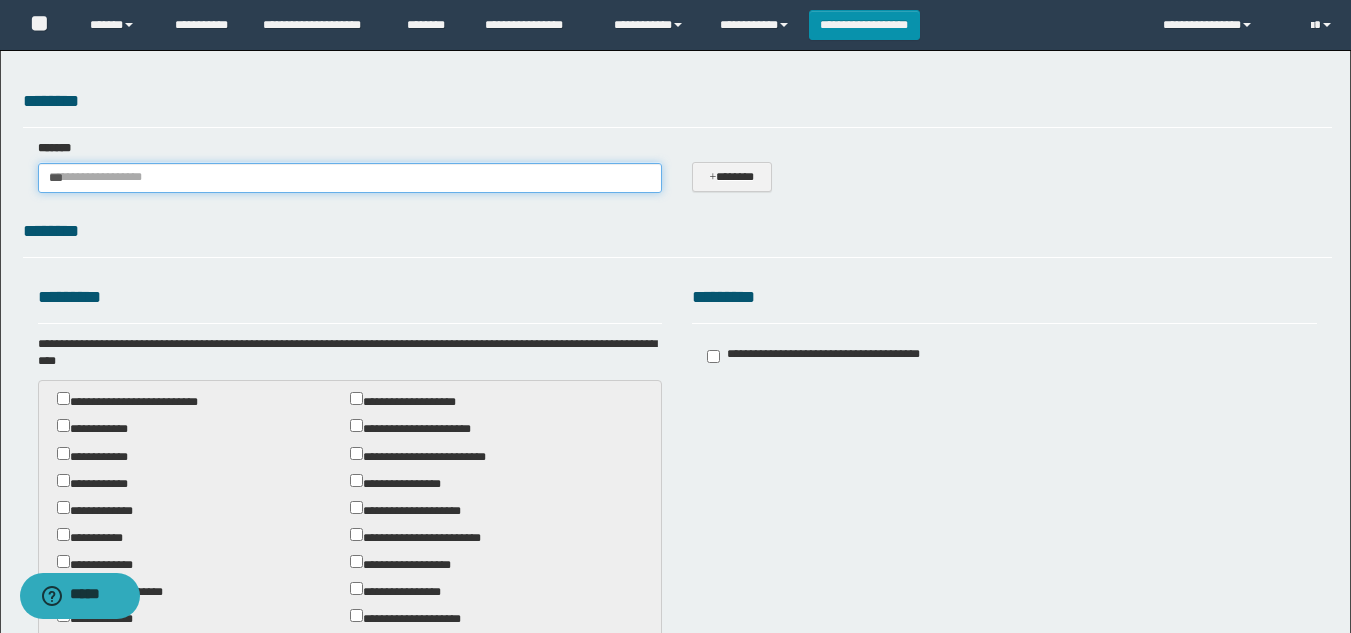 click on "**" at bounding box center (350, 178) 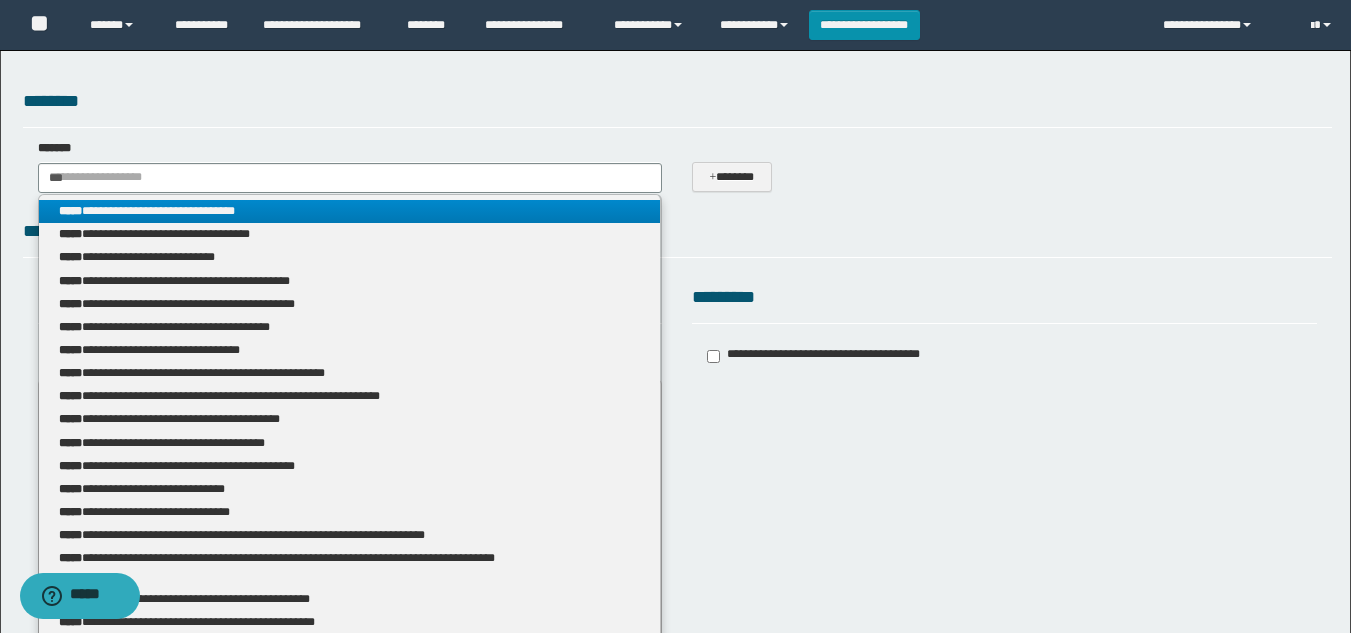 click on "**********" at bounding box center [350, 211] 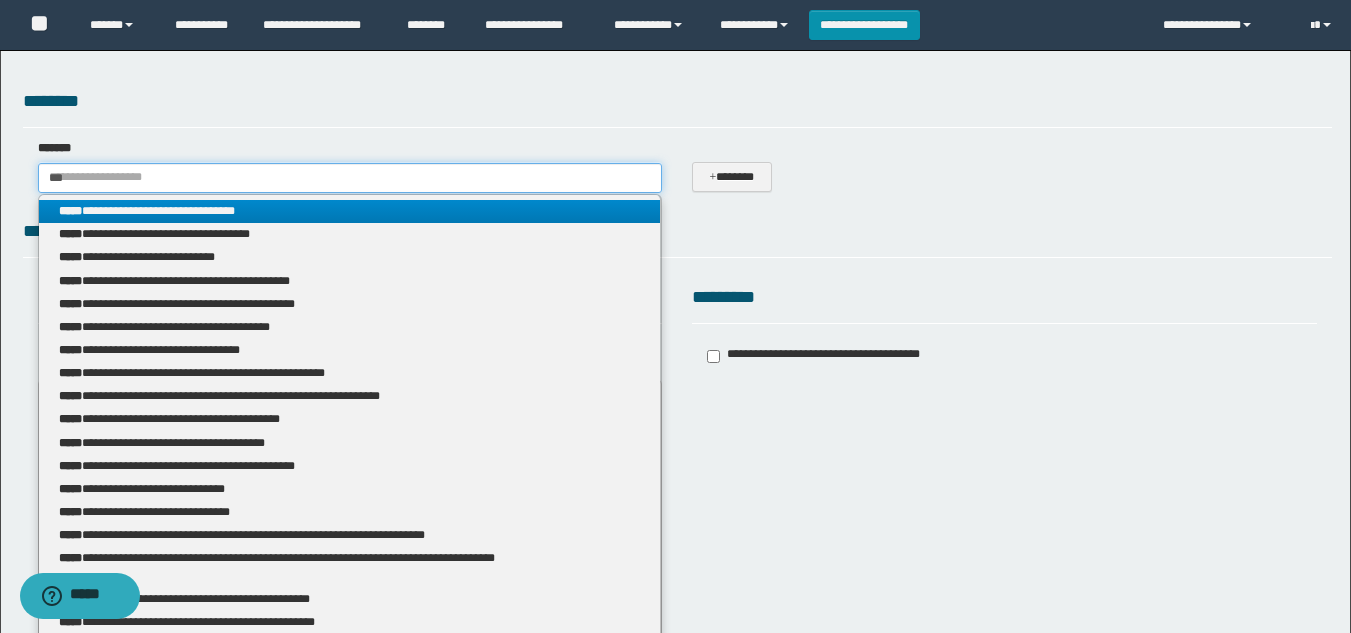 type 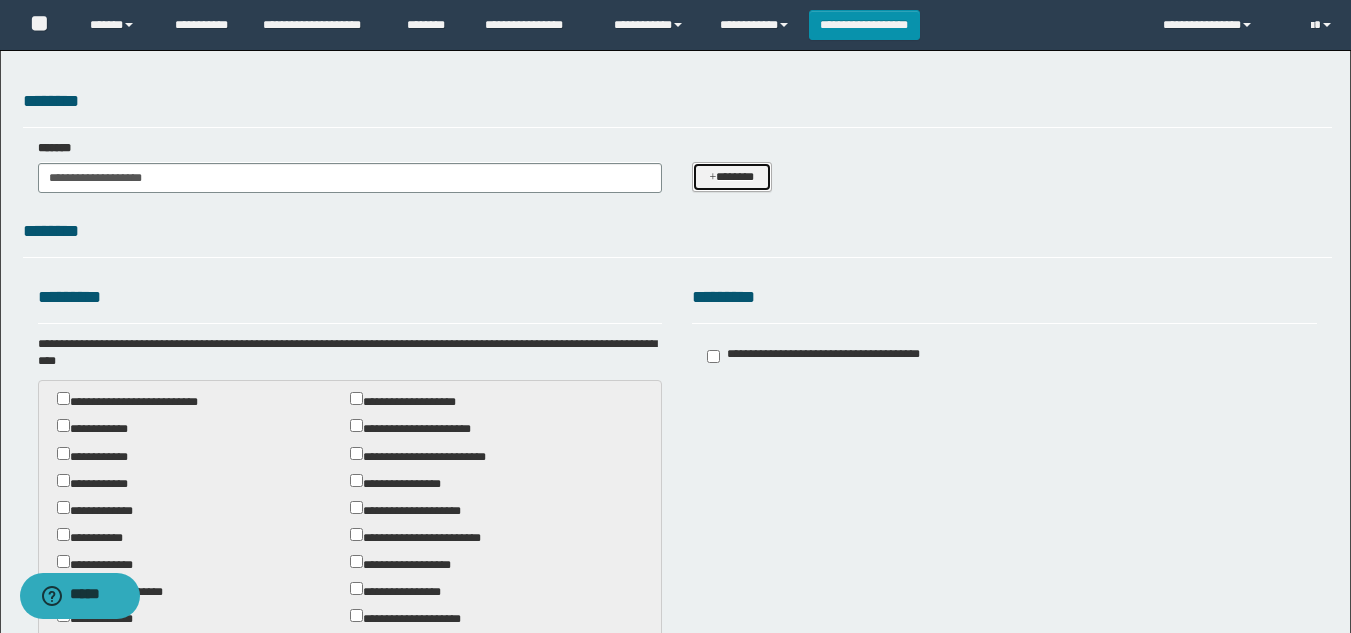 click on "*******" at bounding box center (731, 177) 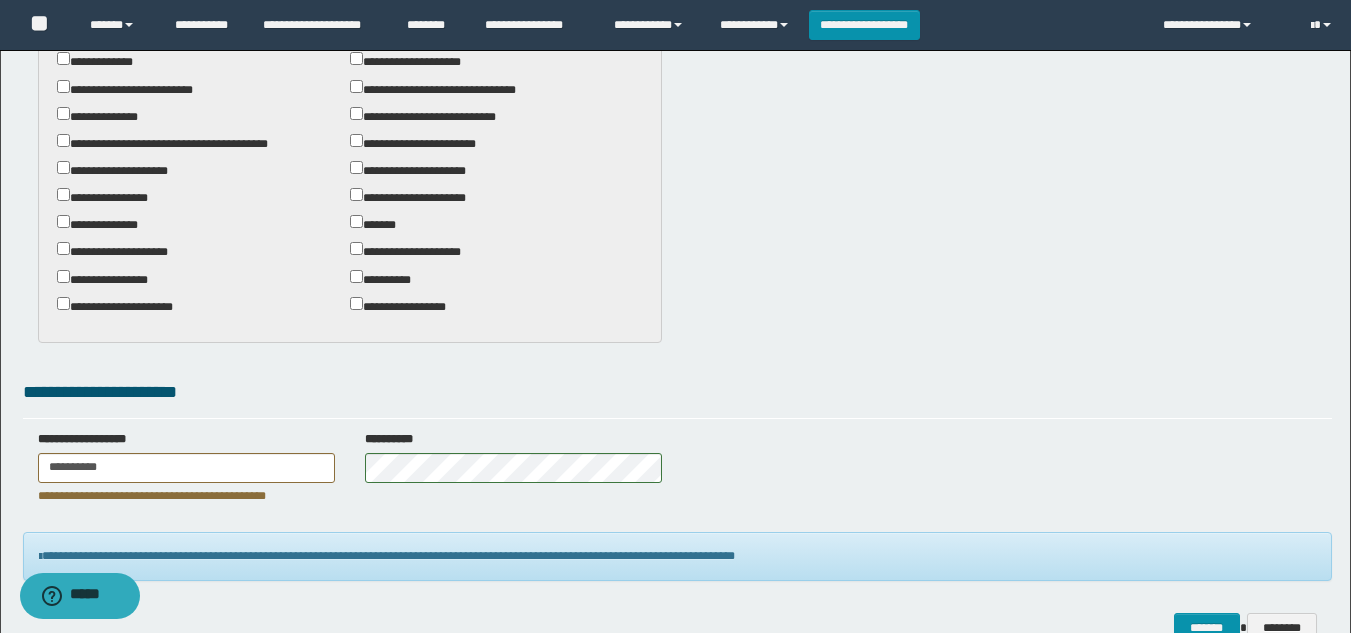 scroll, scrollTop: 1000, scrollLeft: 0, axis: vertical 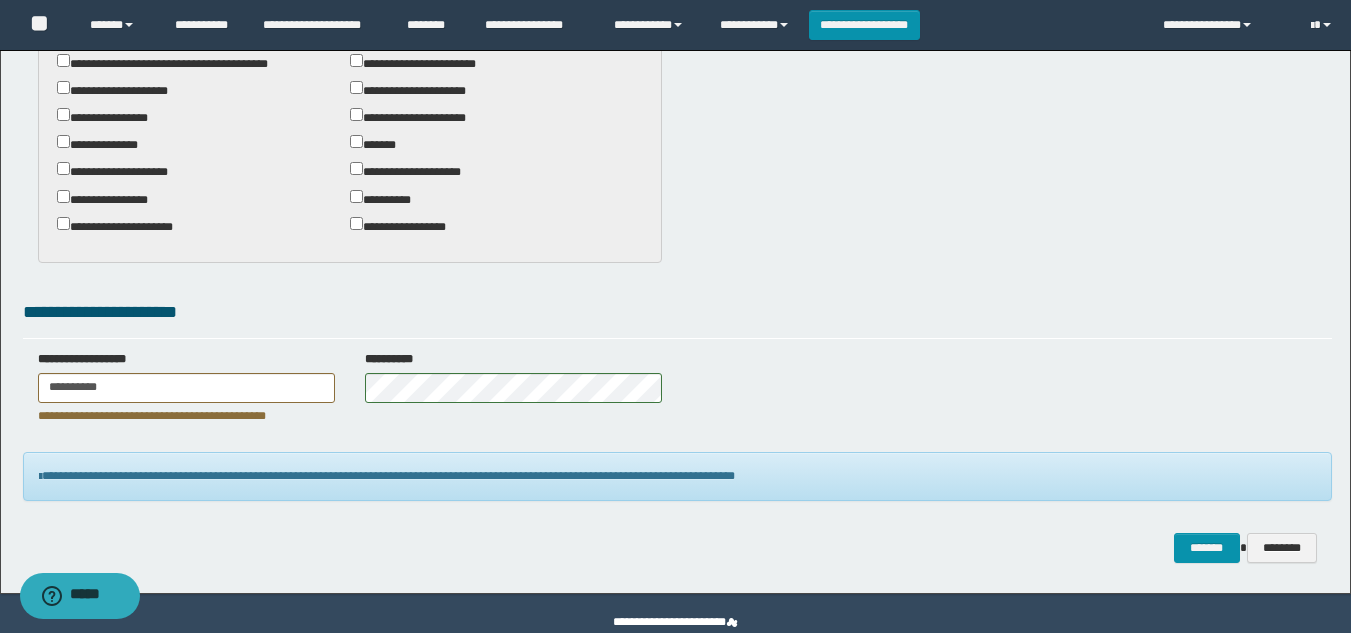 click on "**********" at bounding box center (186, 388) 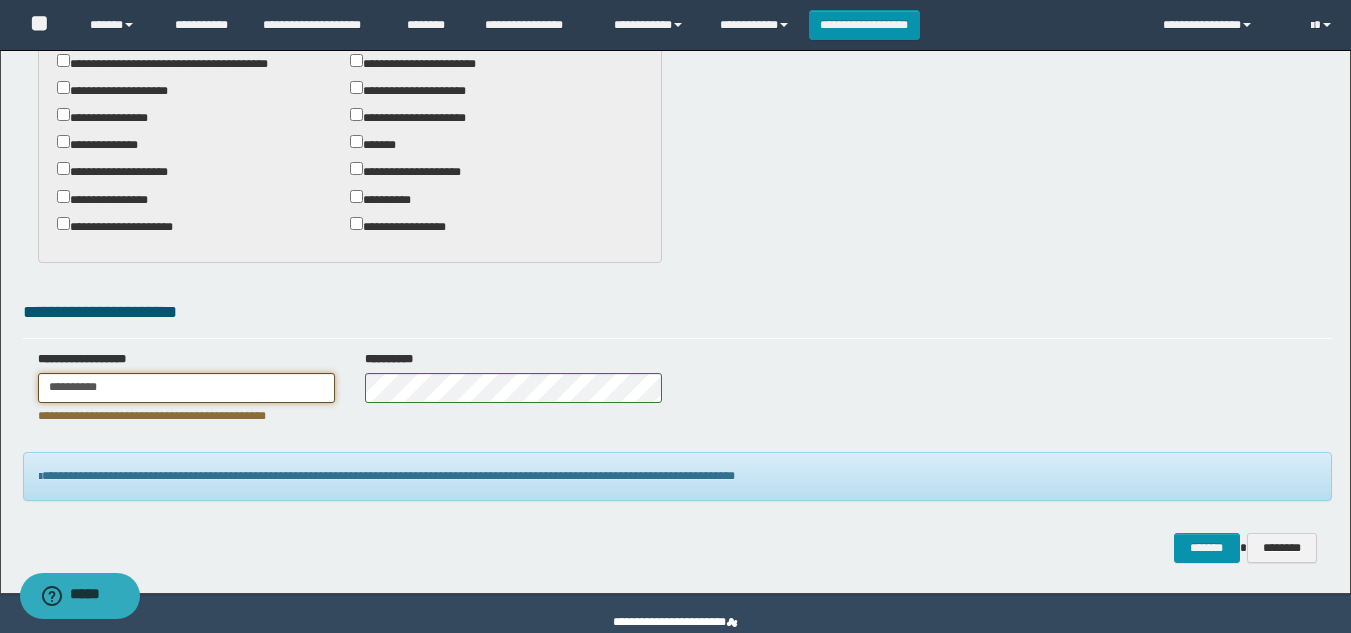 drag, startPoint x: 142, startPoint y: 391, endPoint x: 0, endPoint y: 378, distance: 142.59383 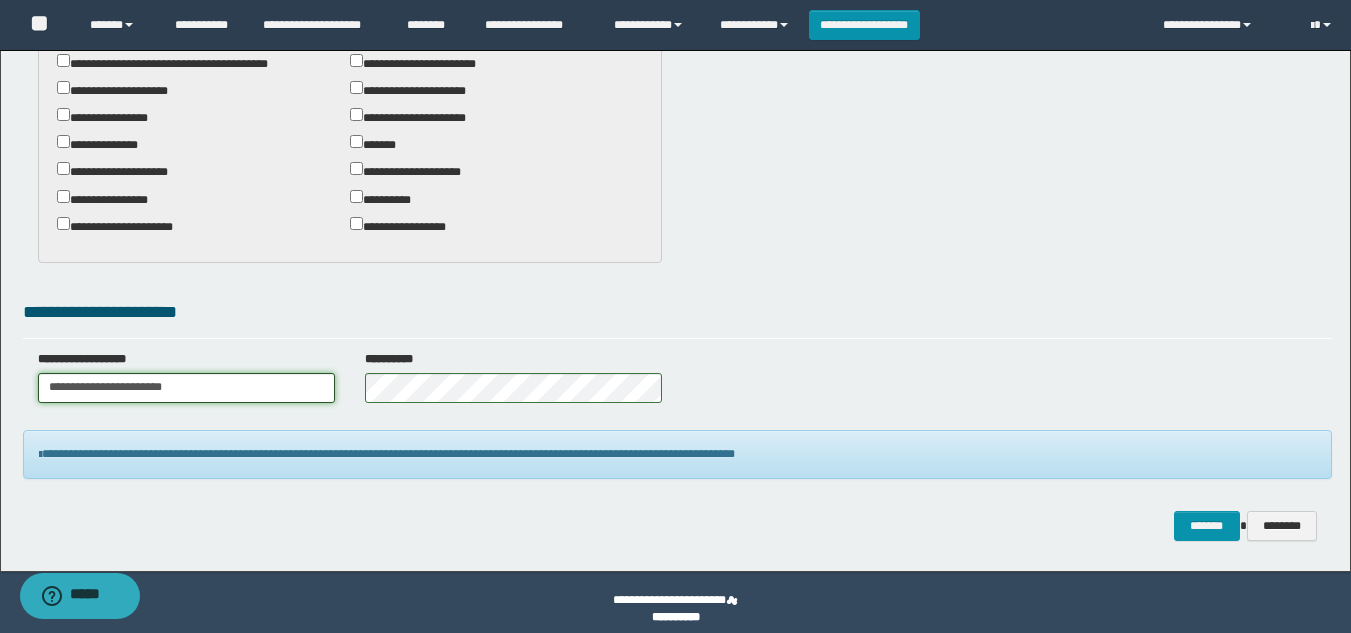 type on "**********" 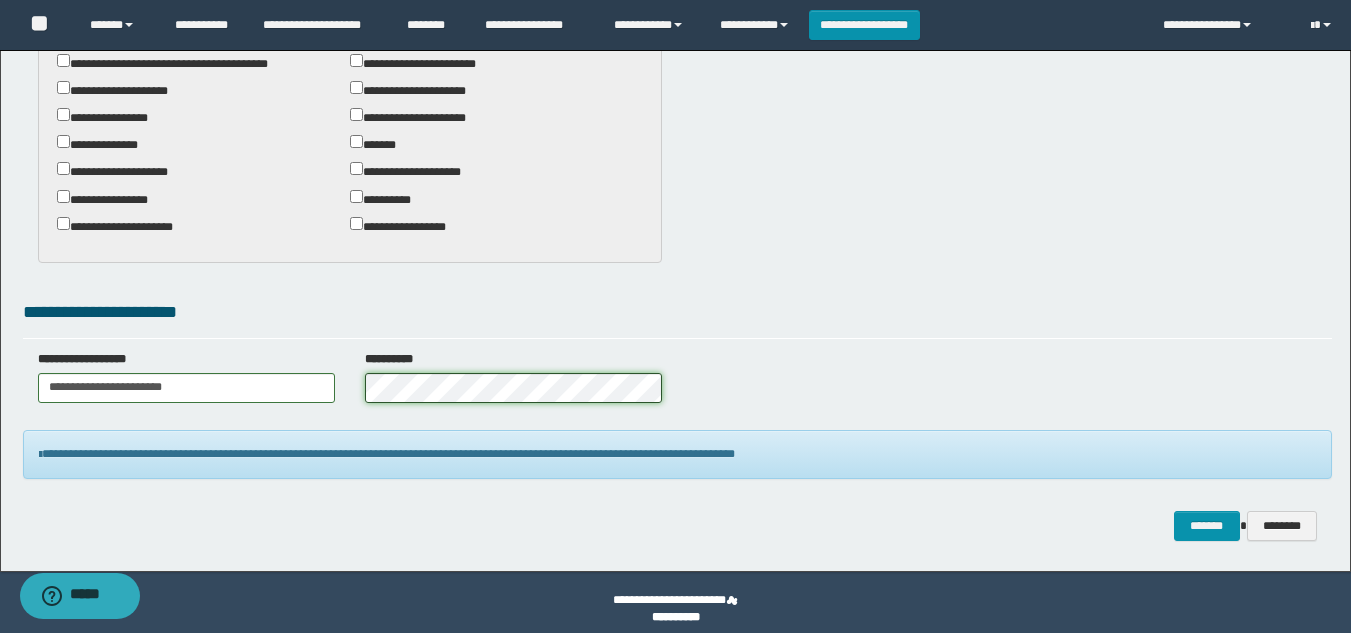 click on "**********" at bounding box center (677, 384) 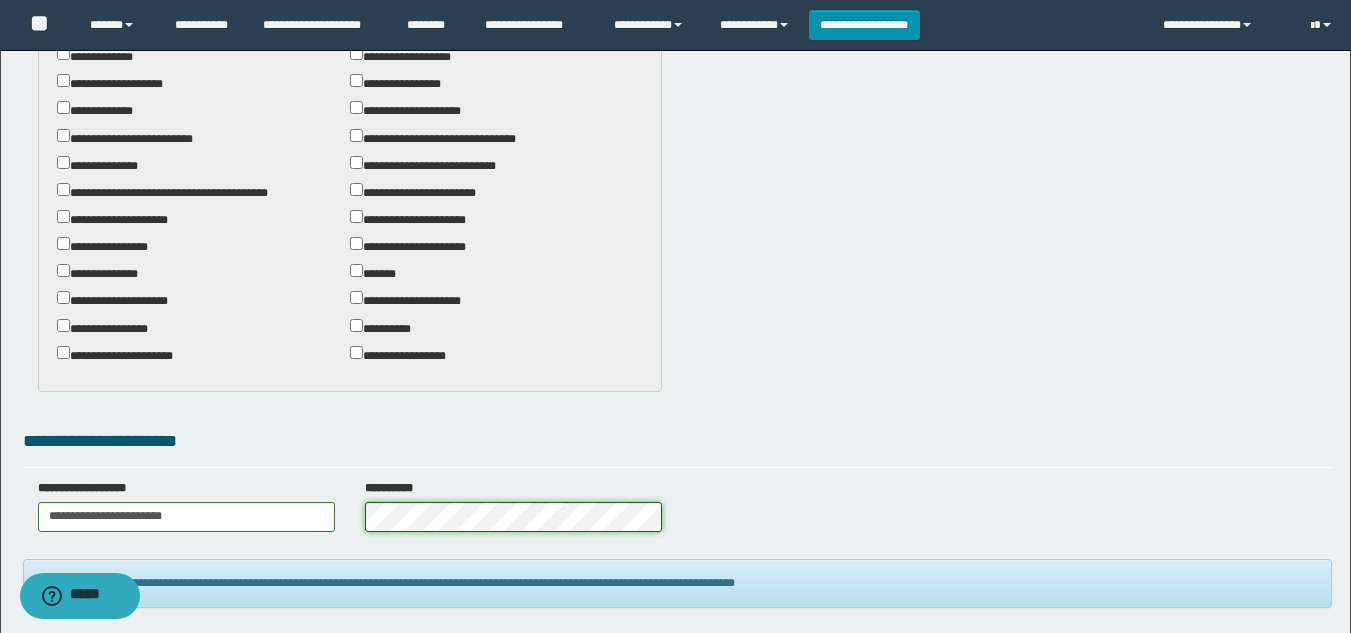 scroll, scrollTop: 1013, scrollLeft: 0, axis: vertical 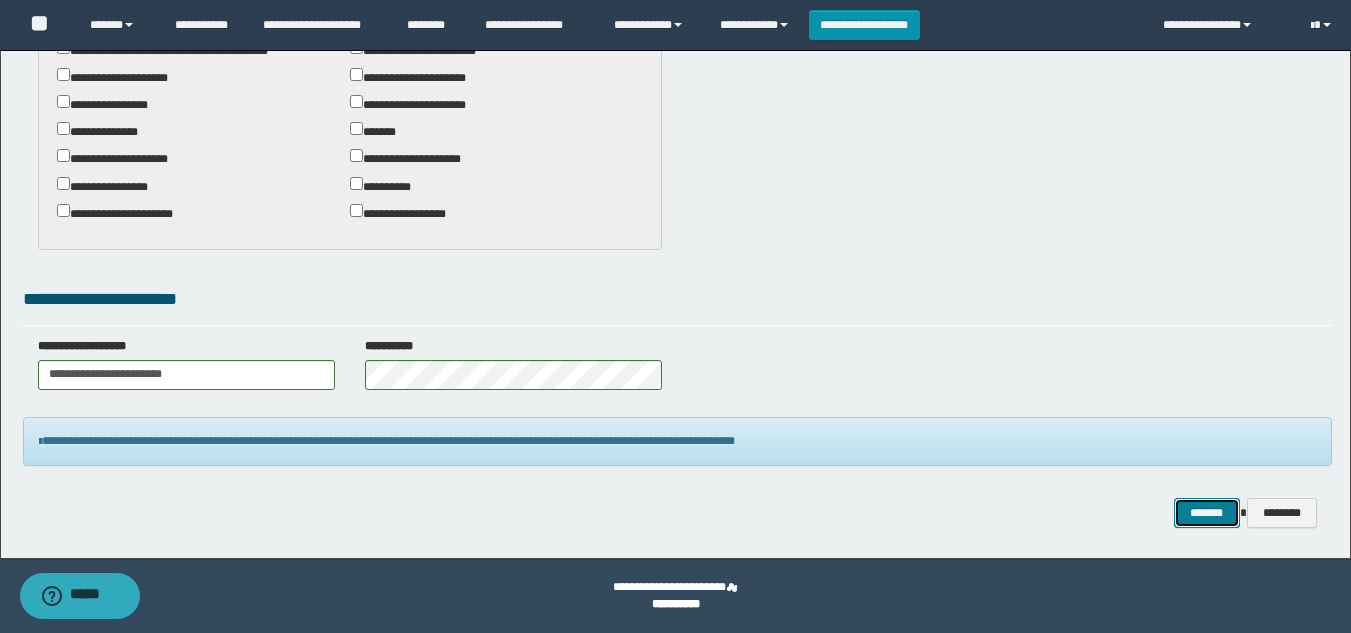 click on "*******" at bounding box center [1207, 513] 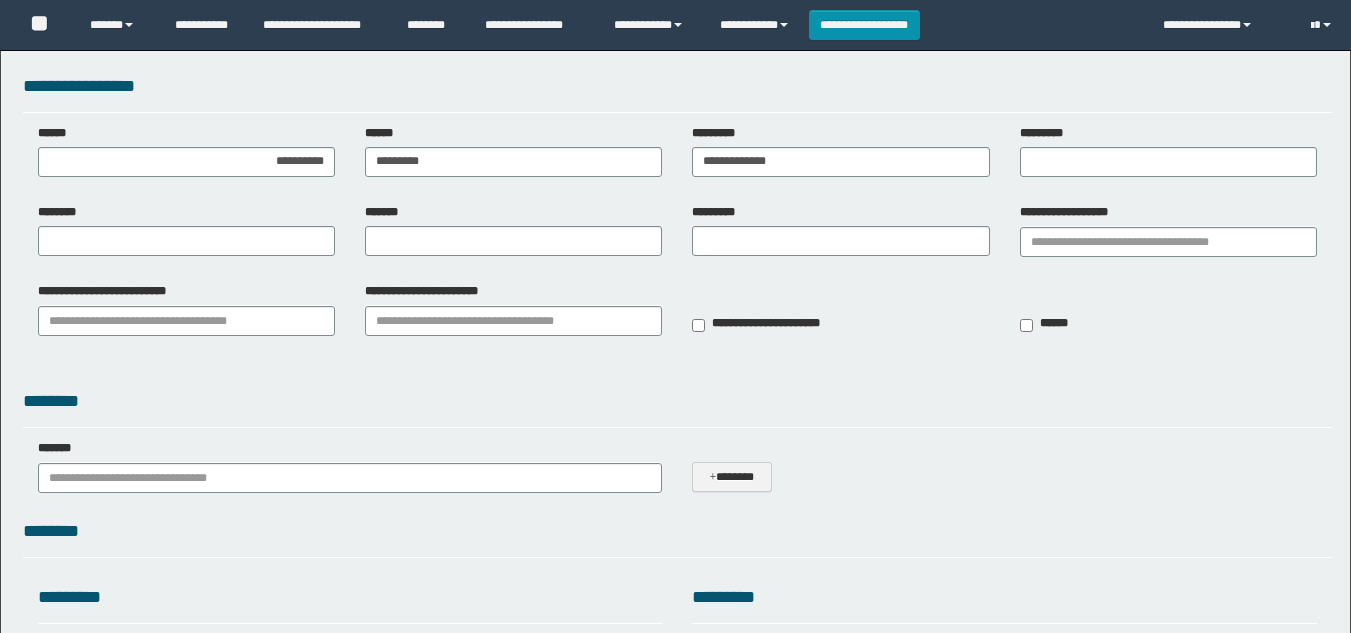 scroll, scrollTop: 0, scrollLeft: 0, axis: both 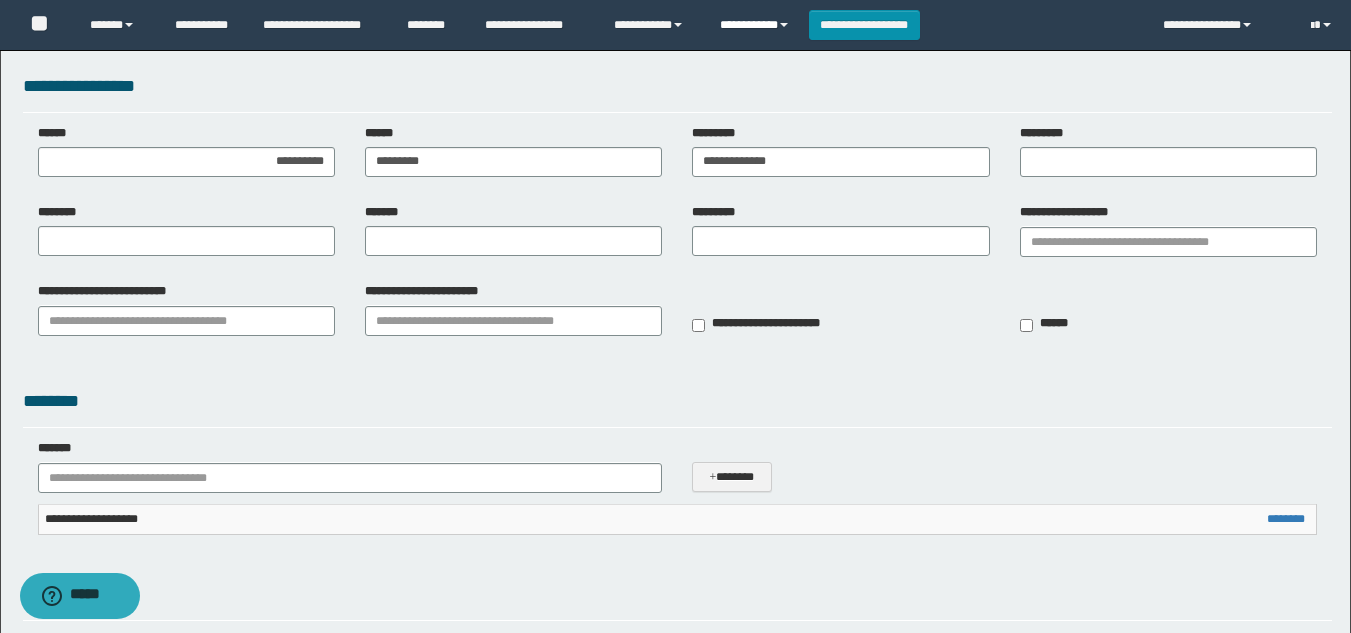 click on "**********" at bounding box center (757, 25) 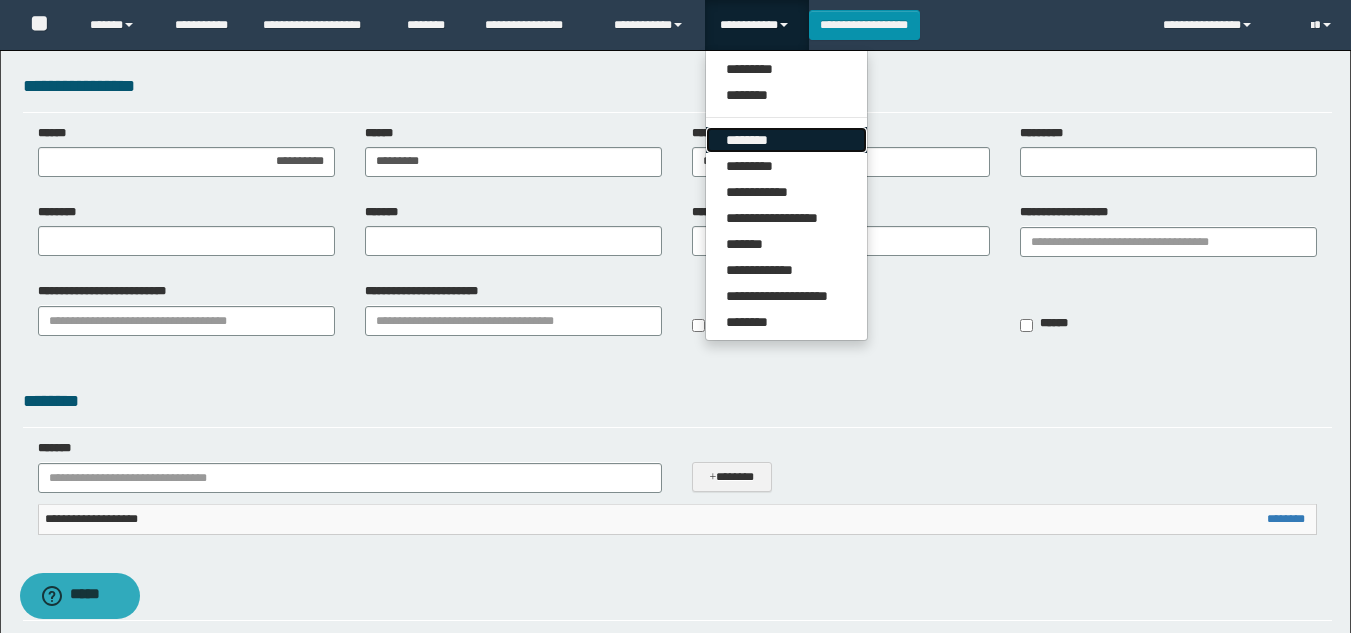click on "********" at bounding box center (786, 140) 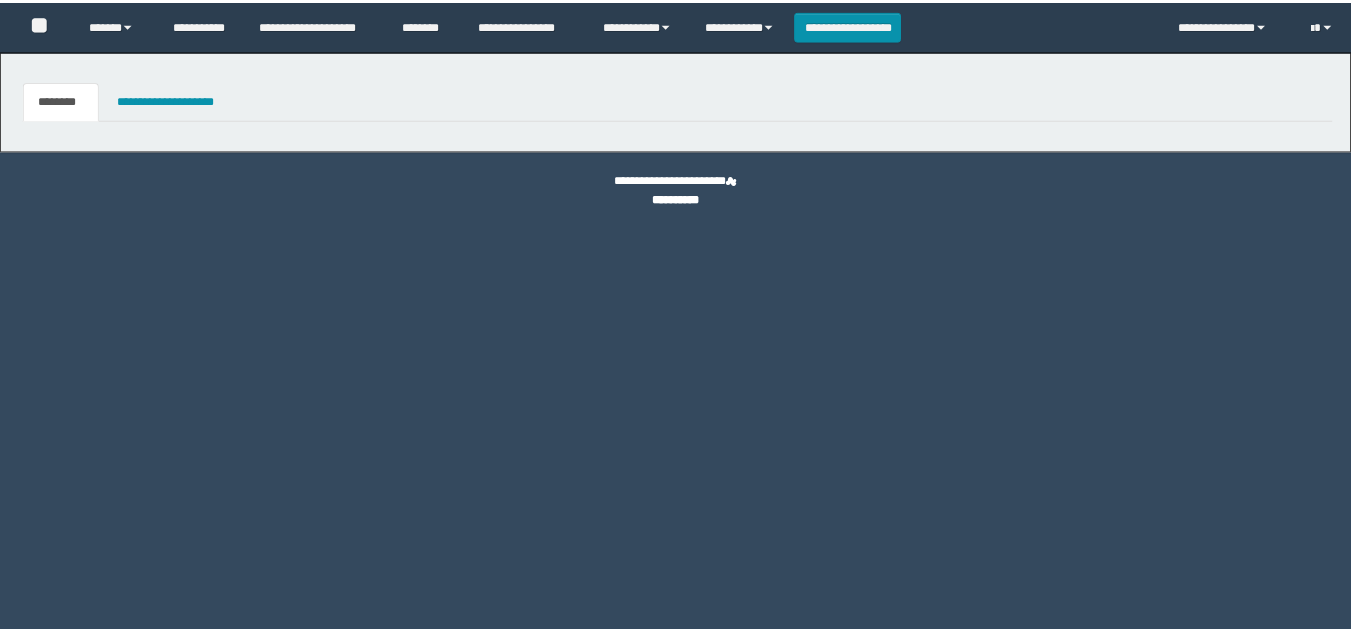 scroll, scrollTop: 0, scrollLeft: 0, axis: both 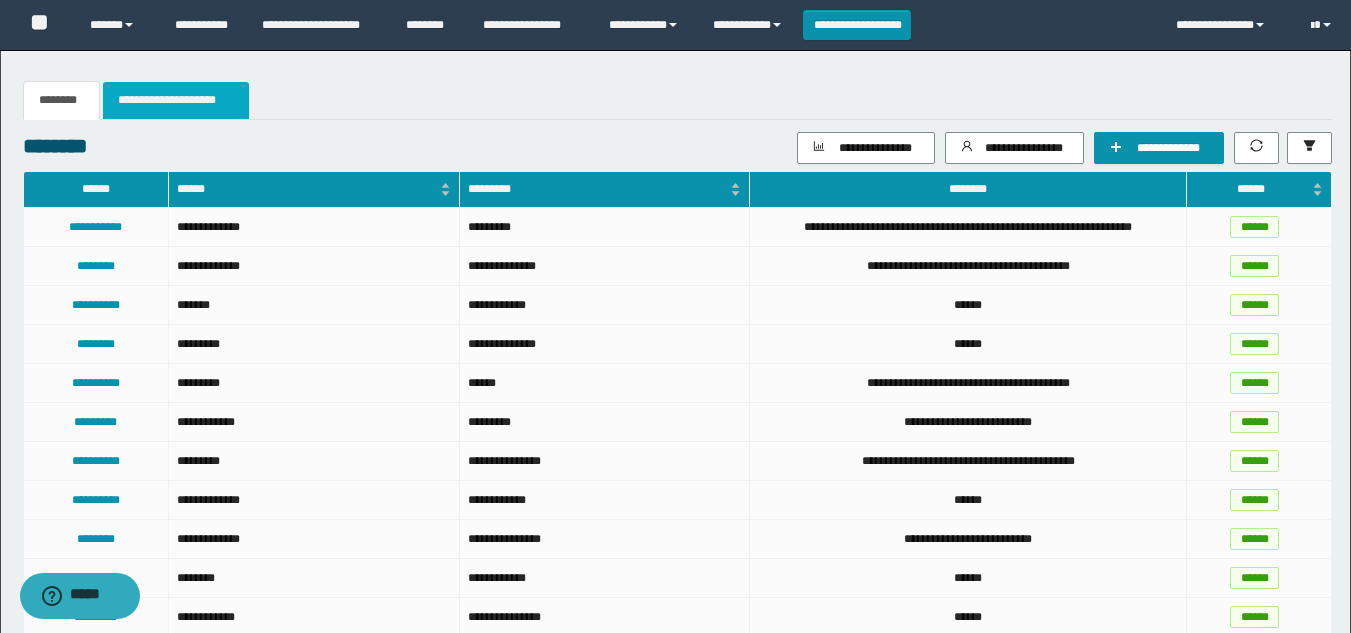 click on "**********" at bounding box center [176, 100] 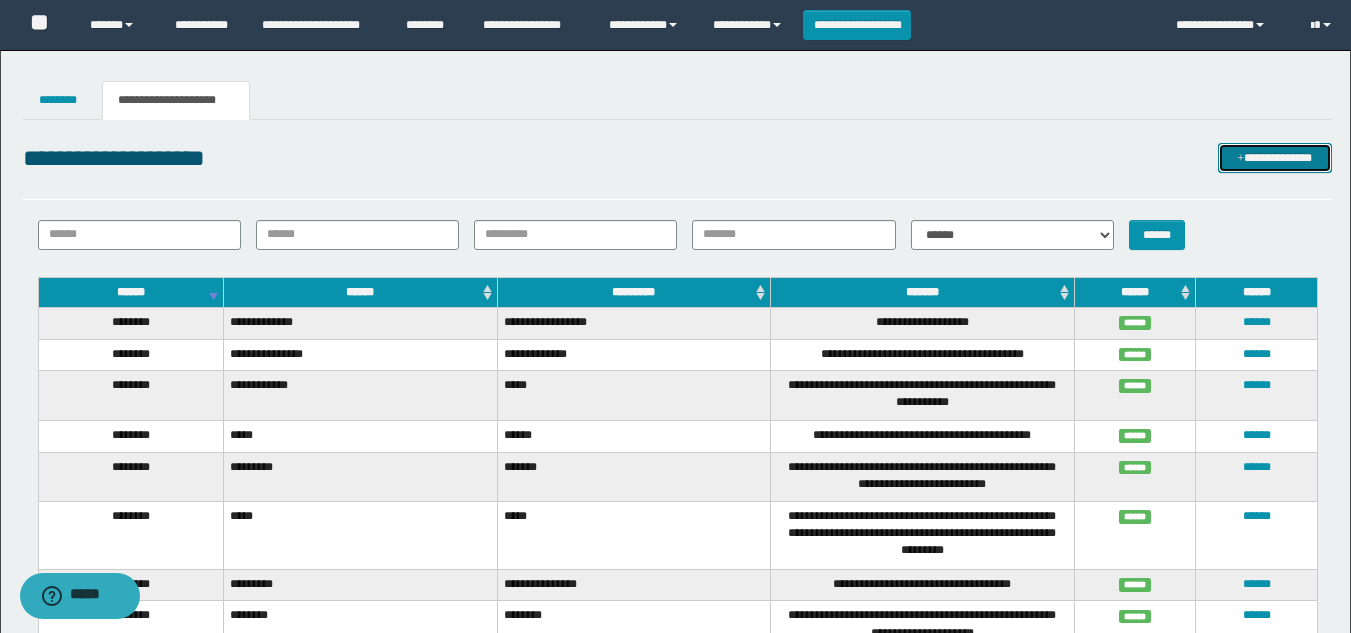 click on "**********" at bounding box center (1275, 158) 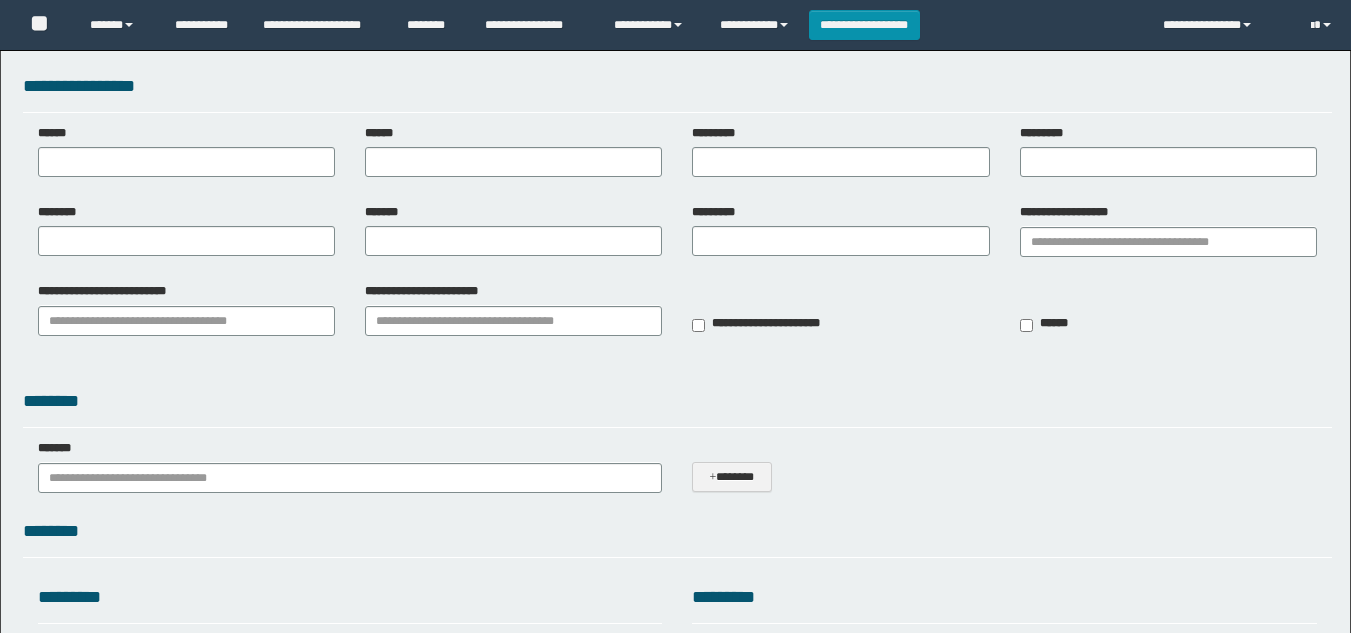 scroll, scrollTop: 0, scrollLeft: 0, axis: both 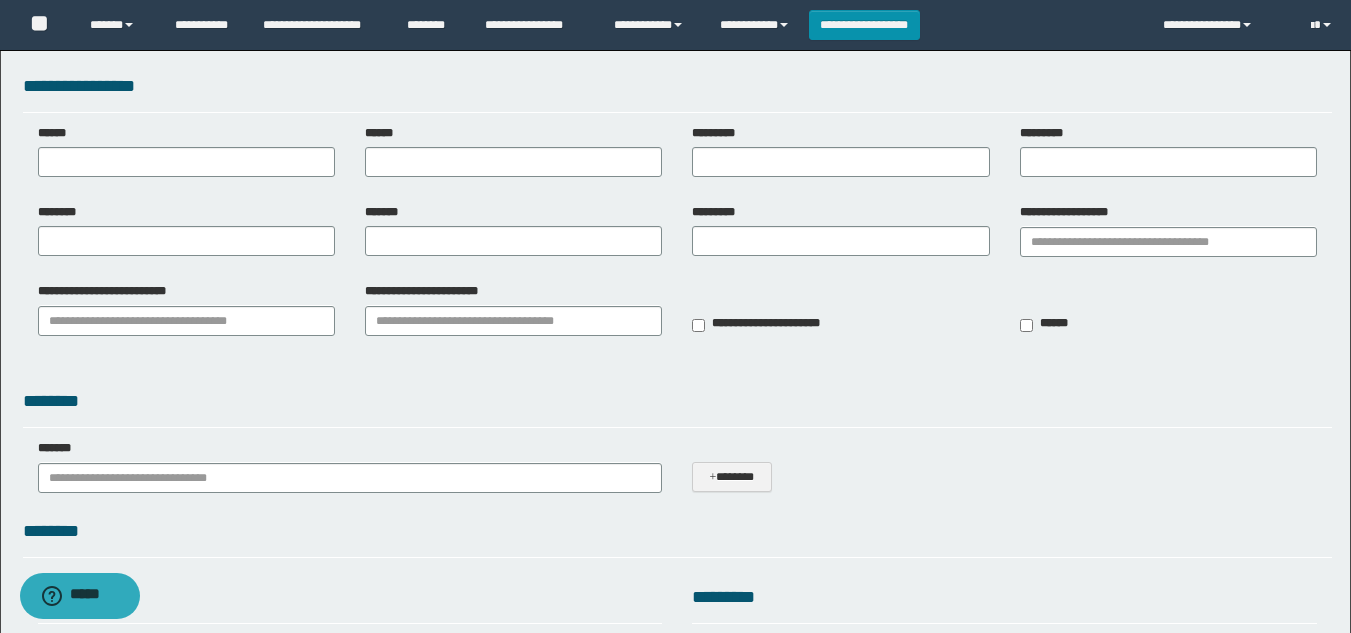 type on "**********" 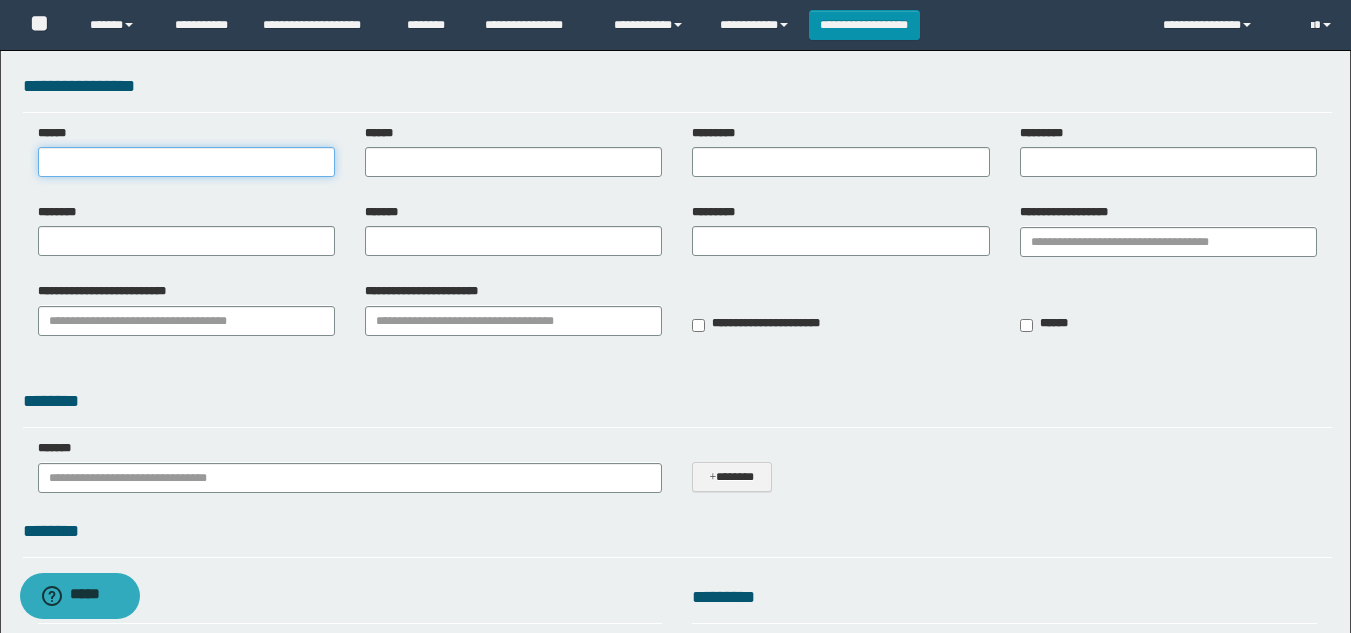 click on "******" at bounding box center [186, 162] 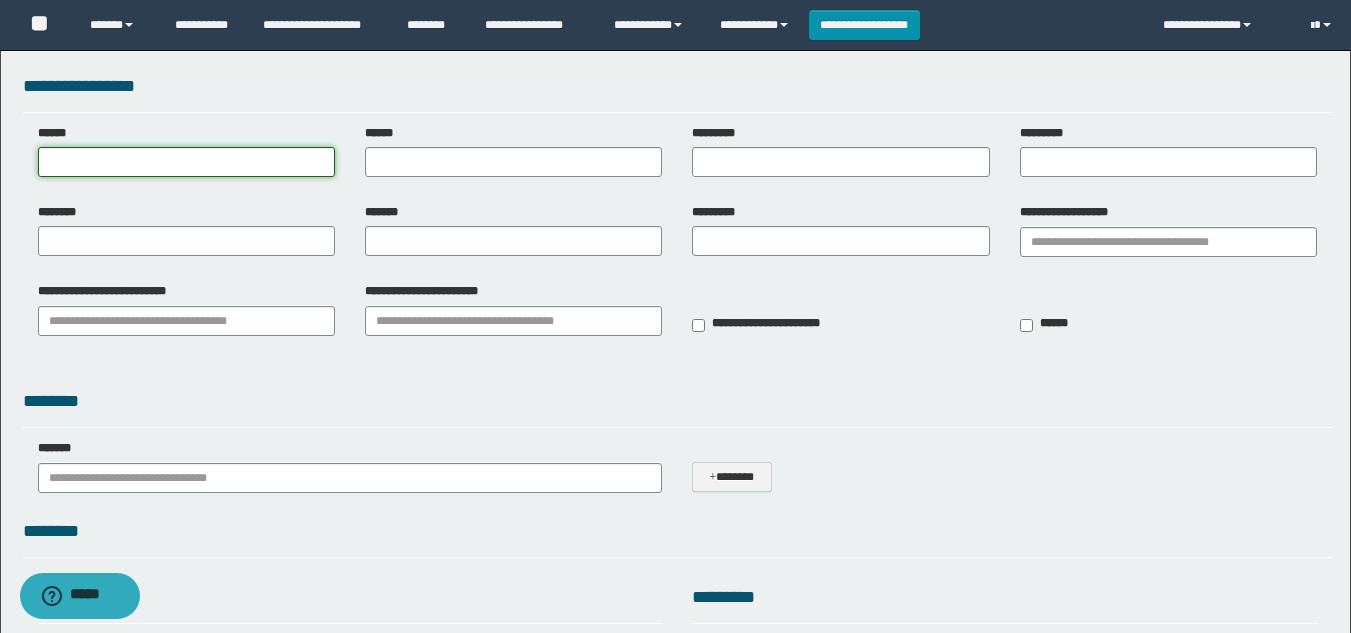 type on "**********" 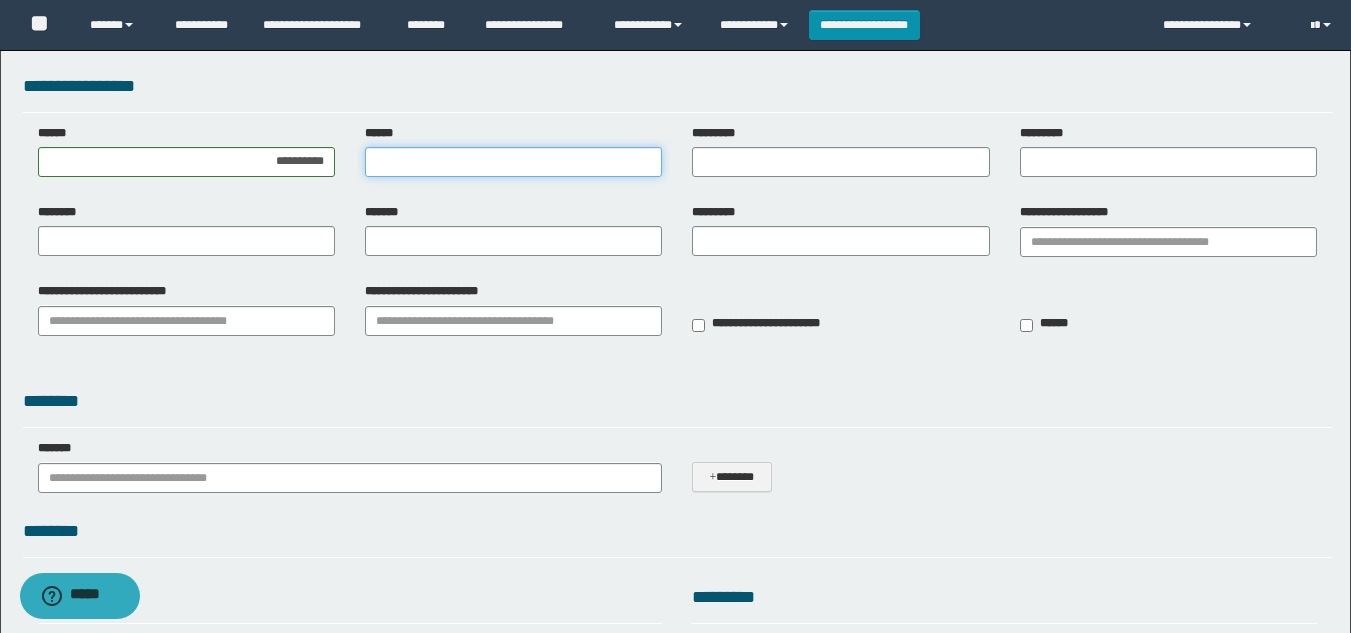 click on "******" at bounding box center [513, 162] 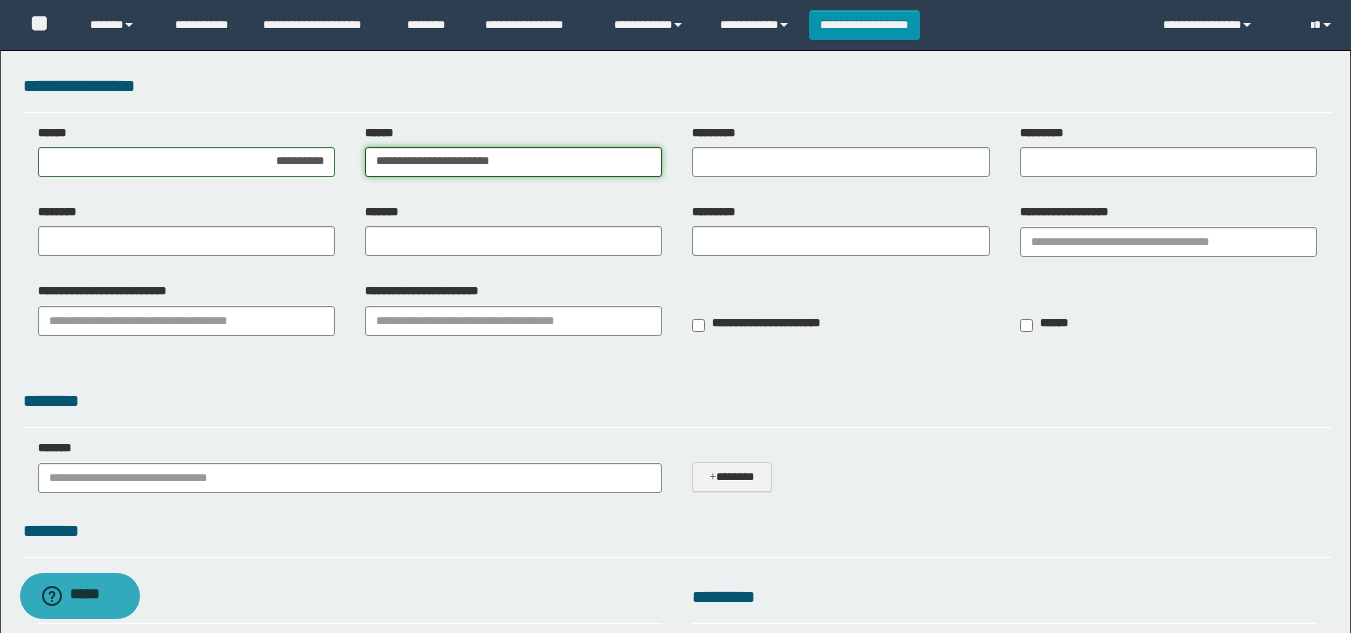 drag, startPoint x: 470, startPoint y: 158, endPoint x: 357, endPoint y: 148, distance: 113.44161 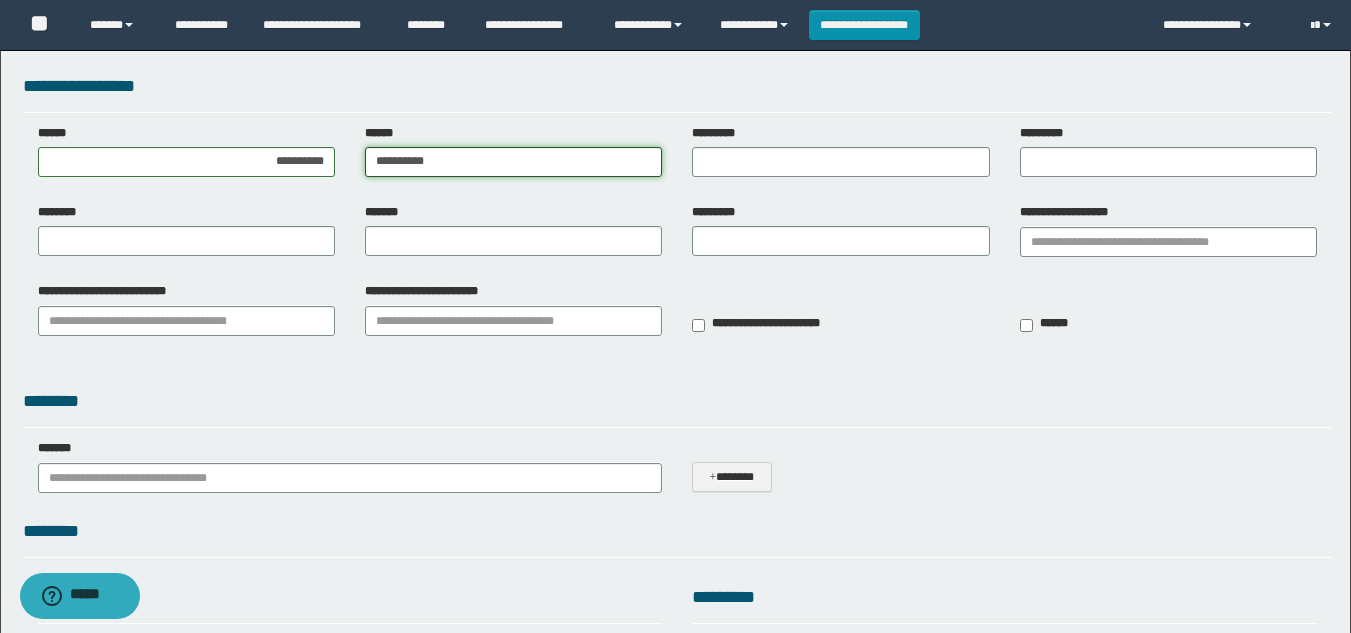 type on "**********" 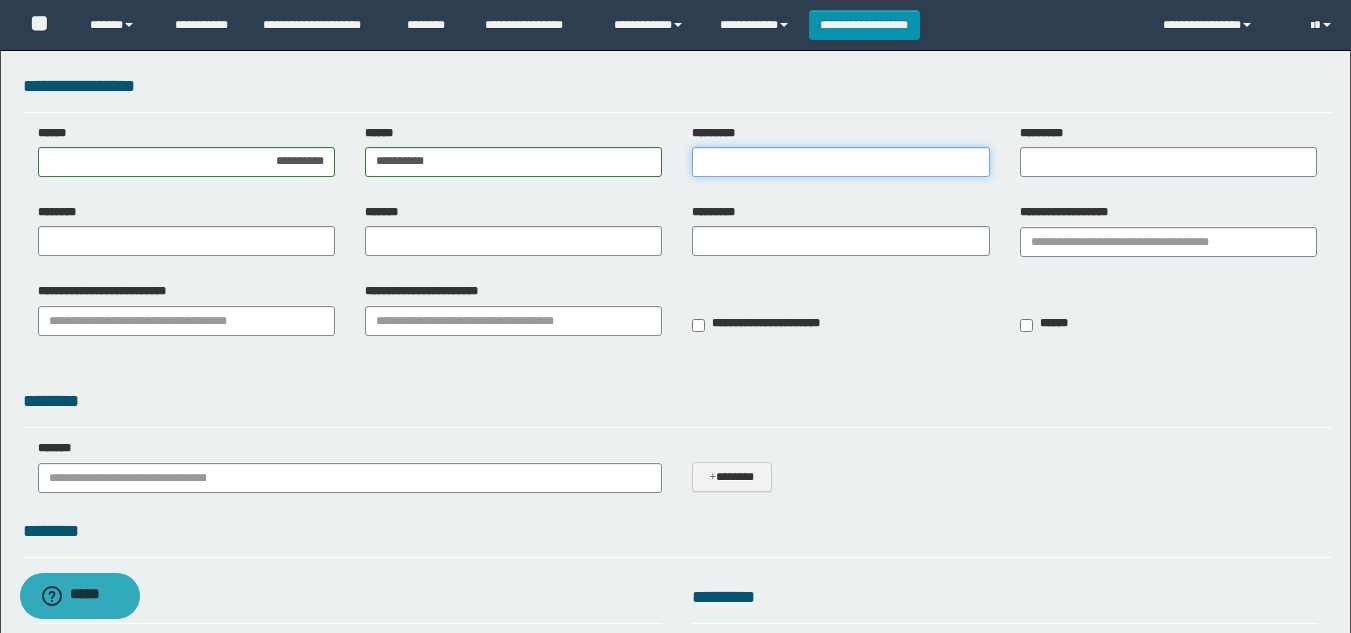 click on "*********" at bounding box center (840, 162) 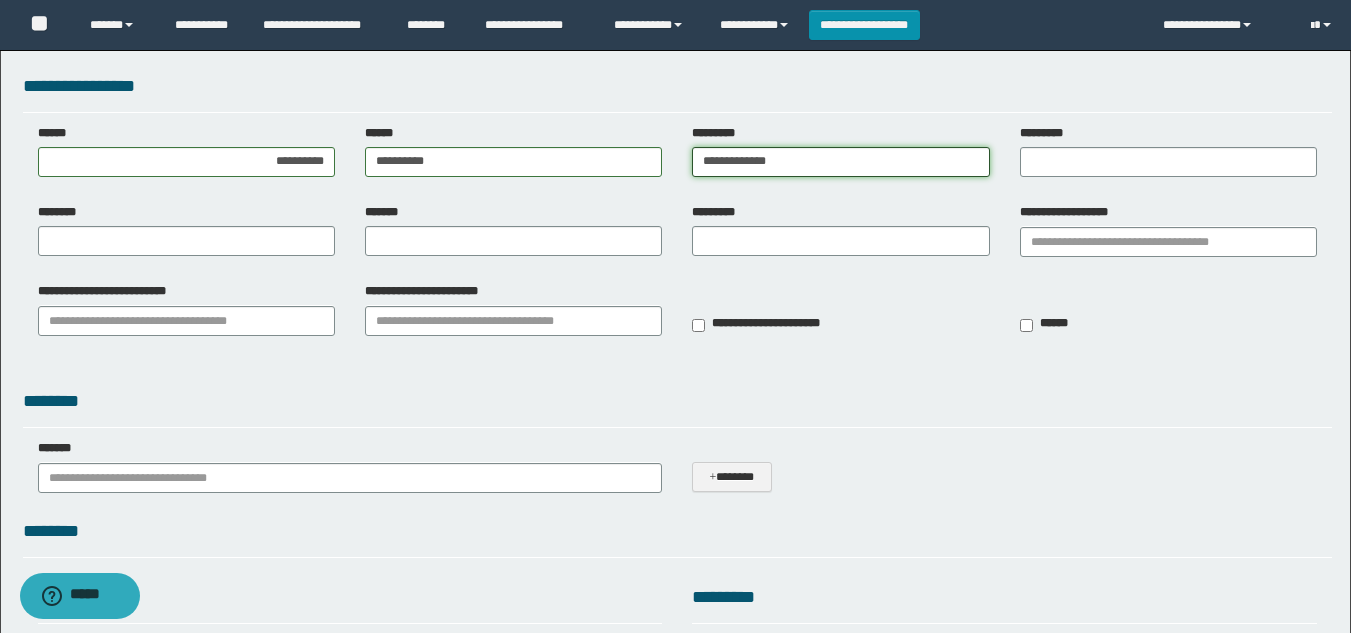 type on "**********" 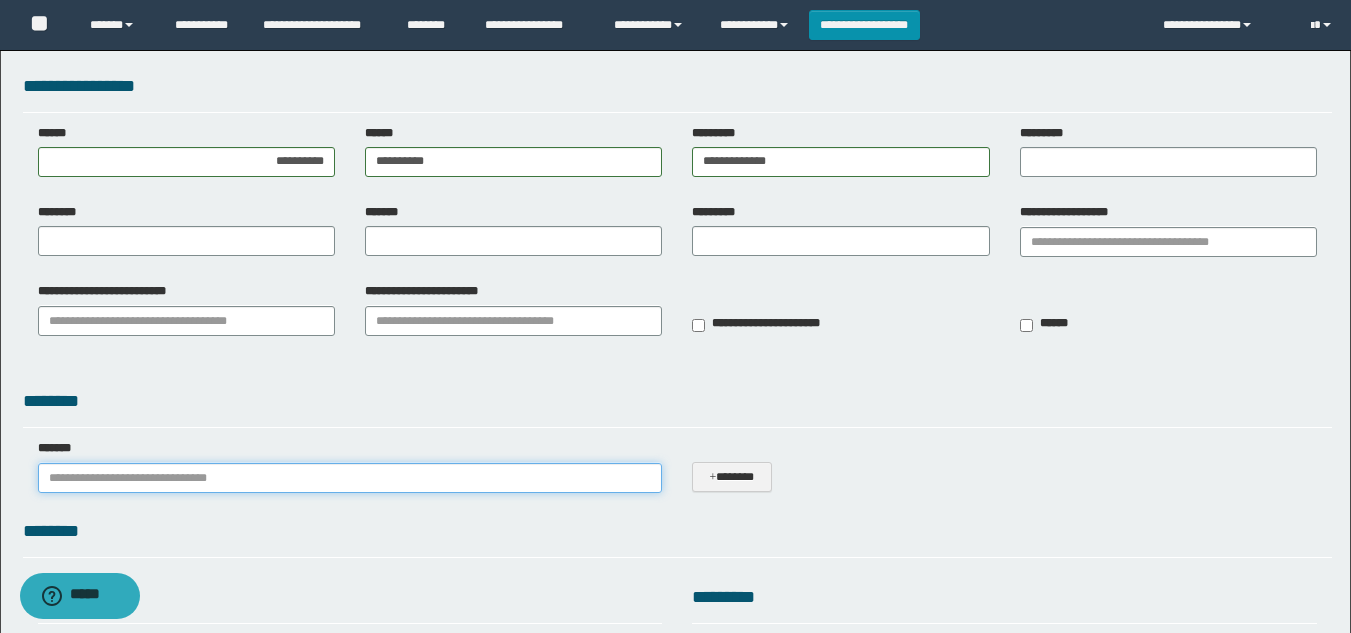 click on "*******" at bounding box center (350, 478) 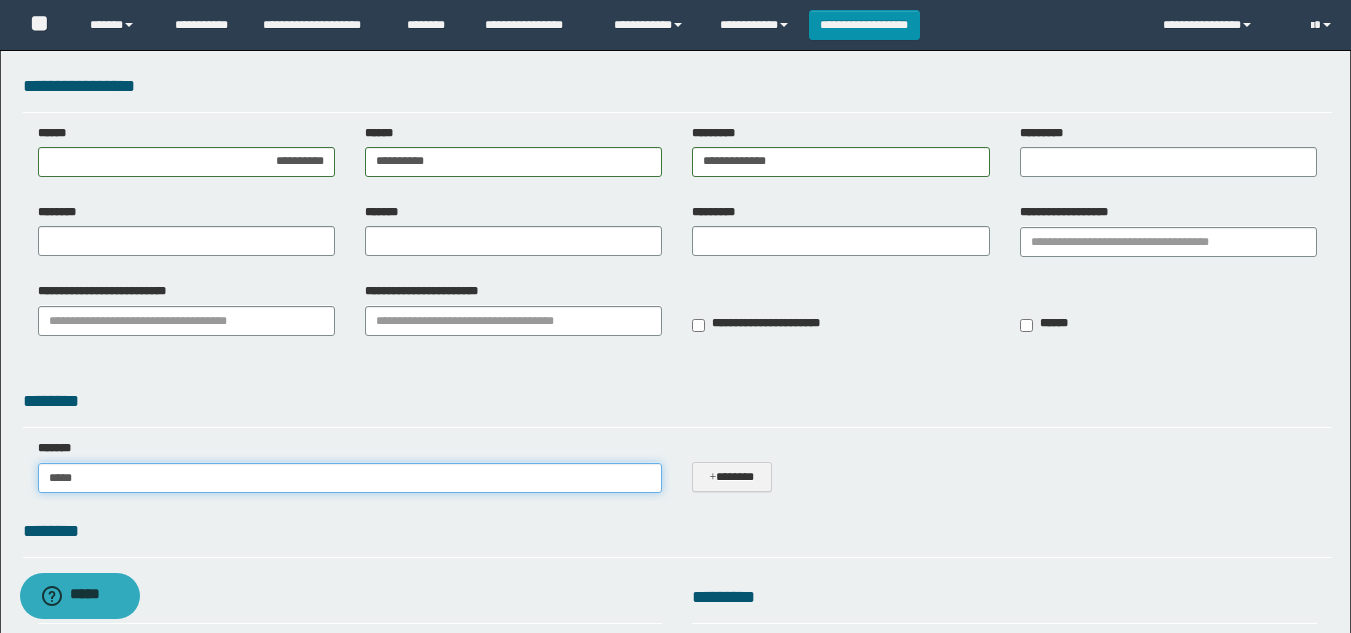 type on "******" 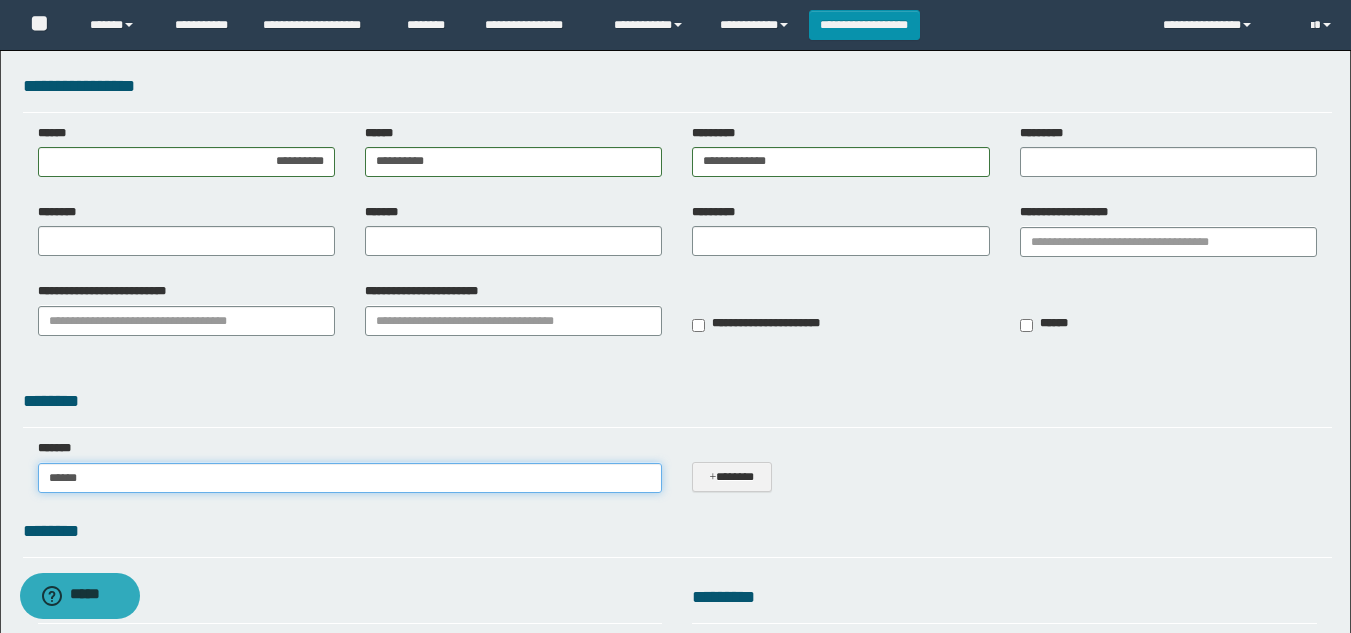 type on "**********" 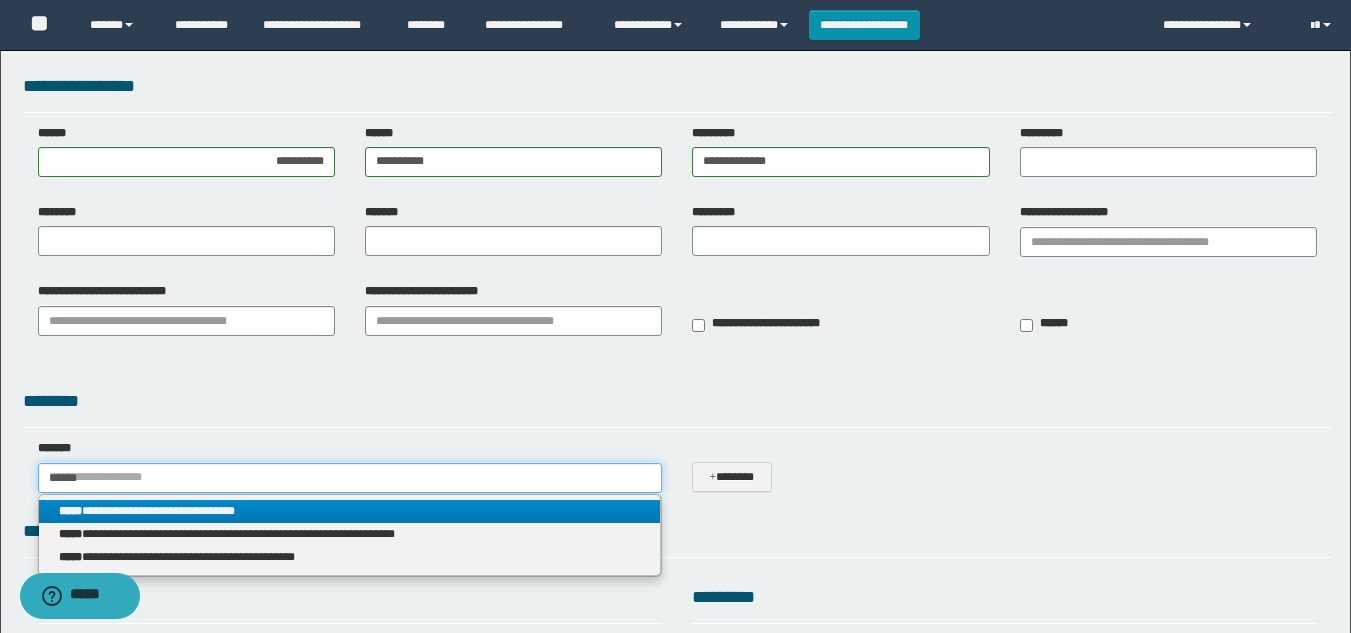 type on "******" 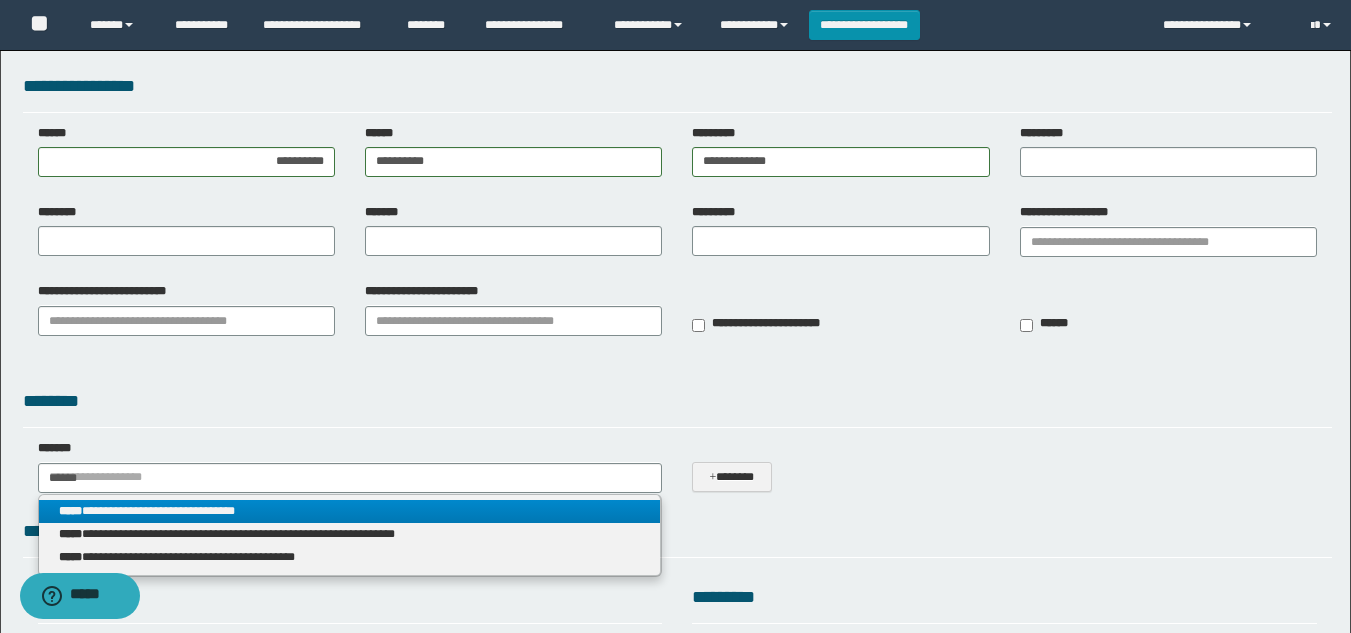 click on "**********" at bounding box center [350, 511] 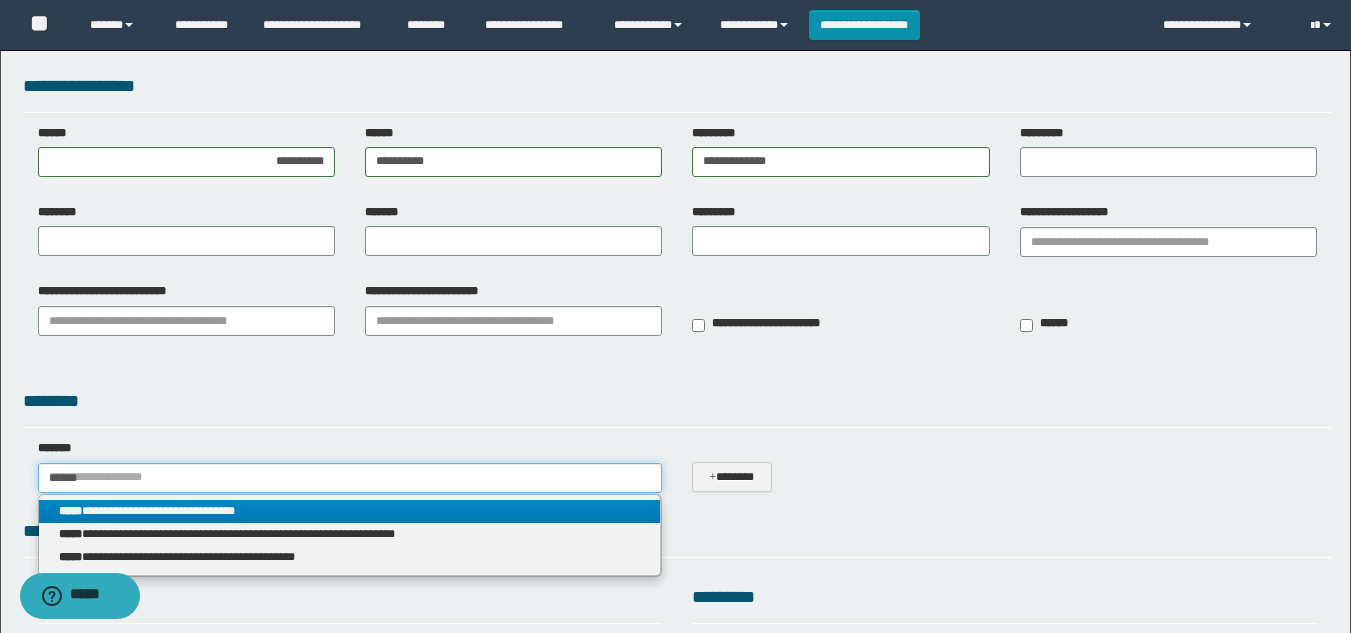 type 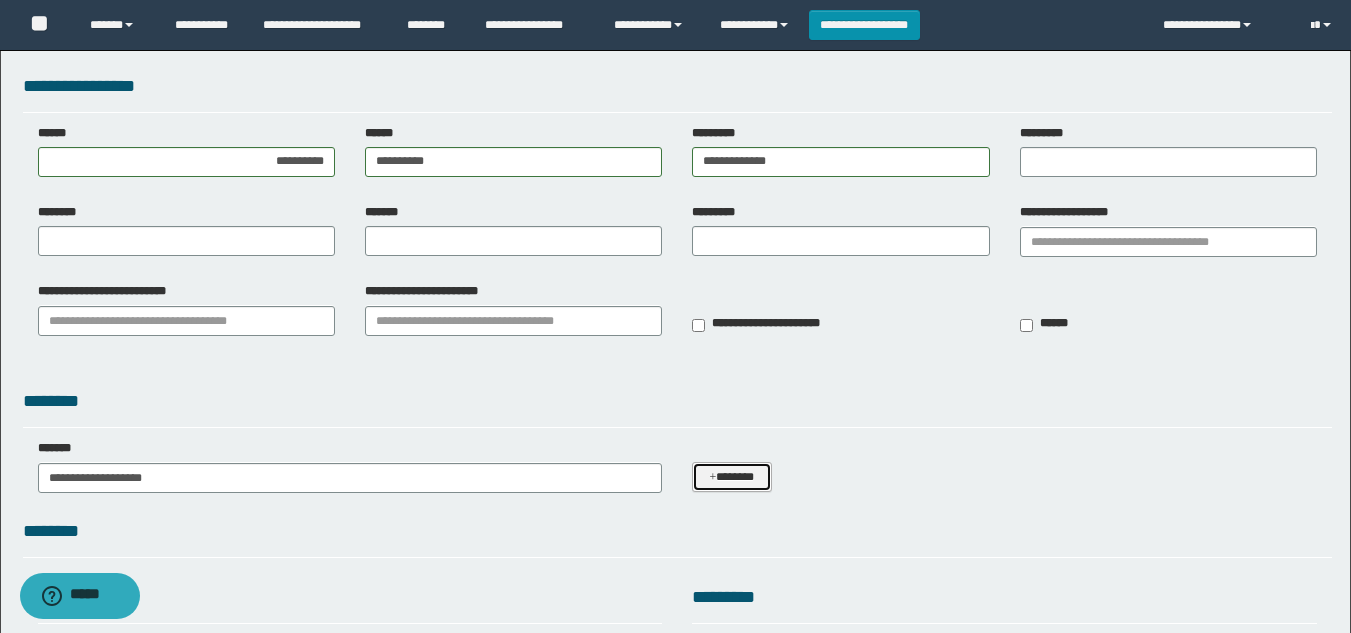 click on "*******" at bounding box center [731, 477] 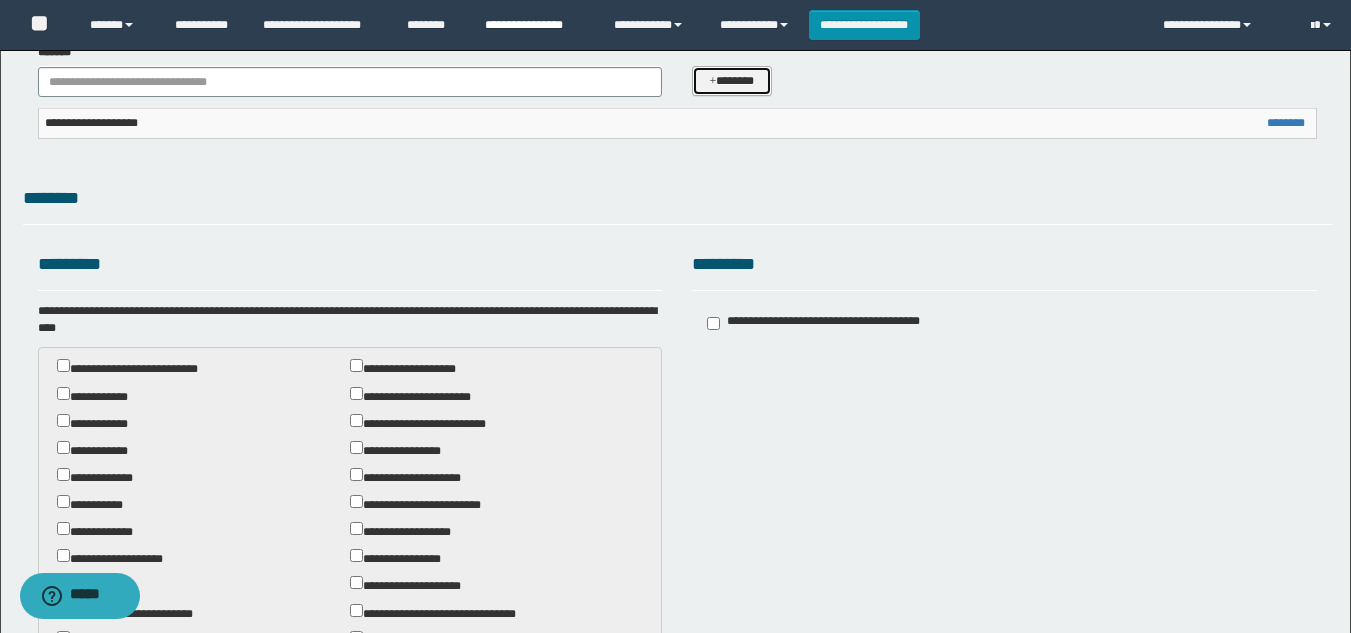 scroll, scrollTop: 400, scrollLeft: 0, axis: vertical 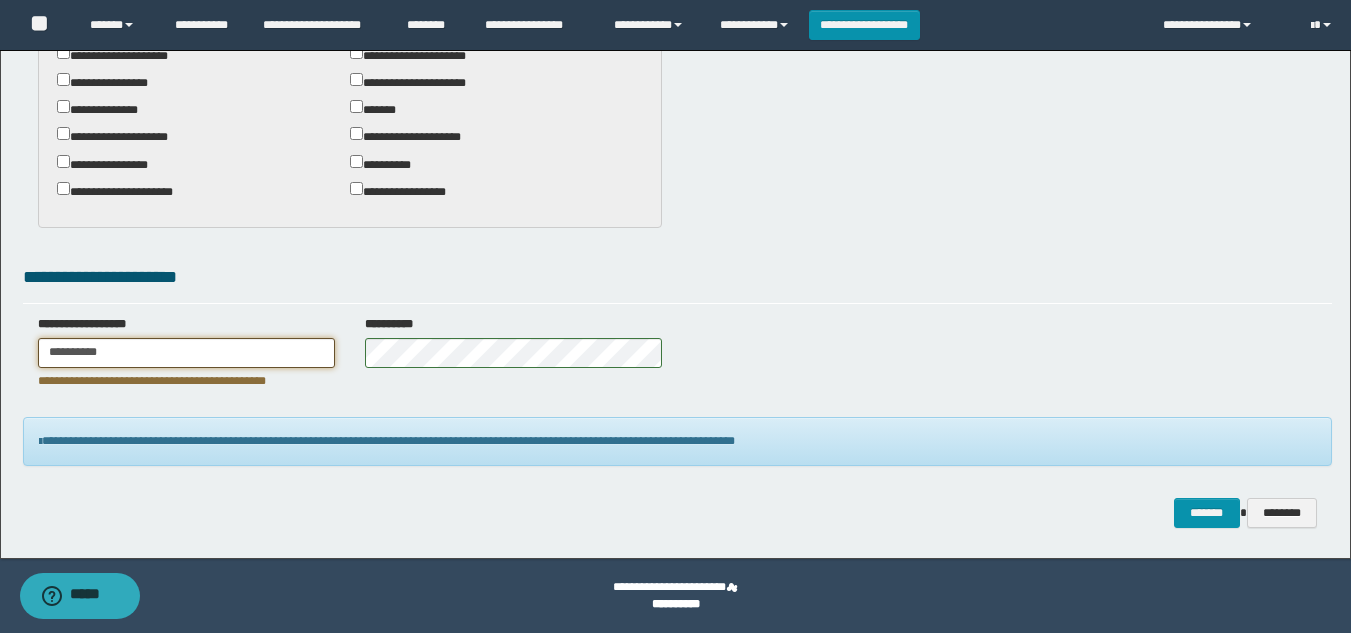 drag, startPoint x: 177, startPoint y: 350, endPoint x: 44, endPoint y: 353, distance: 133.03383 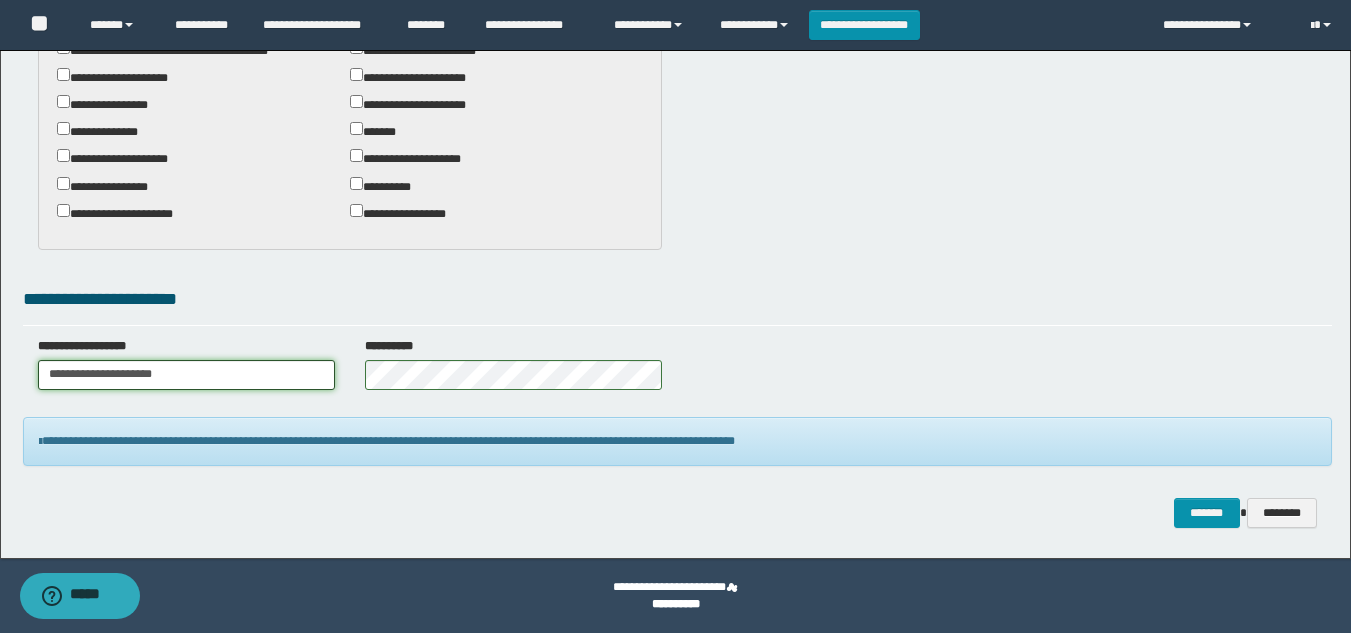 scroll, scrollTop: 1013, scrollLeft: 0, axis: vertical 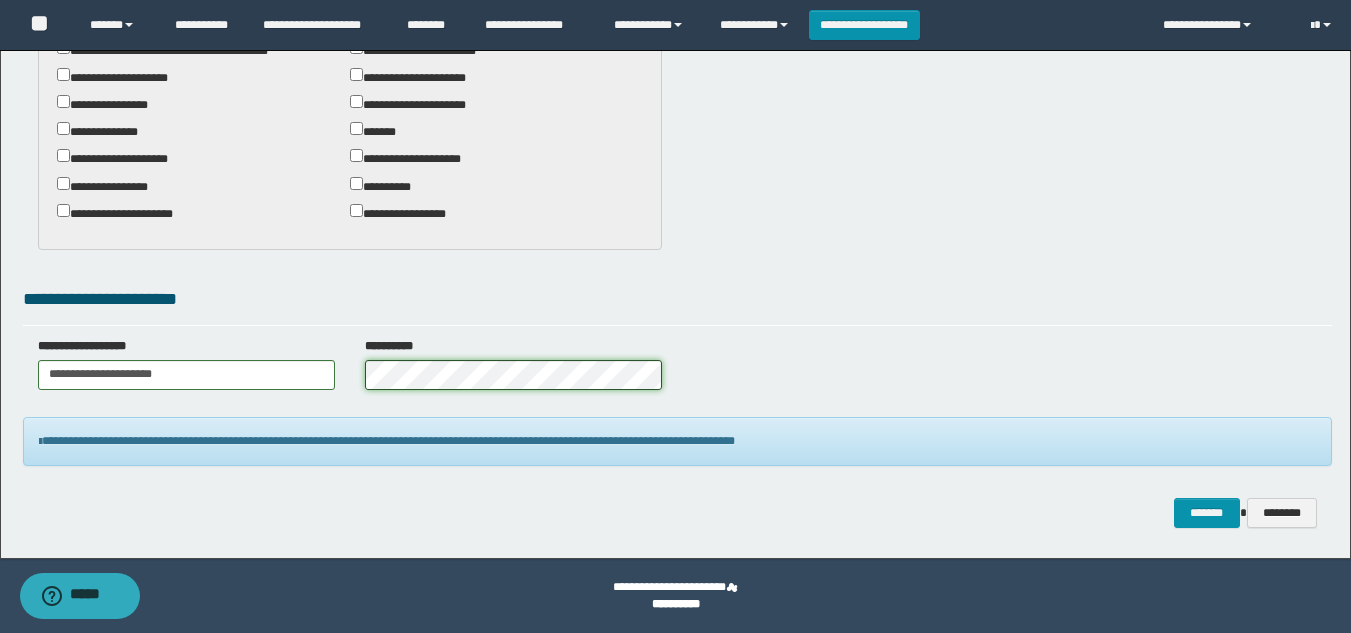 click on "**********" at bounding box center (677, 371) 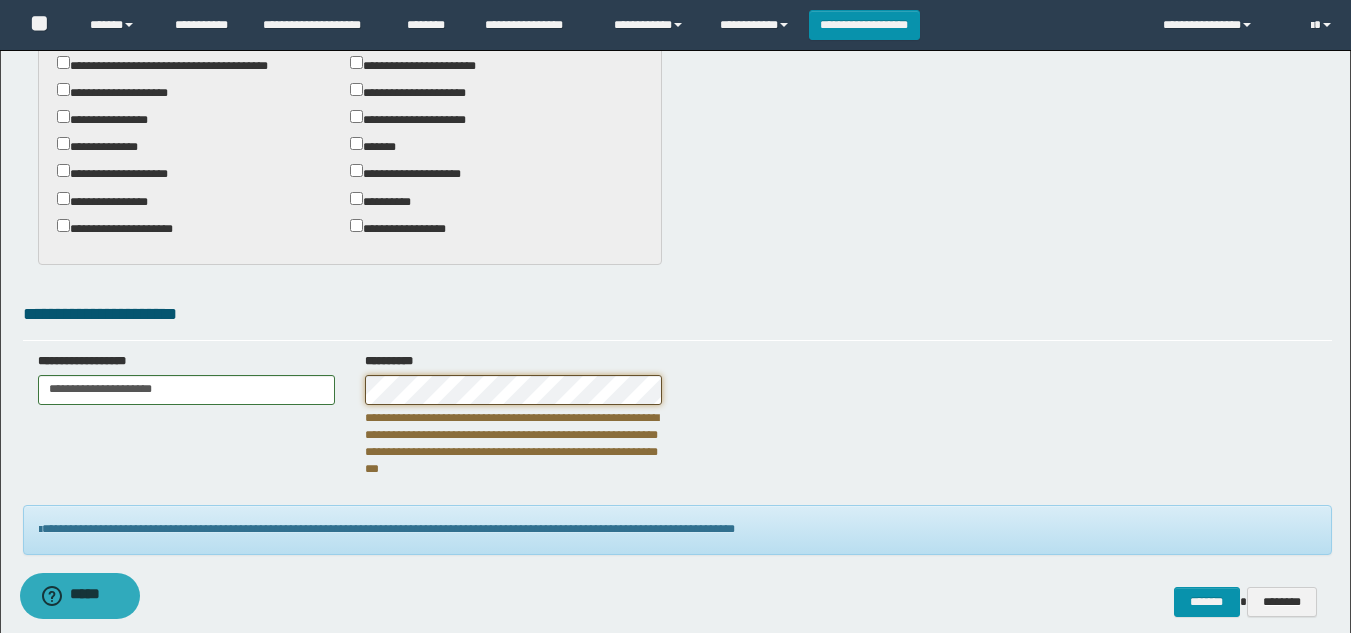 scroll, scrollTop: 1000, scrollLeft: 0, axis: vertical 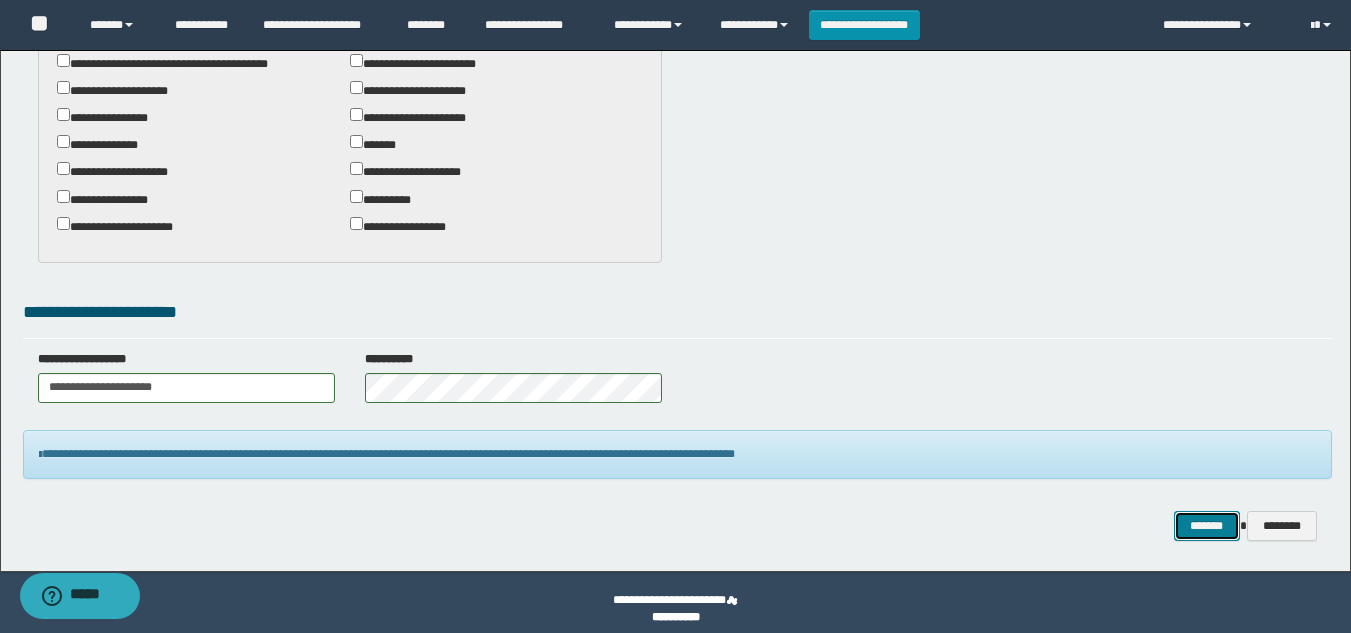 click on "*******" at bounding box center (1207, 526) 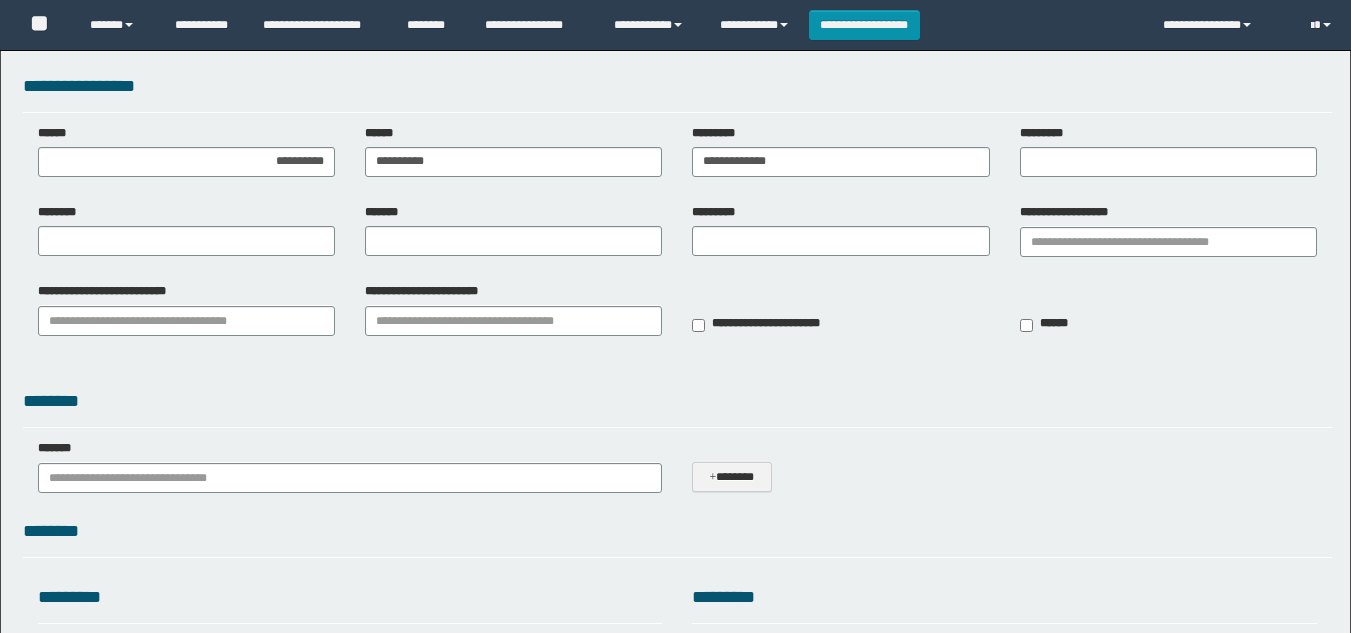 scroll, scrollTop: 0, scrollLeft: 0, axis: both 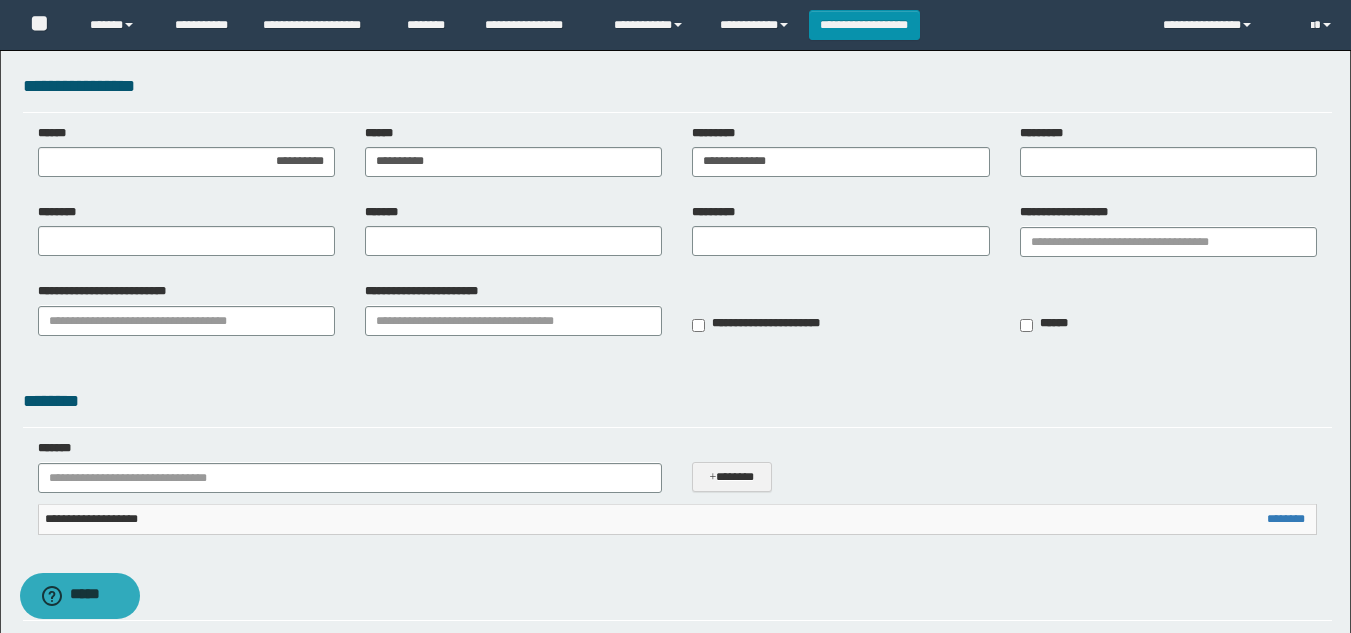 click on "**********" at bounding box center (677, 216) 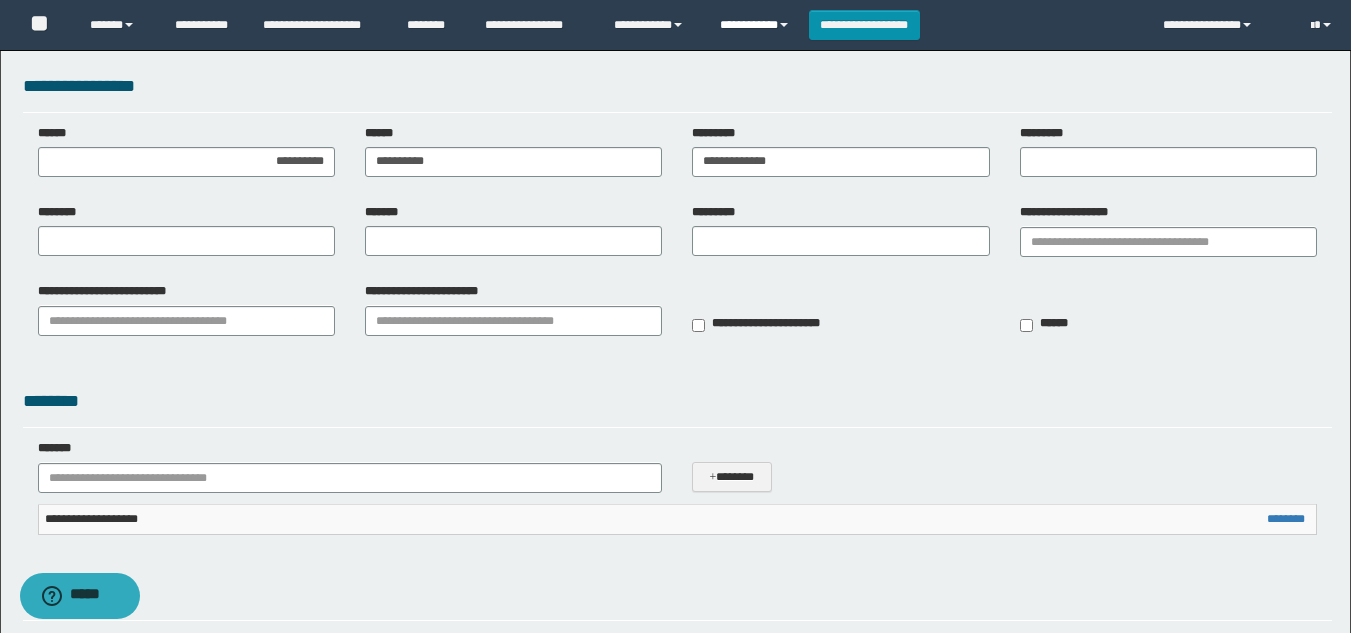 click on "**********" at bounding box center (757, 25) 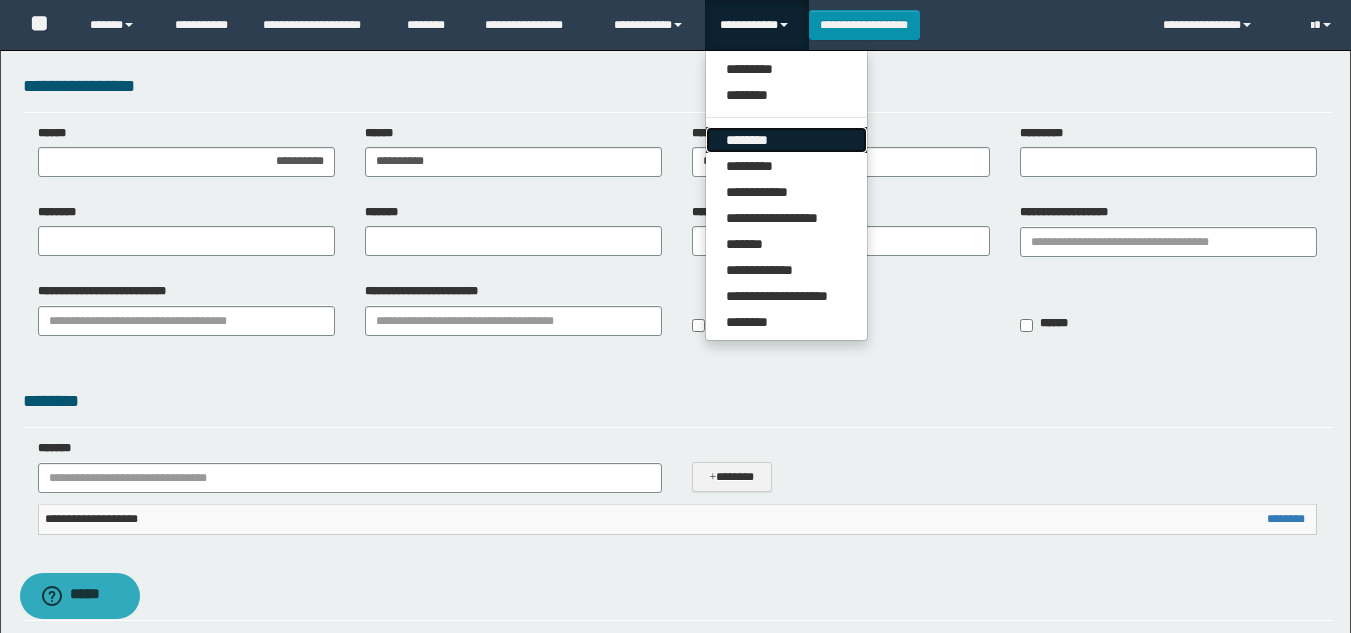 click on "********" at bounding box center (786, 140) 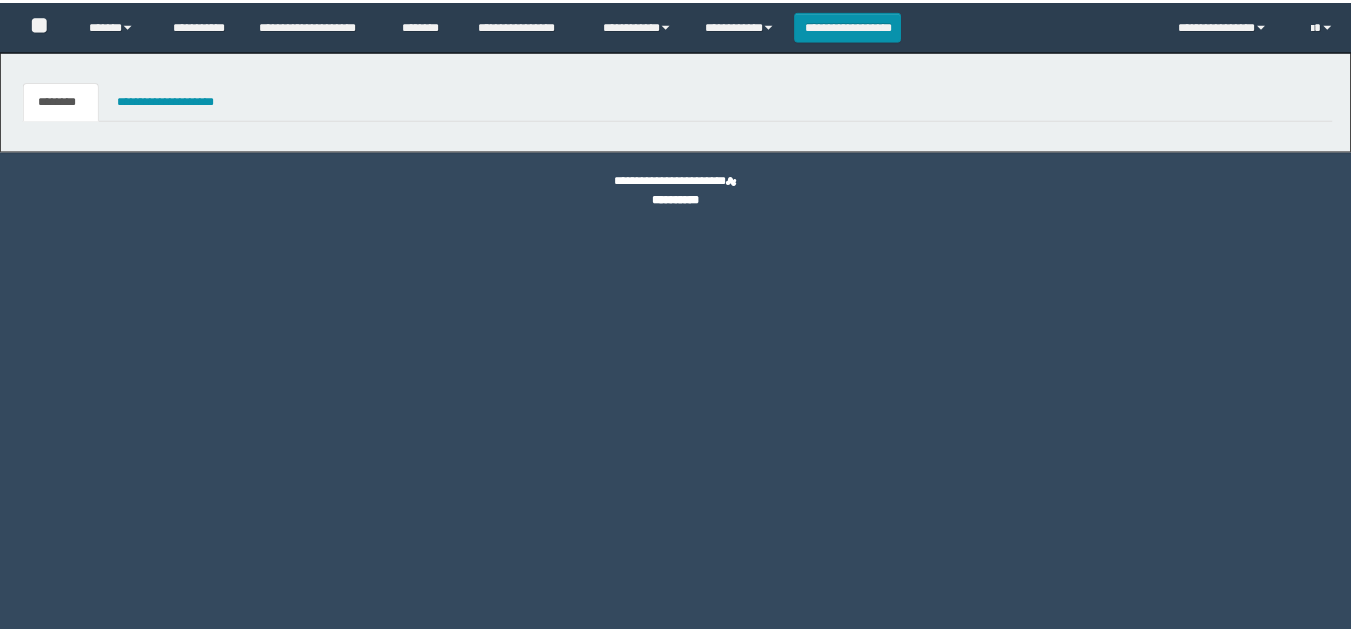 scroll, scrollTop: 0, scrollLeft: 0, axis: both 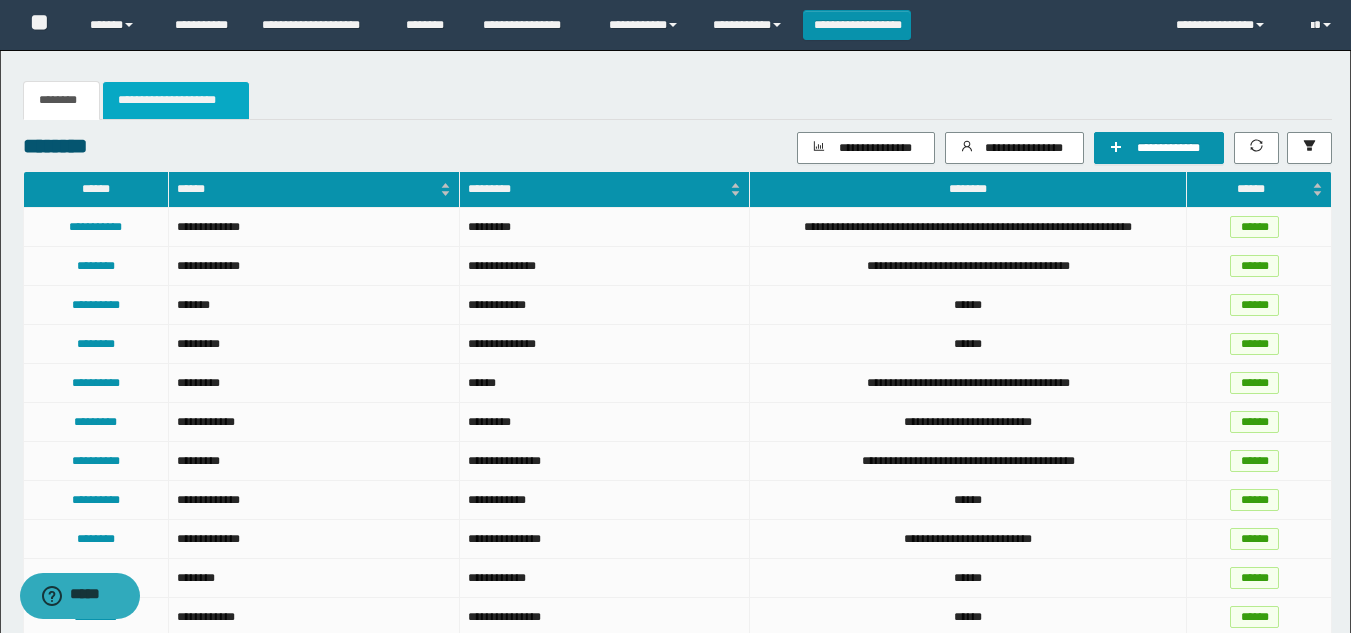 click on "**********" at bounding box center (176, 100) 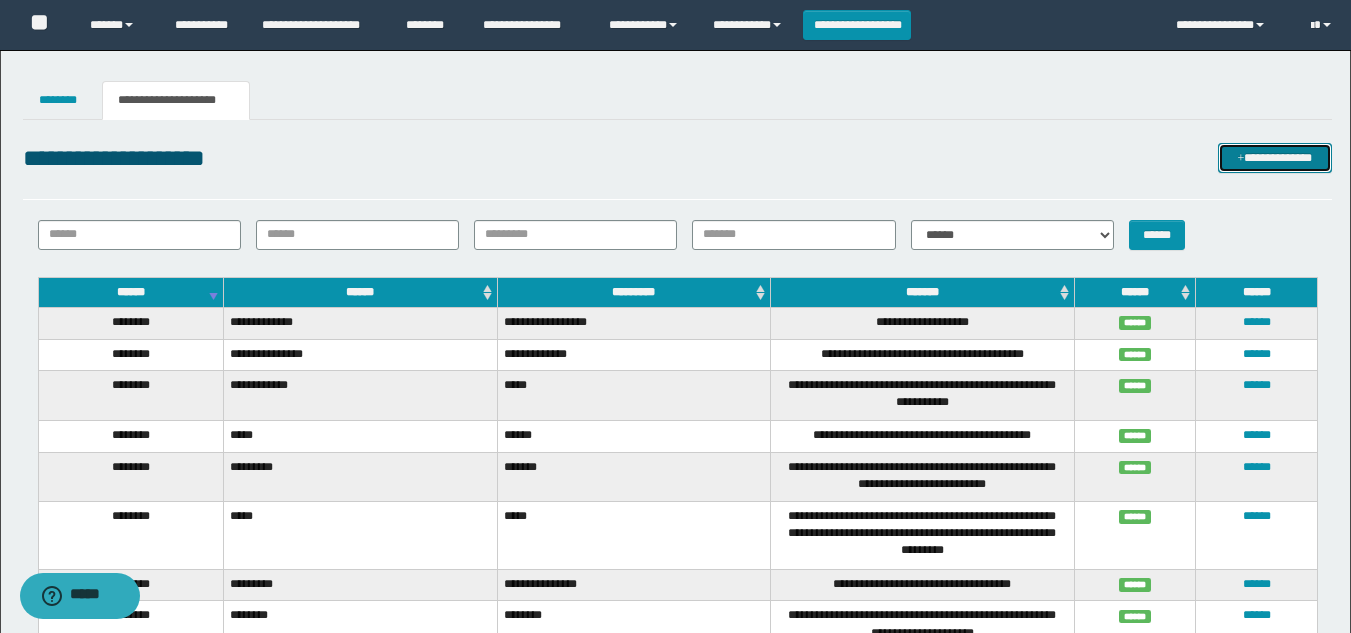 click on "**********" at bounding box center (1275, 158) 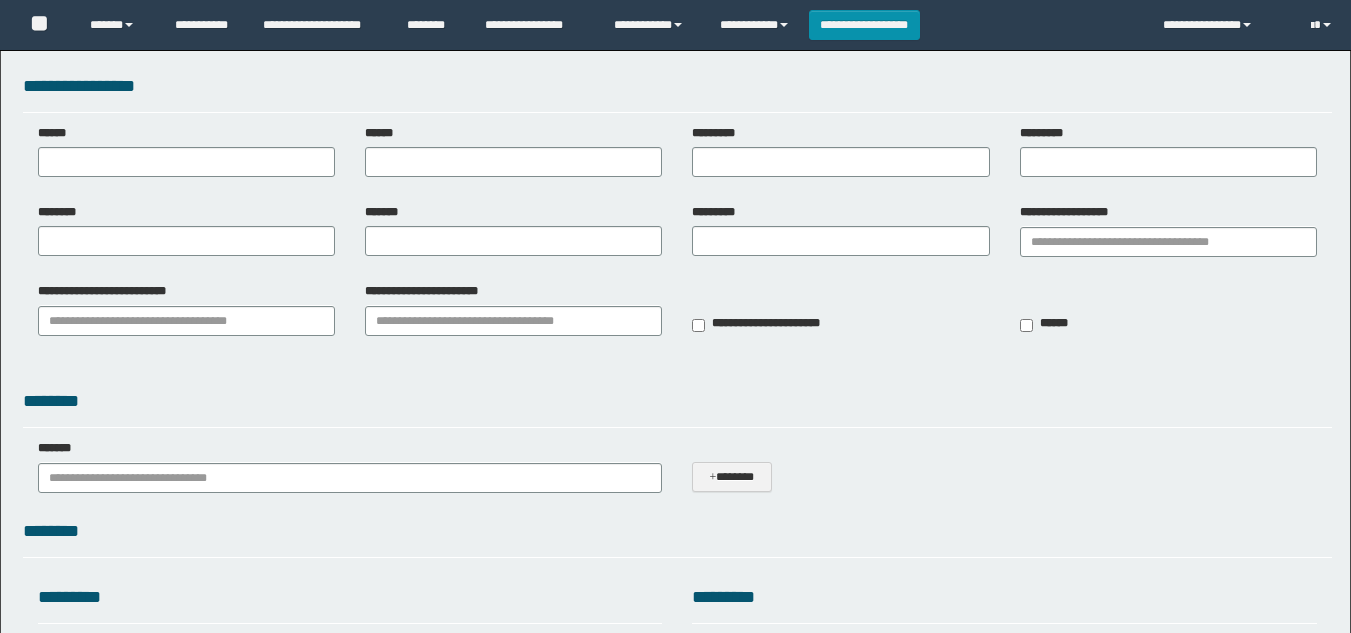 scroll, scrollTop: 0, scrollLeft: 0, axis: both 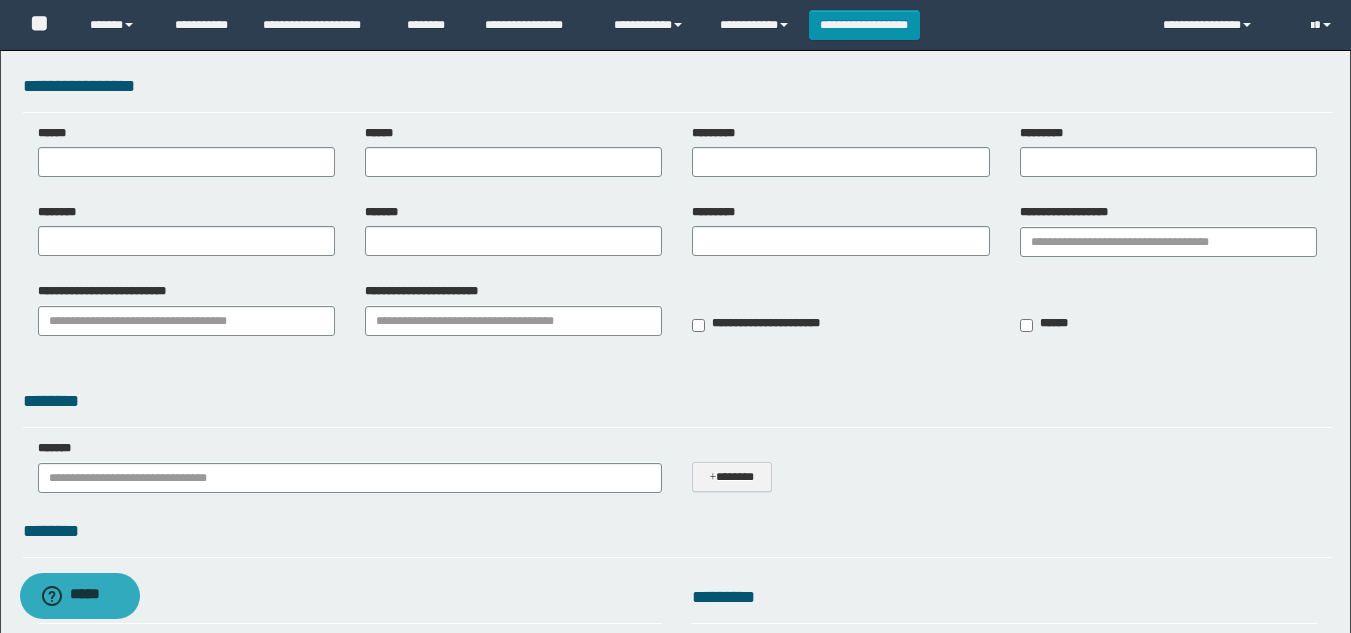 type on "**********" 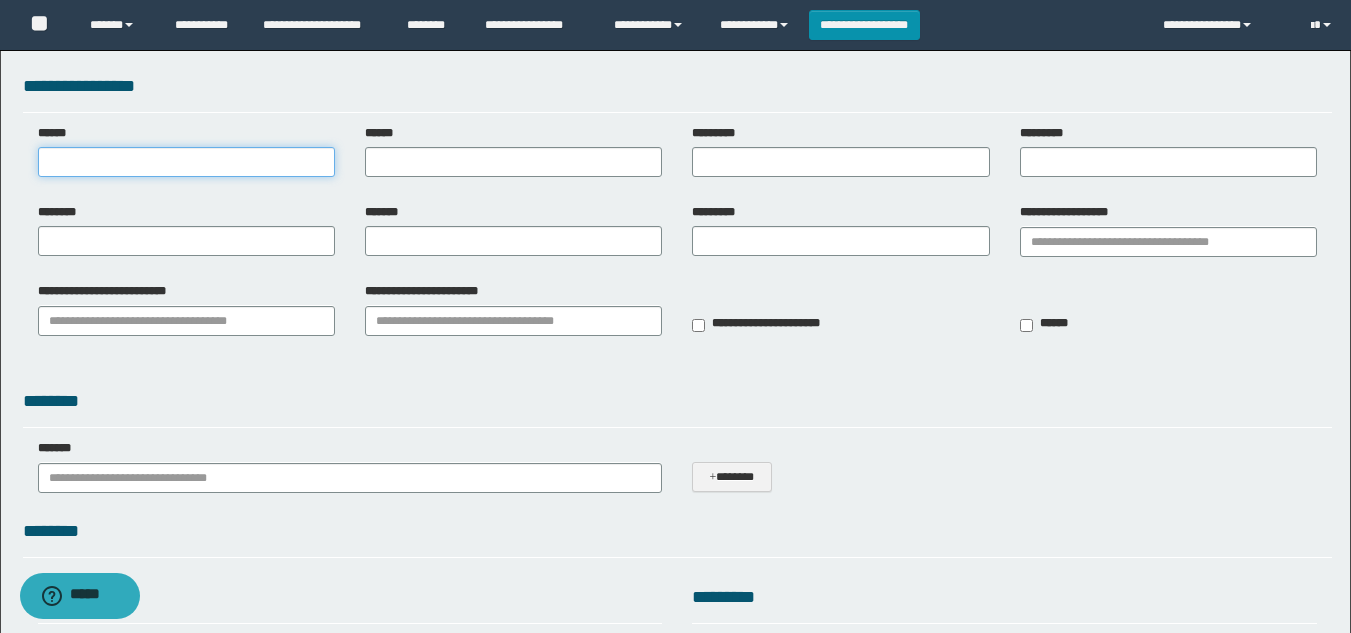 click on "******" at bounding box center (186, 162) 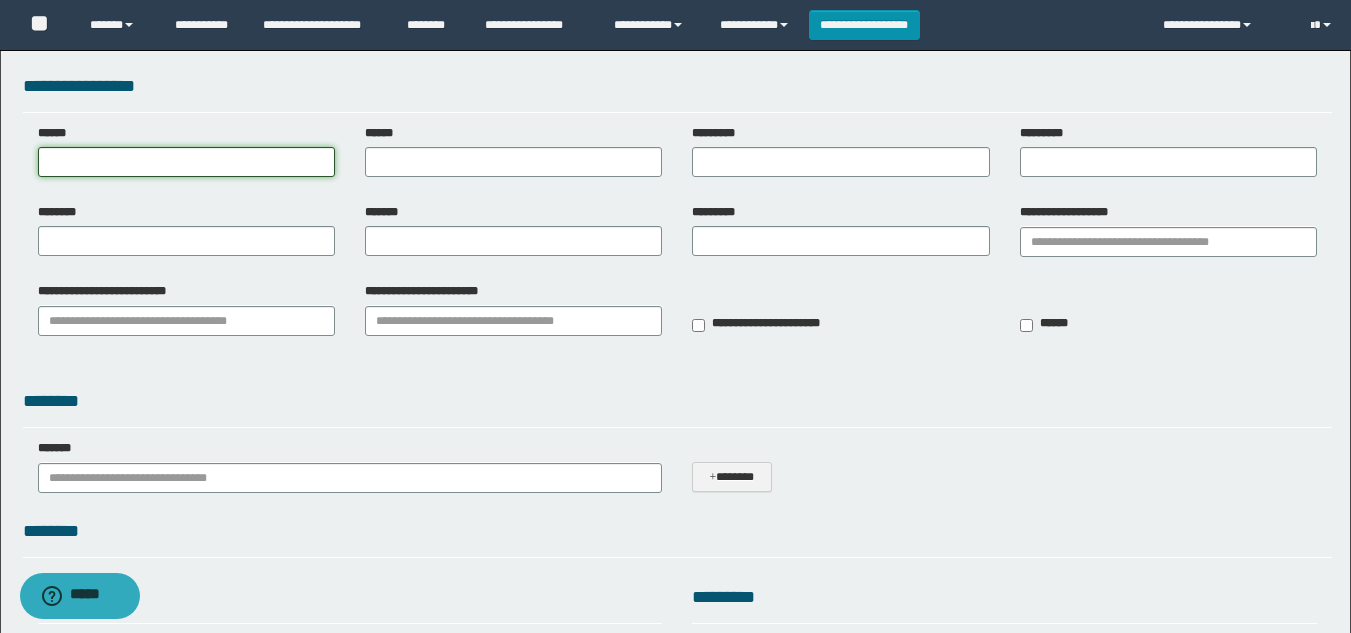 type on "**********" 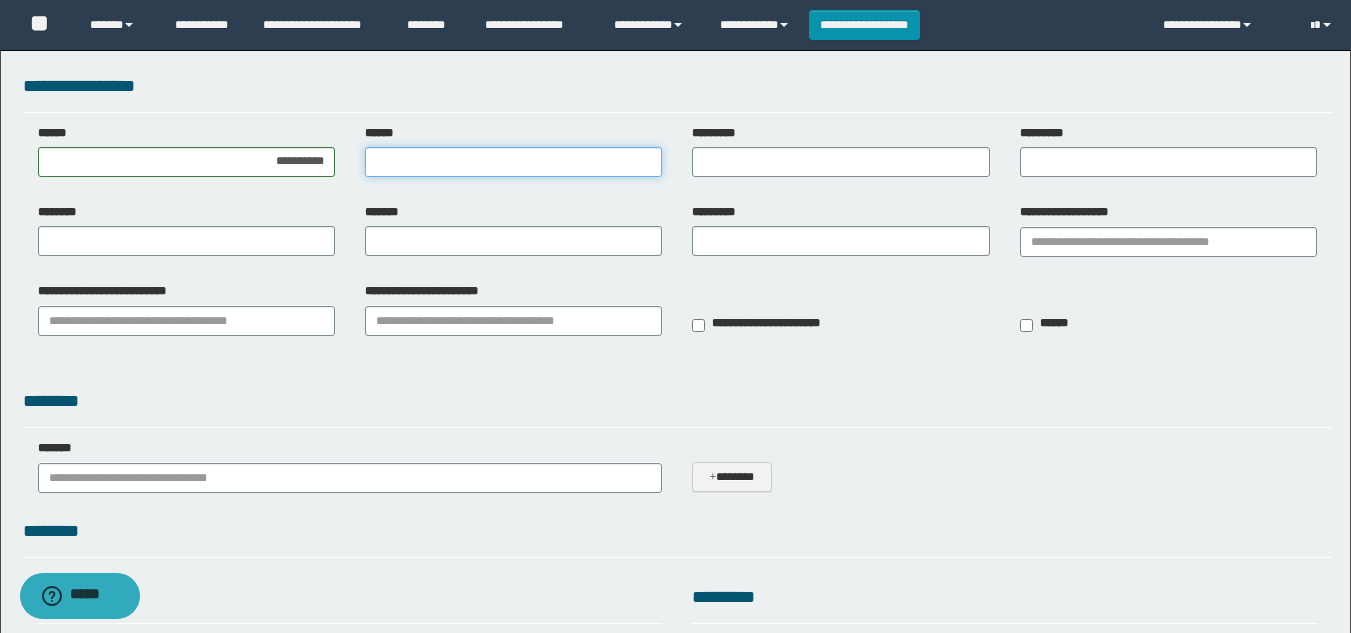 click on "******" at bounding box center [513, 162] 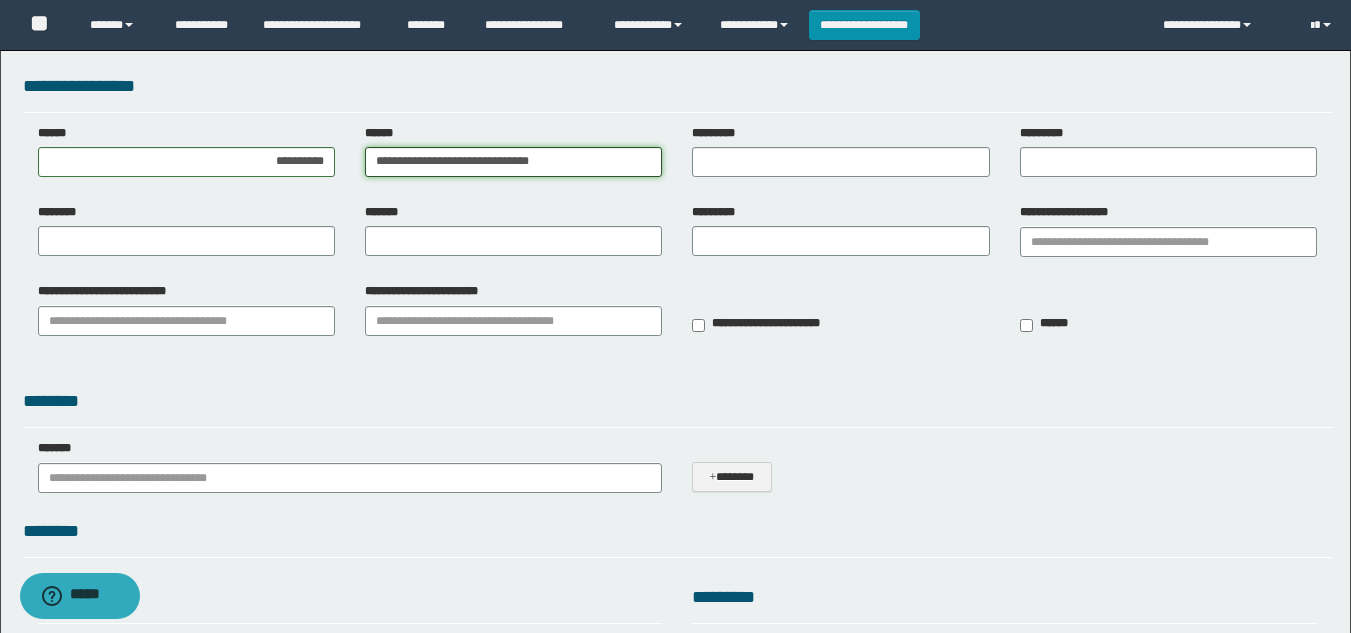 drag, startPoint x: 622, startPoint y: 148, endPoint x: 499, endPoint y: 169, distance: 124.77981 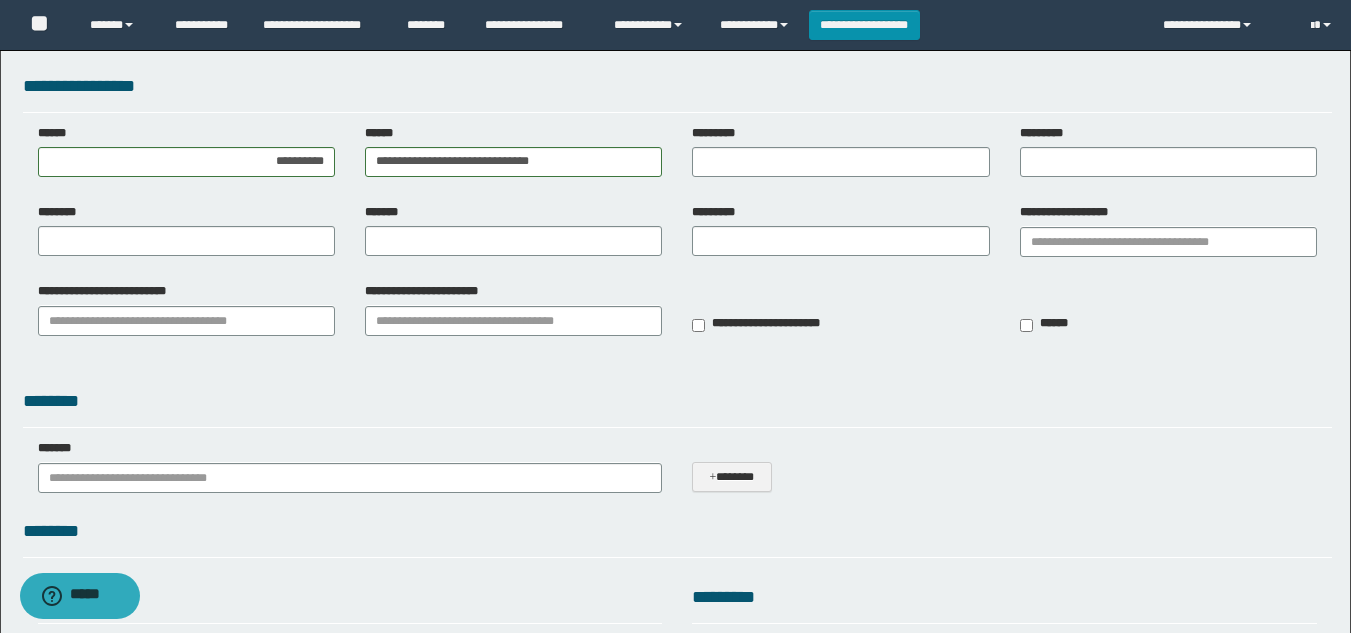 click on "**********" at bounding box center (513, 158) 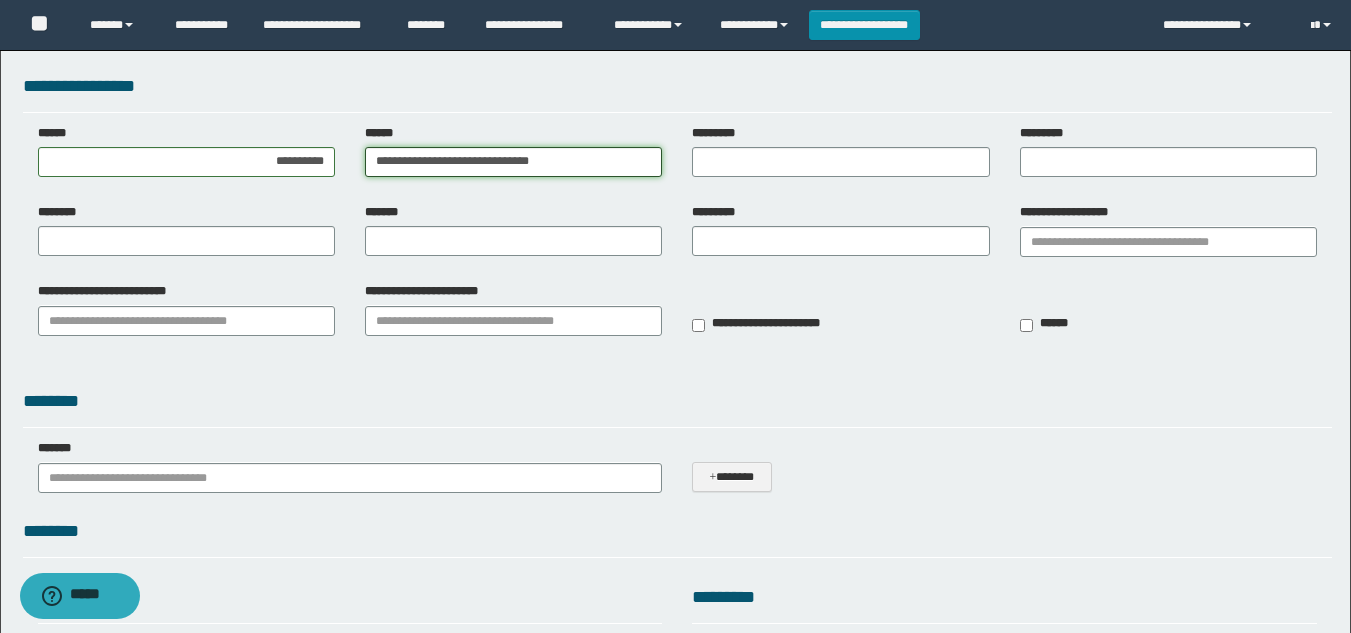 drag, startPoint x: 497, startPoint y: 159, endPoint x: 351, endPoint y: 158, distance: 146.00342 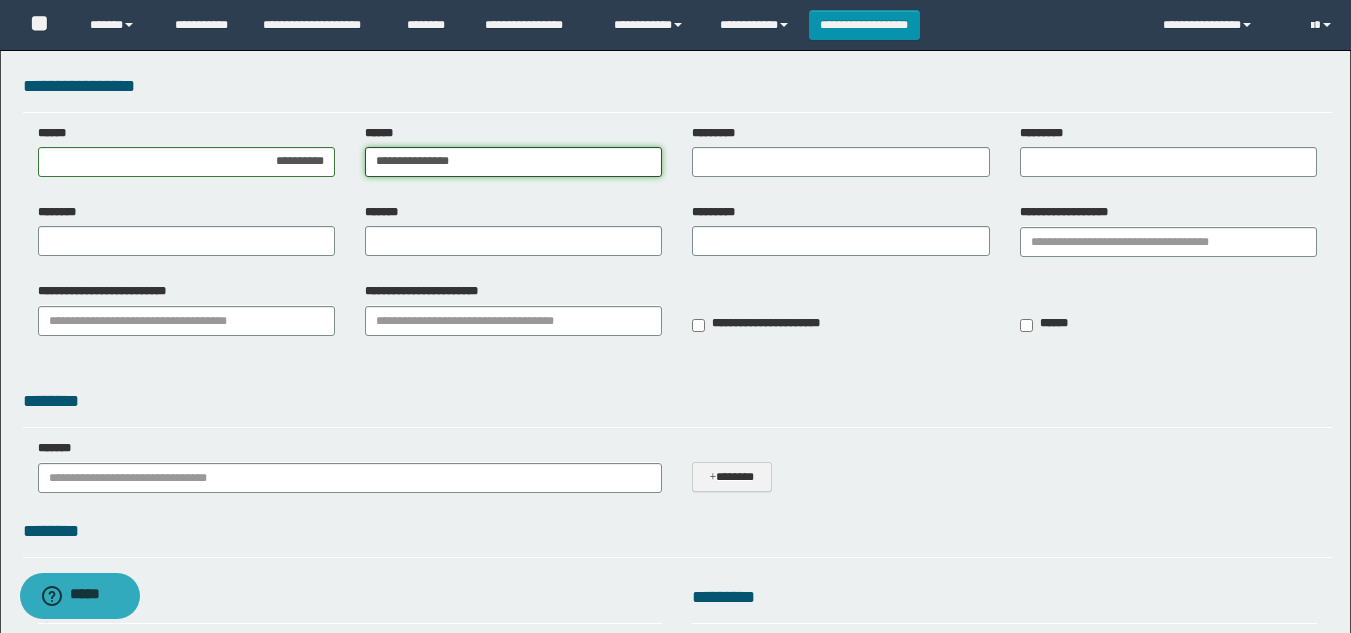 type on "**********" 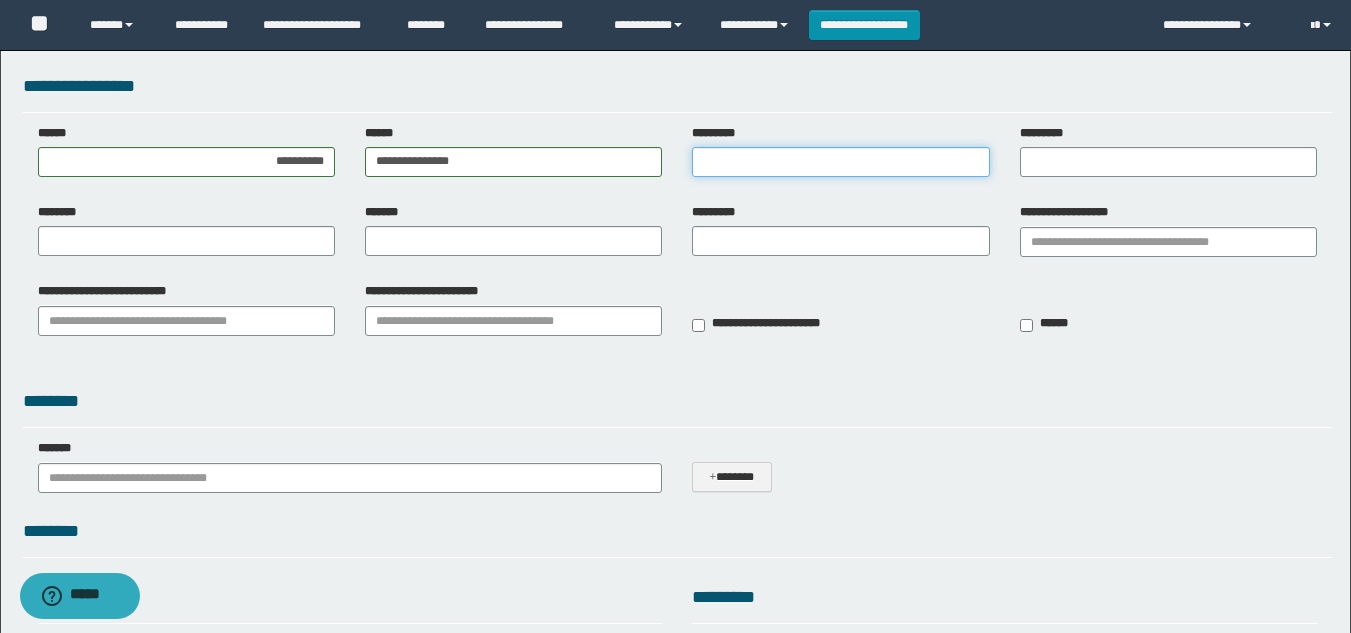 click on "*********" at bounding box center (840, 162) 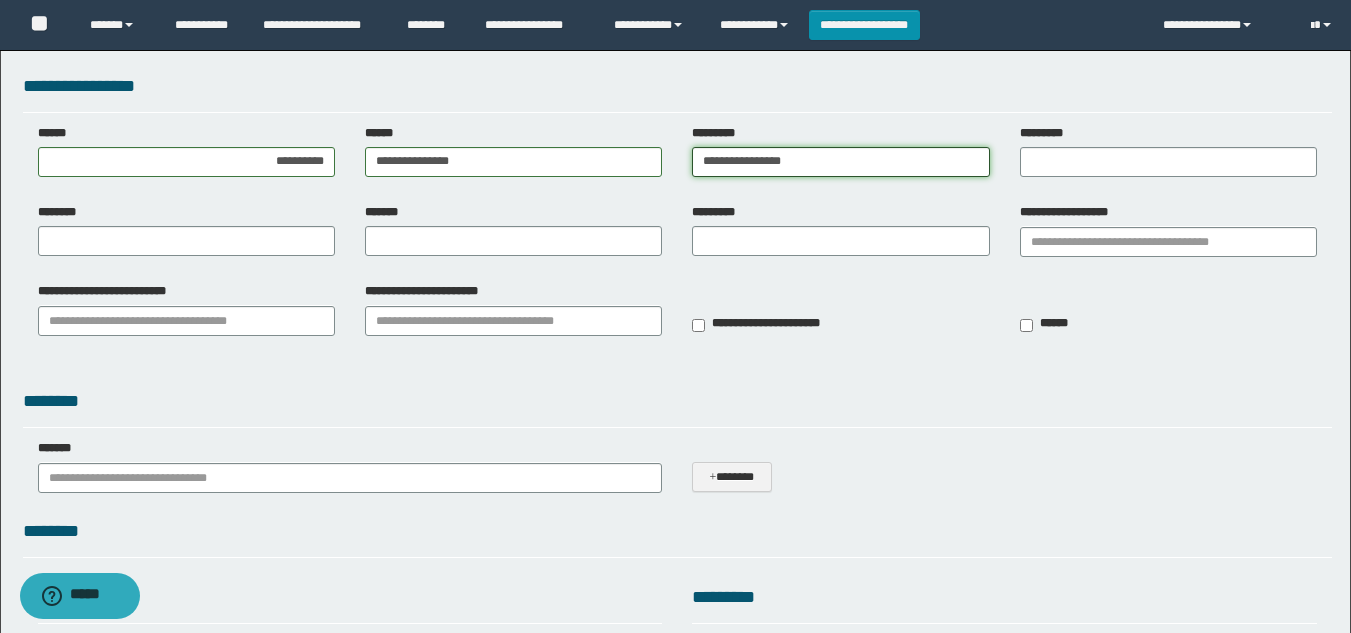 type on "**********" 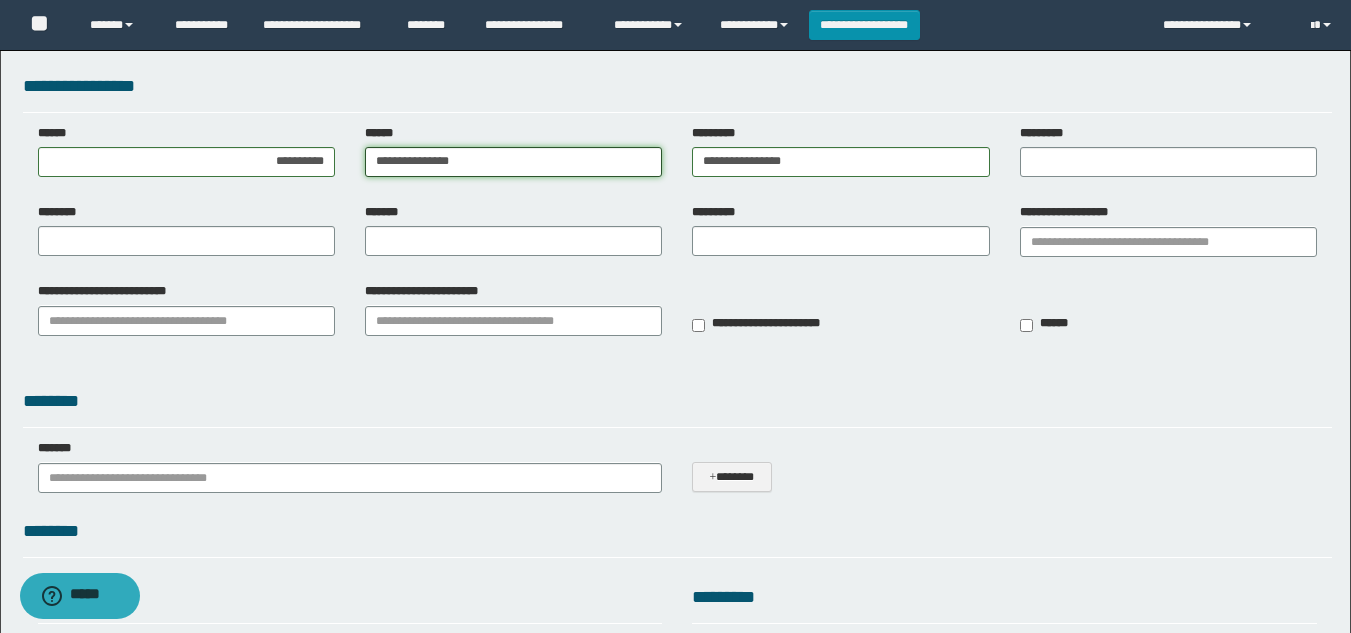 click on "**********" at bounding box center [513, 162] 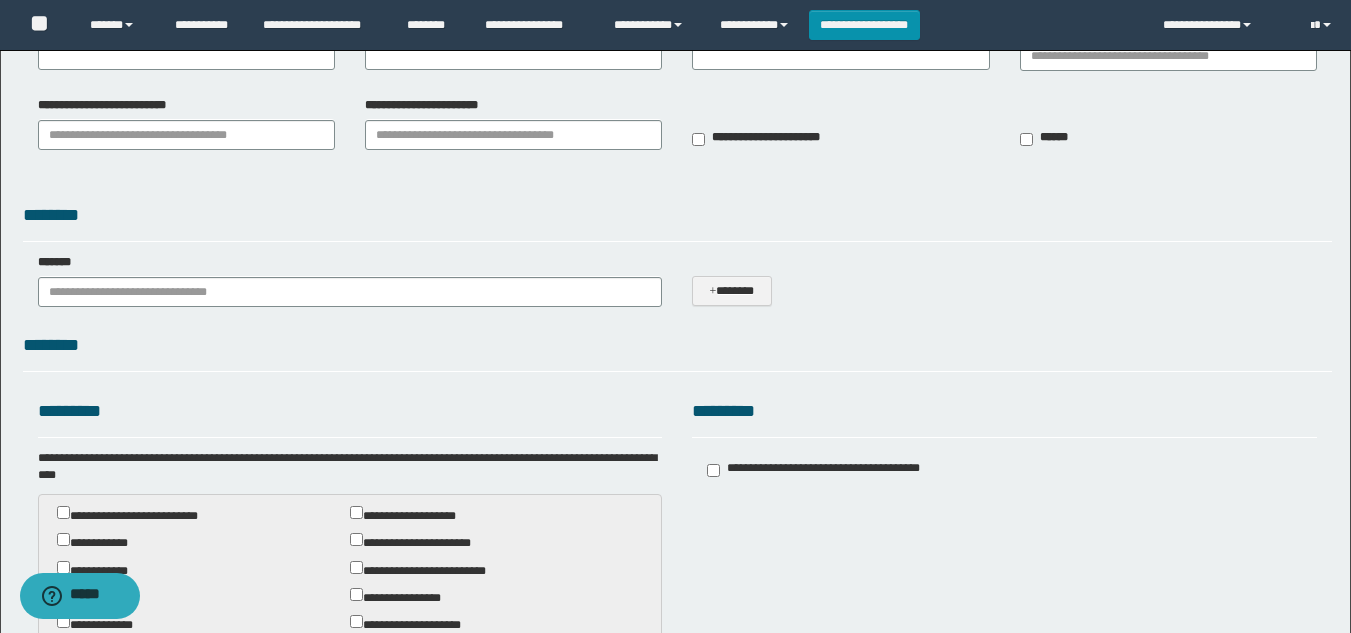 scroll, scrollTop: 300, scrollLeft: 0, axis: vertical 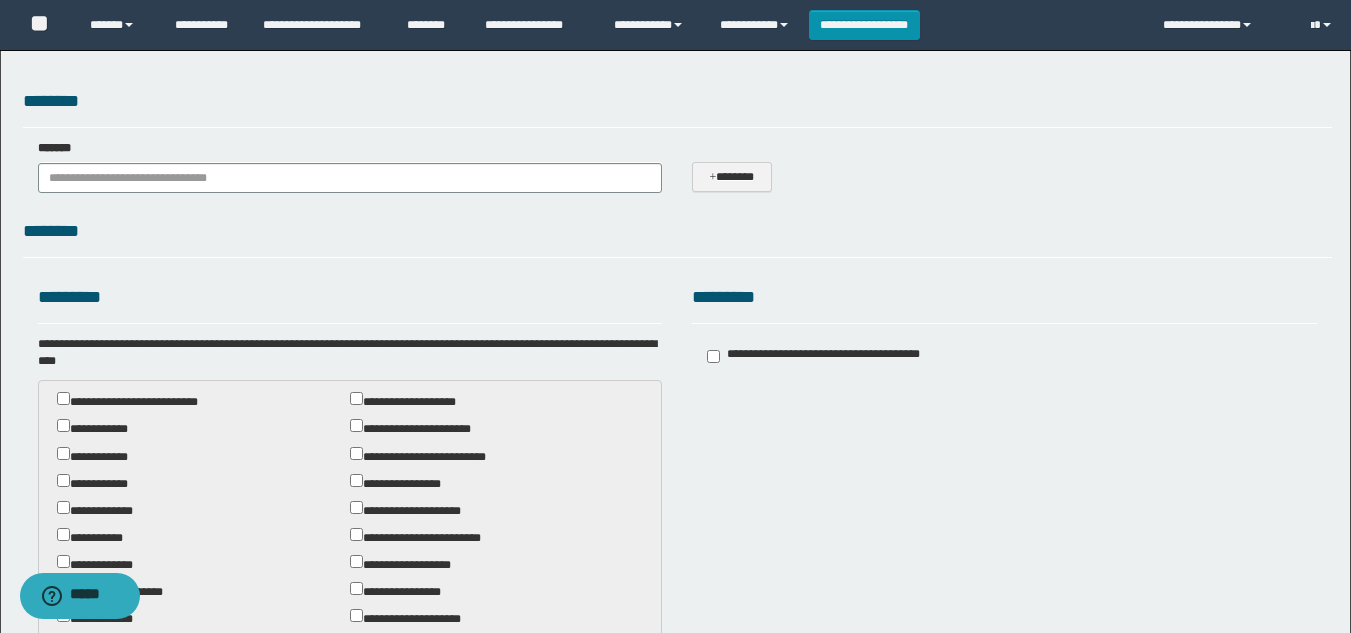 type on "**********" 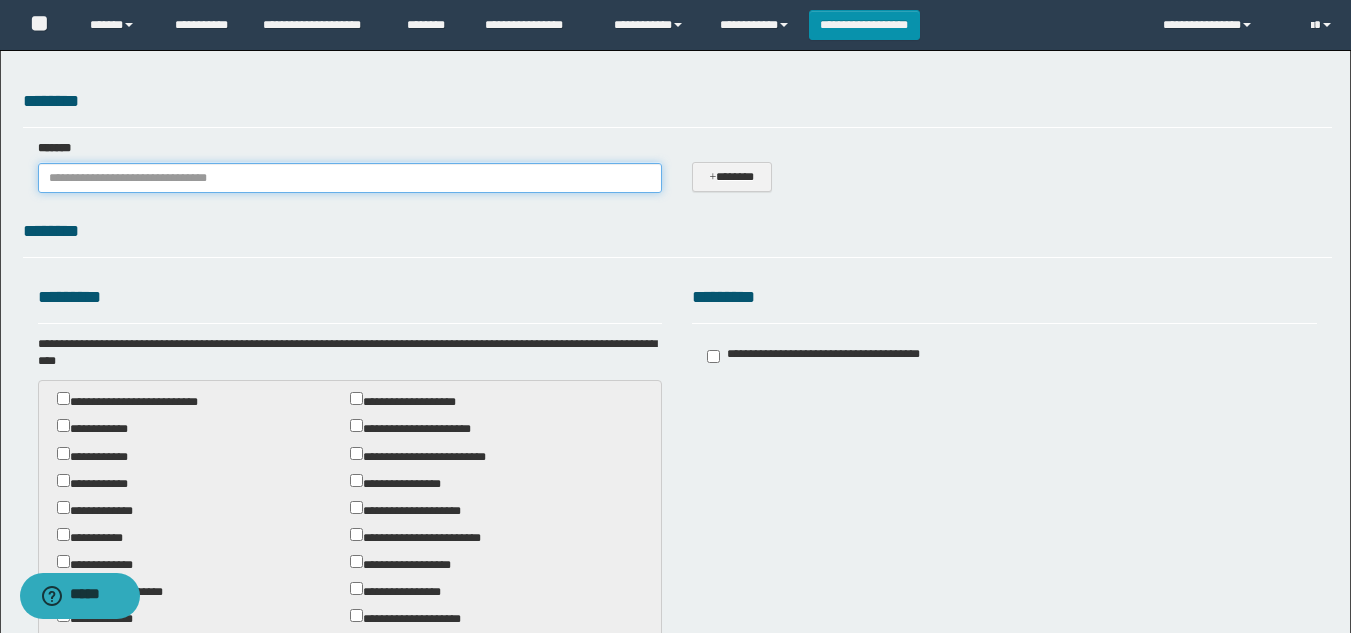 click on "*******" at bounding box center [350, 178] 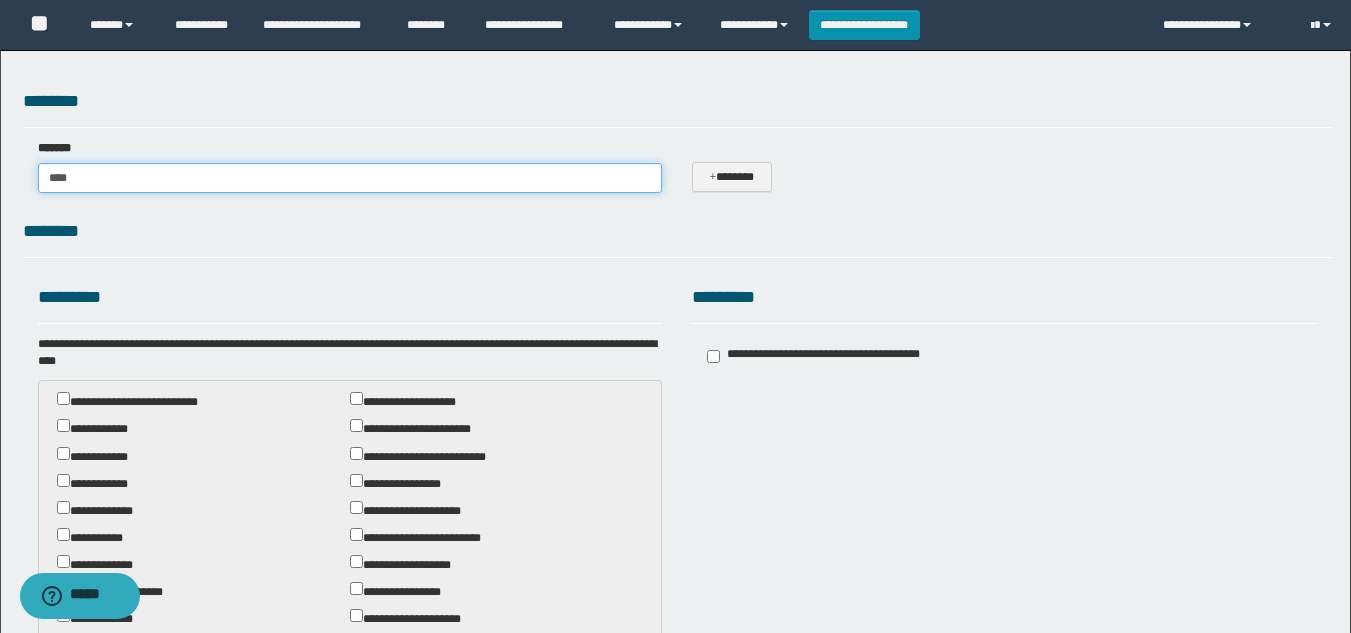 type on "*****" 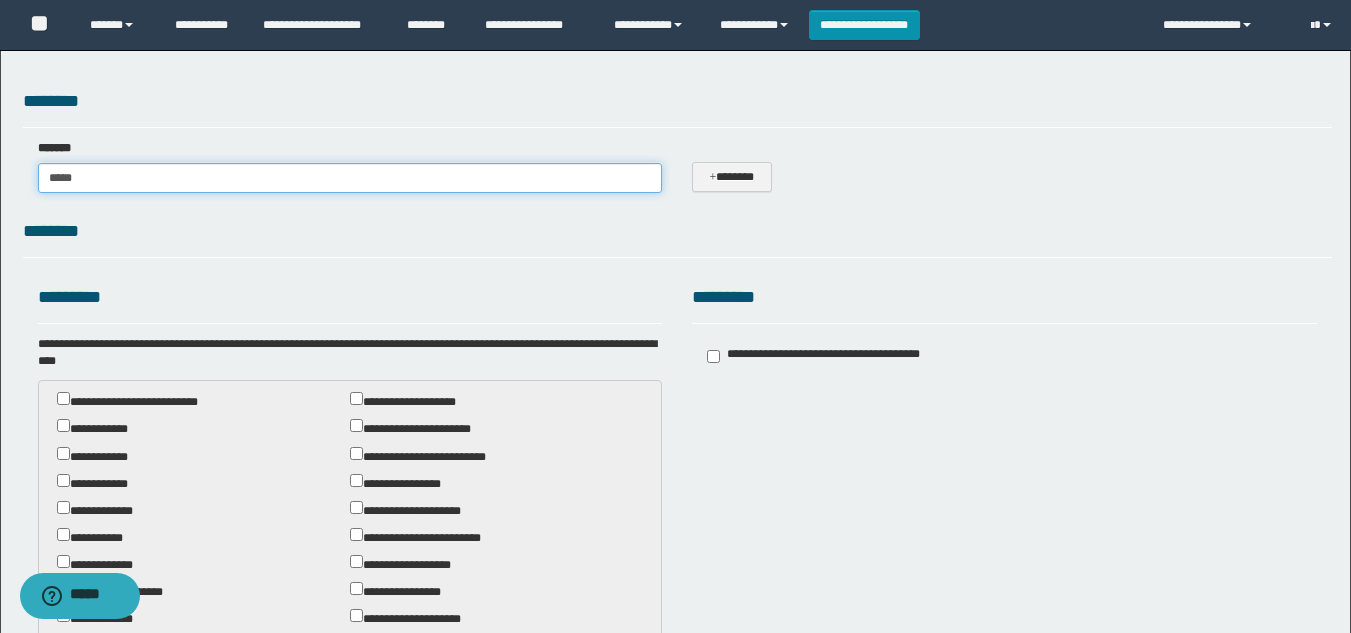type on "**********" 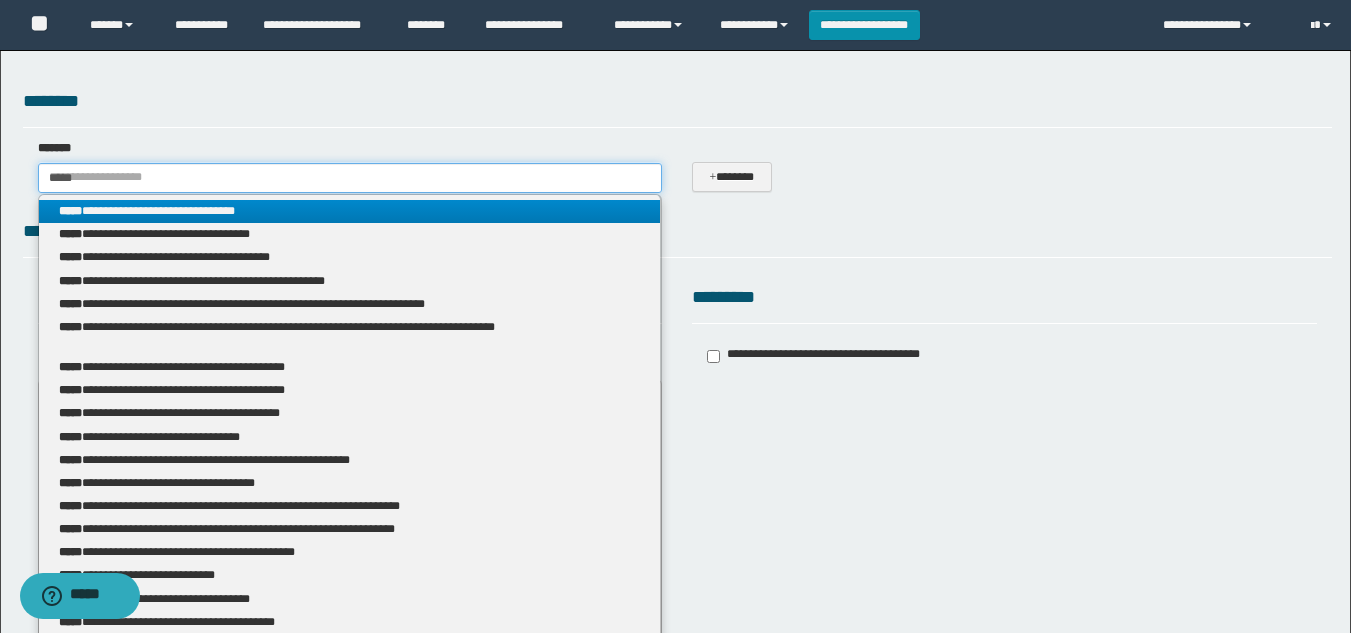 type on "*****" 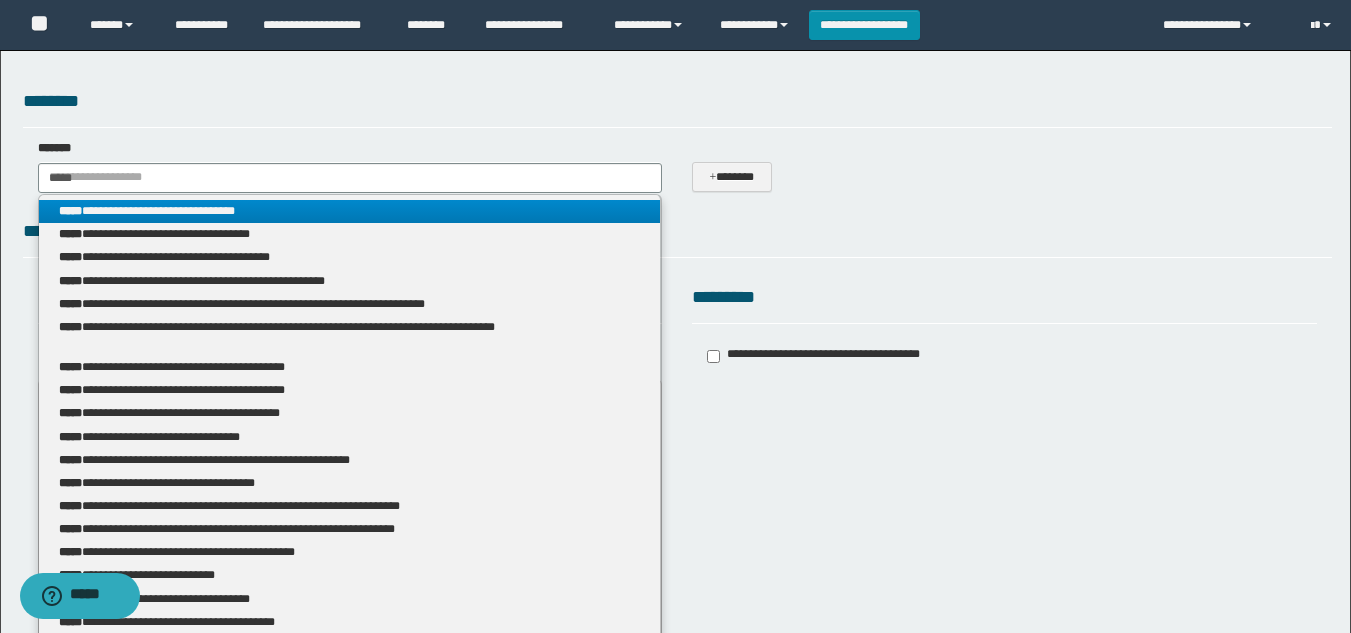 click on "**********" at bounding box center [350, 211] 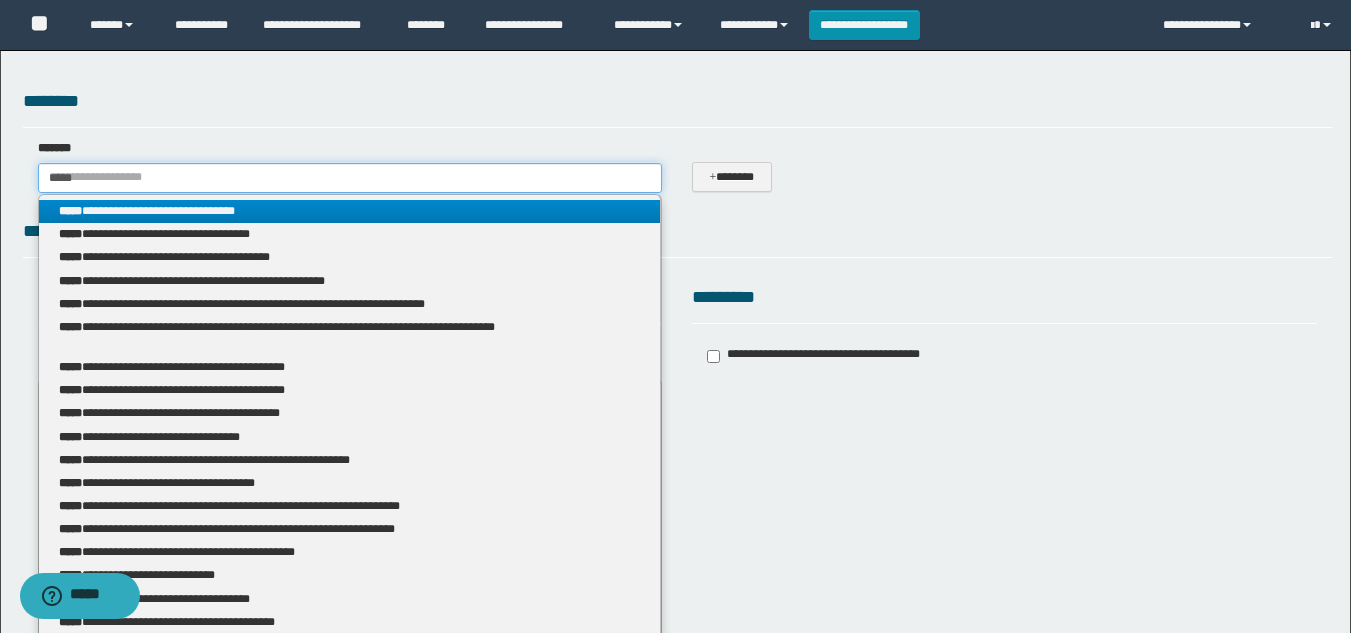 type 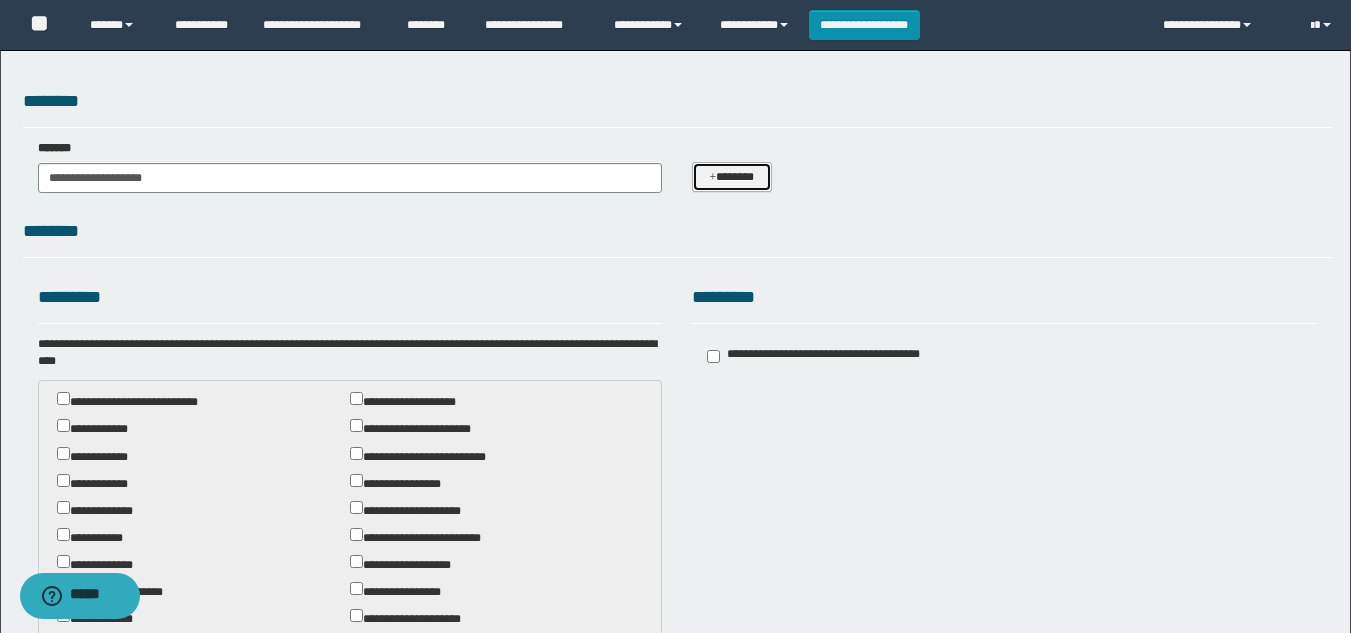 click on "*******" at bounding box center [731, 177] 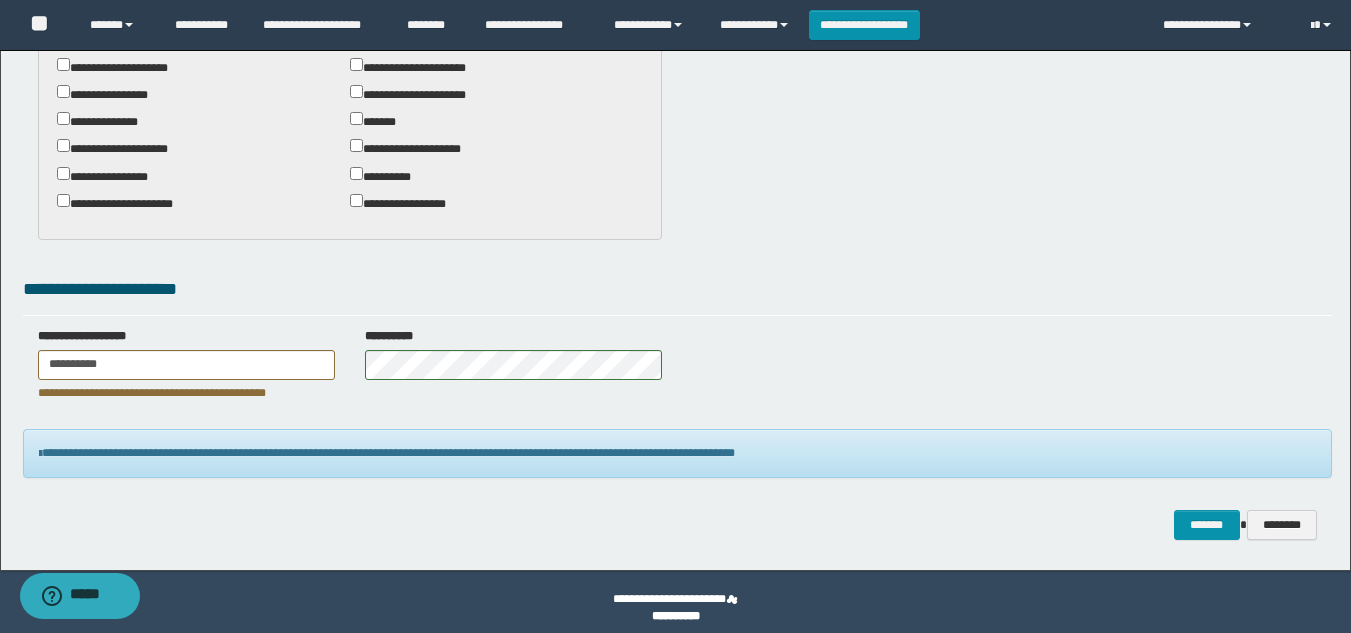scroll, scrollTop: 1035, scrollLeft: 0, axis: vertical 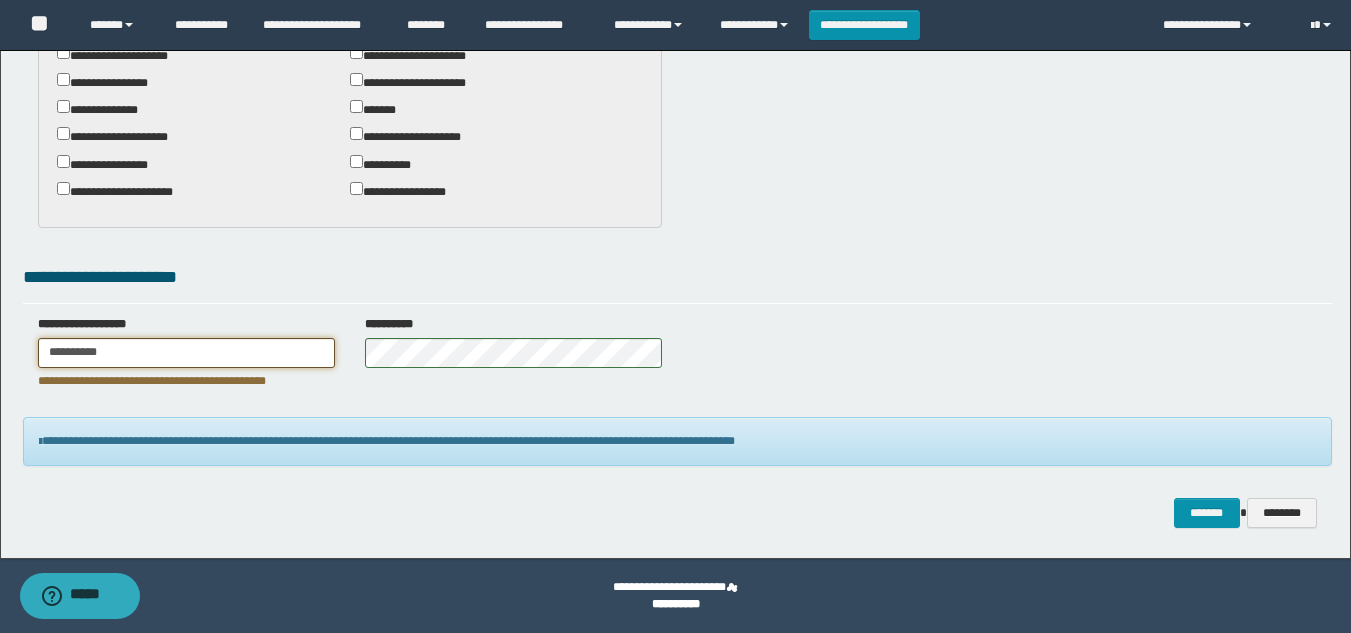drag, startPoint x: 110, startPoint y: 351, endPoint x: 0, endPoint y: 338, distance: 110.76552 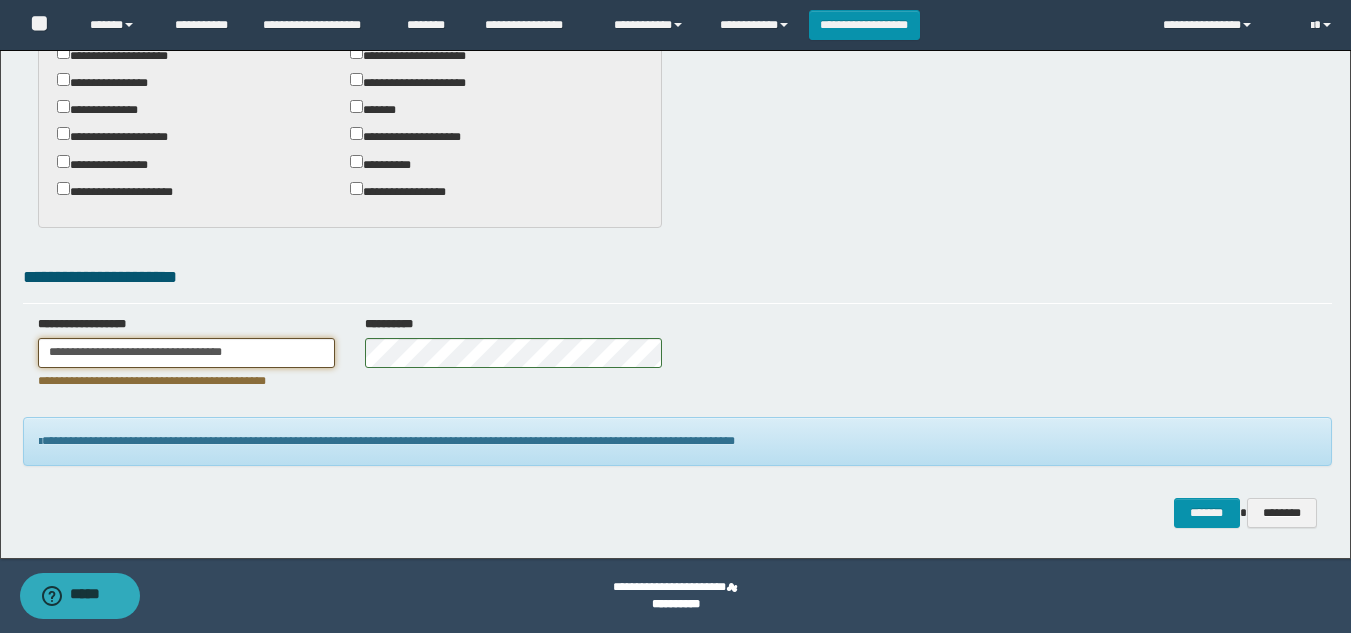 scroll, scrollTop: 1013, scrollLeft: 0, axis: vertical 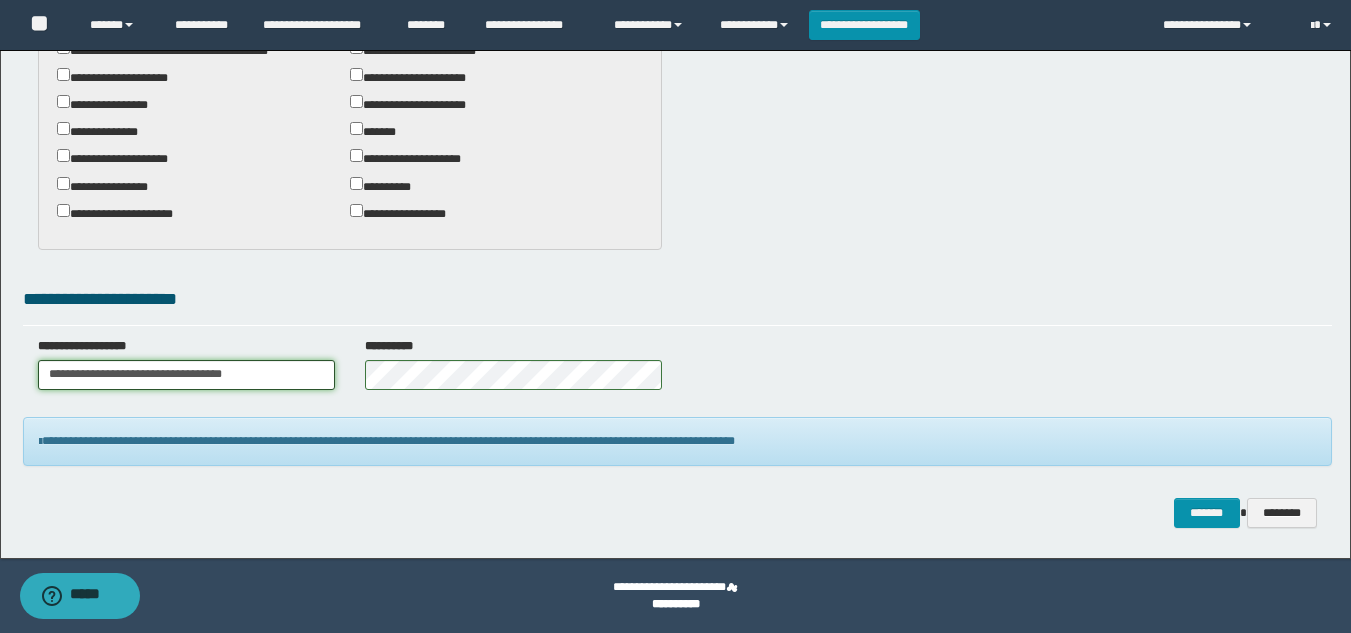 type on "**********" 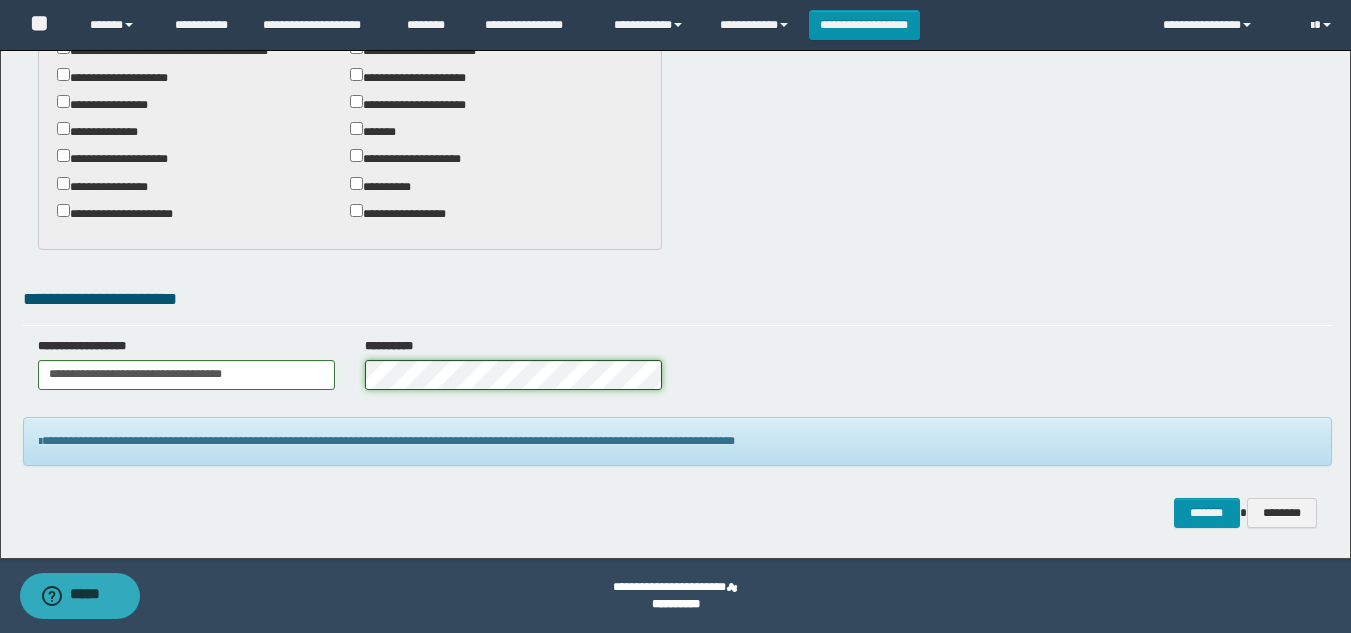 click on "**********" at bounding box center (677, 371) 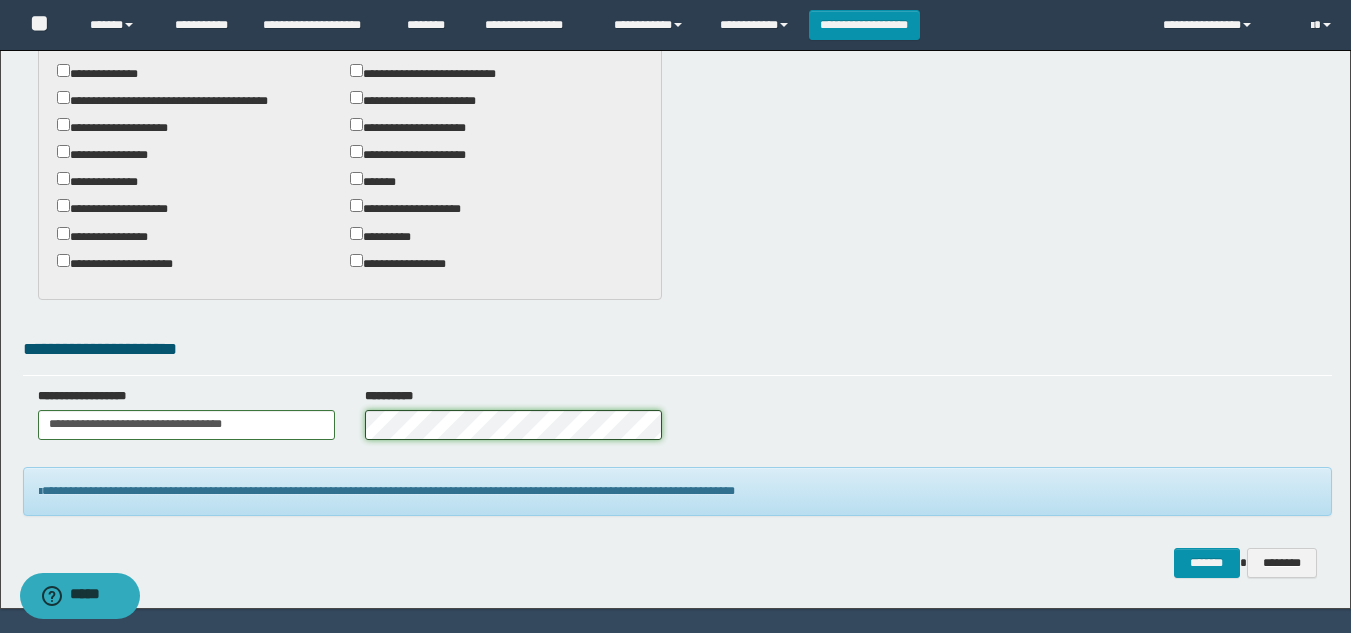 scroll, scrollTop: 1013, scrollLeft: 0, axis: vertical 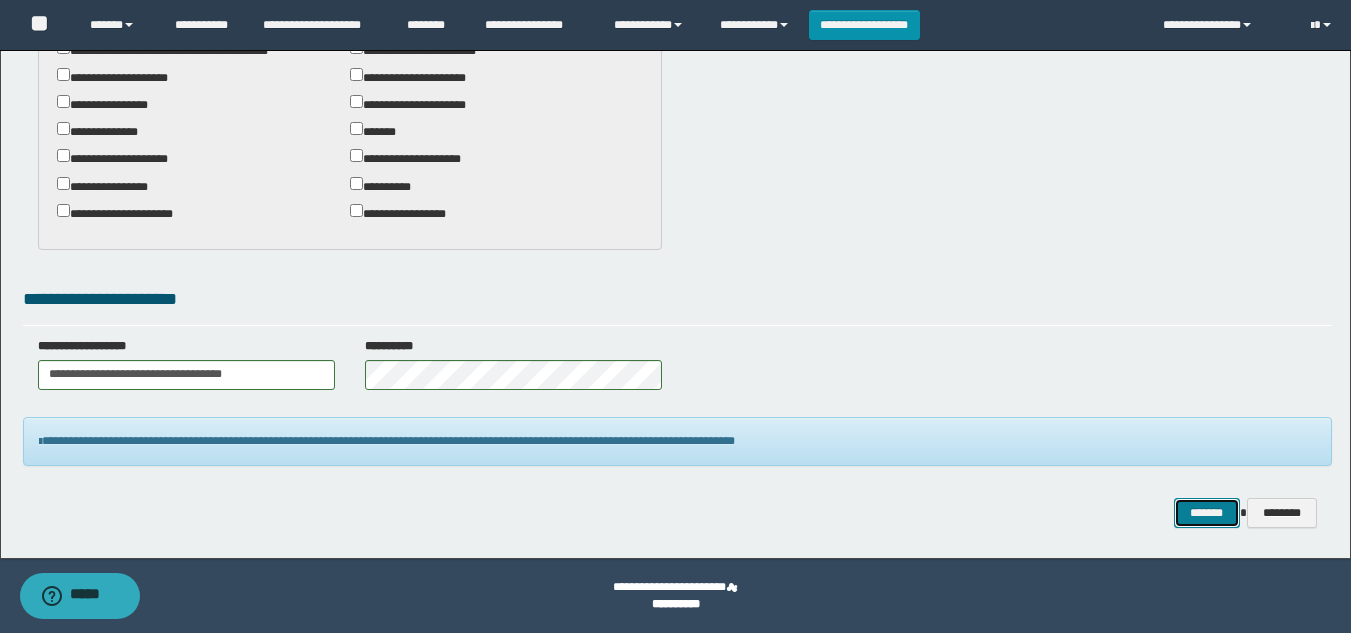 click on "*******" at bounding box center (1207, 513) 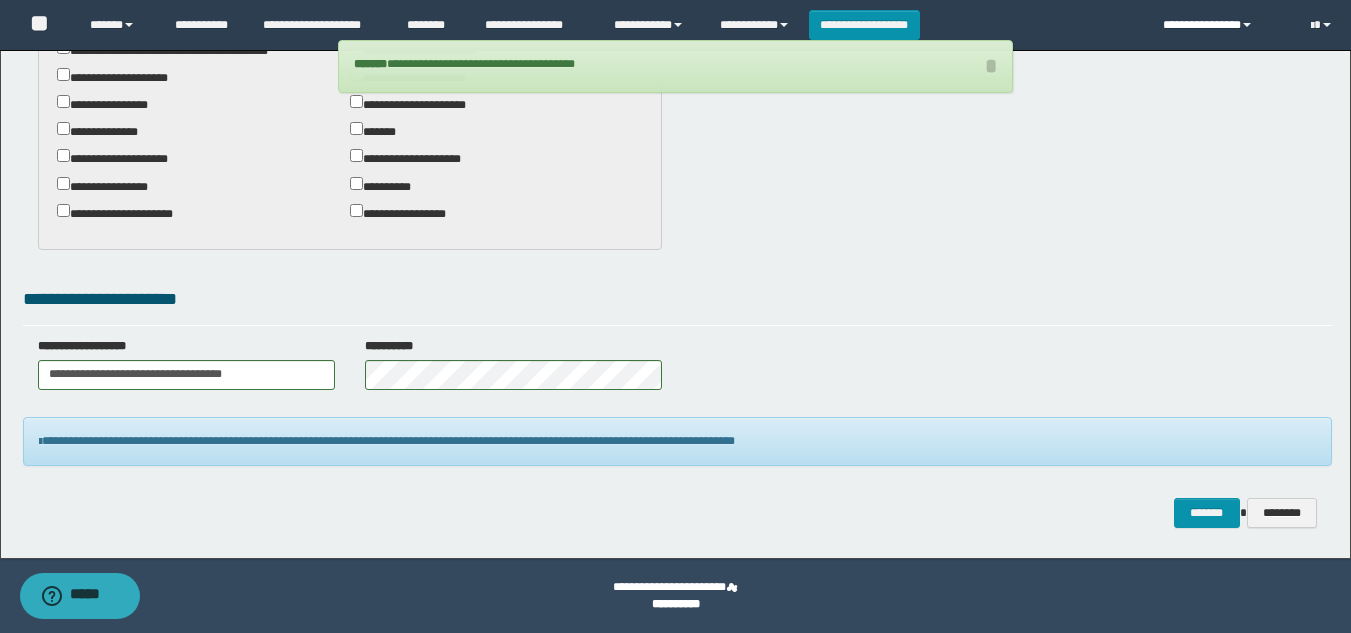 click on "**********" at bounding box center [1222, 25] 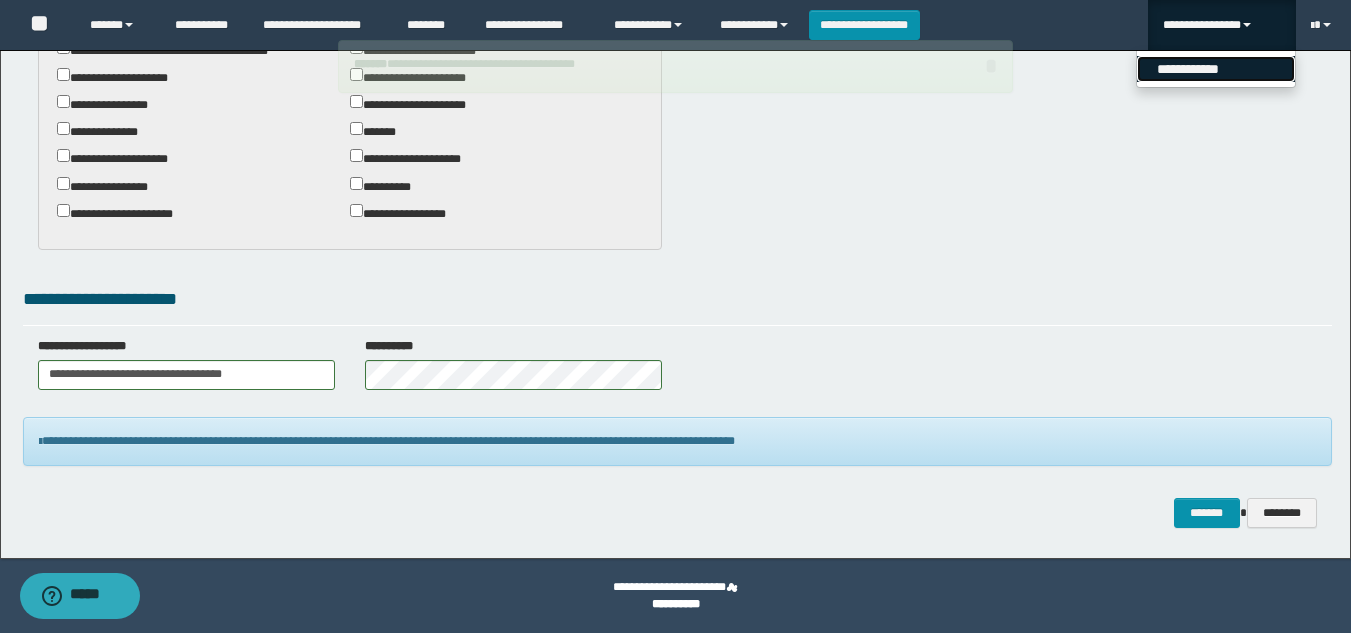 click on "**********" at bounding box center [1216, 69] 